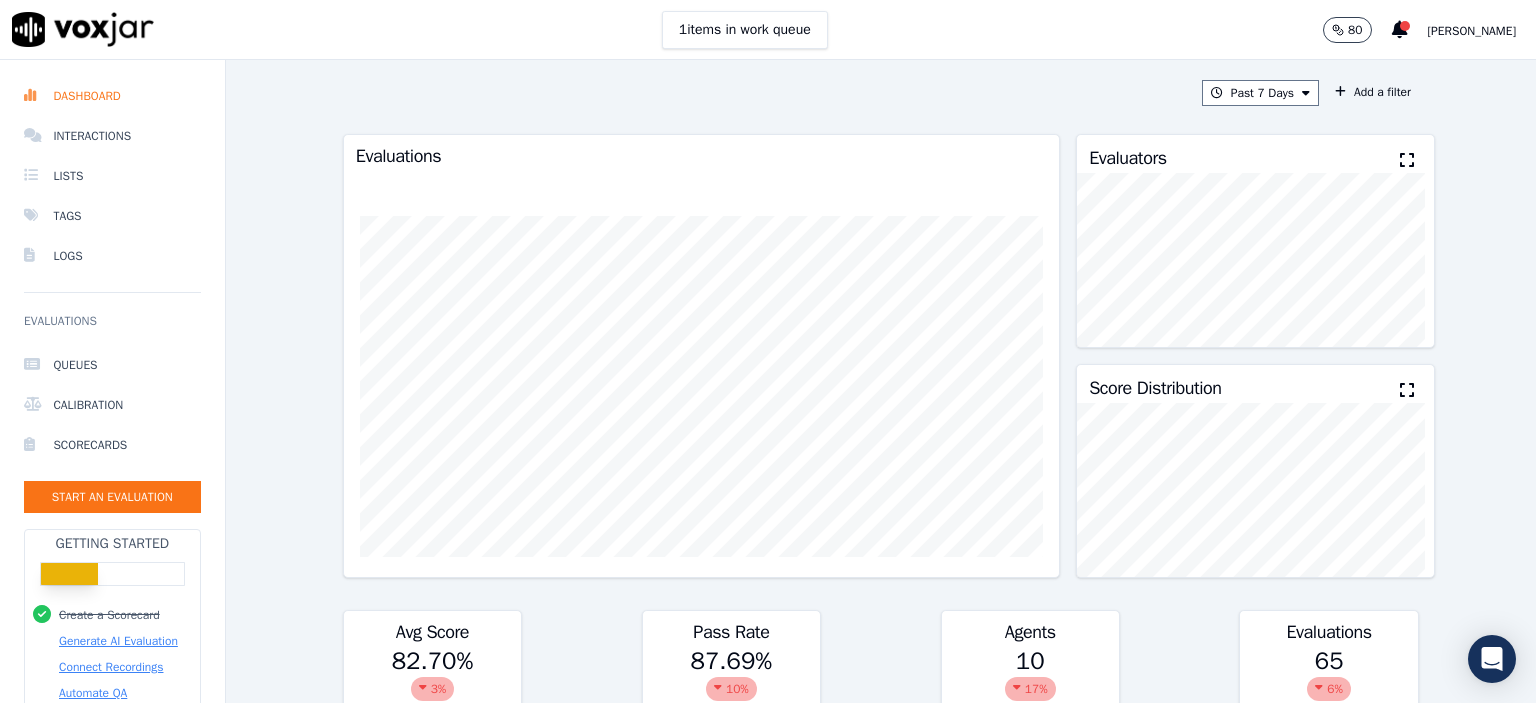 scroll, scrollTop: 0, scrollLeft: 0, axis: both 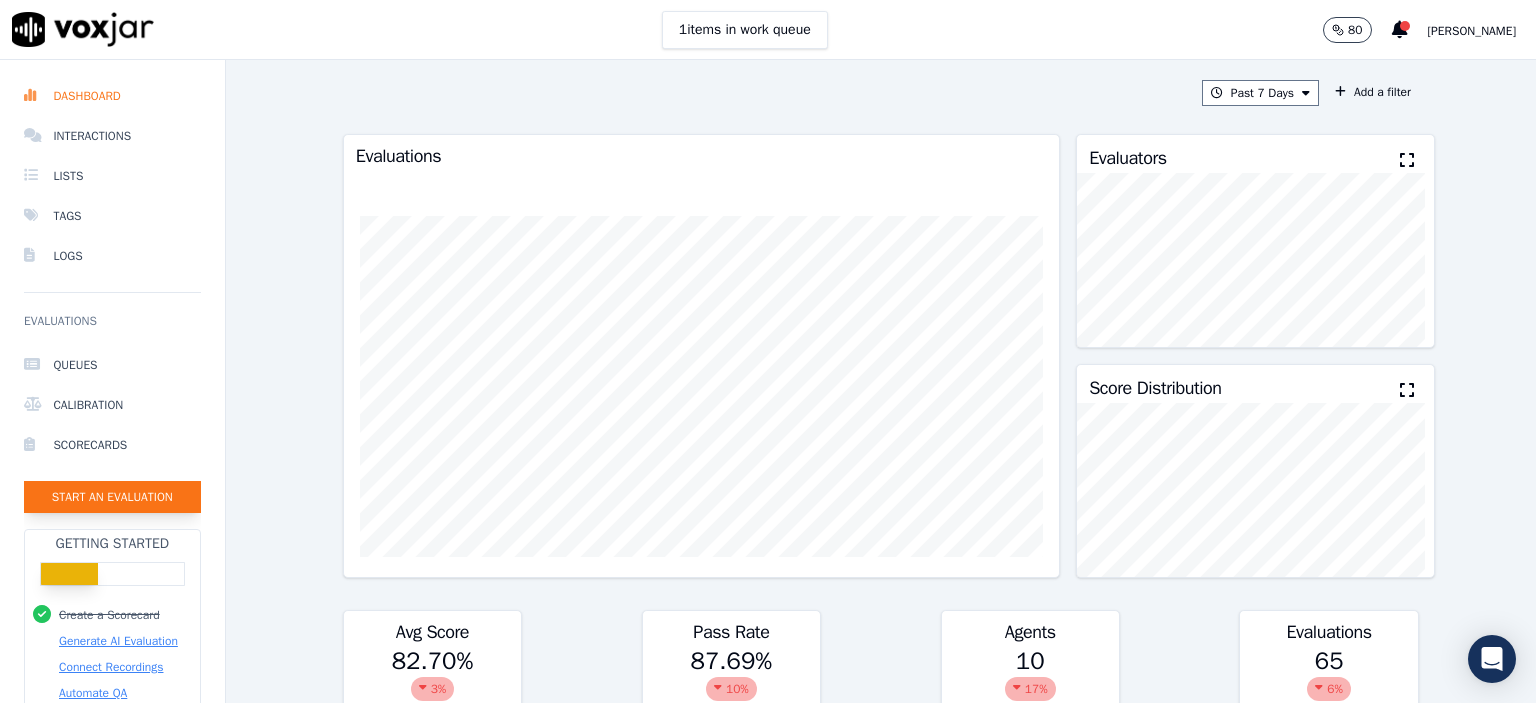 click on "Start an Evaluation" 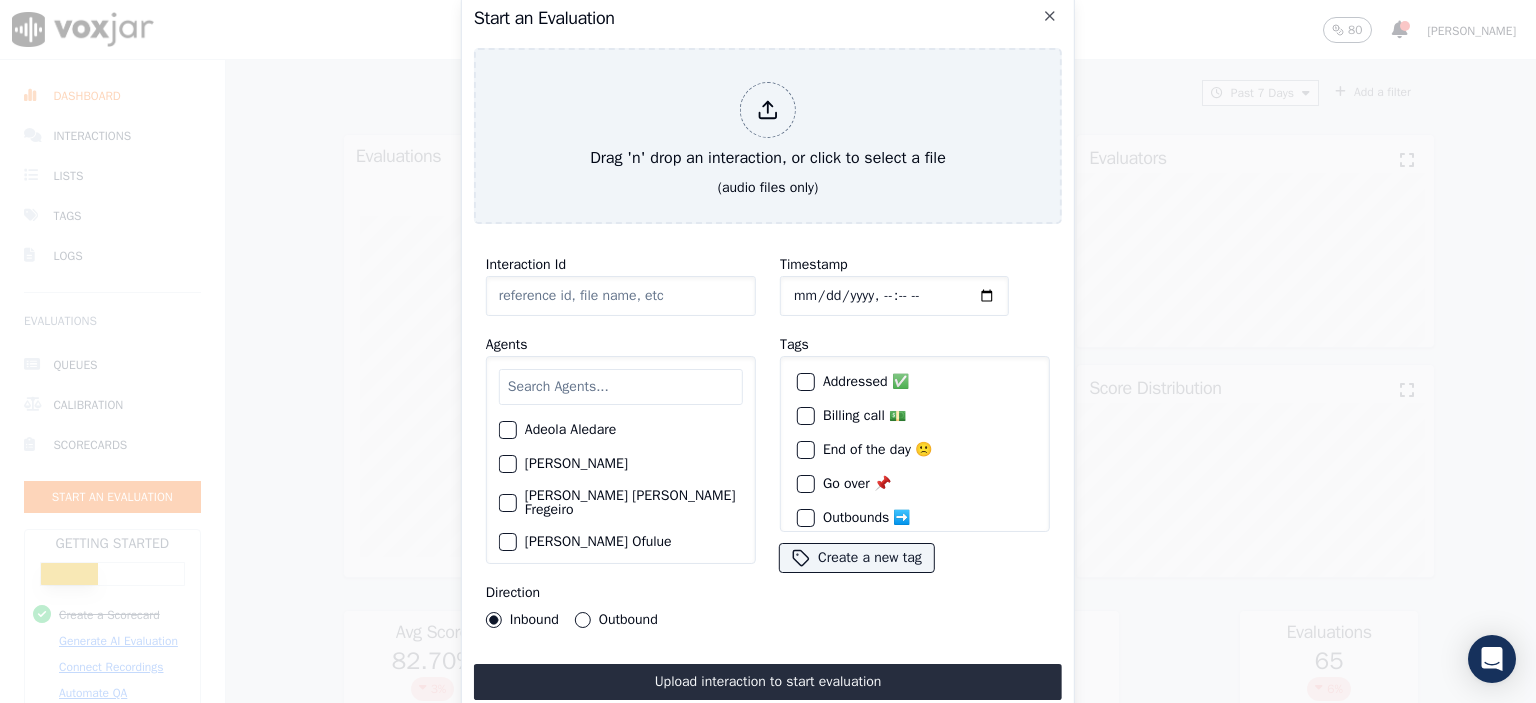 click on "Interaction Id" 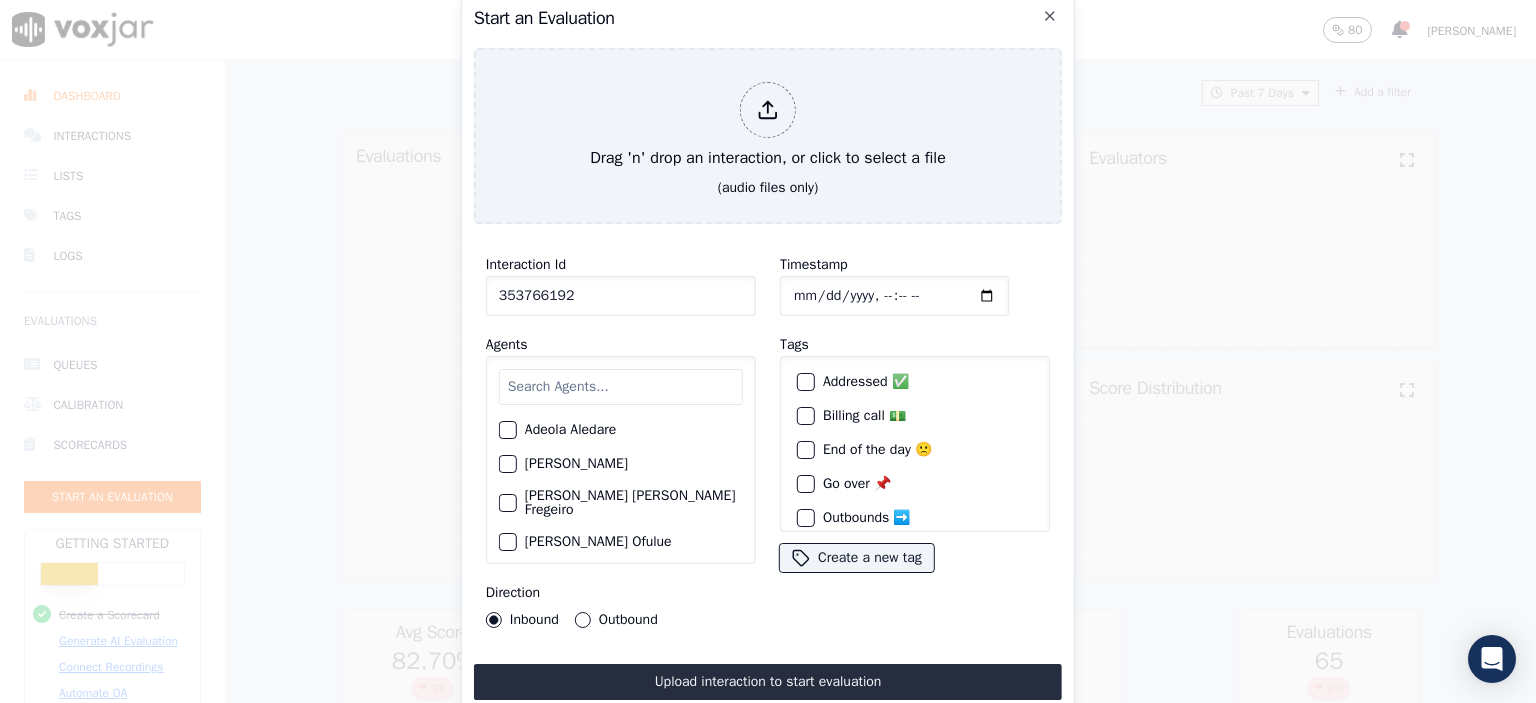 type on "353766192" 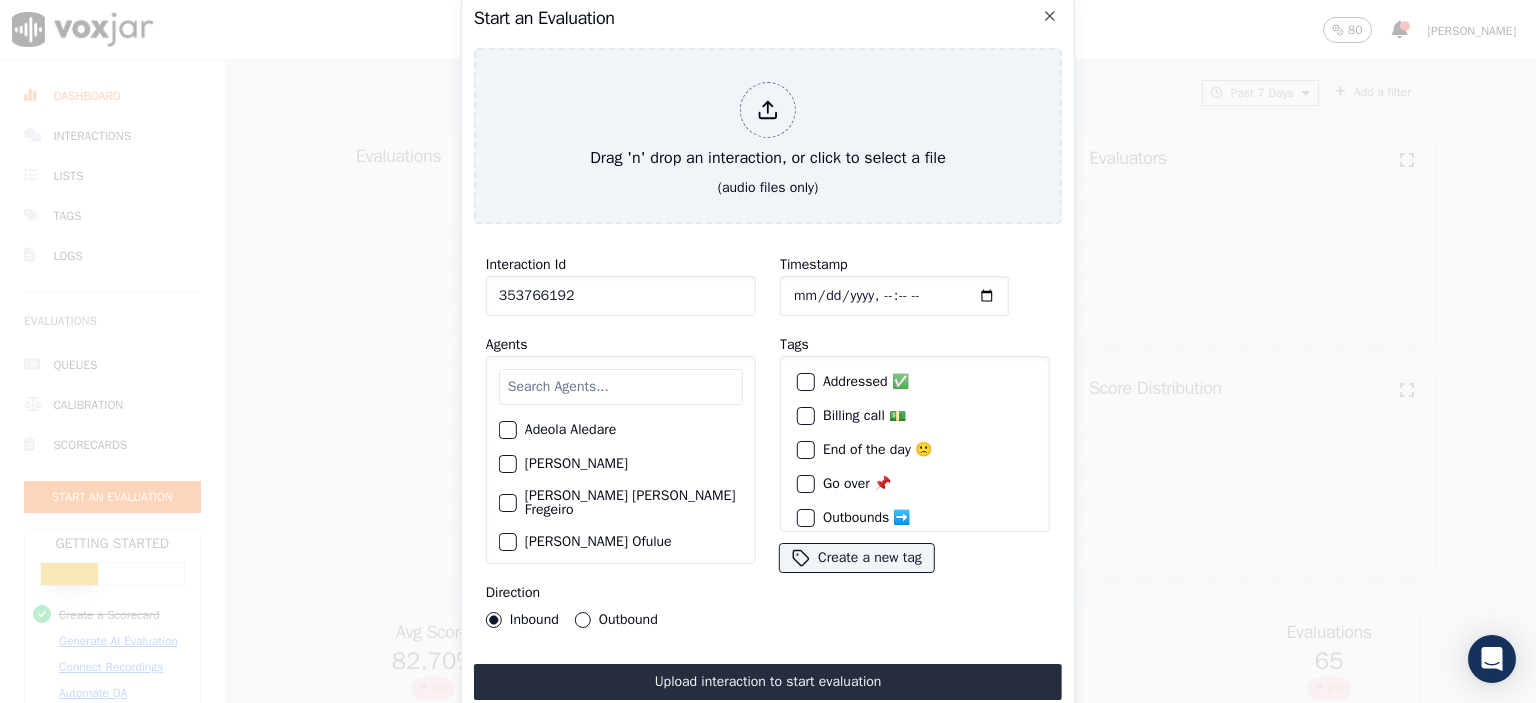 type on "[DATE]T07:07" 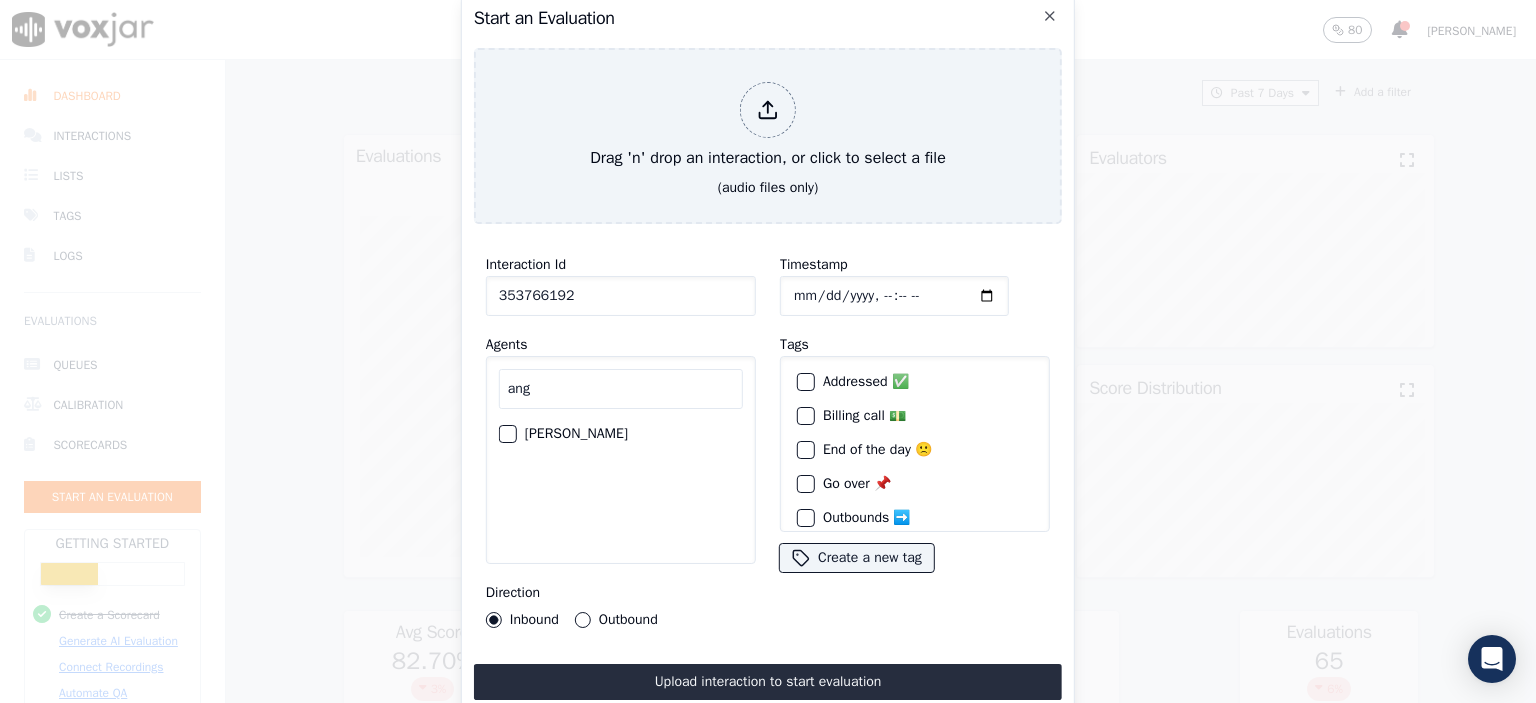 type on "ang" 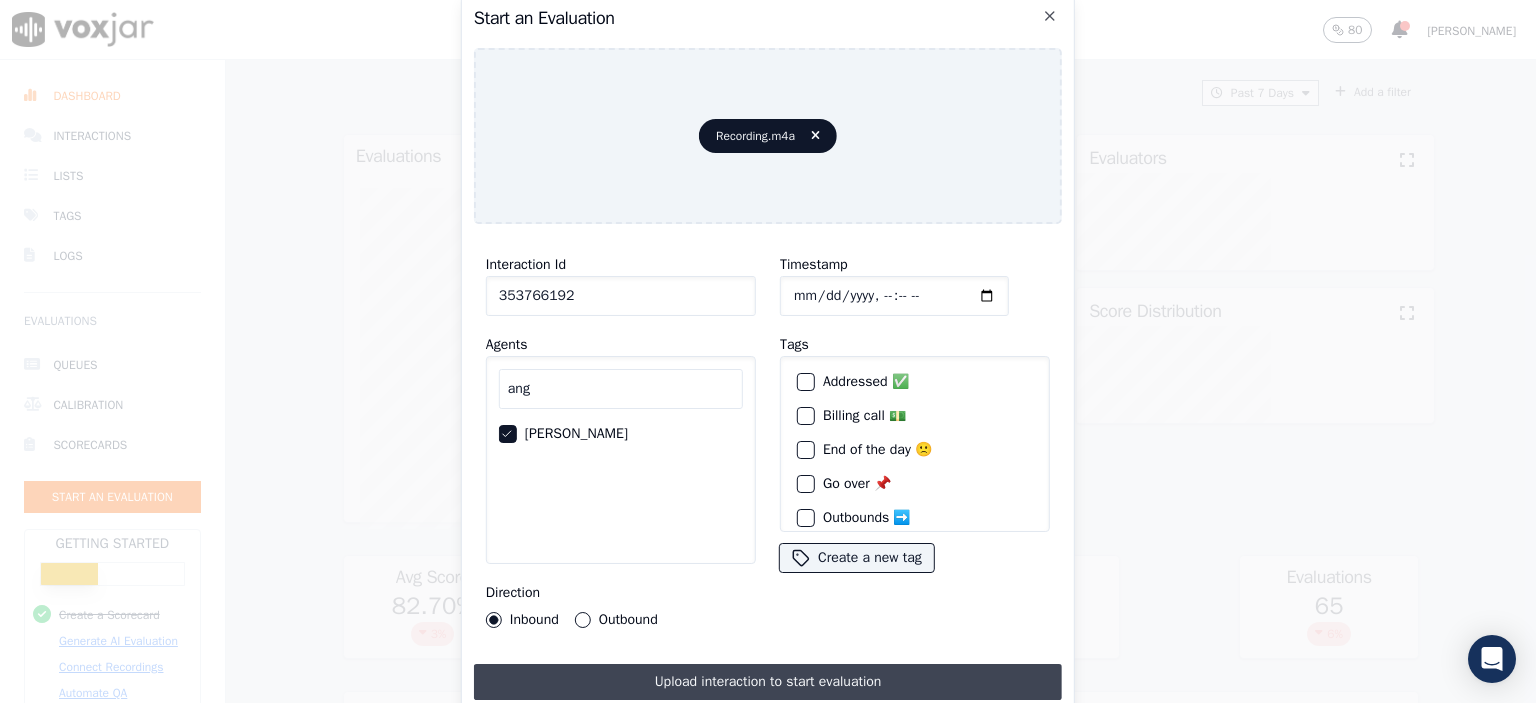 click on "Upload interaction to start evaluation" at bounding box center [768, 682] 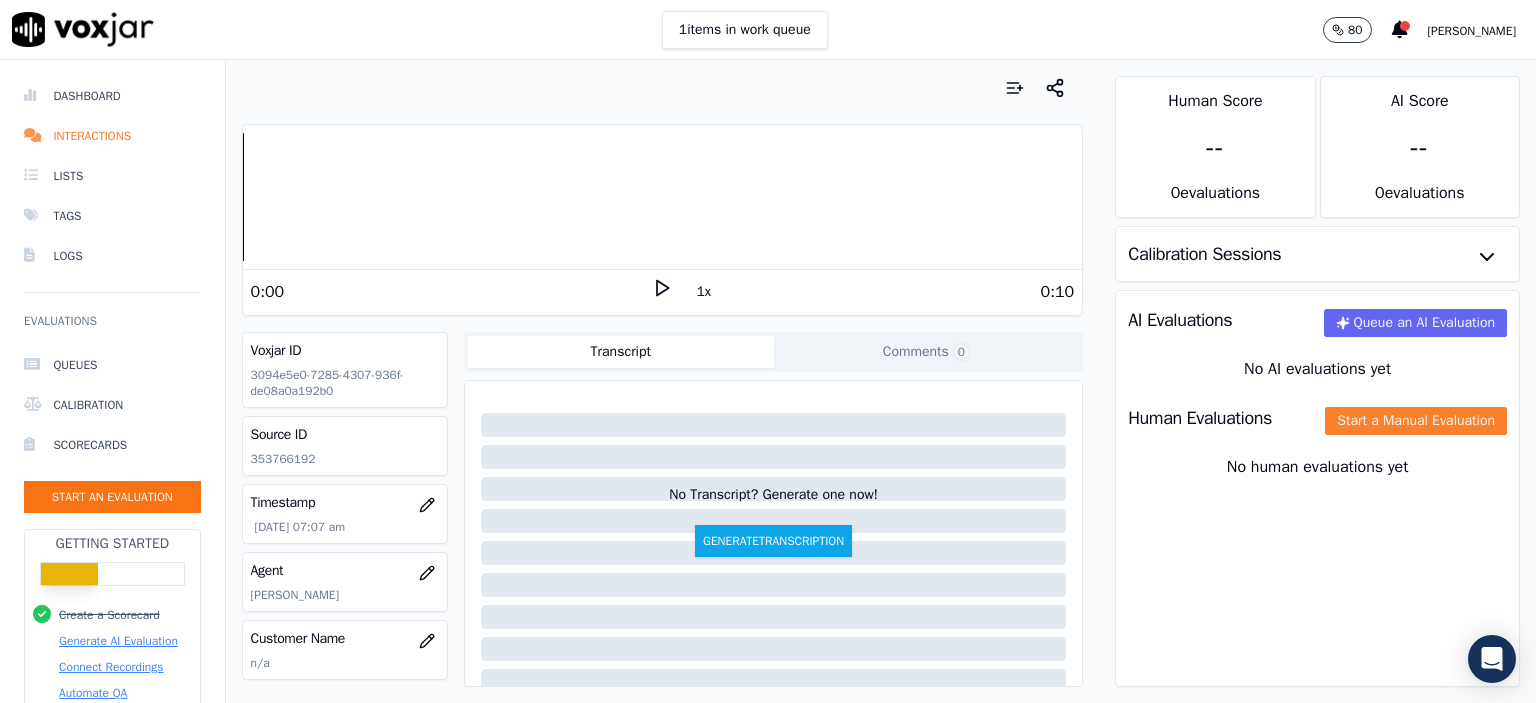 click on "Start a Manual Evaluation" 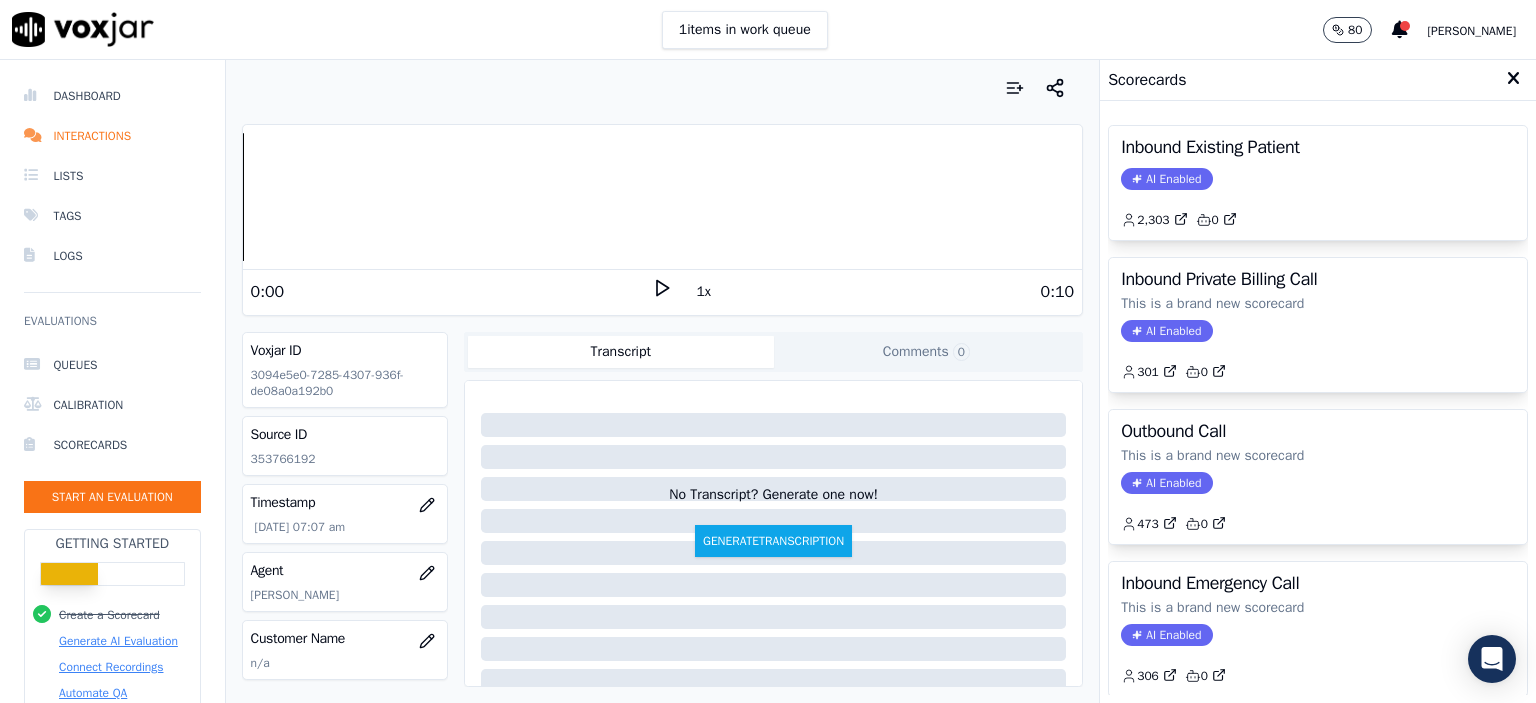 click on "2,303         0" 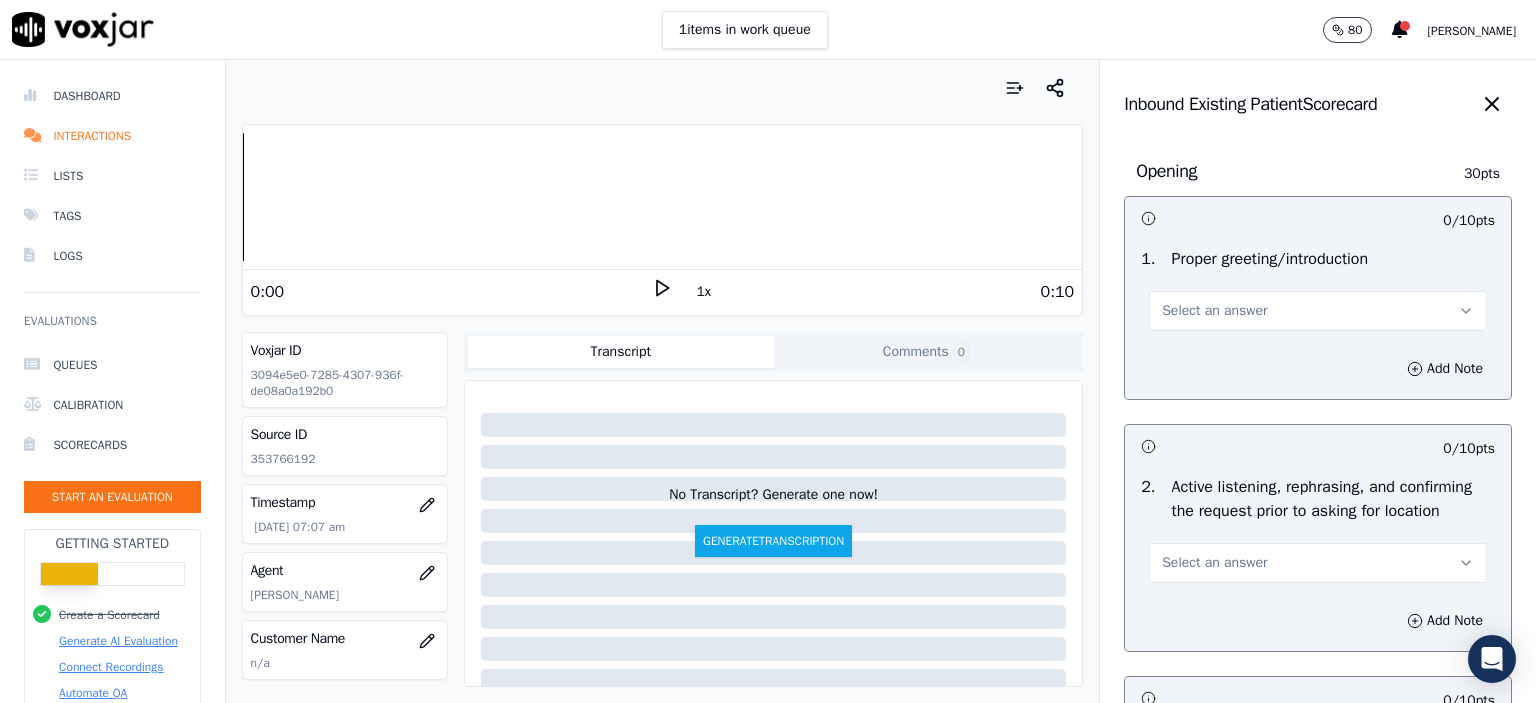 click on "Select an answer" at bounding box center (1214, 311) 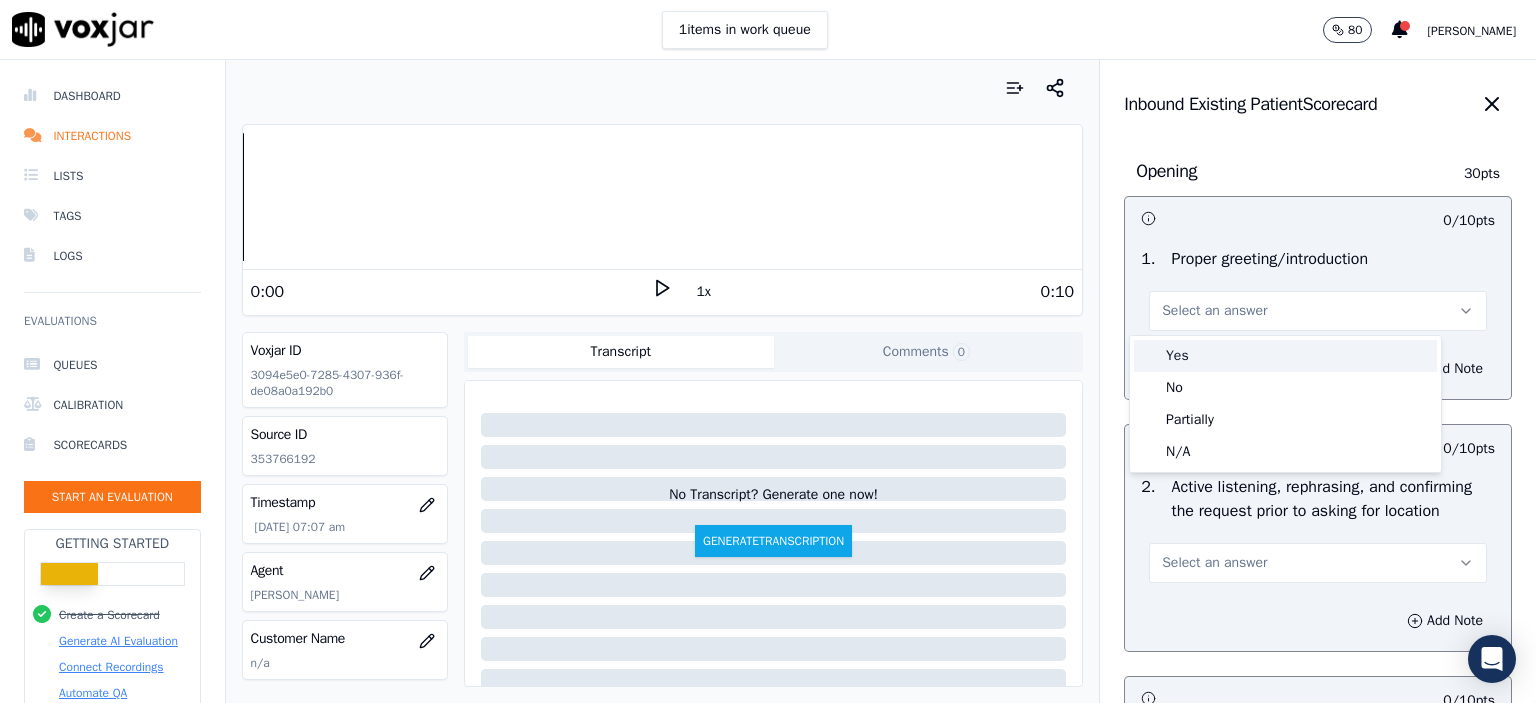 click on "No" 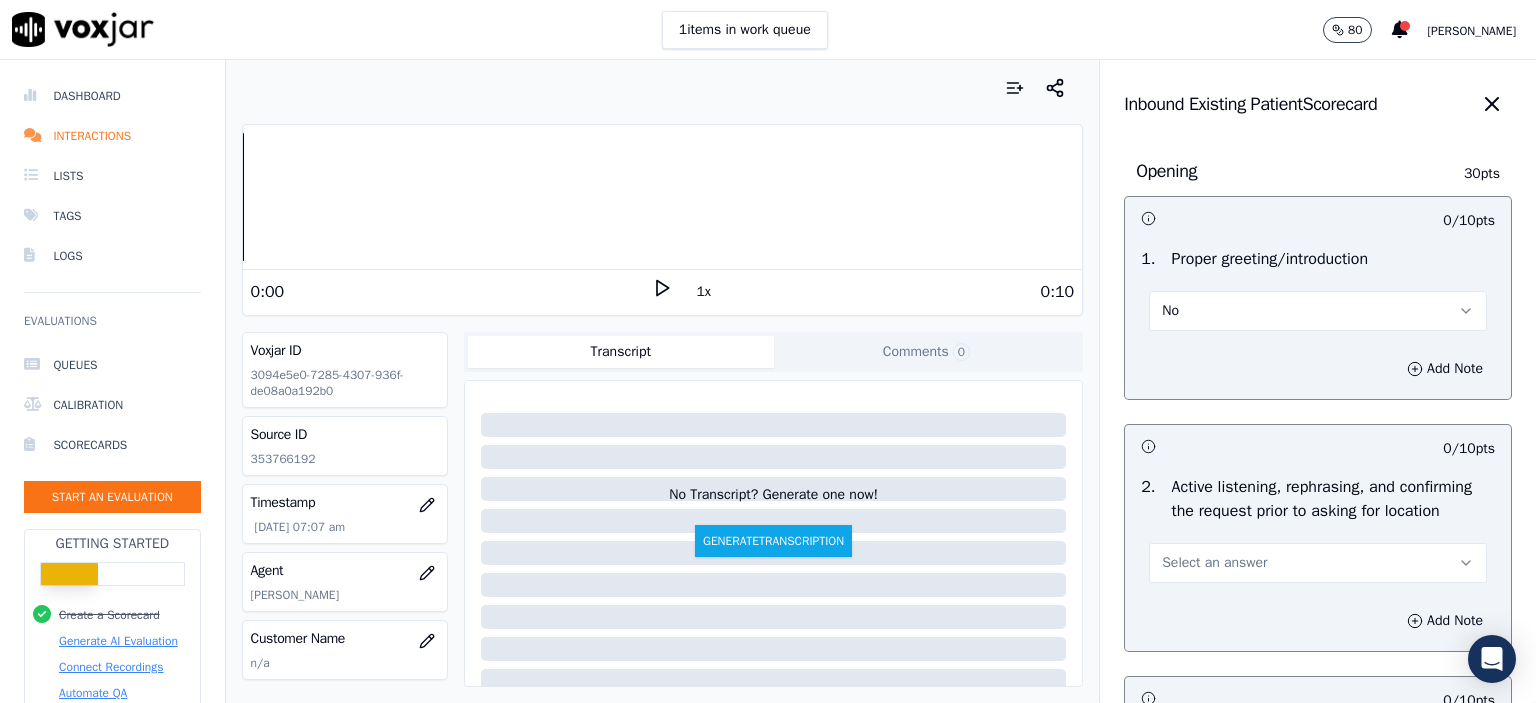 click on "No" at bounding box center (1318, 311) 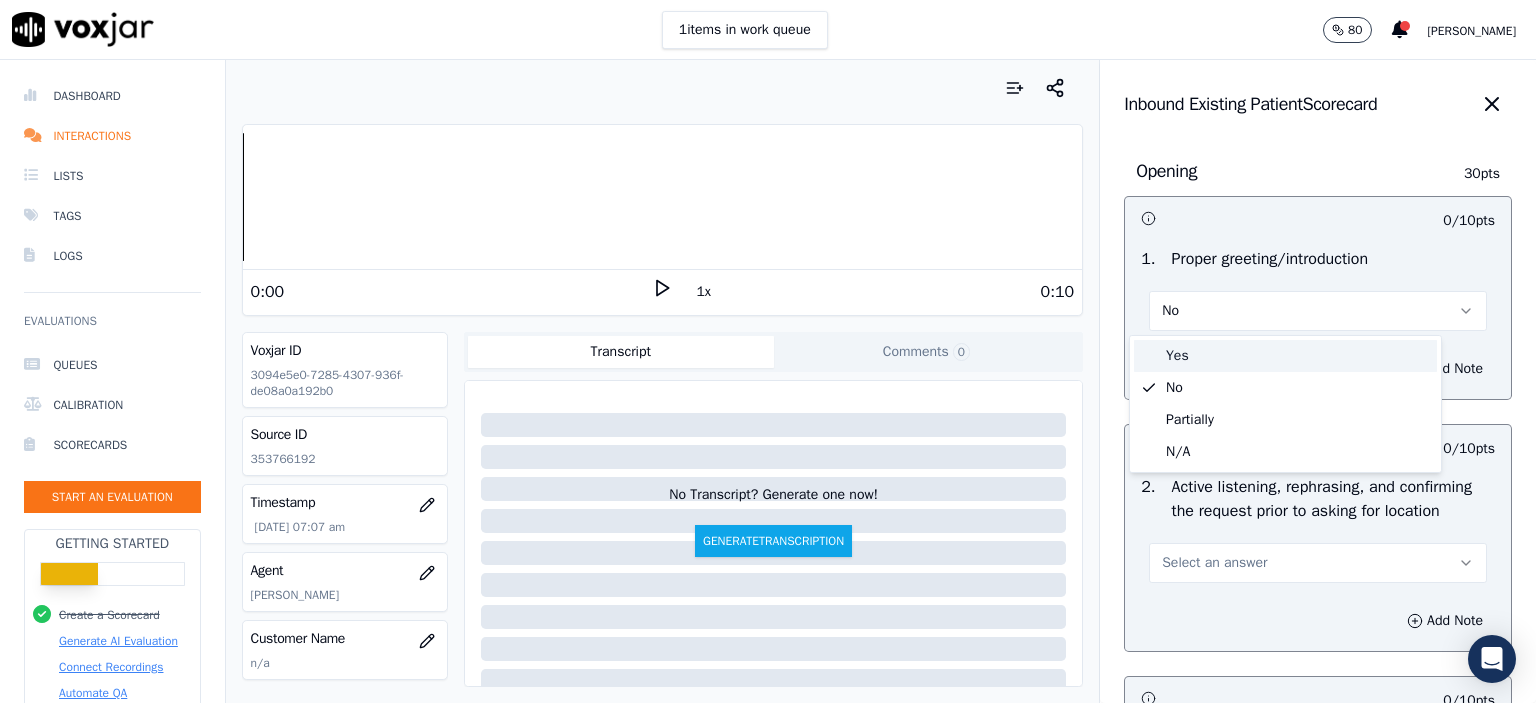click on "Yes" at bounding box center (1285, 356) 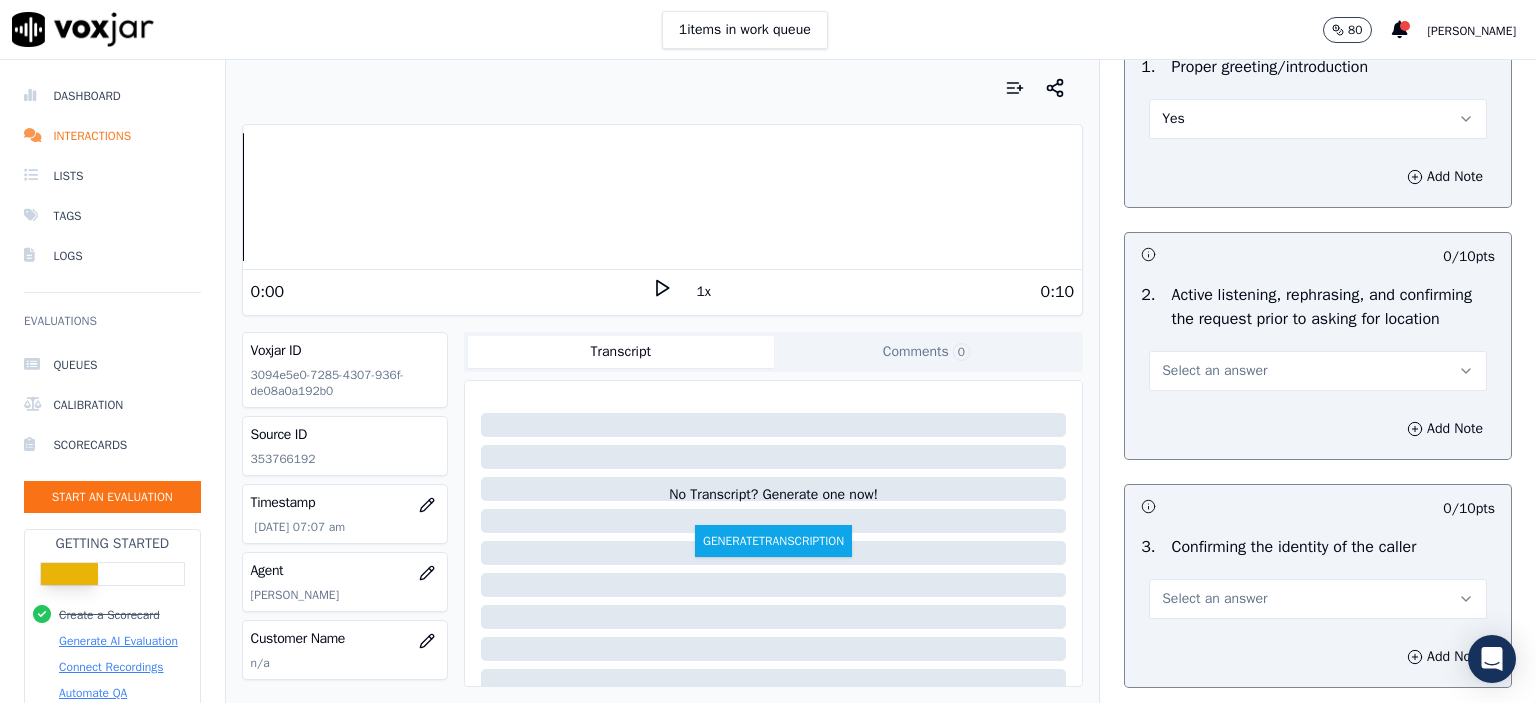 scroll, scrollTop: 200, scrollLeft: 0, axis: vertical 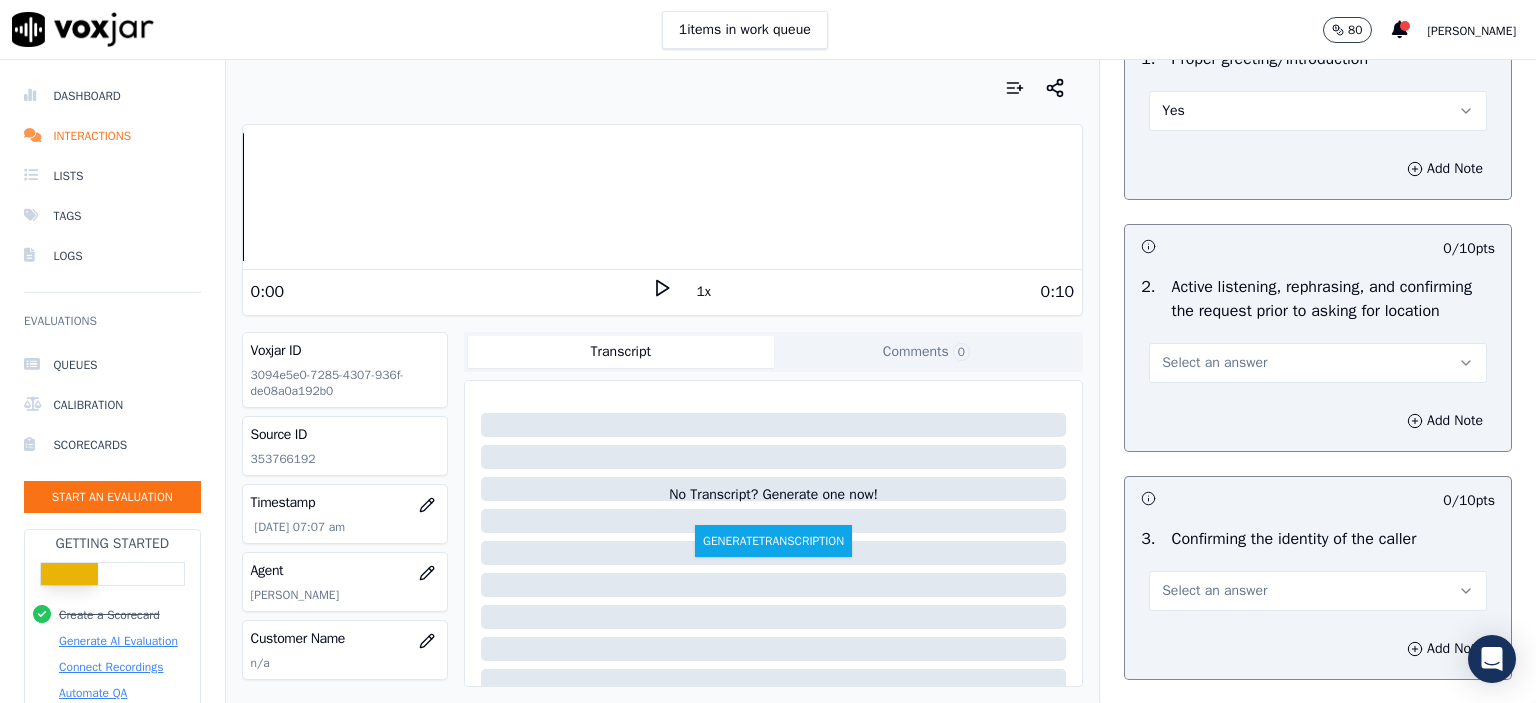 click on "Select an answer" at bounding box center (1318, 363) 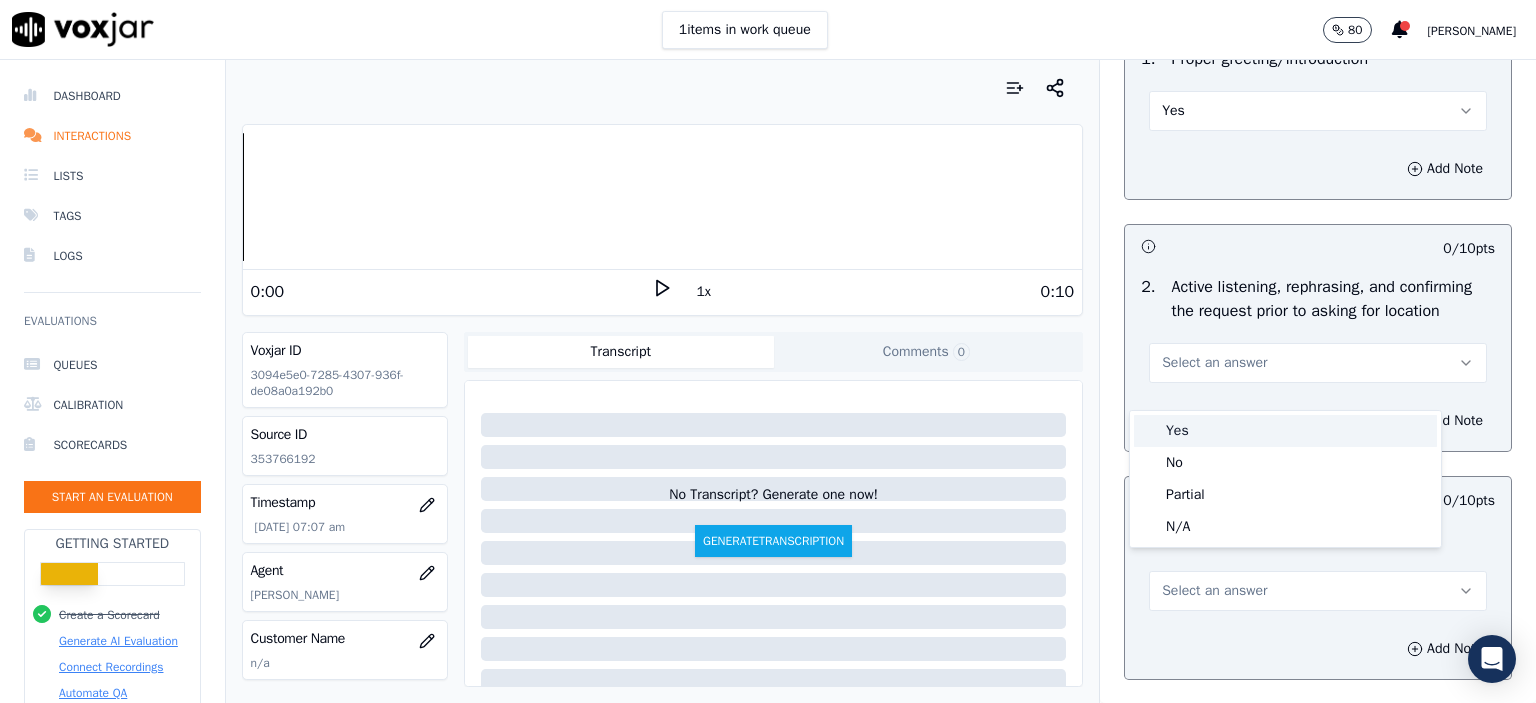 click on "Yes" at bounding box center [1285, 431] 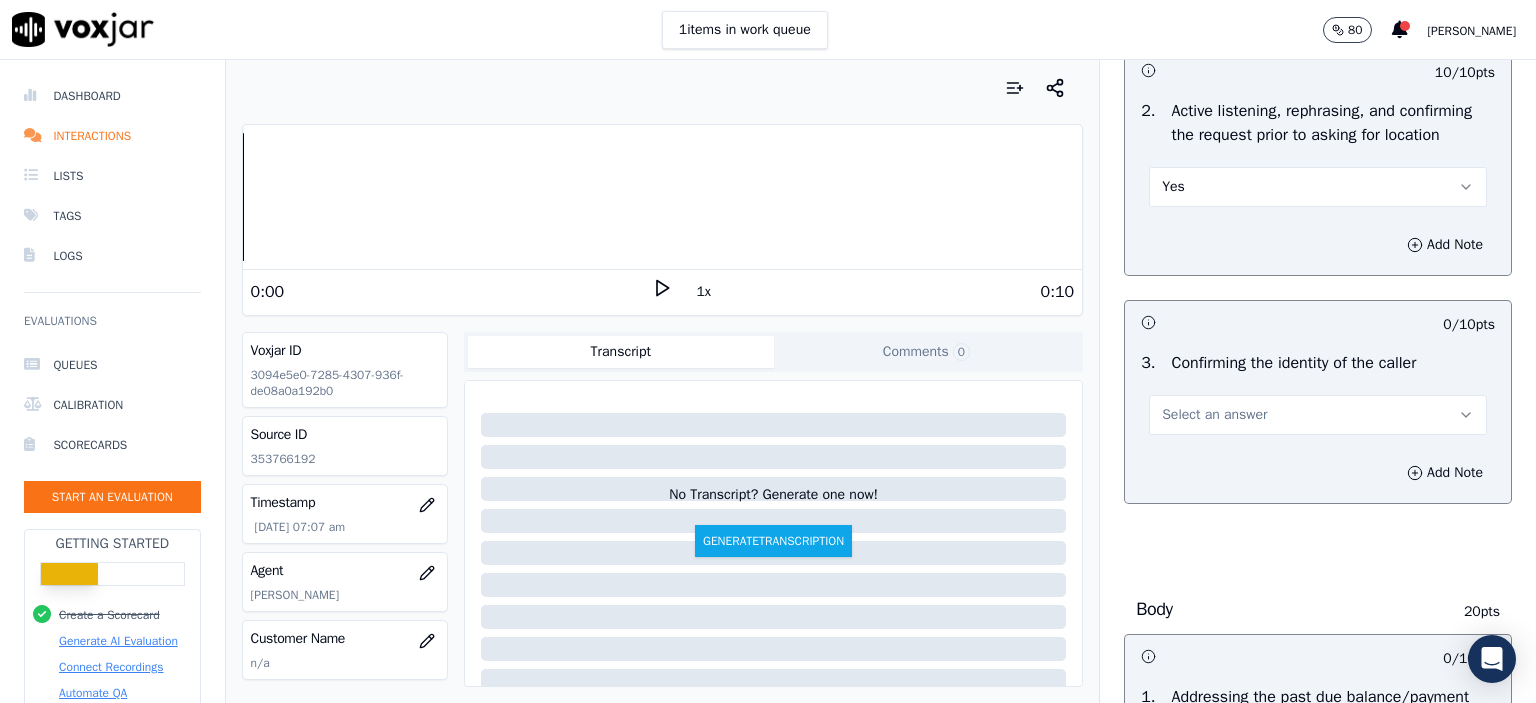 scroll, scrollTop: 400, scrollLeft: 0, axis: vertical 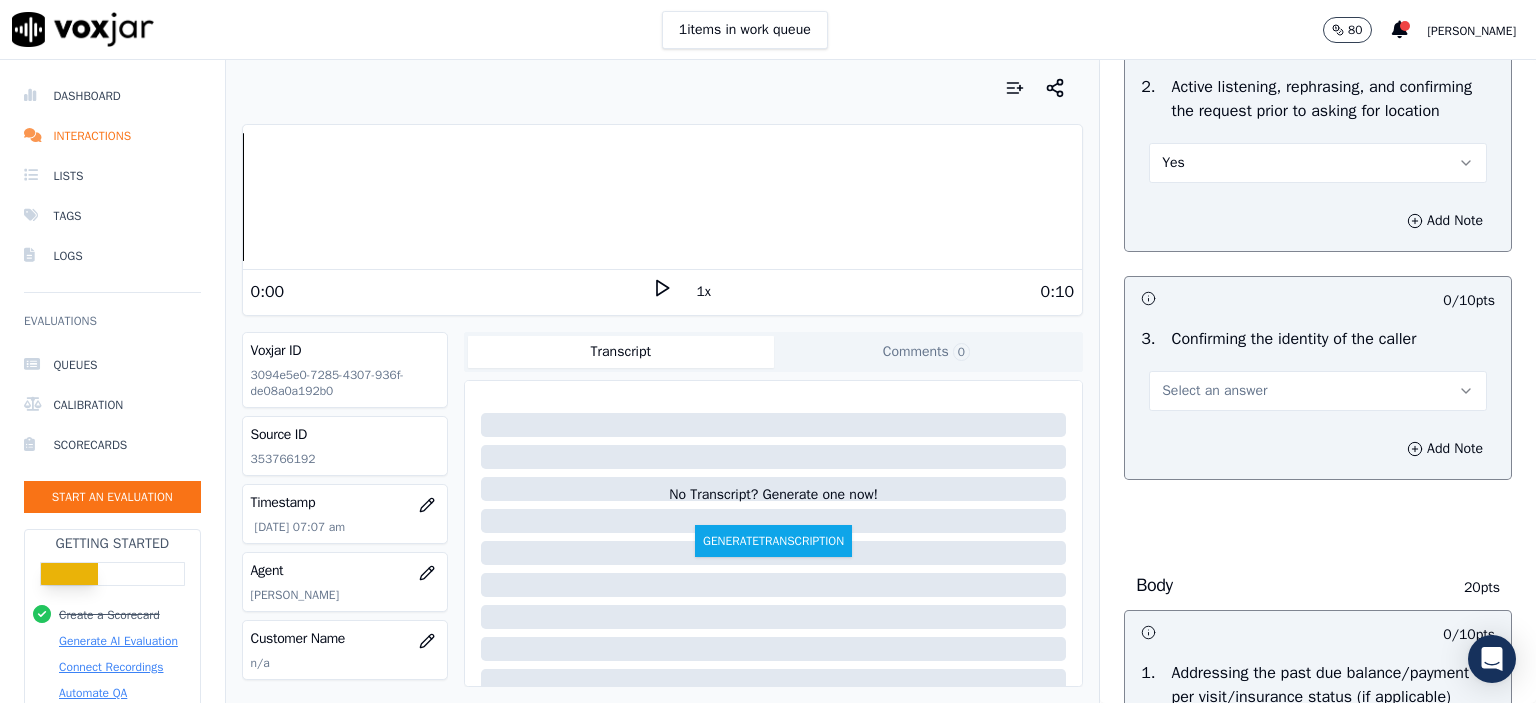 click on "Select an answer" at bounding box center [1214, 391] 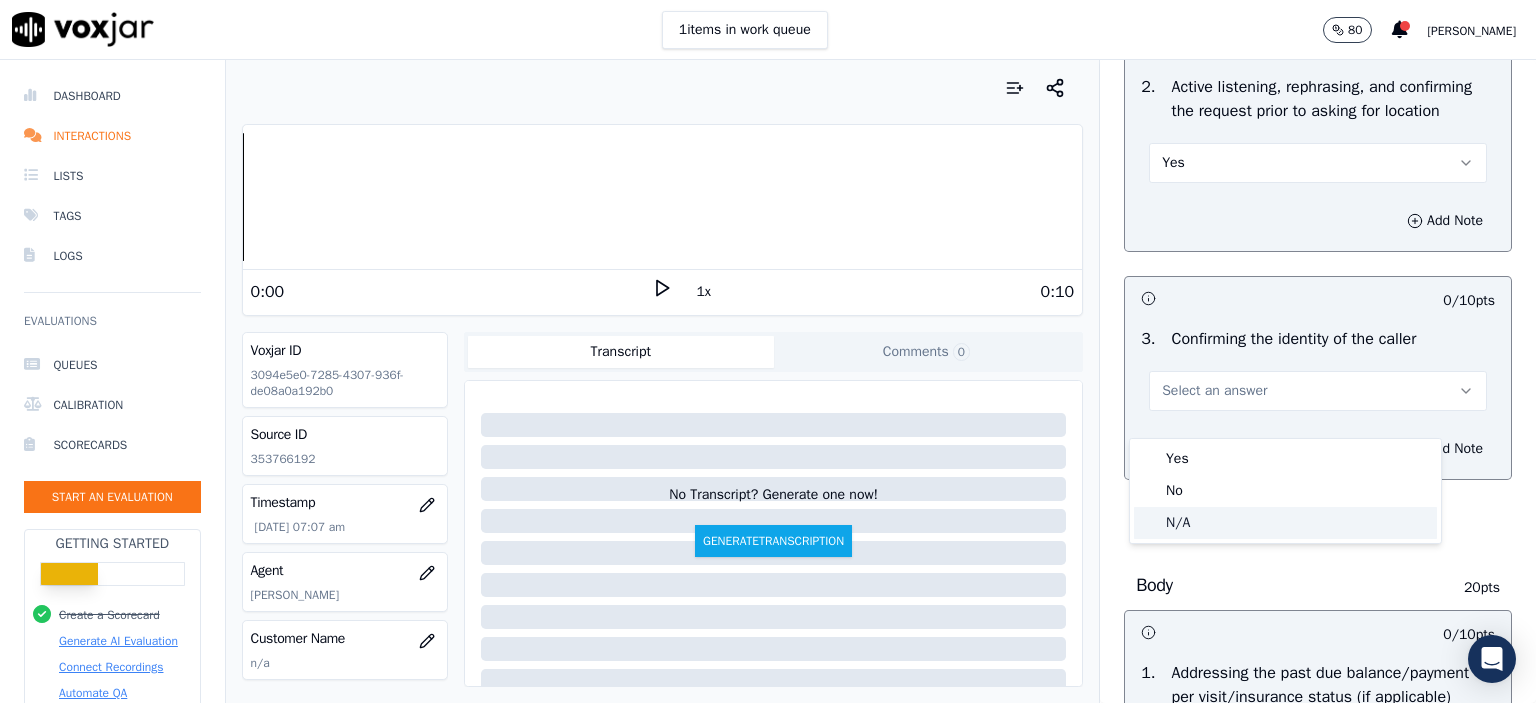click on "N/A" 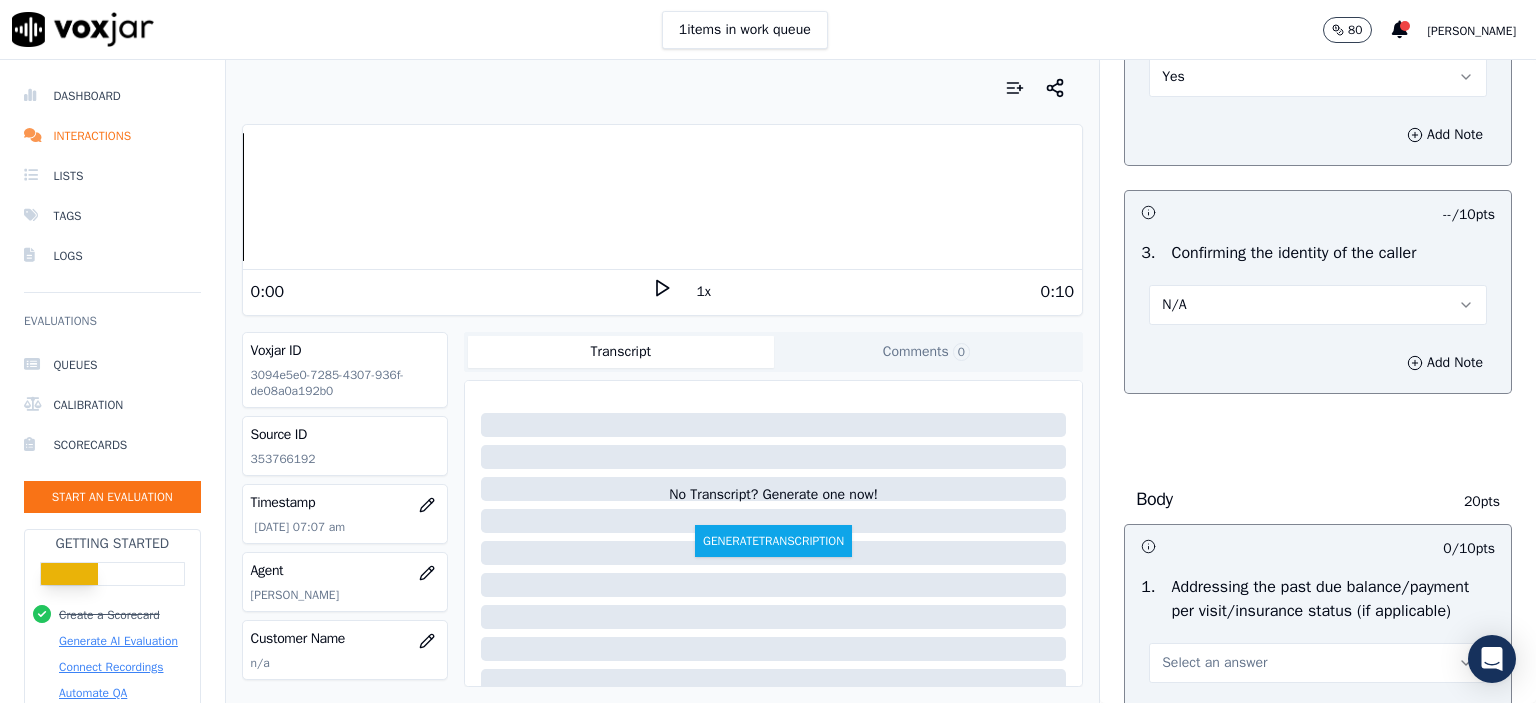 scroll, scrollTop: 700, scrollLeft: 0, axis: vertical 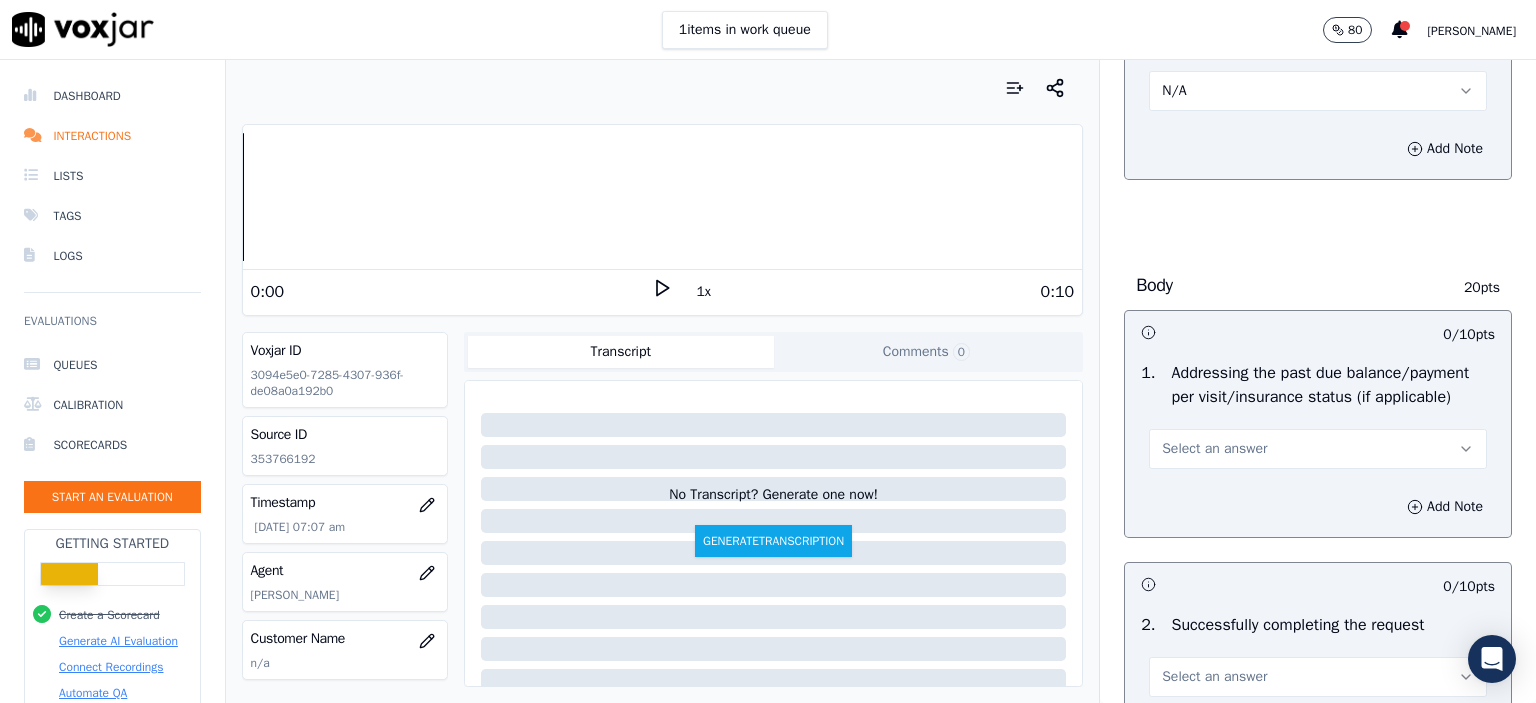 click on "Select an answer" at bounding box center [1214, 449] 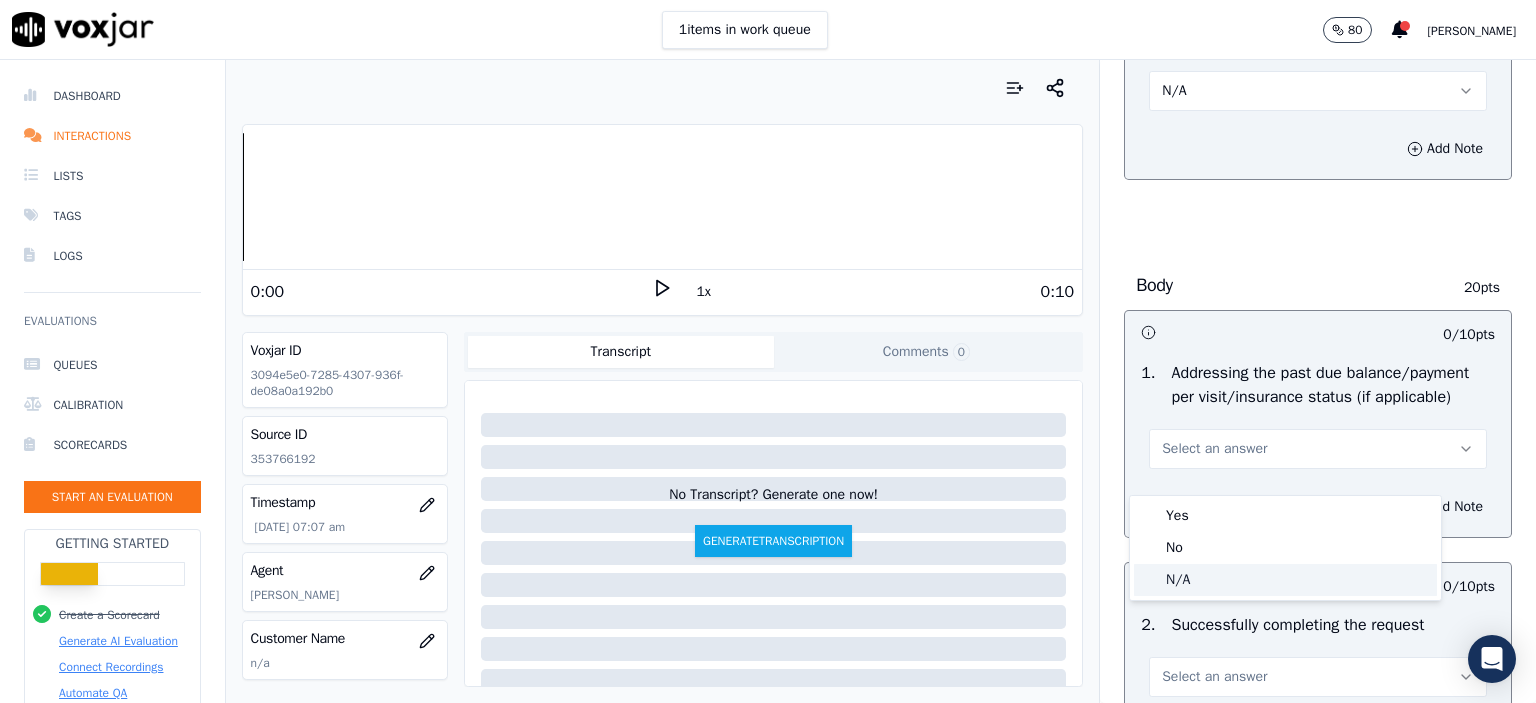 click on "N/A" 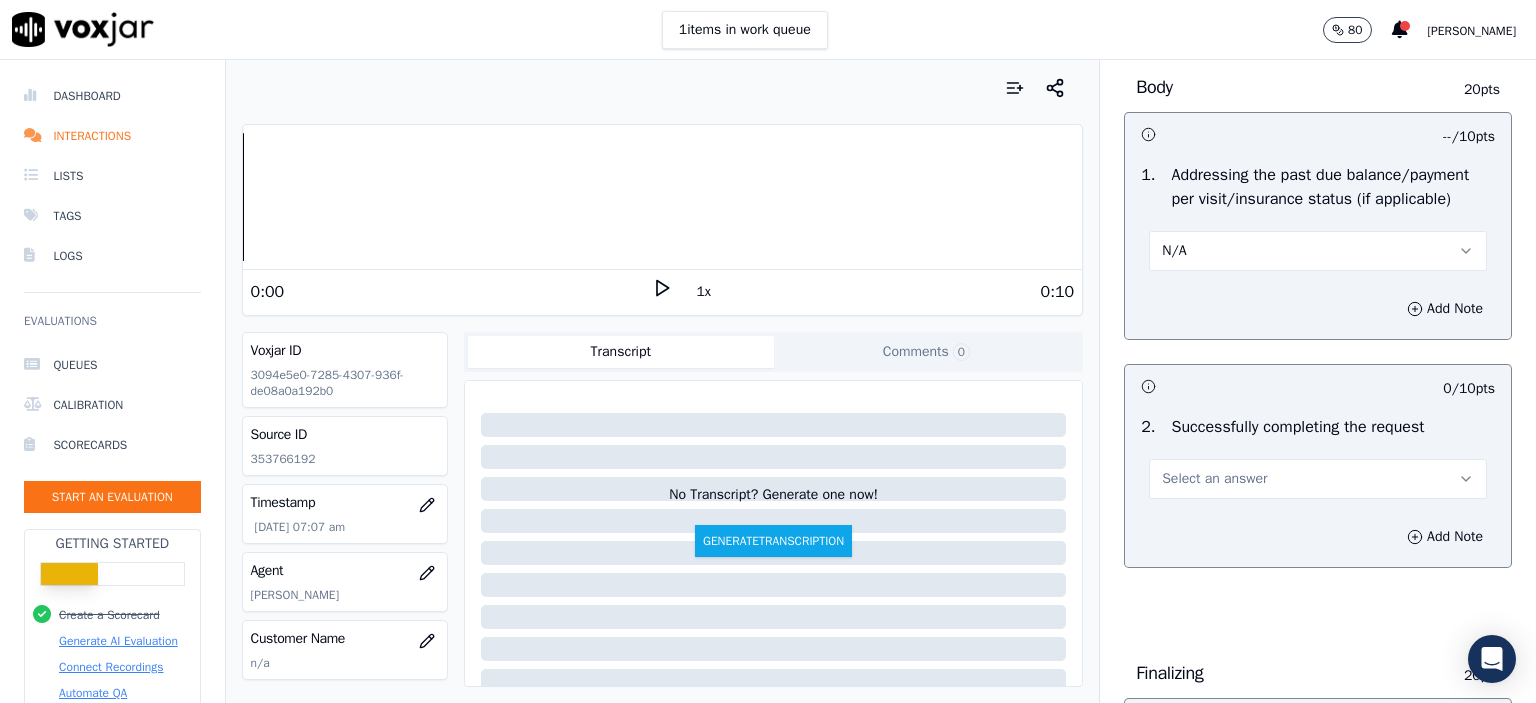 scroll, scrollTop: 900, scrollLeft: 0, axis: vertical 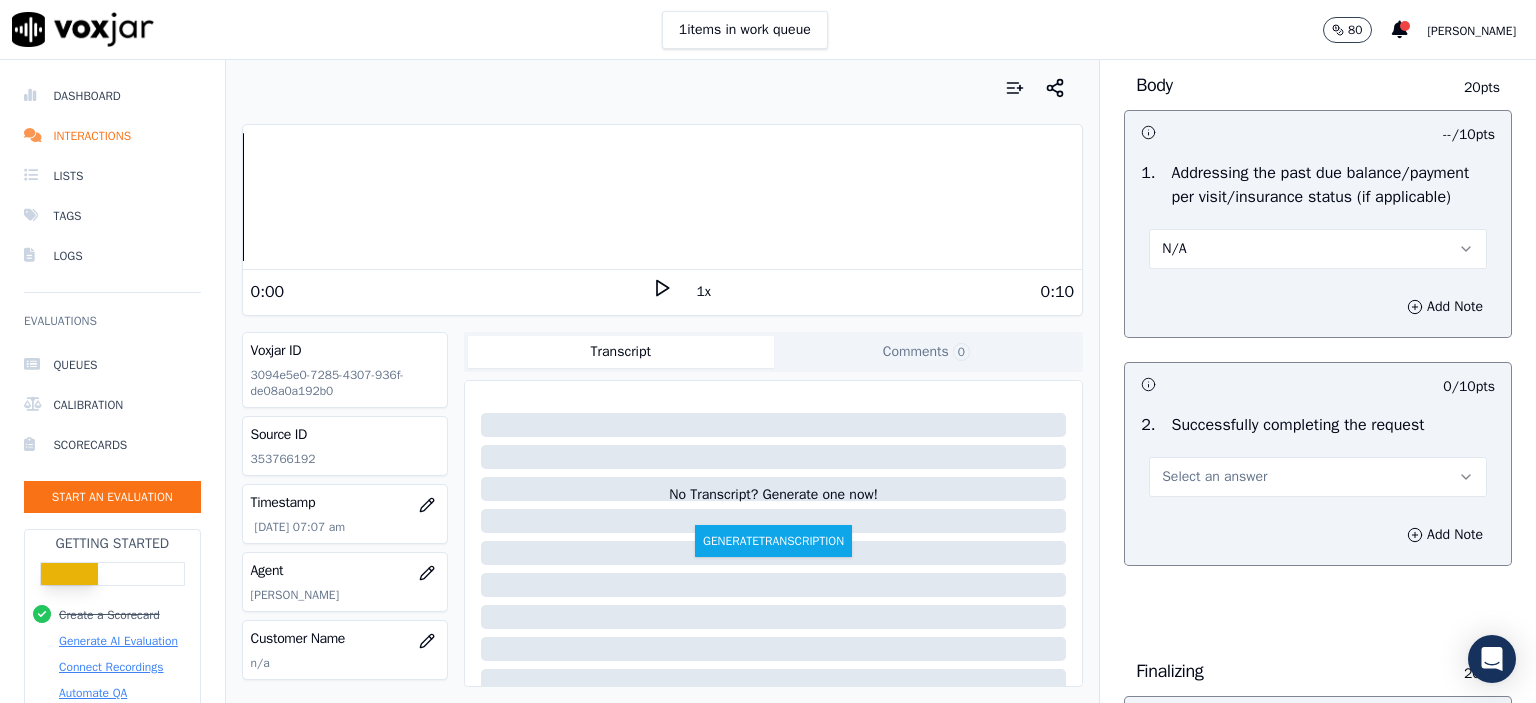 click on "Select an answer" at bounding box center [1318, 477] 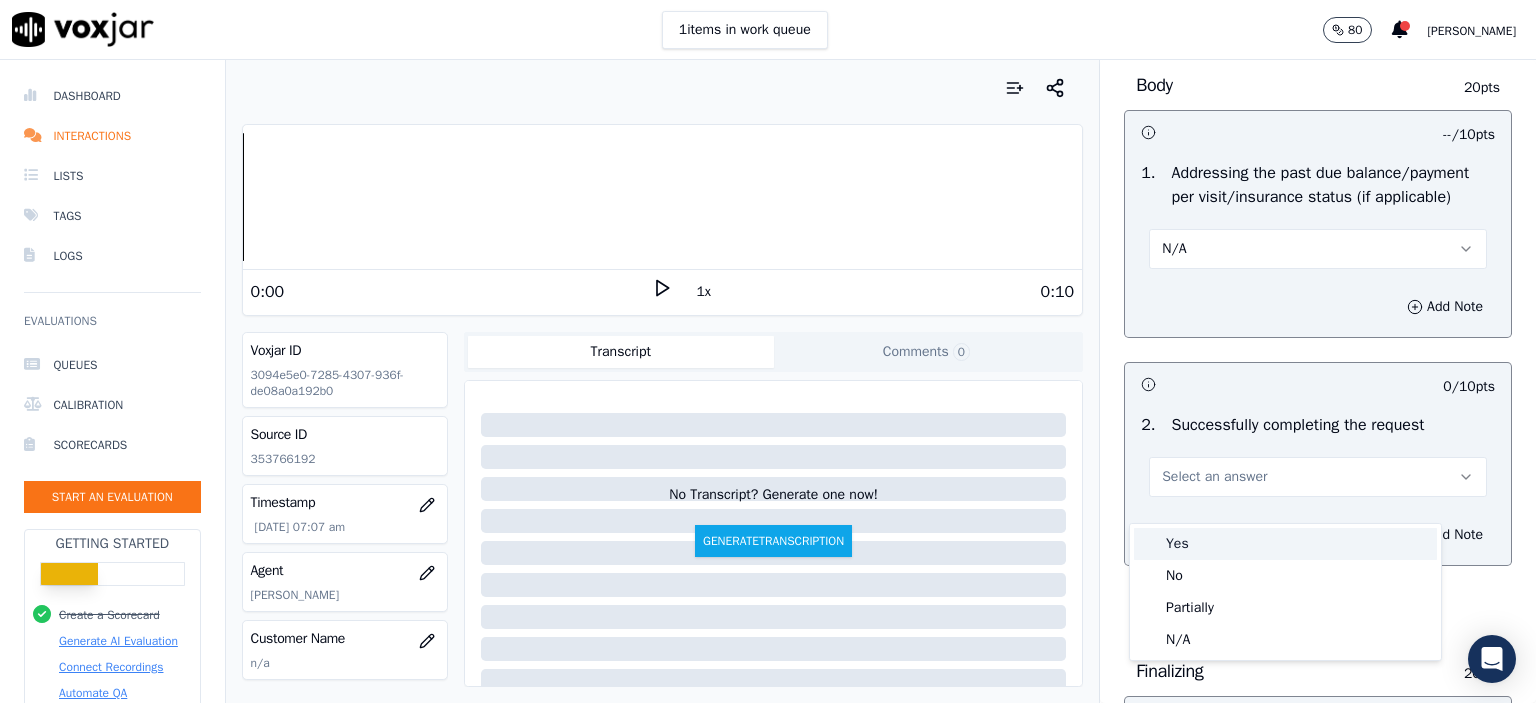 click on "Yes" at bounding box center [1285, 544] 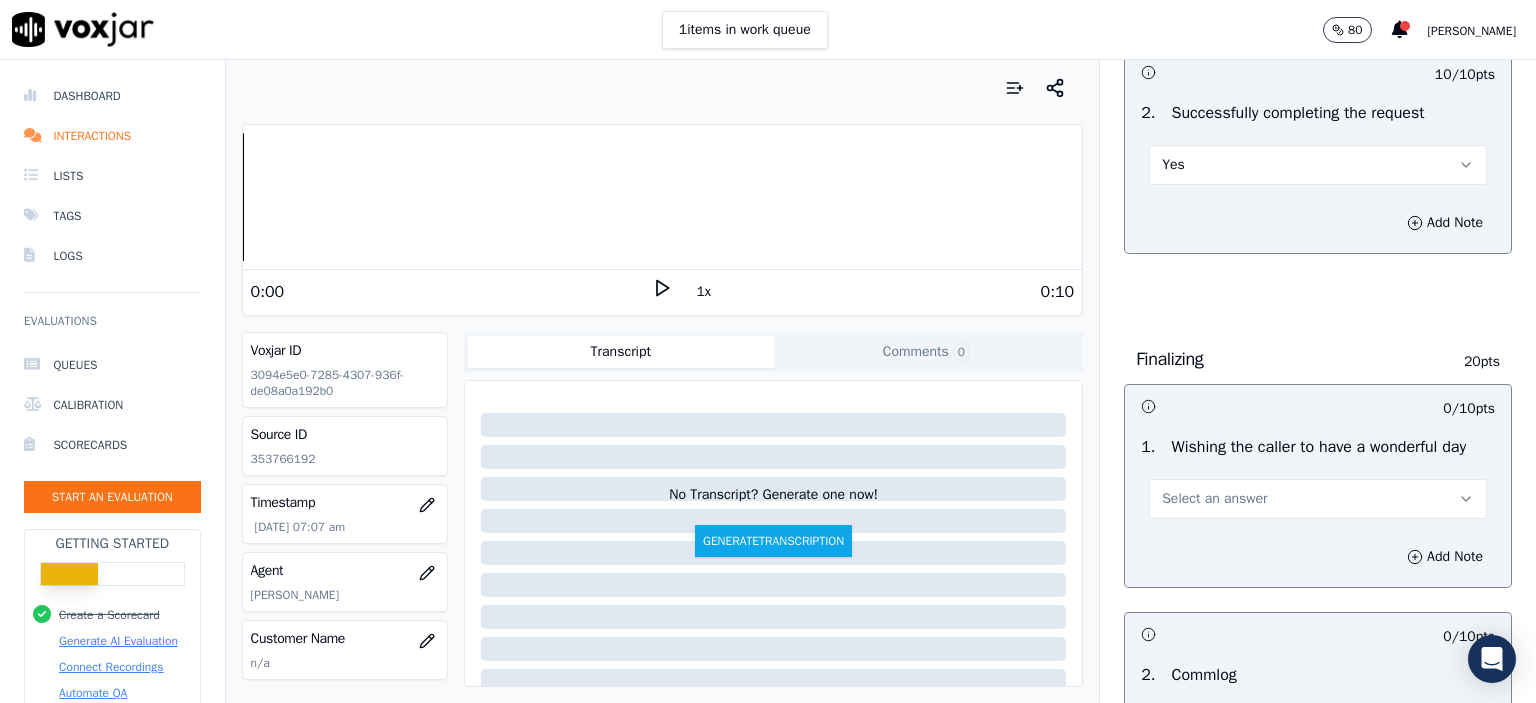 scroll, scrollTop: 1300, scrollLeft: 0, axis: vertical 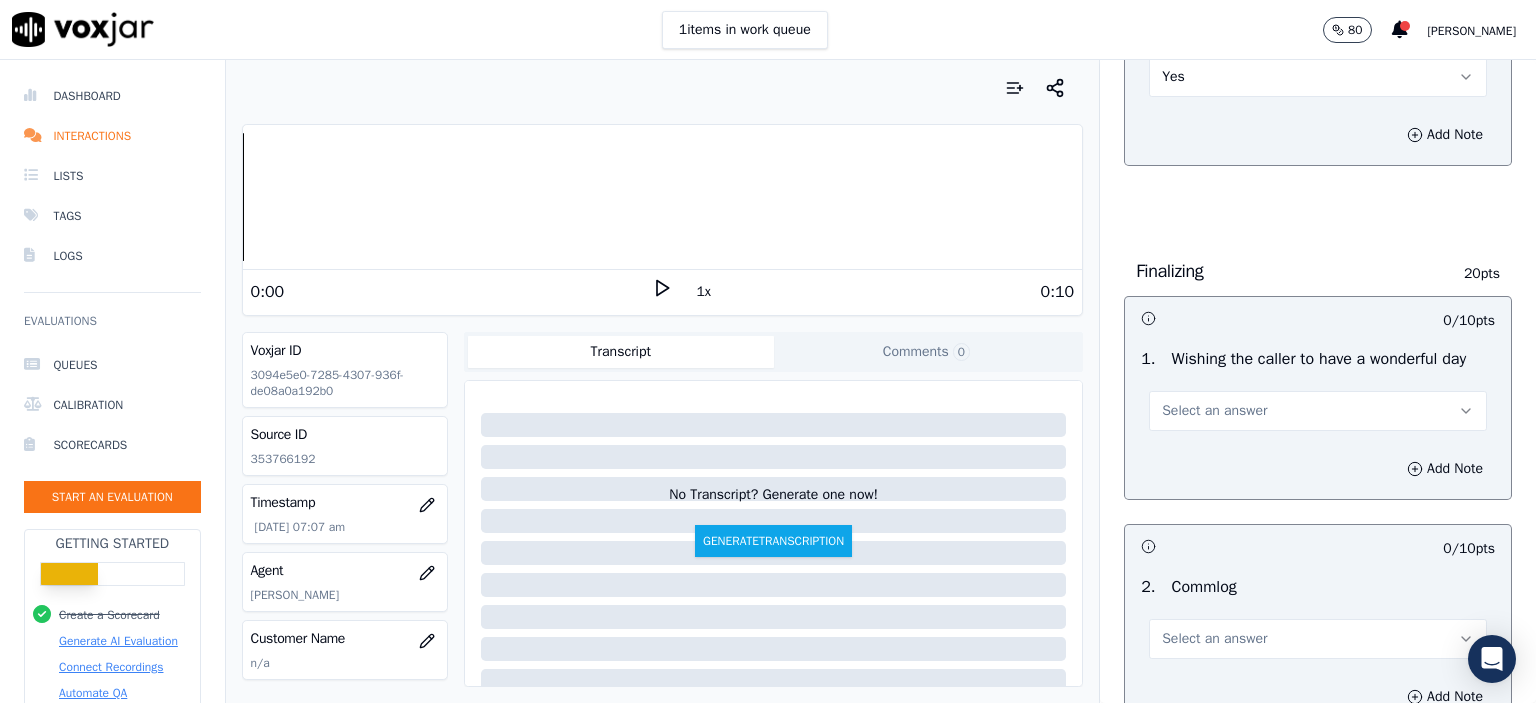 click on "Select an answer" at bounding box center [1318, 411] 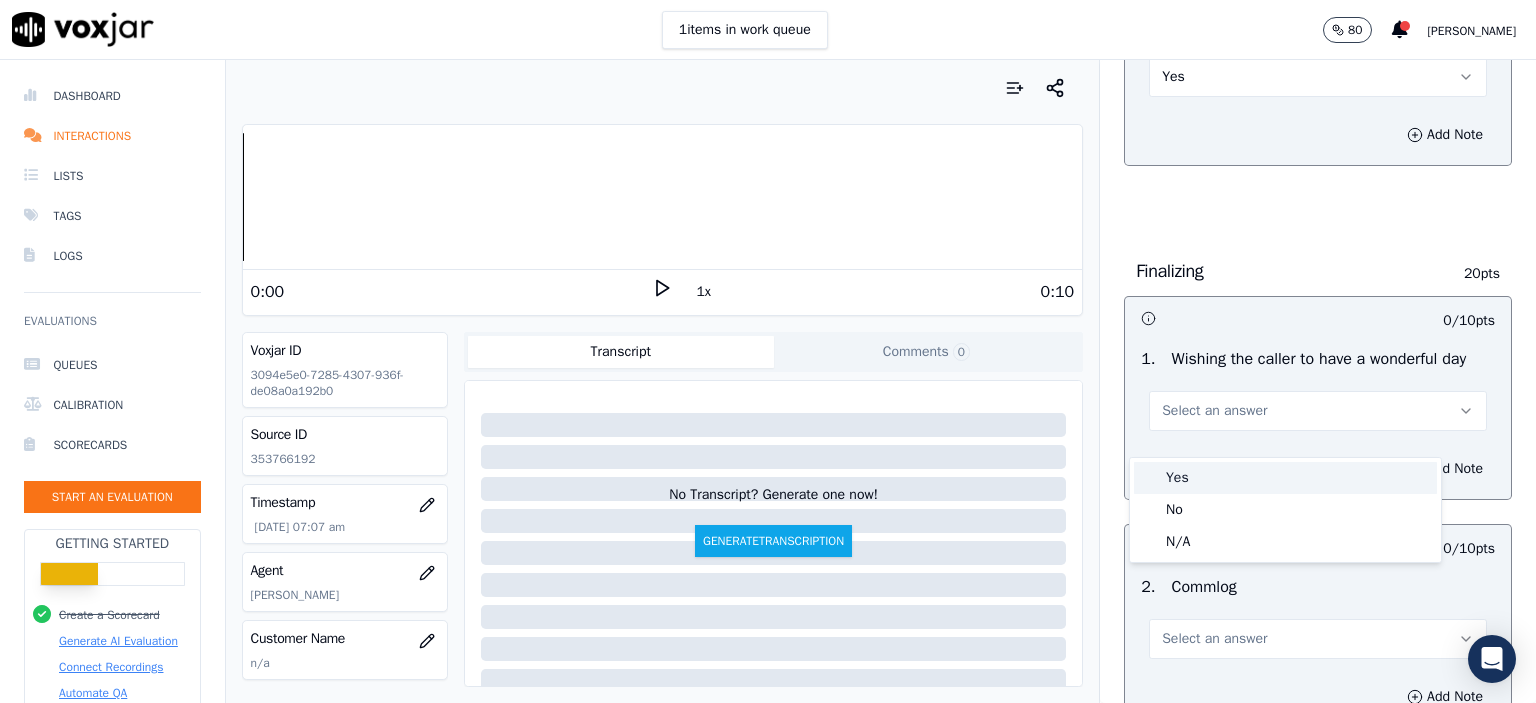 click on "Yes" at bounding box center (1285, 478) 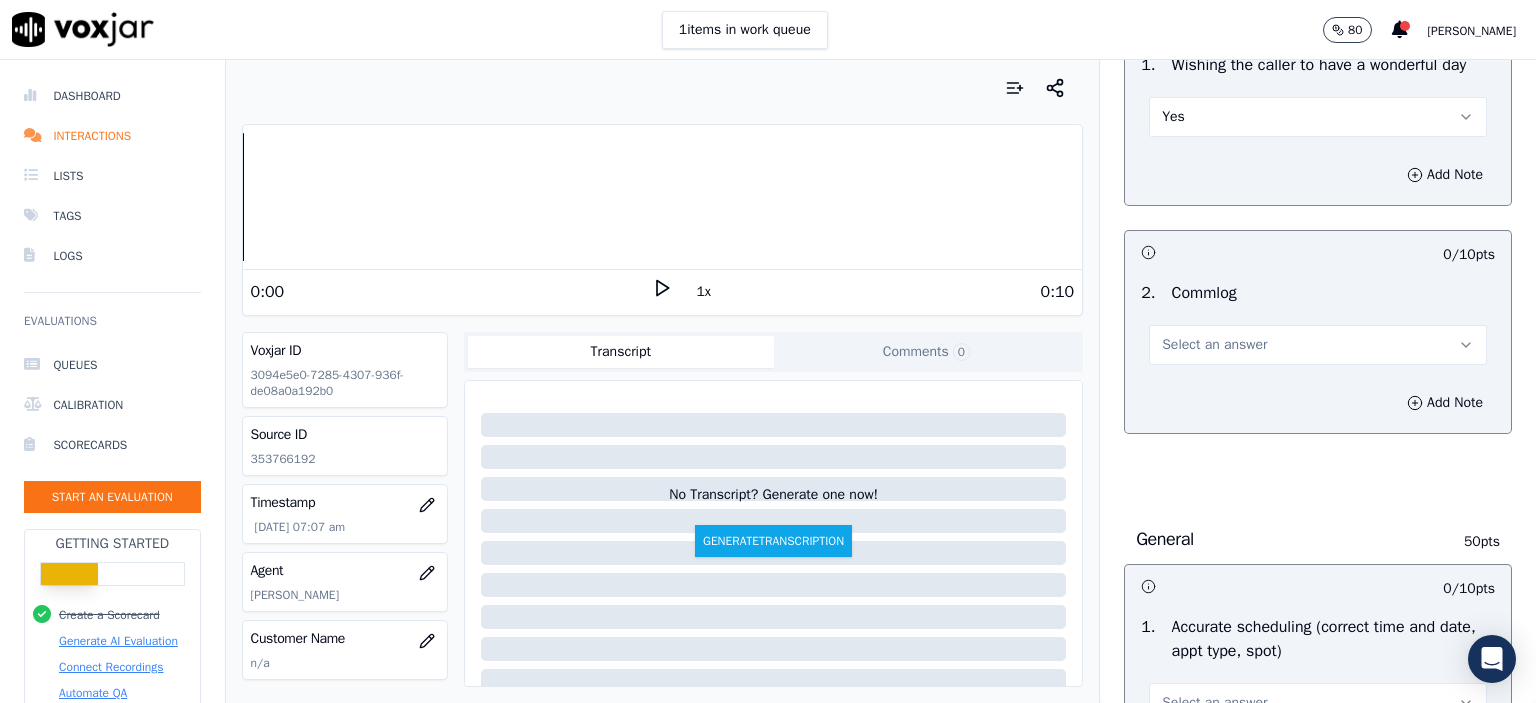 scroll, scrollTop: 1600, scrollLeft: 0, axis: vertical 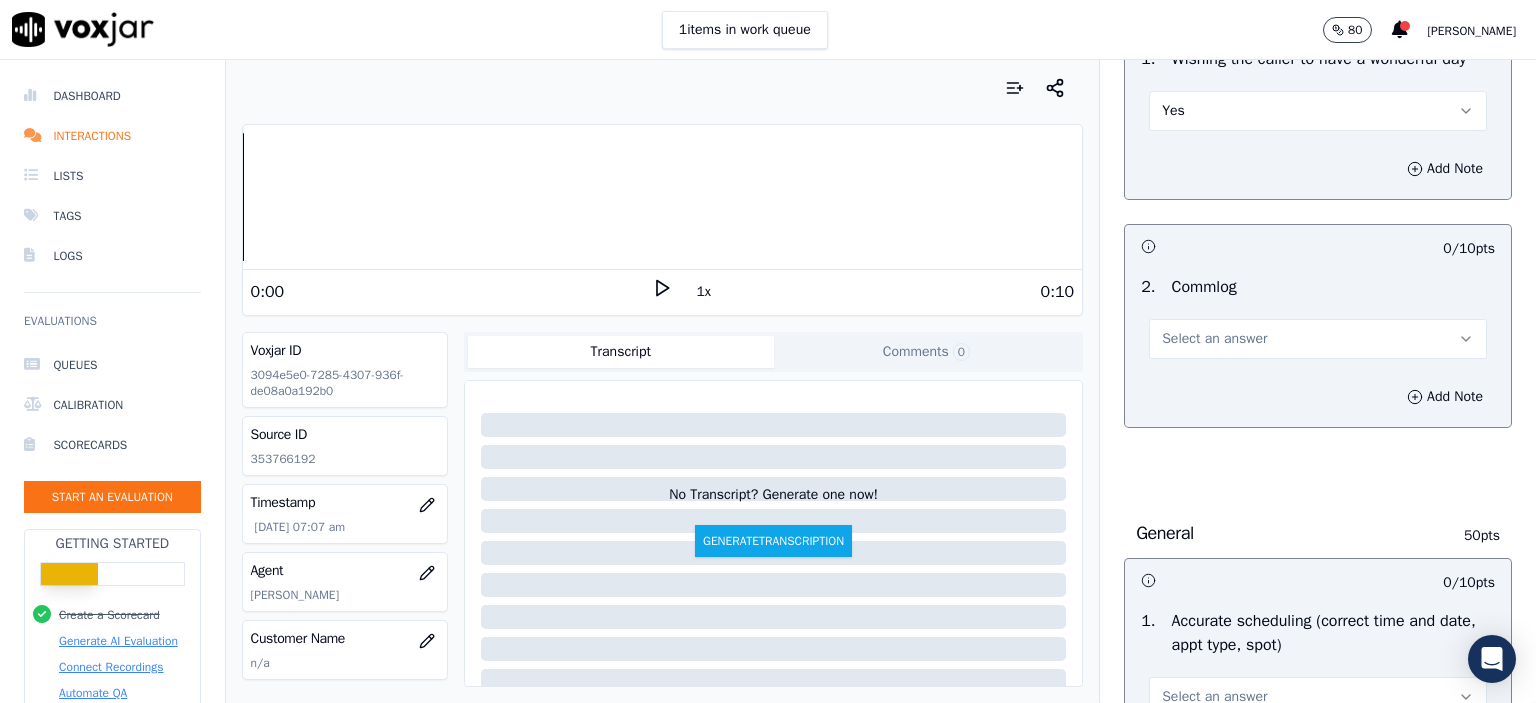 click on "Select an answer" at bounding box center [1318, 339] 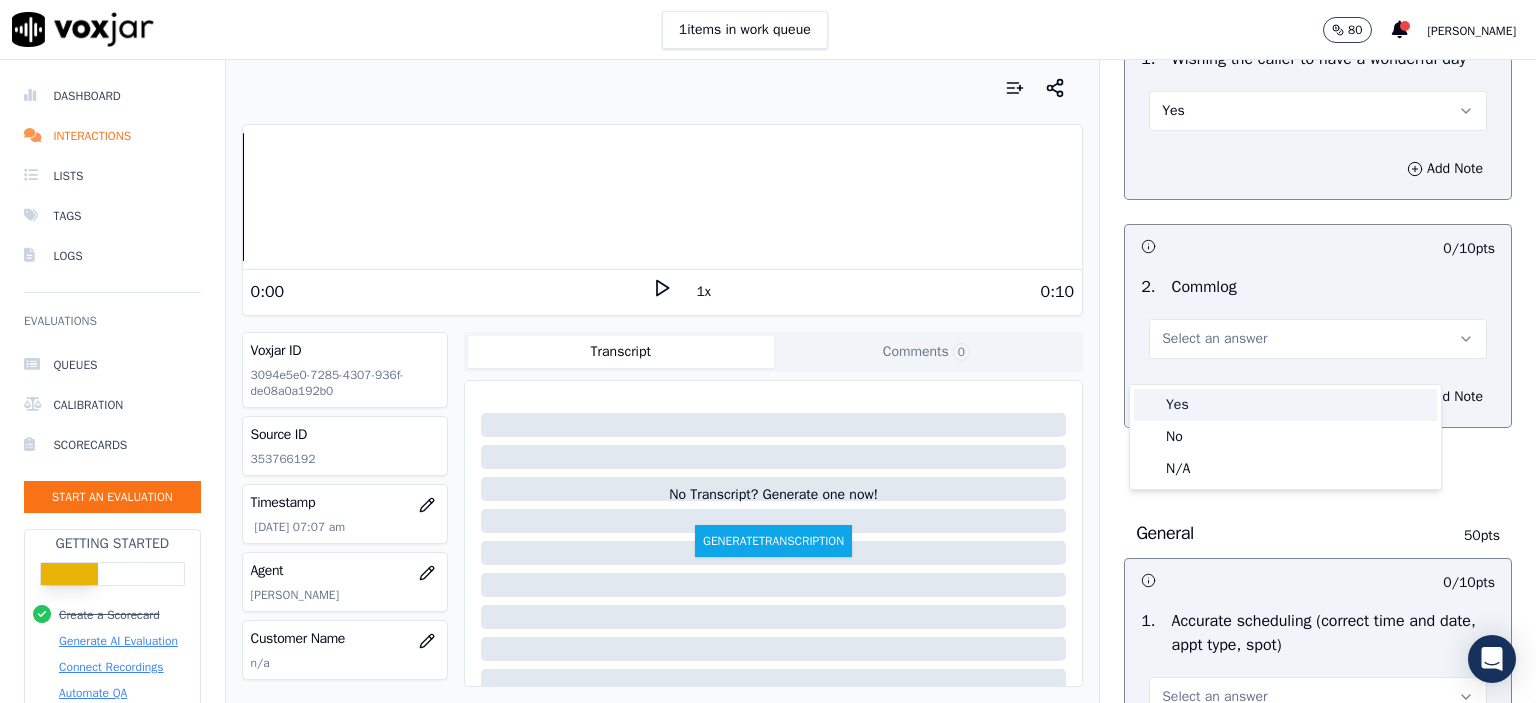 click on "Yes" at bounding box center (1285, 405) 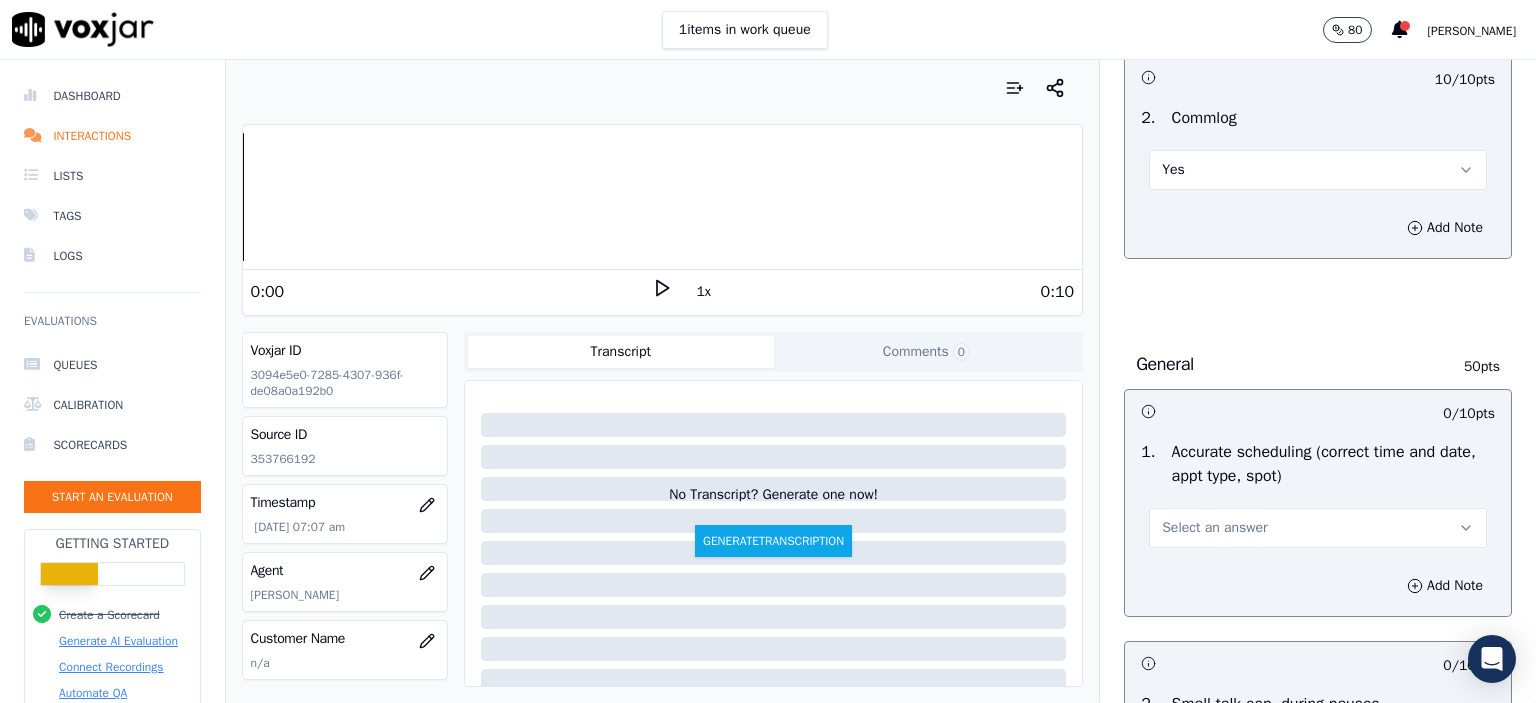scroll, scrollTop: 1800, scrollLeft: 0, axis: vertical 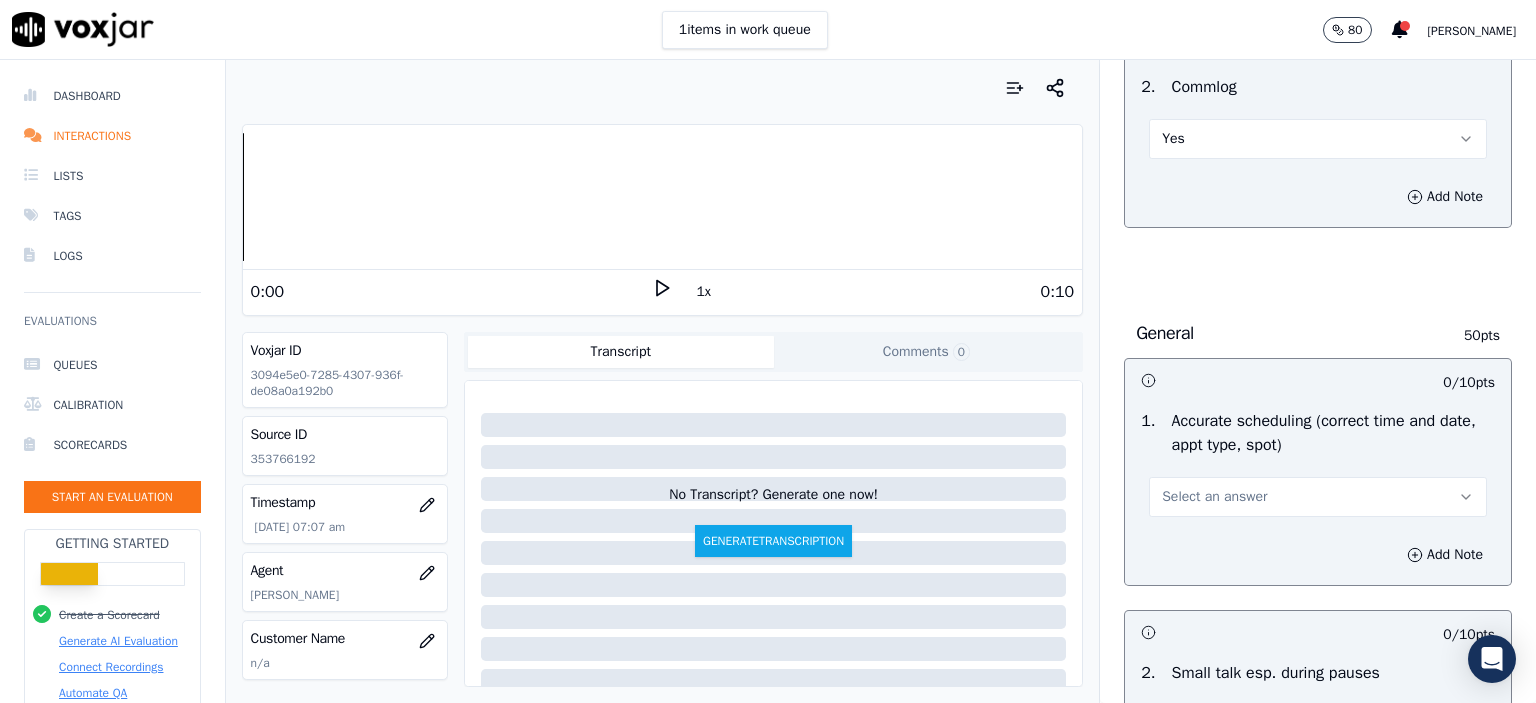 click on "Select an answer" at bounding box center [1214, 497] 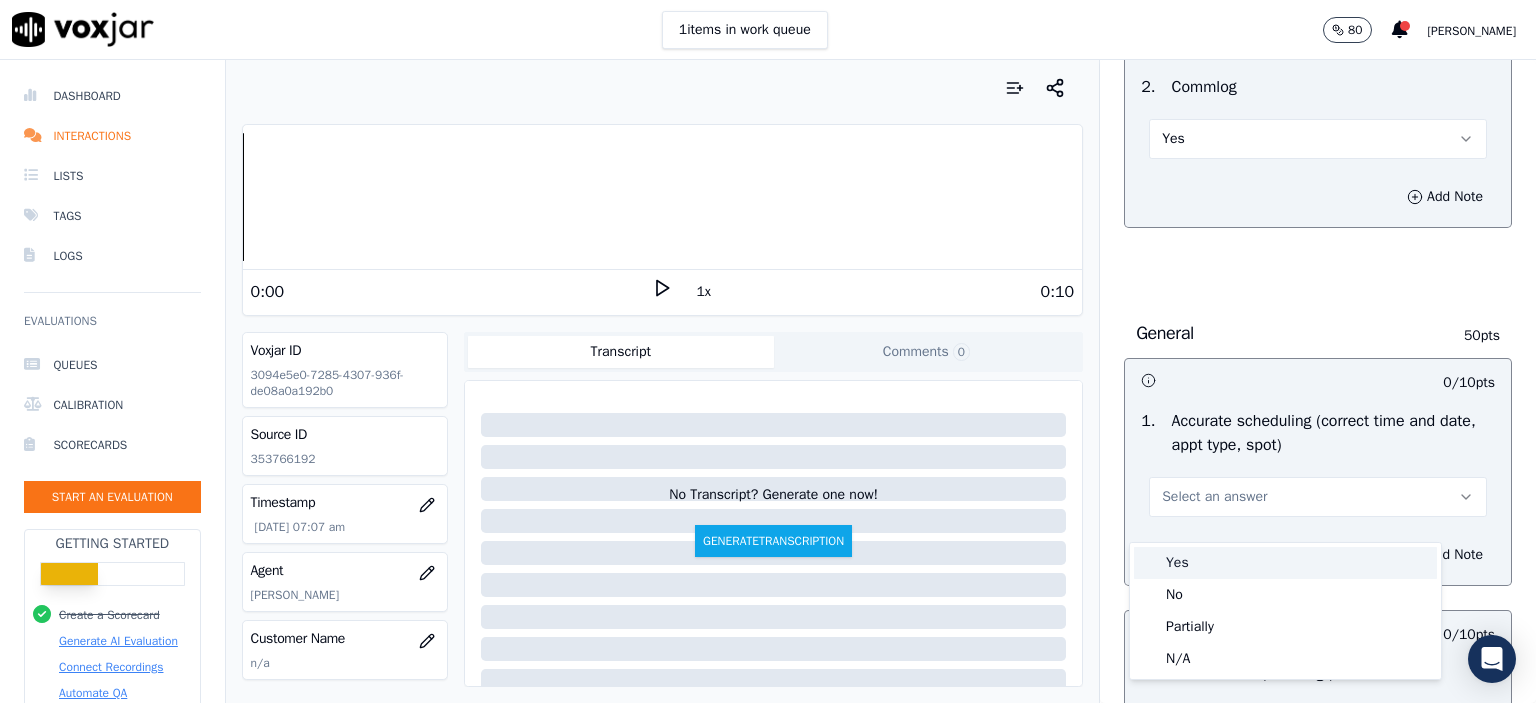 click on "Yes" at bounding box center (1285, 563) 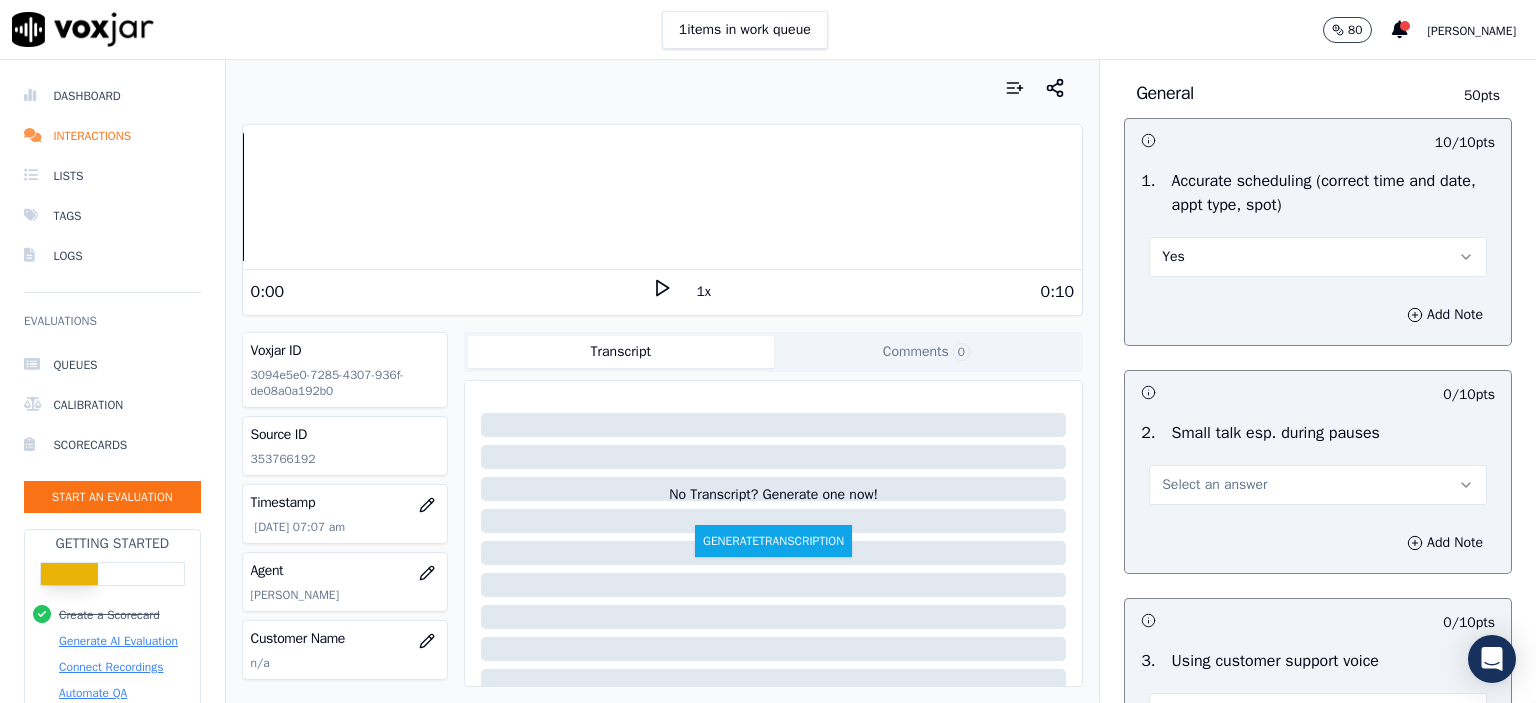 scroll, scrollTop: 2100, scrollLeft: 0, axis: vertical 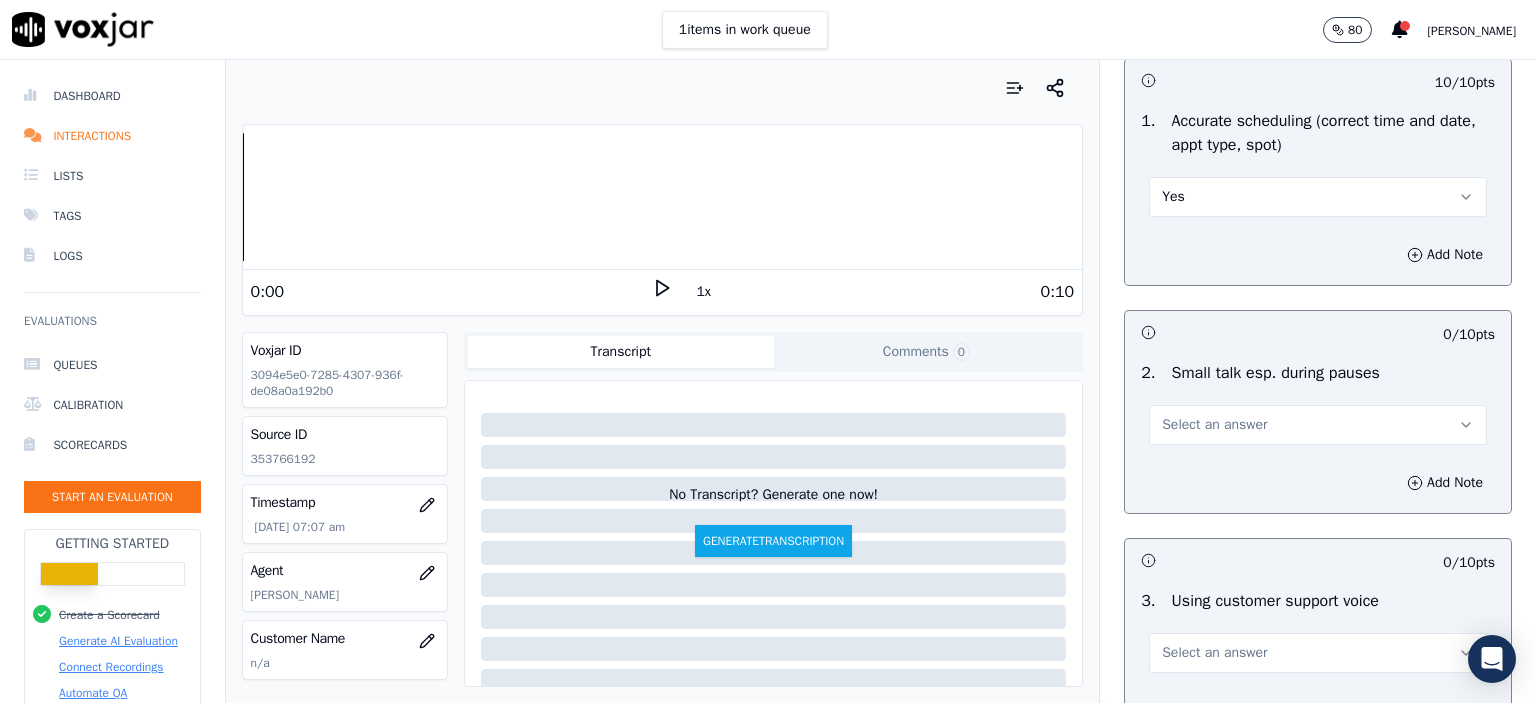 click on "Select an answer" at bounding box center (1214, 425) 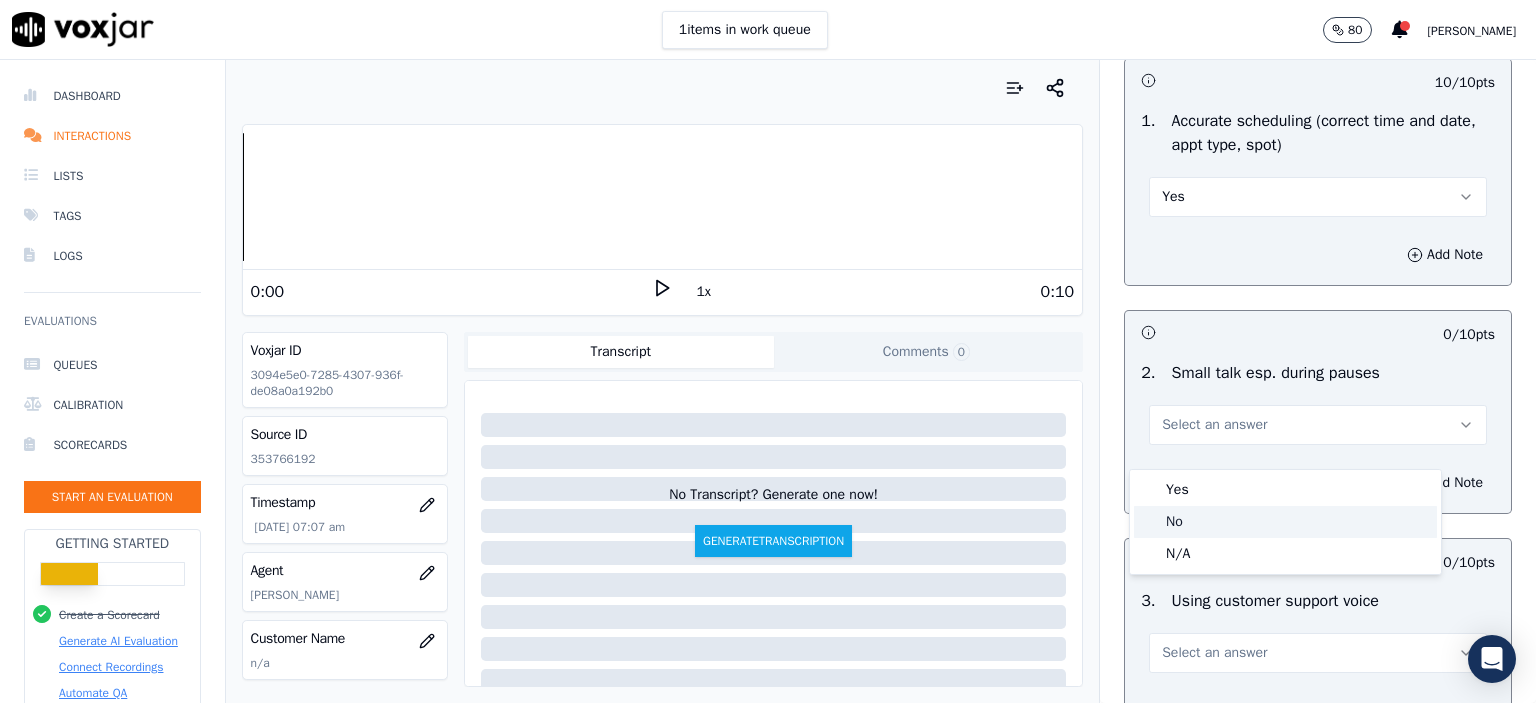 click on "No" 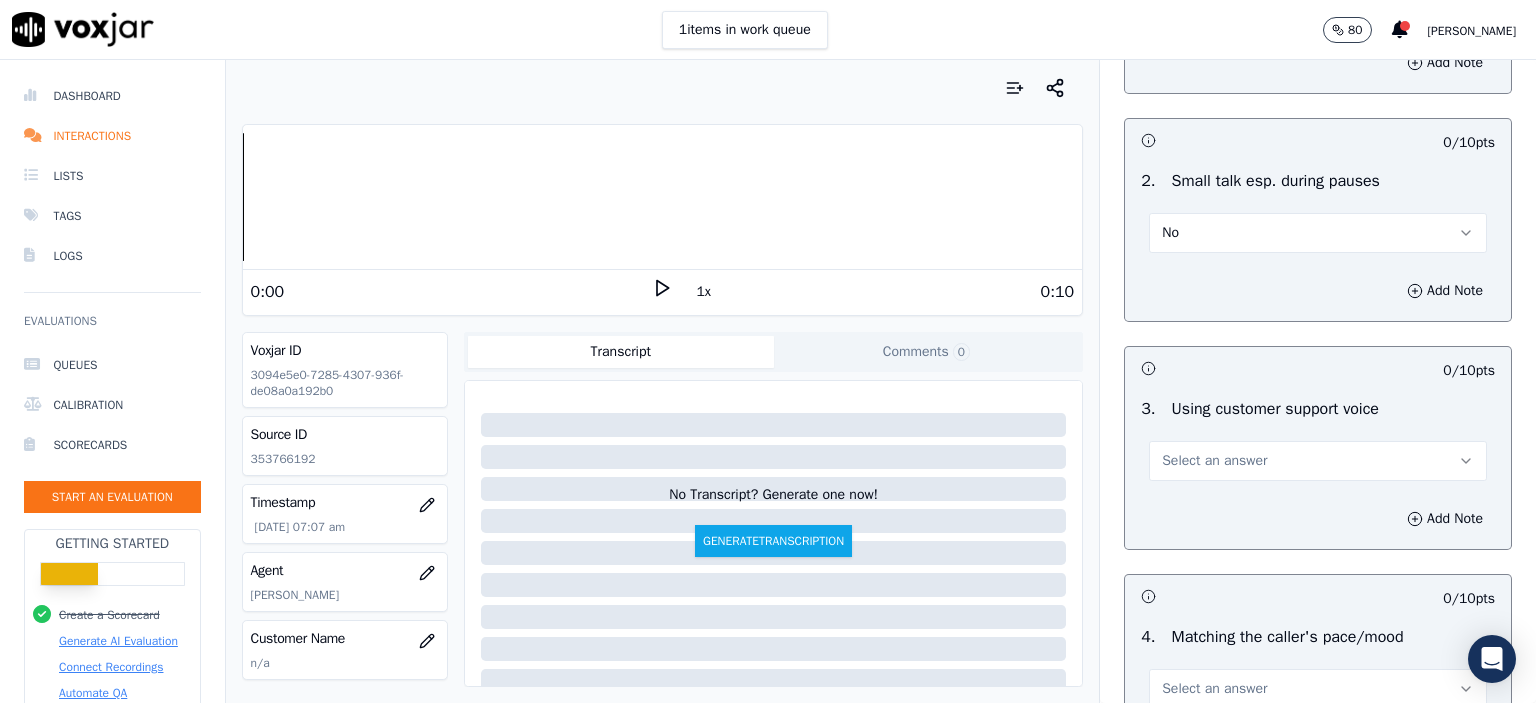 scroll, scrollTop: 2300, scrollLeft: 0, axis: vertical 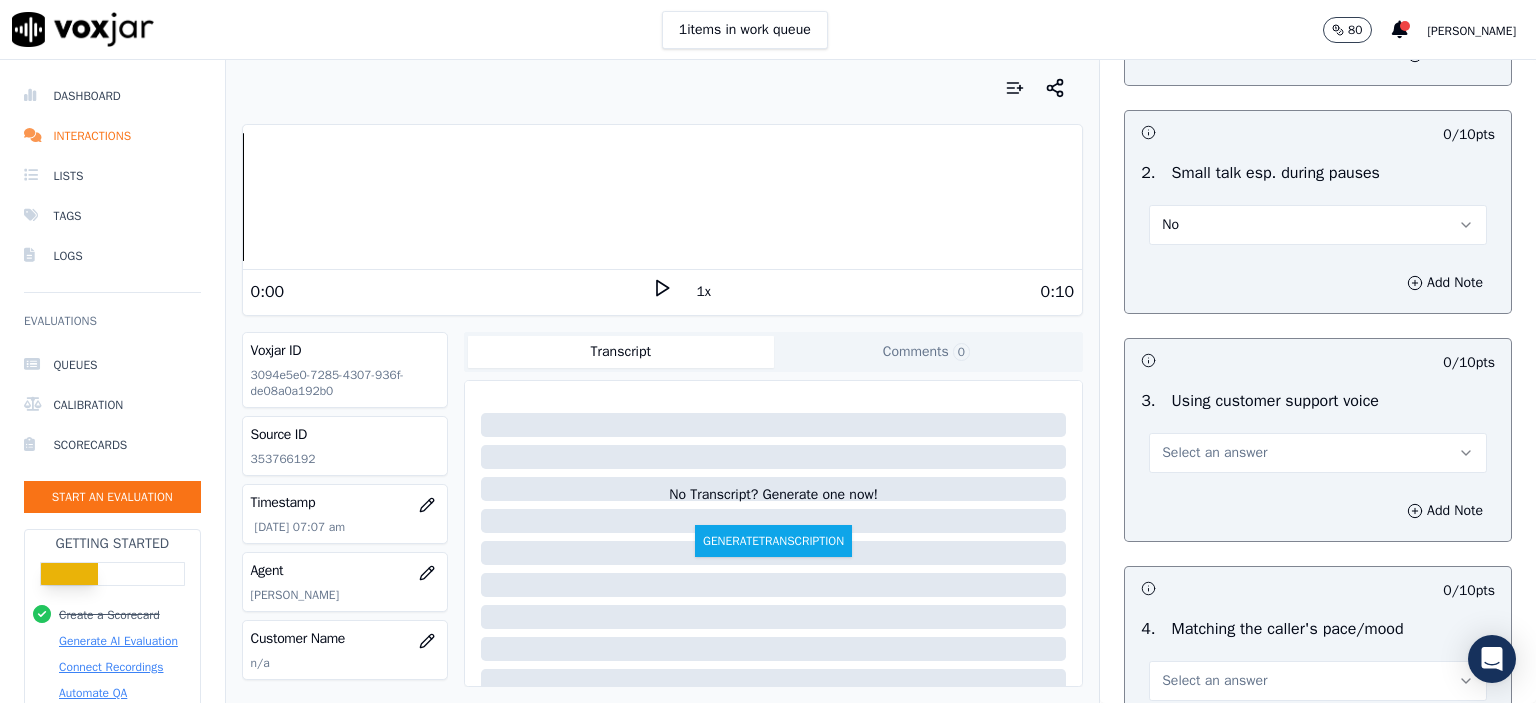 click on "Select an answer" at bounding box center (1318, 453) 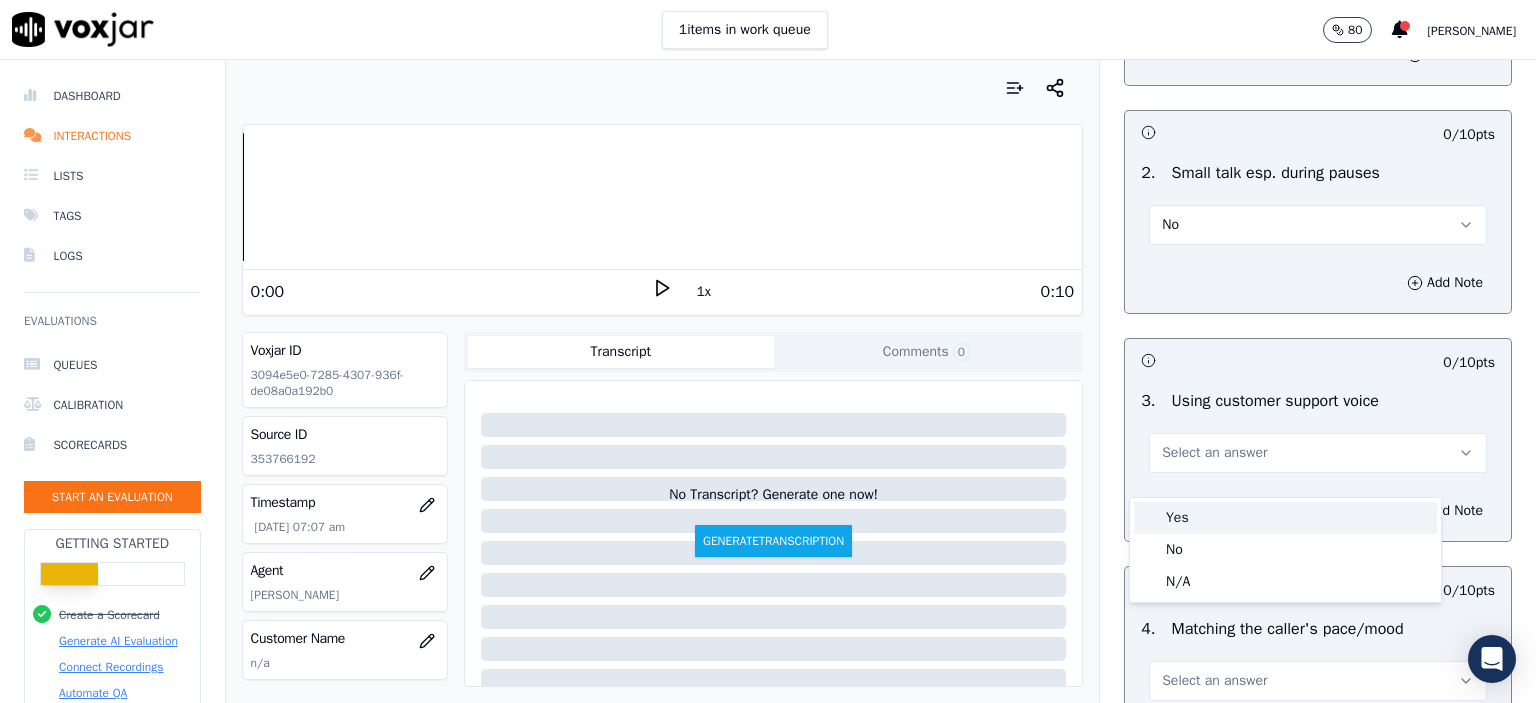 click on "Yes" at bounding box center (1285, 518) 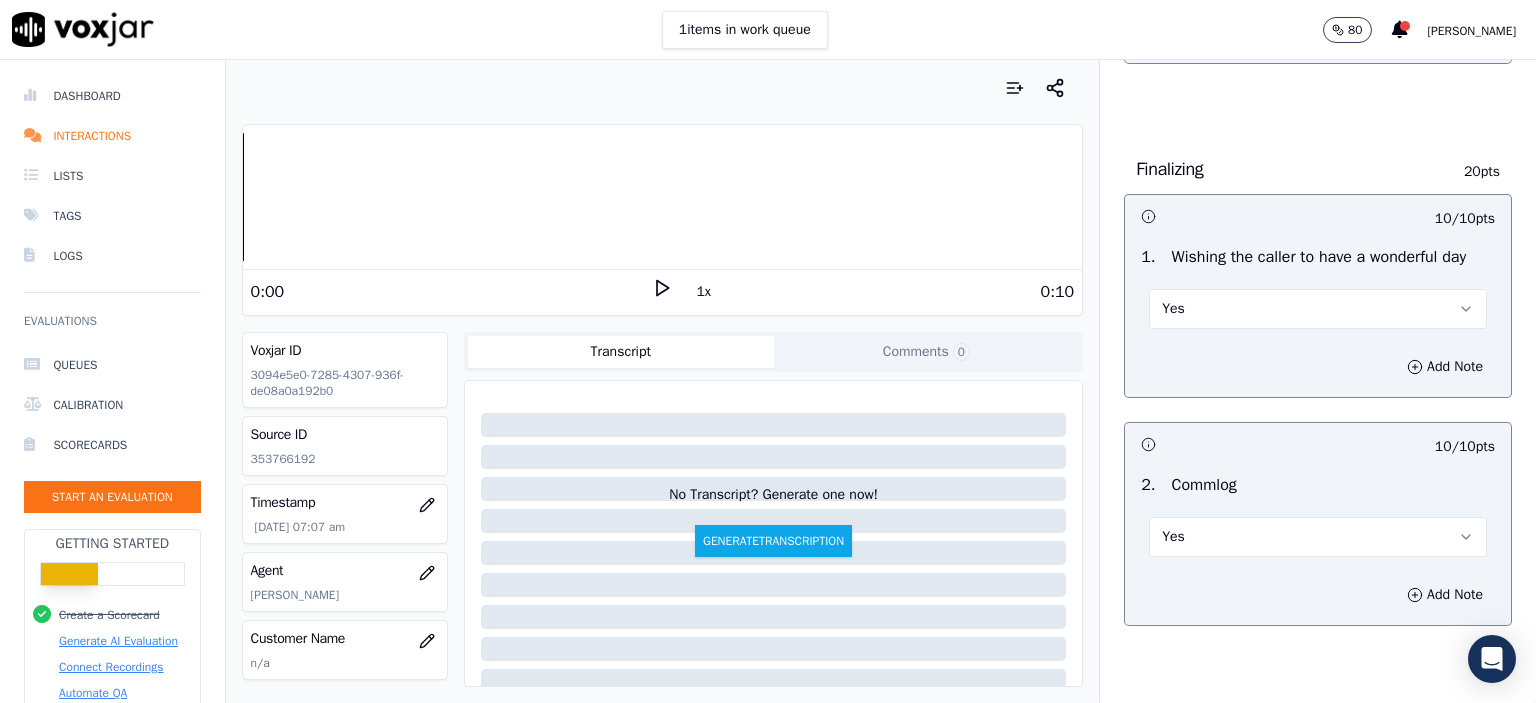 scroll, scrollTop: 1400, scrollLeft: 0, axis: vertical 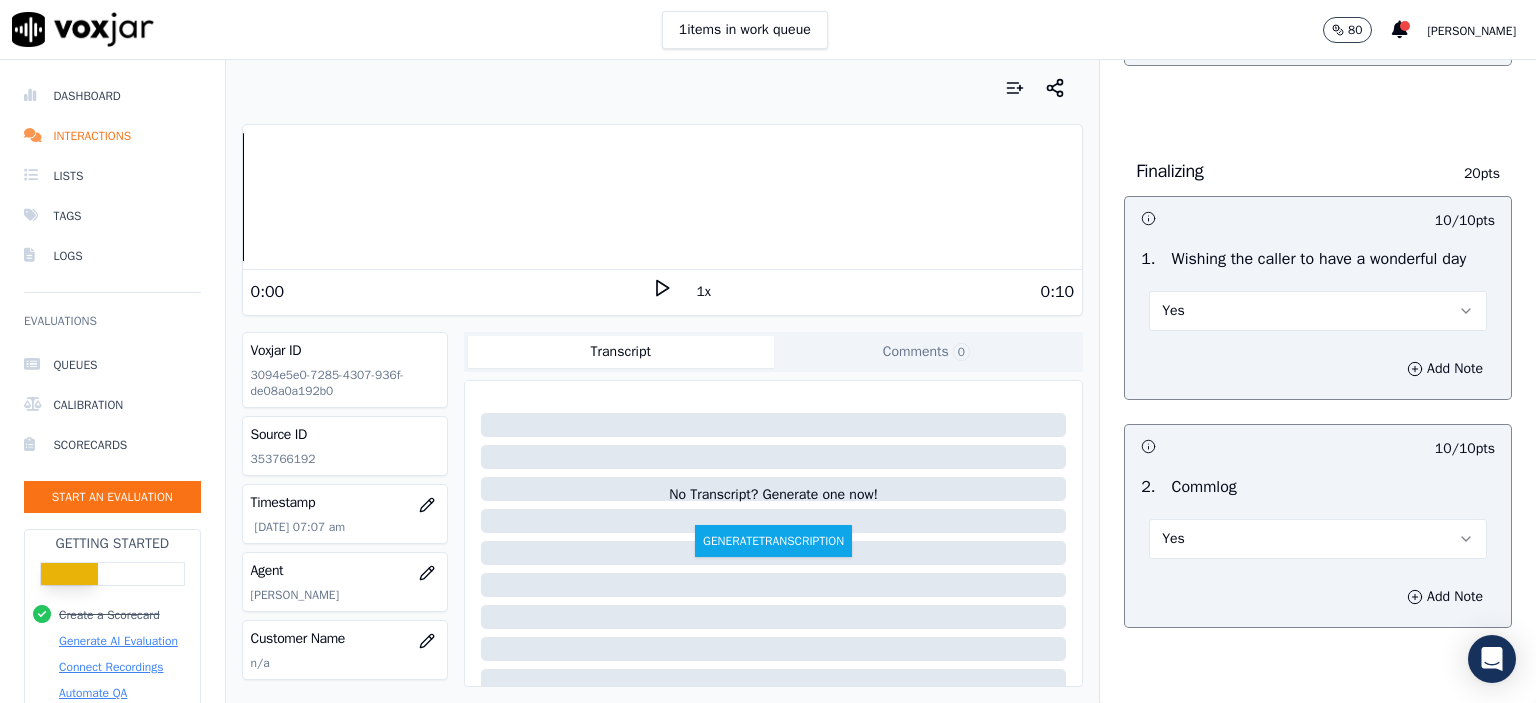click on "Yes" at bounding box center [1318, 311] 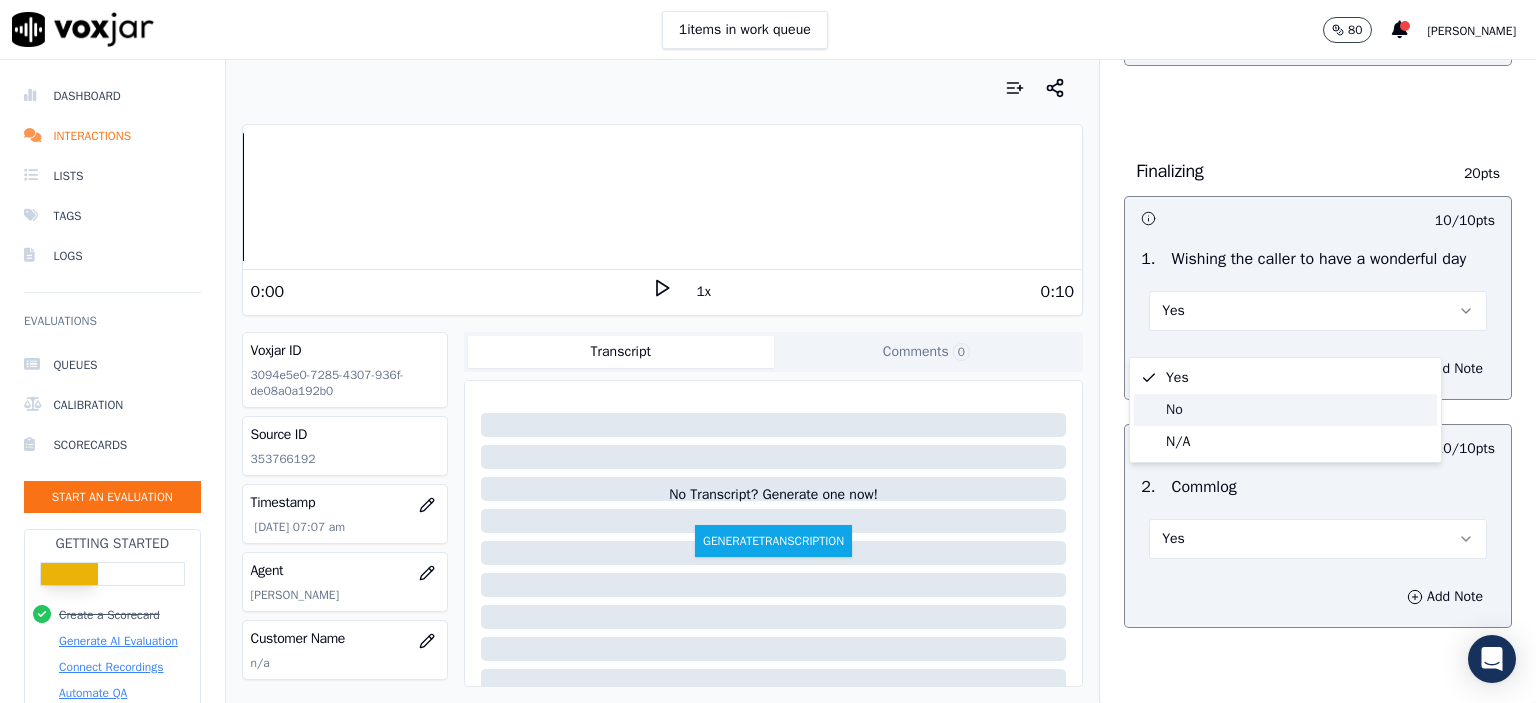 click on "No" 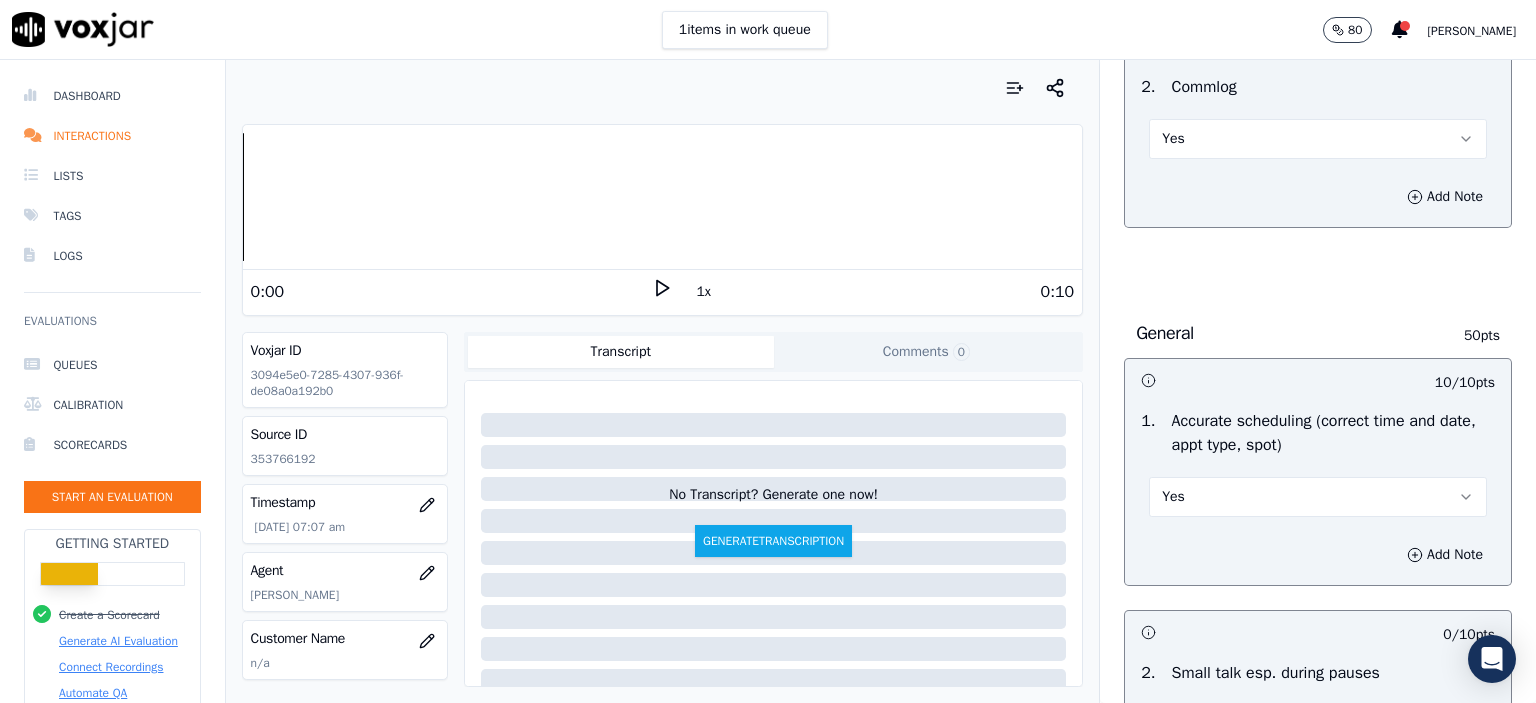 scroll, scrollTop: 3007, scrollLeft: 0, axis: vertical 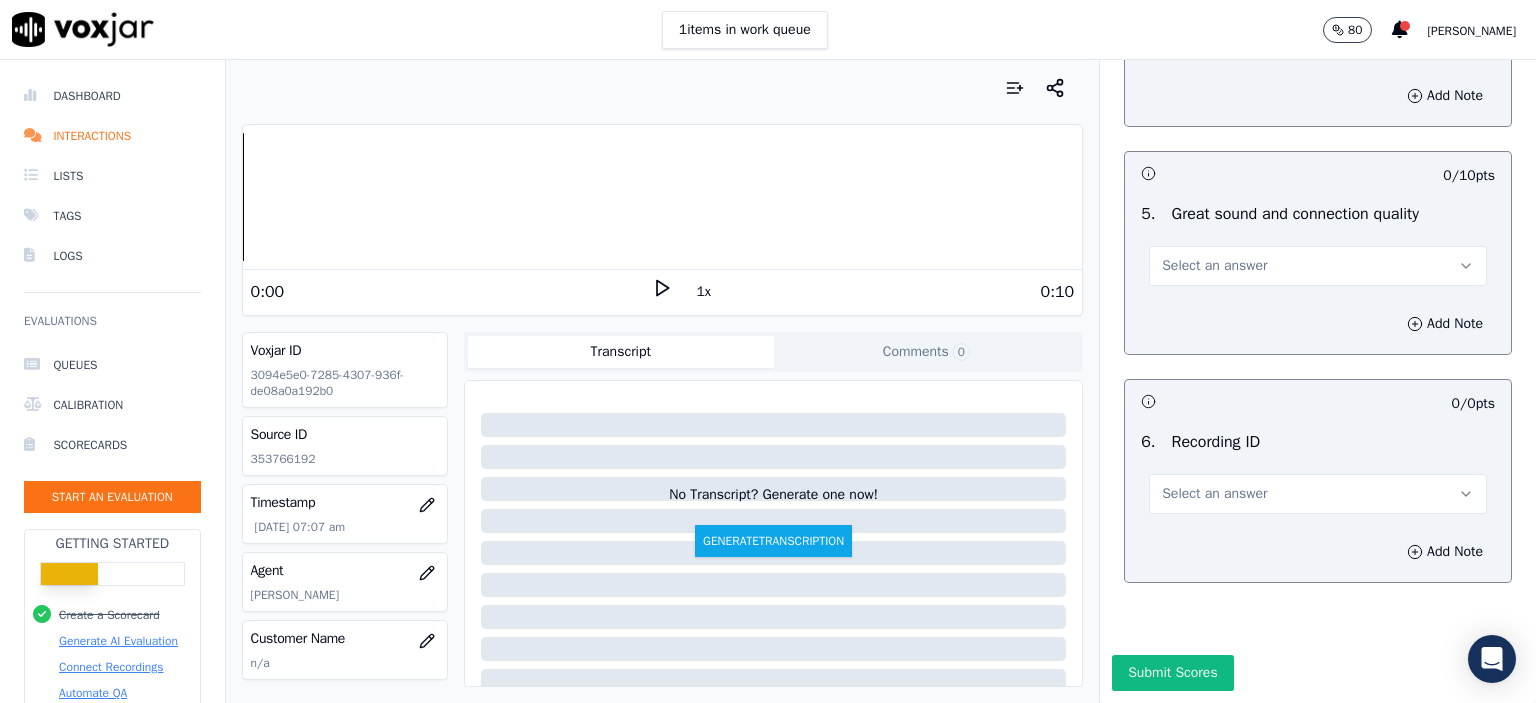 click on "Select an answer" at bounding box center (1318, 494) 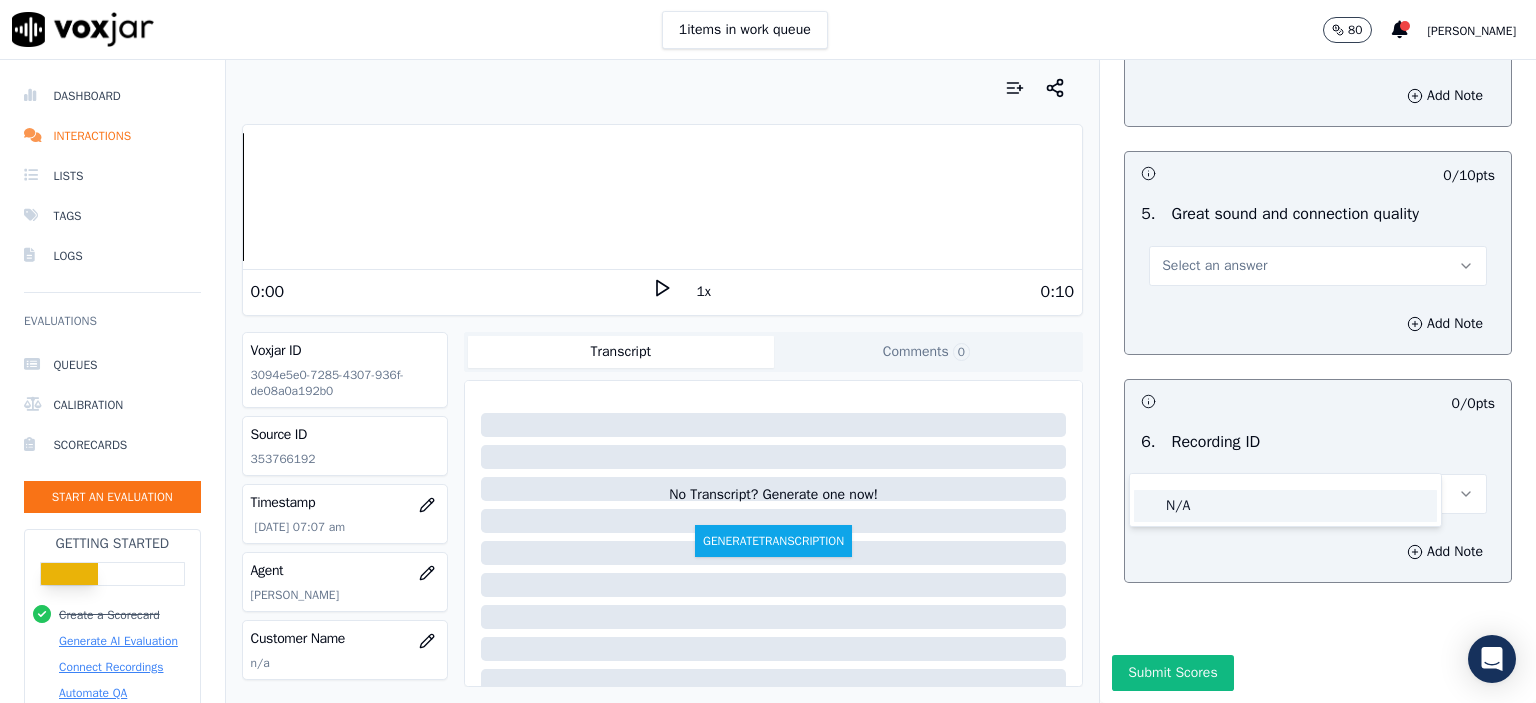 click on "N/A" 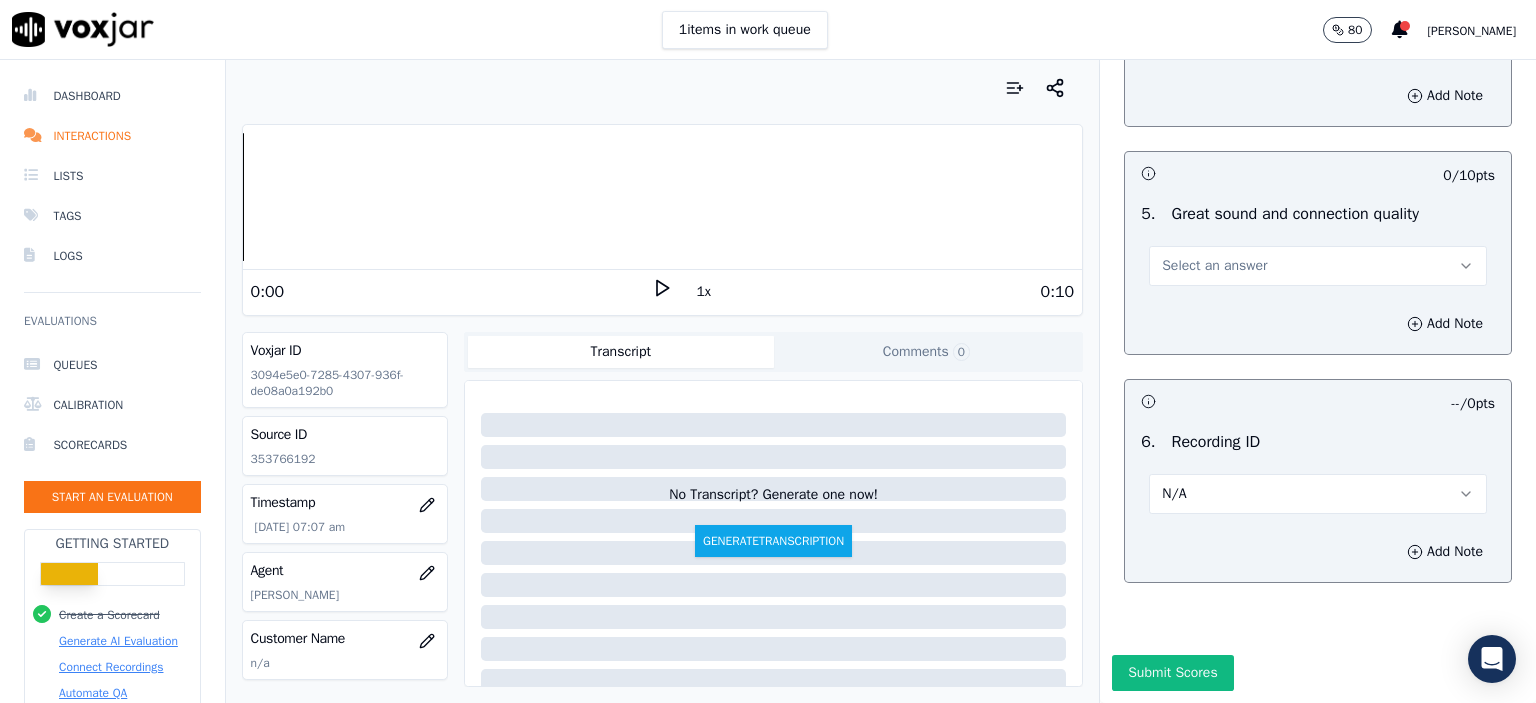 click on "353766192" 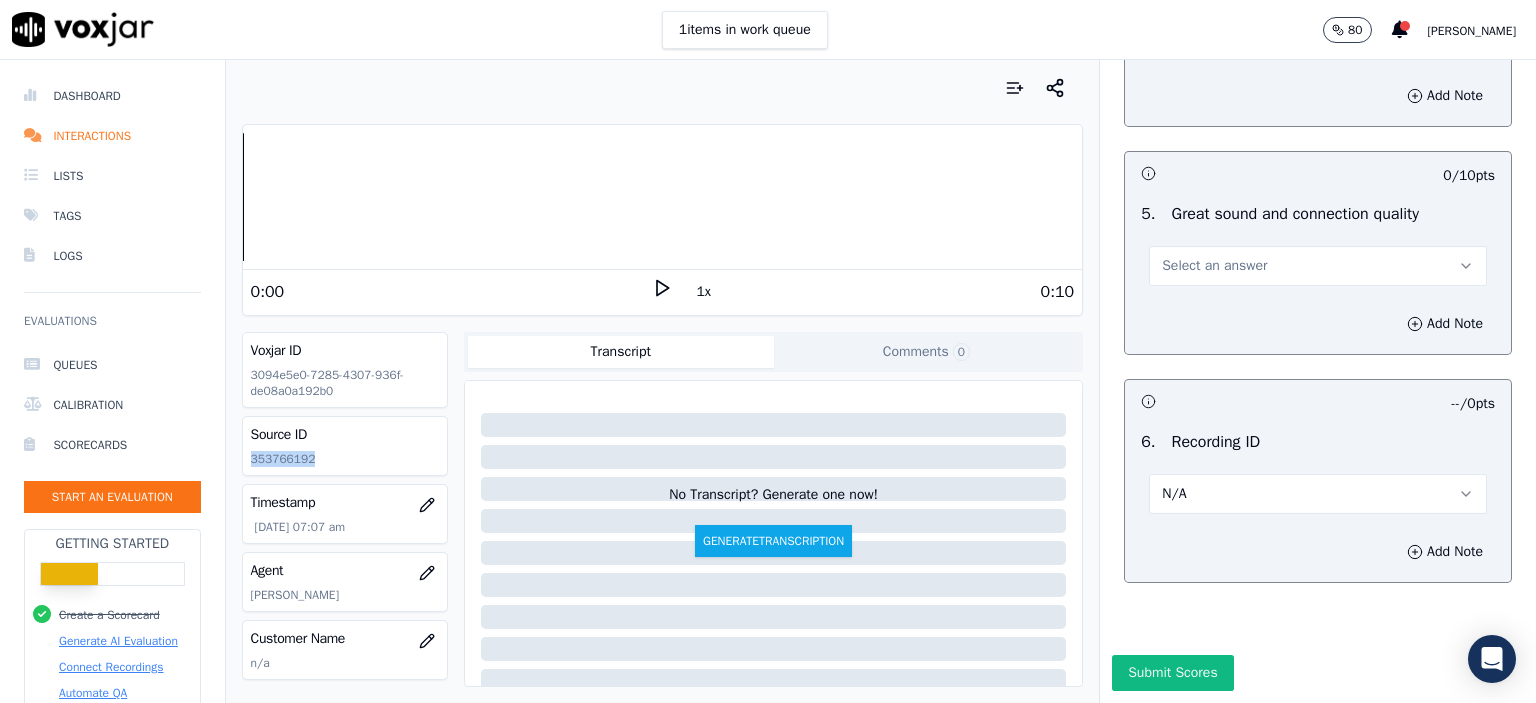 click on "353766192" 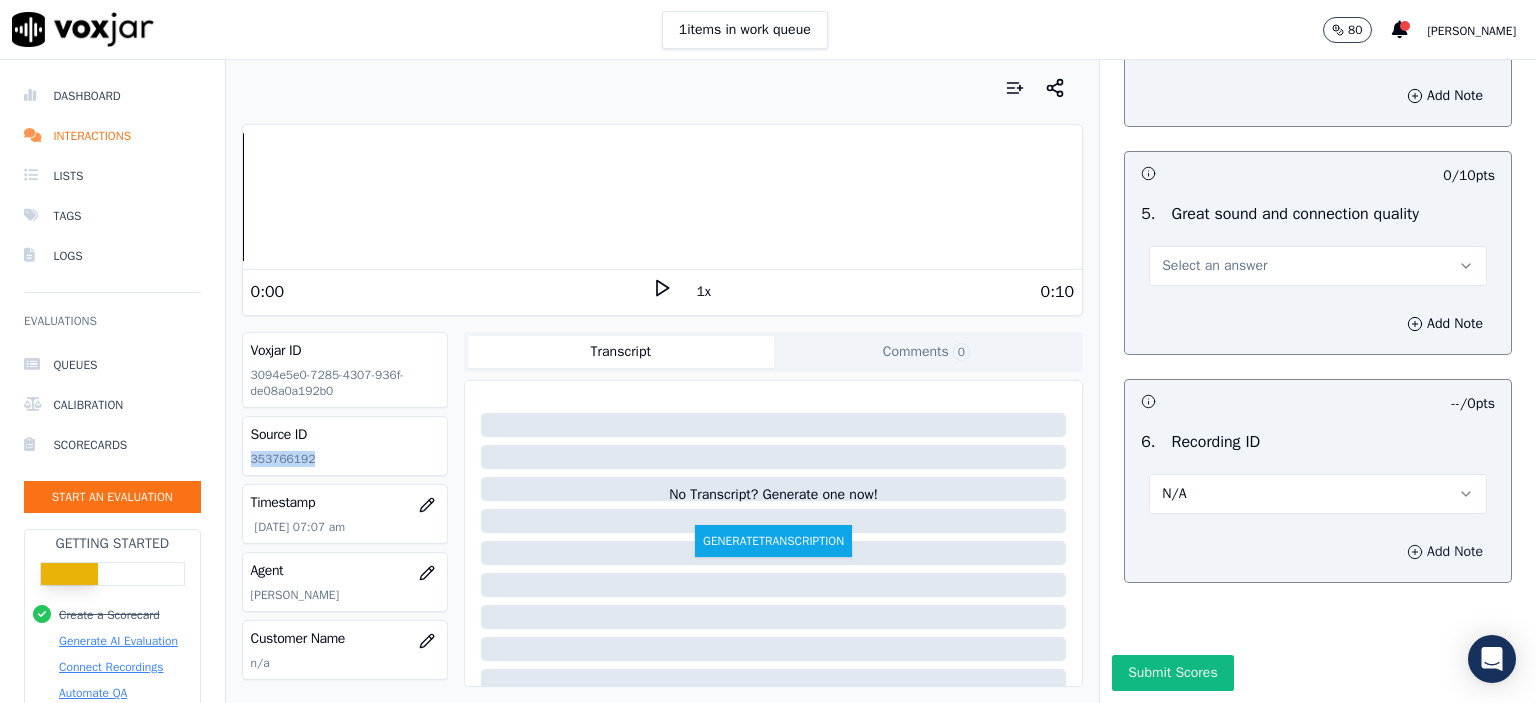 click on "Add Note" at bounding box center [1445, 552] 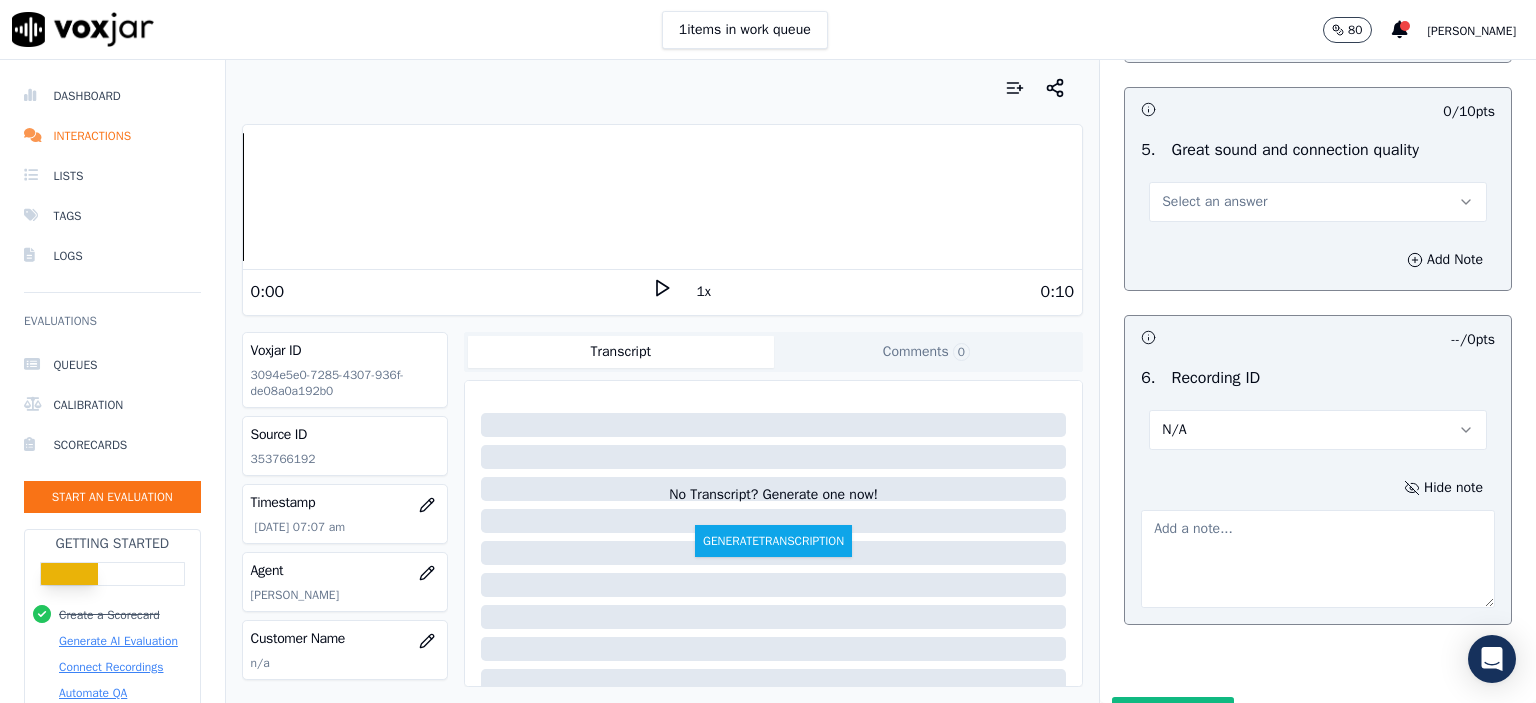 click at bounding box center [1318, 559] 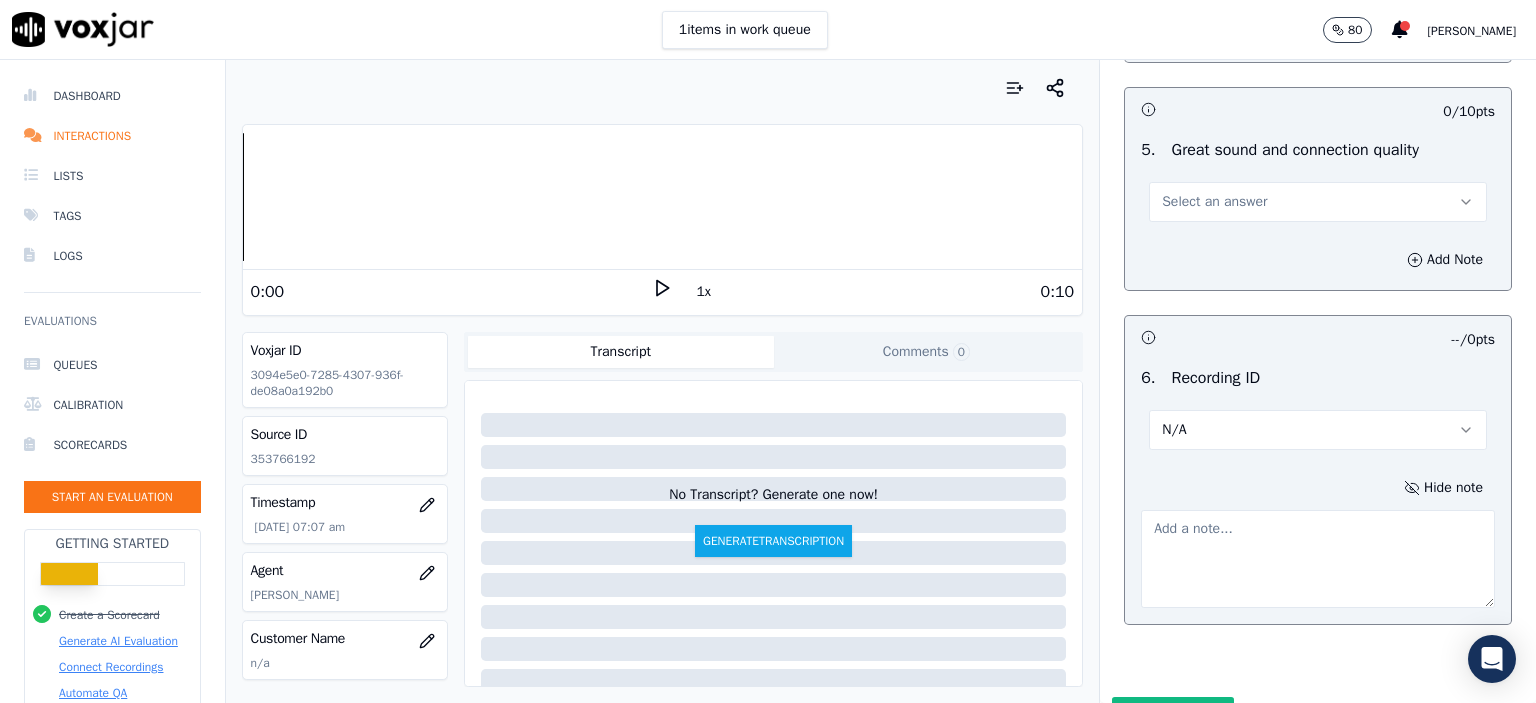 paste on "353766192" 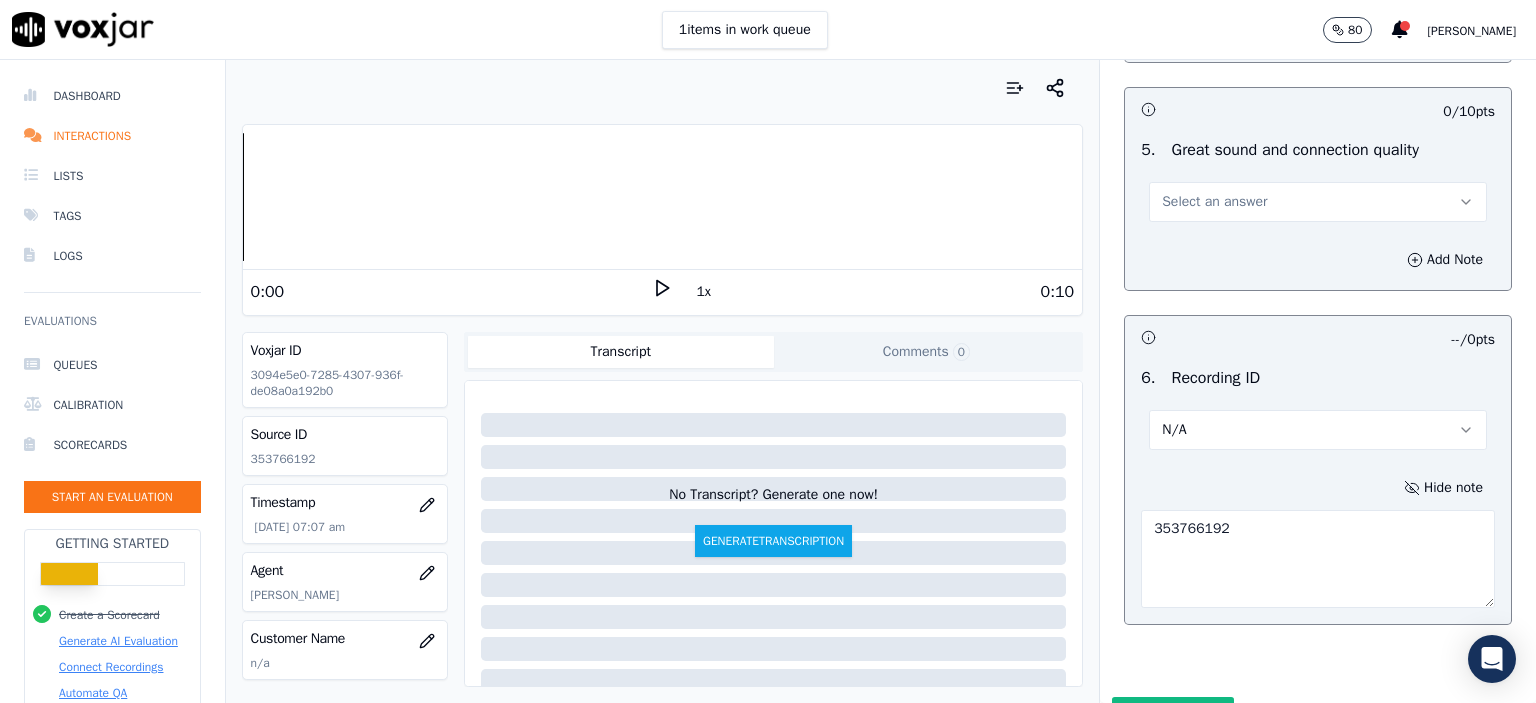 type on "353766192" 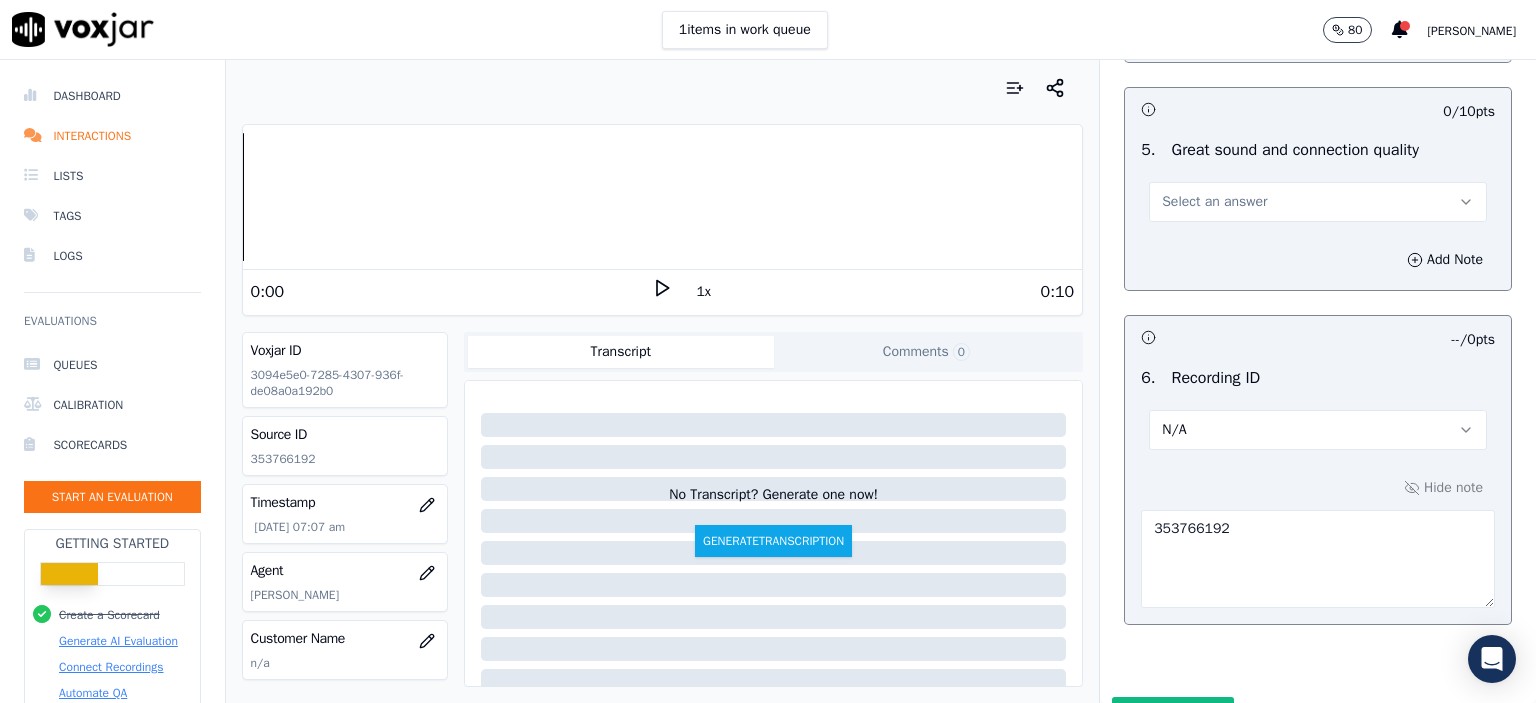 click on "Select an answer" at bounding box center [1318, 202] 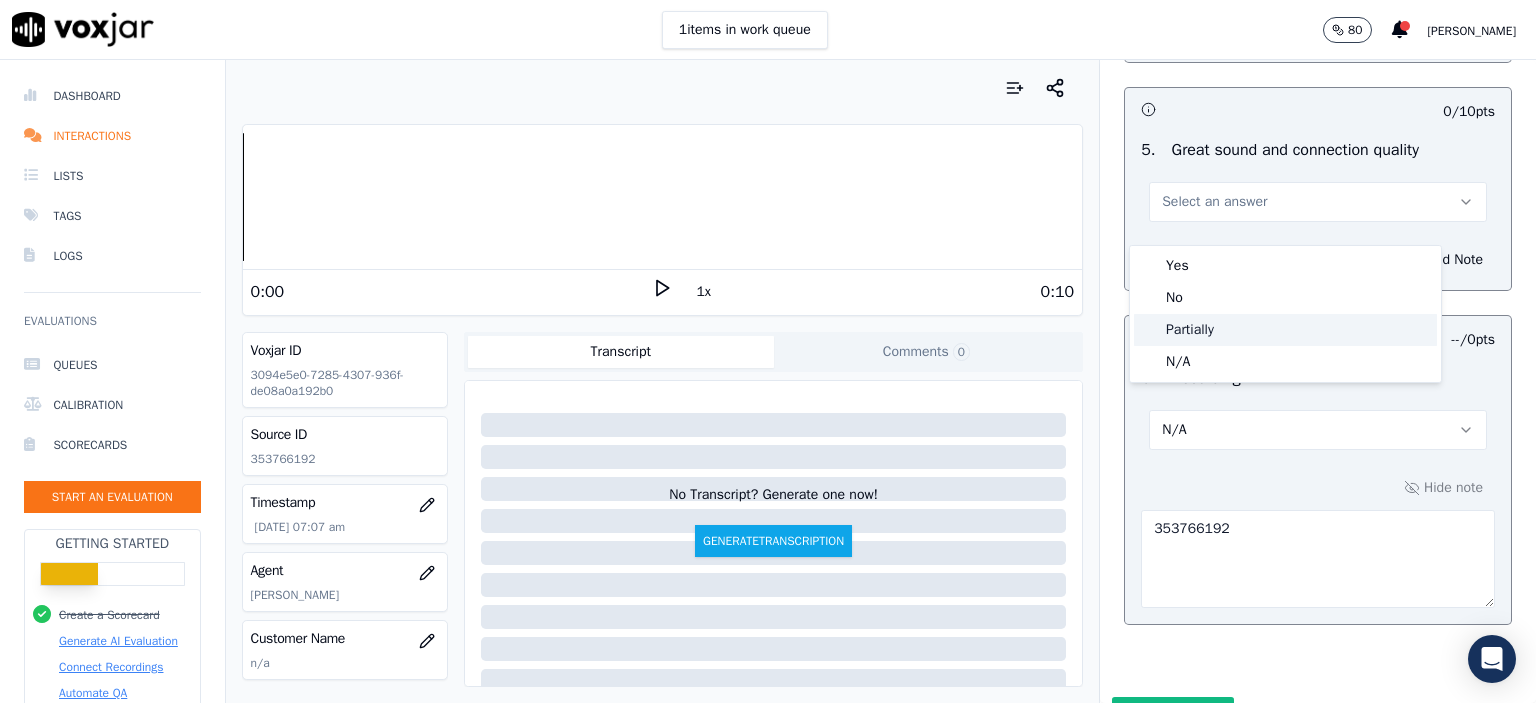 click on "Partially" 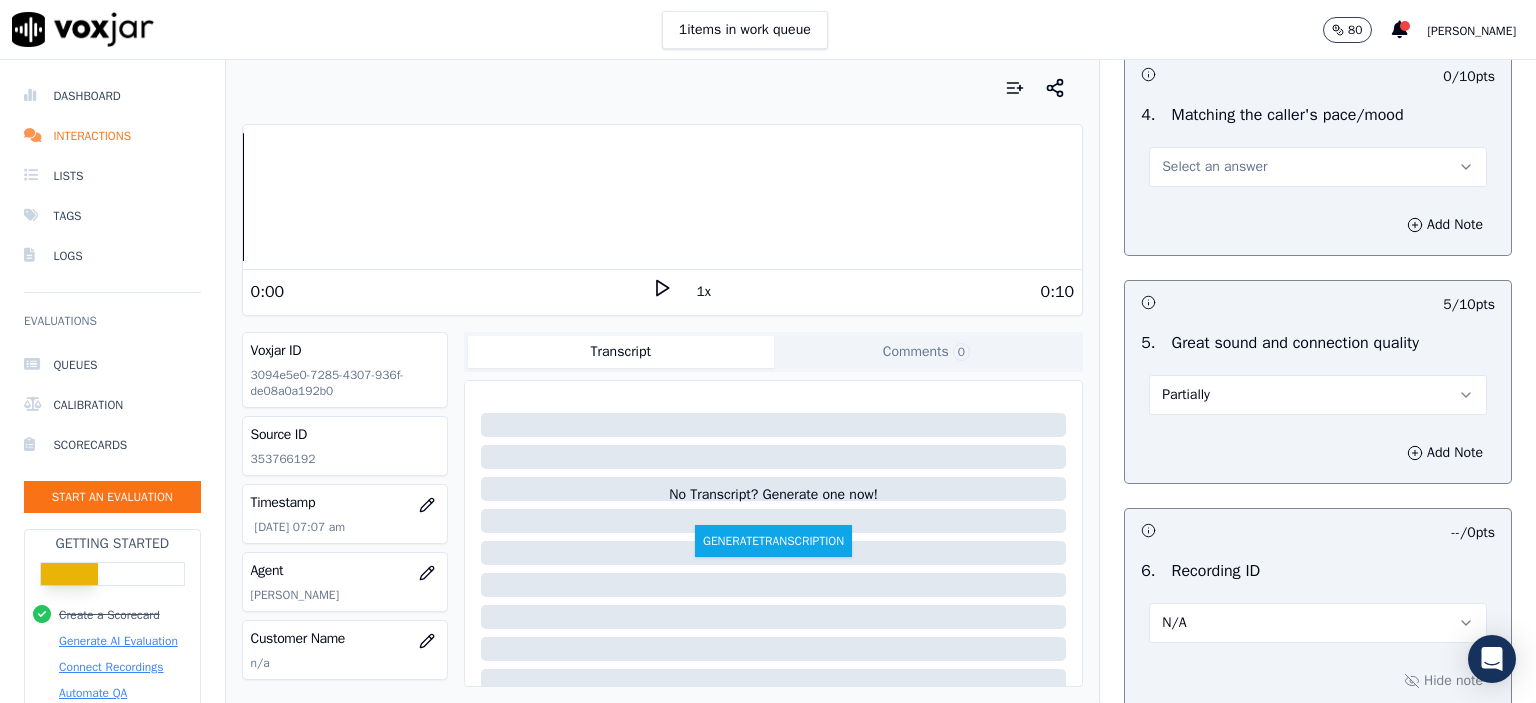 scroll, scrollTop: 2807, scrollLeft: 0, axis: vertical 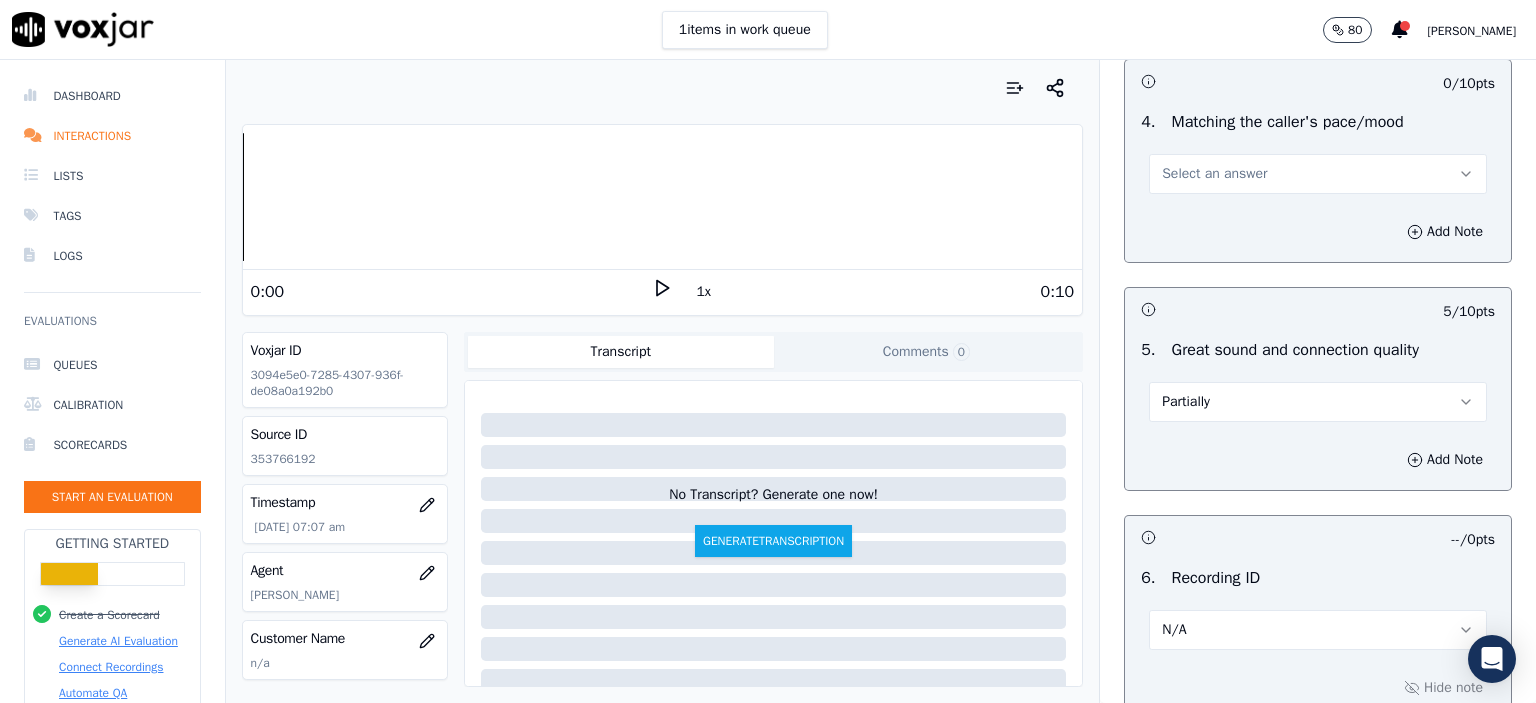 click on "Select an answer" at bounding box center [1318, 172] 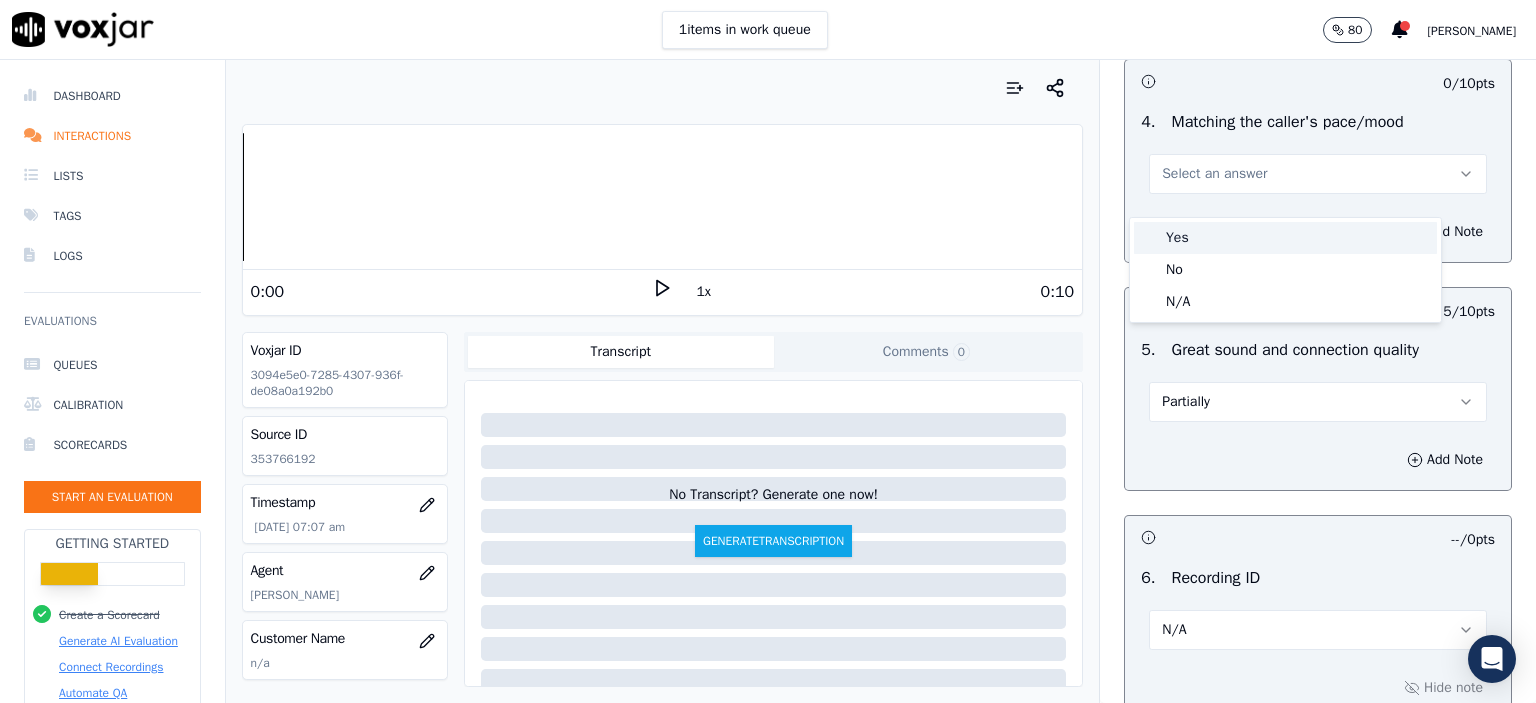 click on "Yes" at bounding box center (1285, 238) 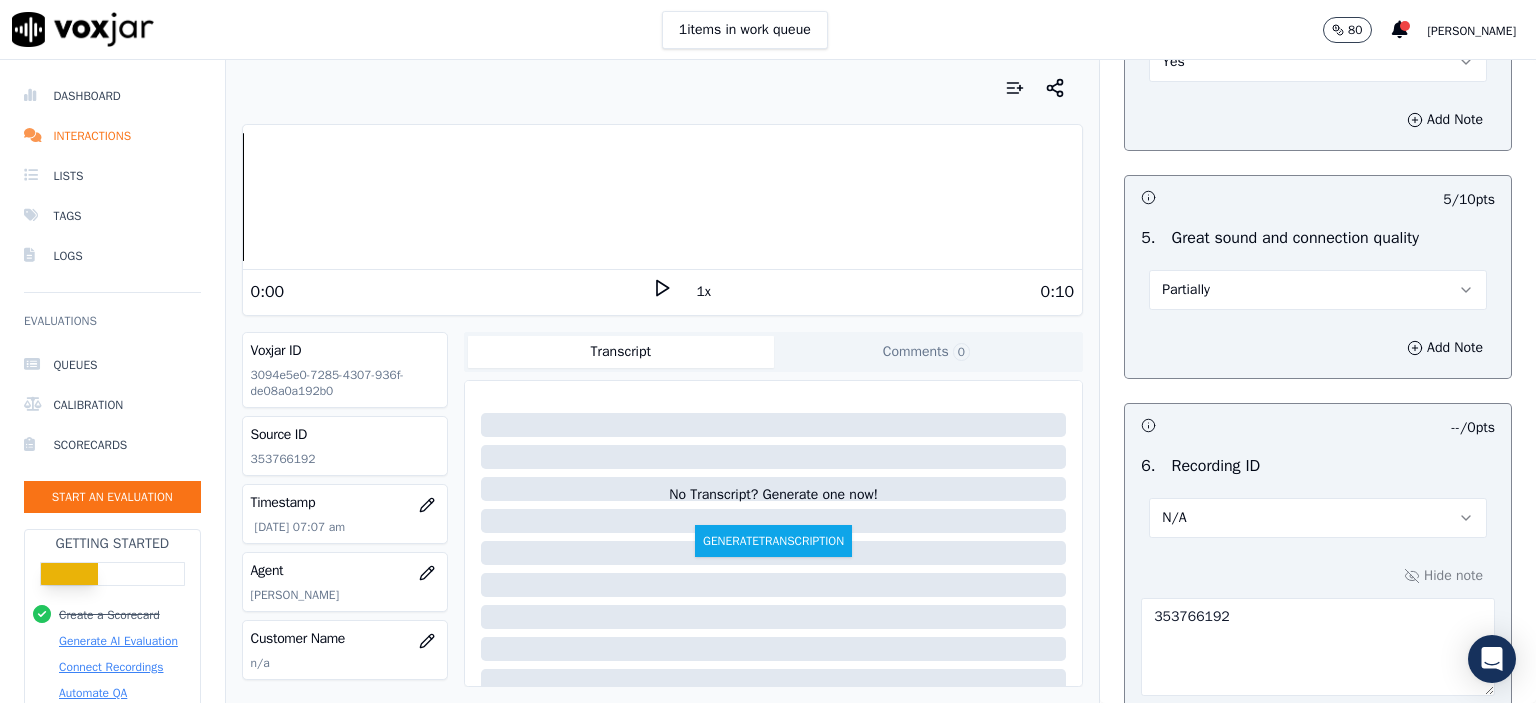 scroll, scrollTop: 2807, scrollLeft: 0, axis: vertical 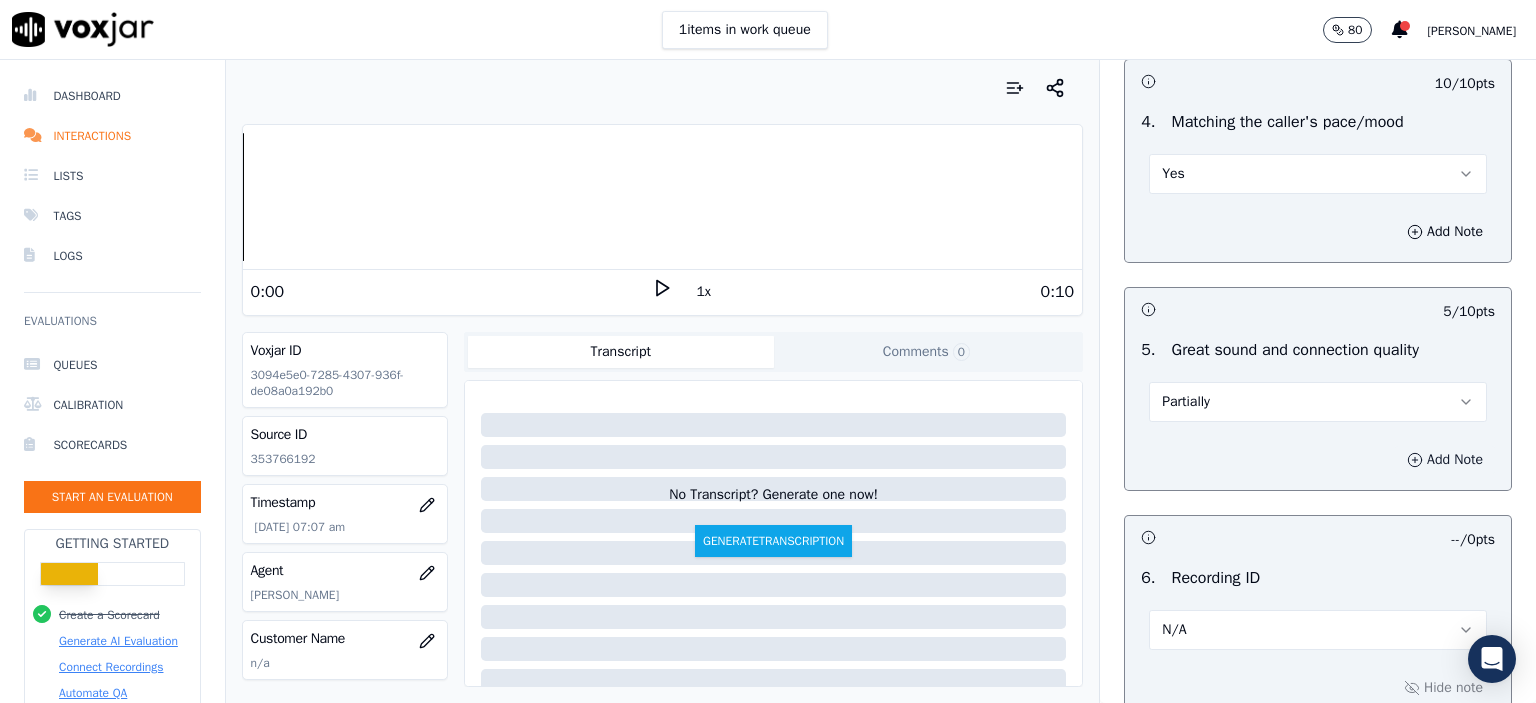 click on "Add Note" at bounding box center [1445, 460] 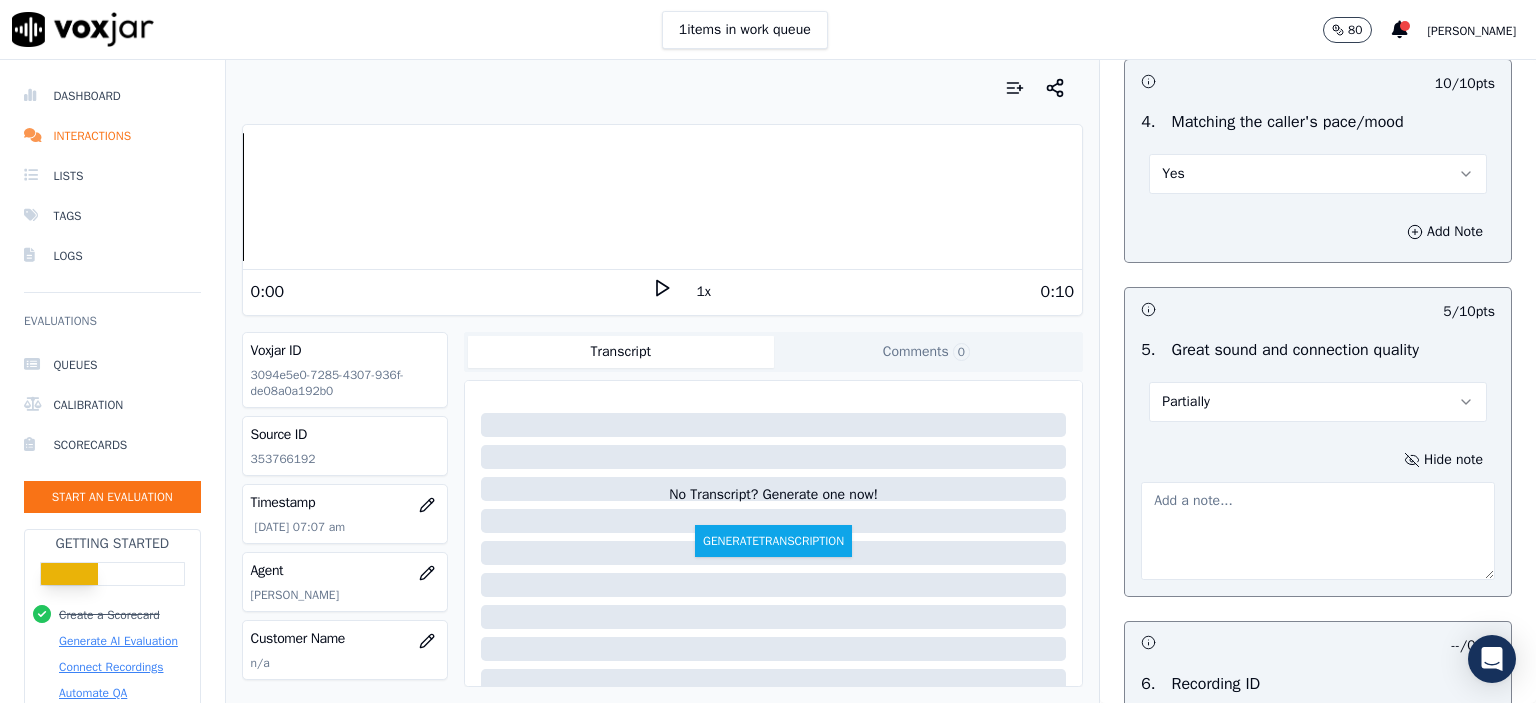 click at bounding box center [1318, 531] 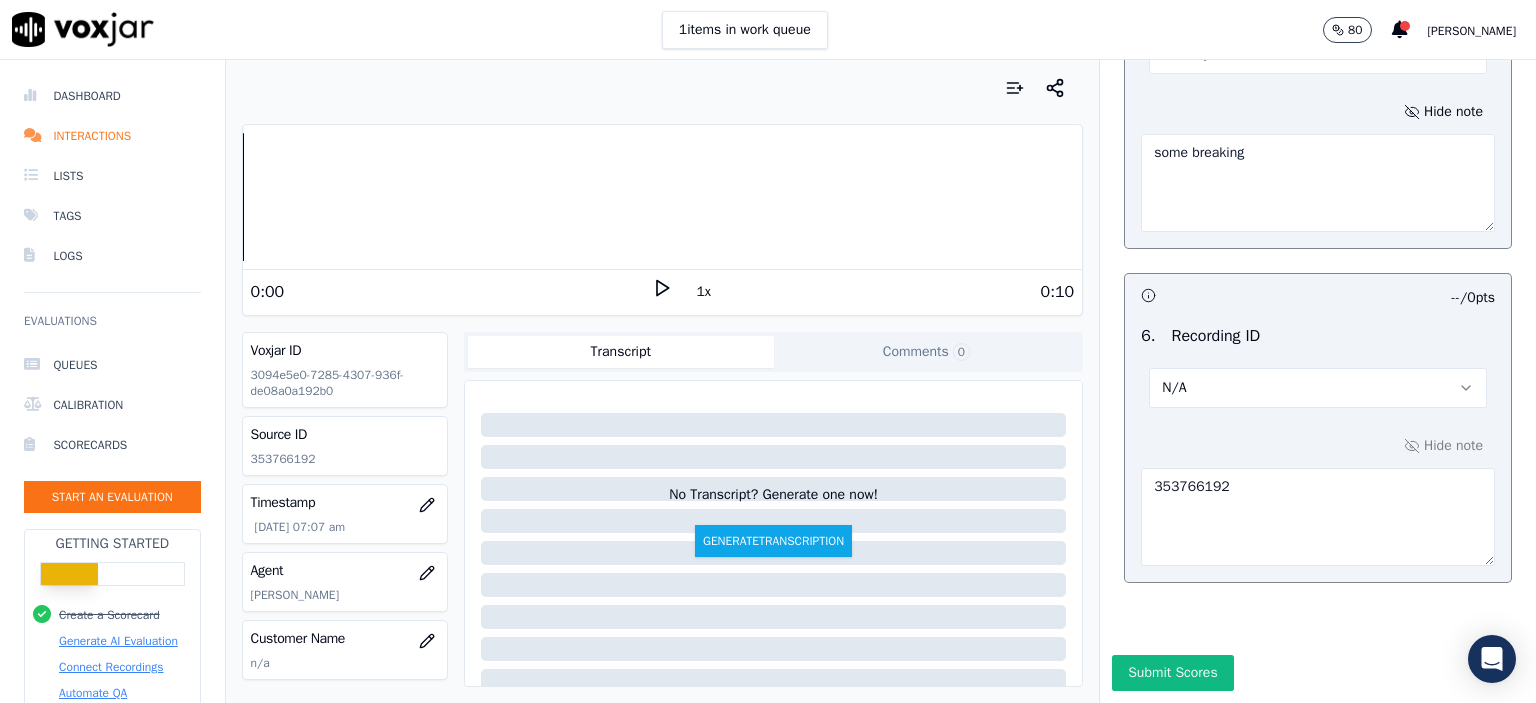 scroll, scrollTop: 3218, scrollLeft: 0, axis: vertical 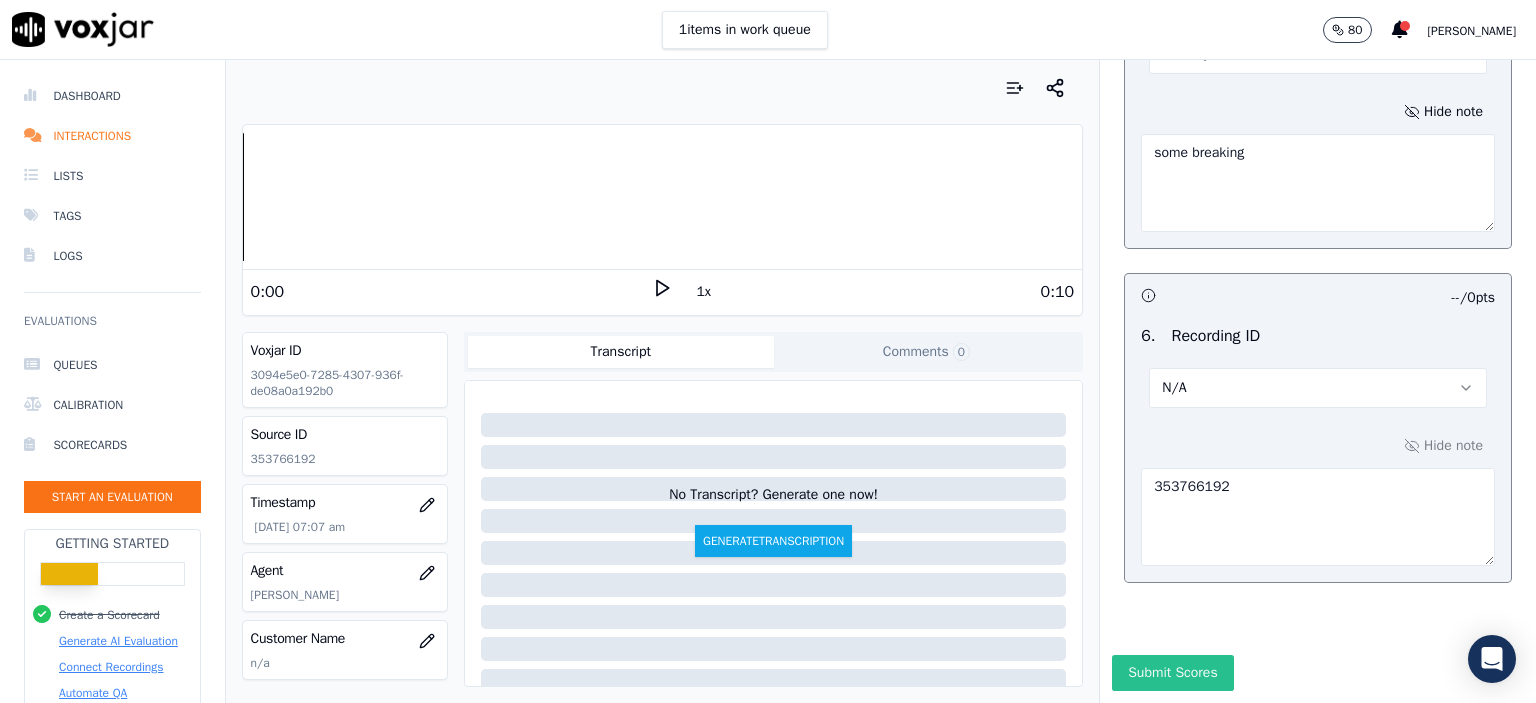 type on "some breaking" 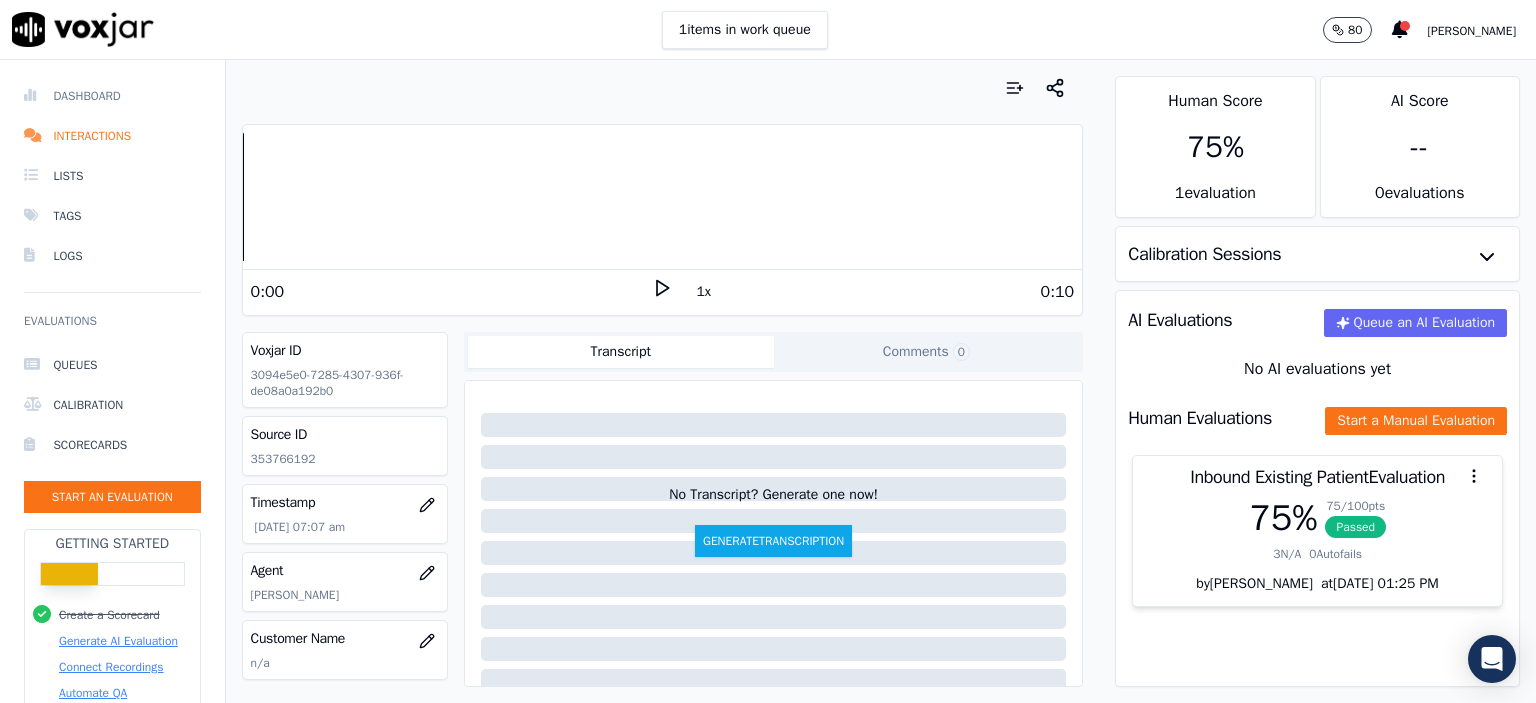 click on "Dashboard" at bounding box center [112, 96] 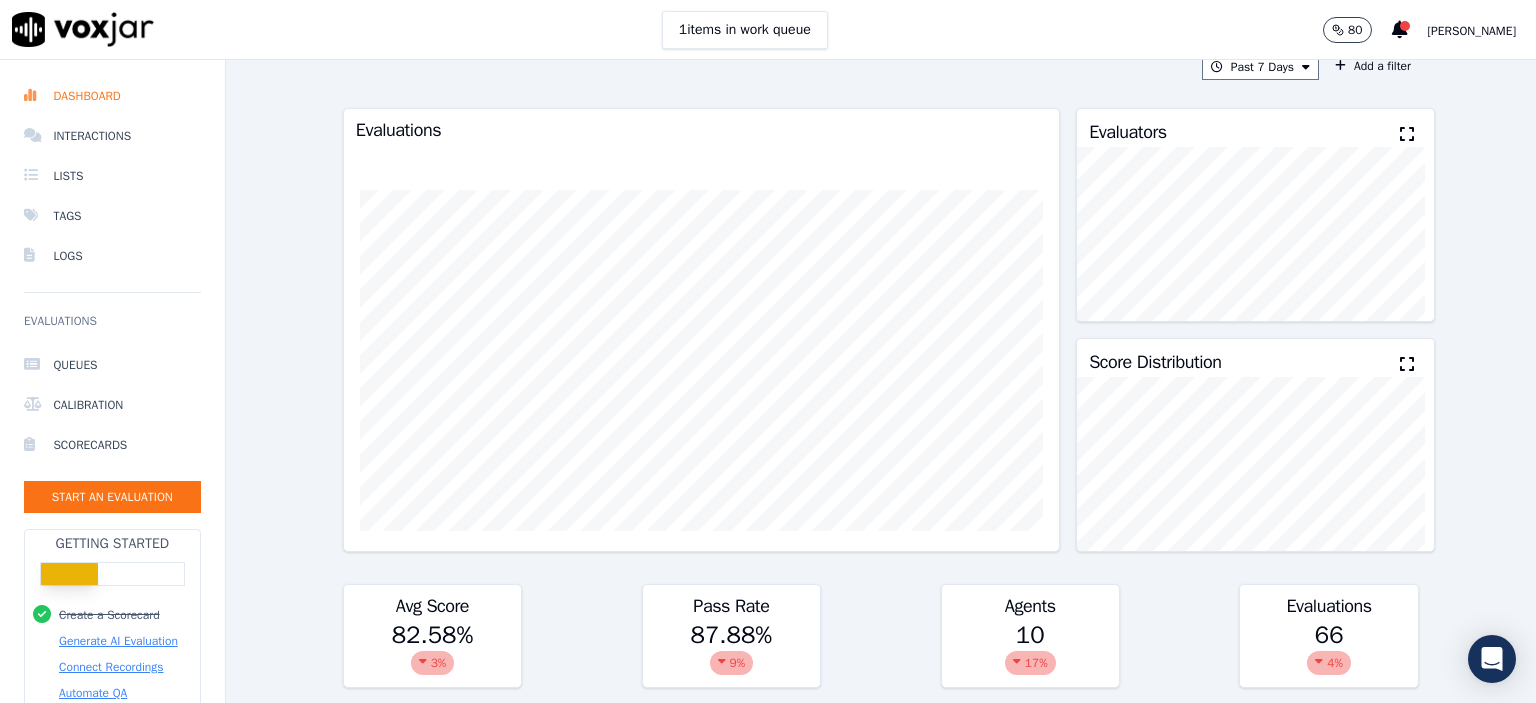 scroll, scrollTop: 0, scrollLeft: 0, axis: both 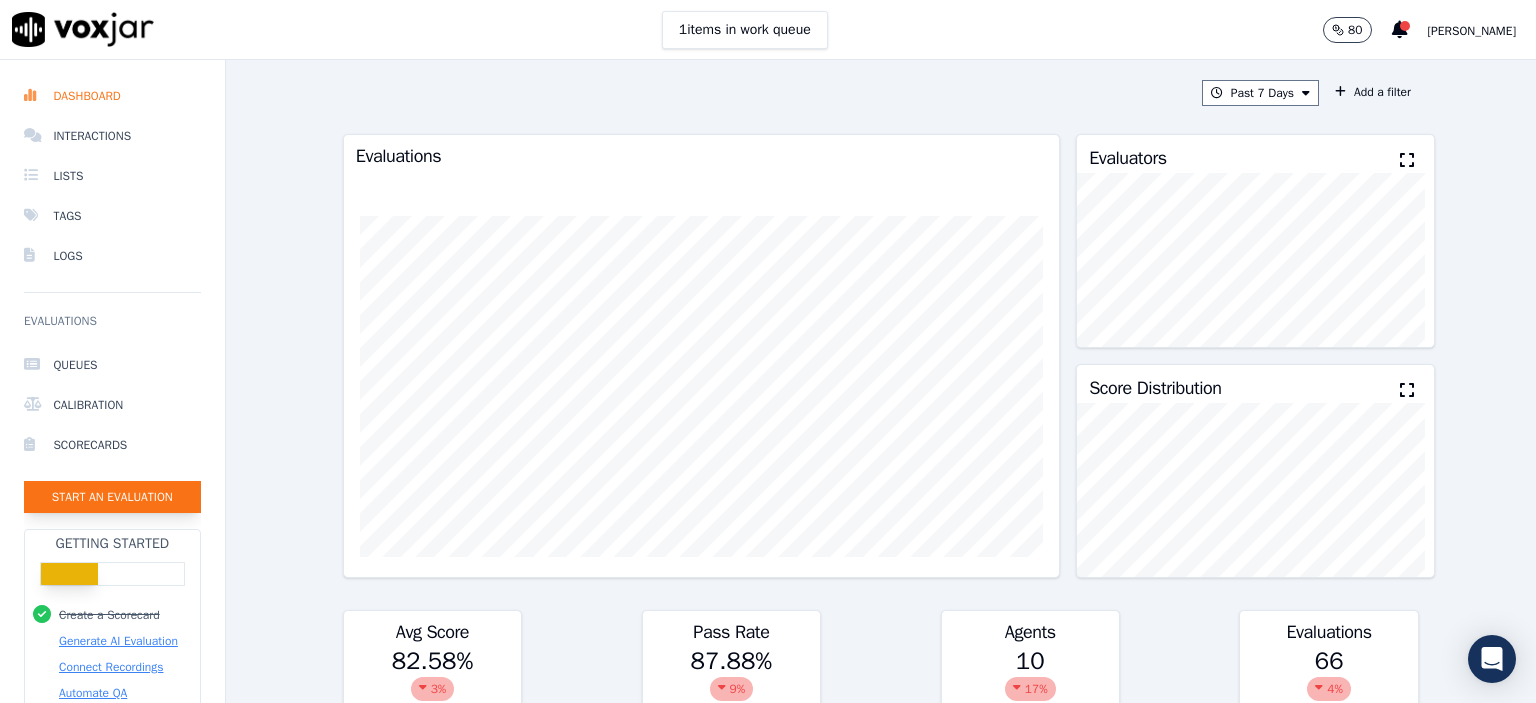 click on "Start an Evaluation" 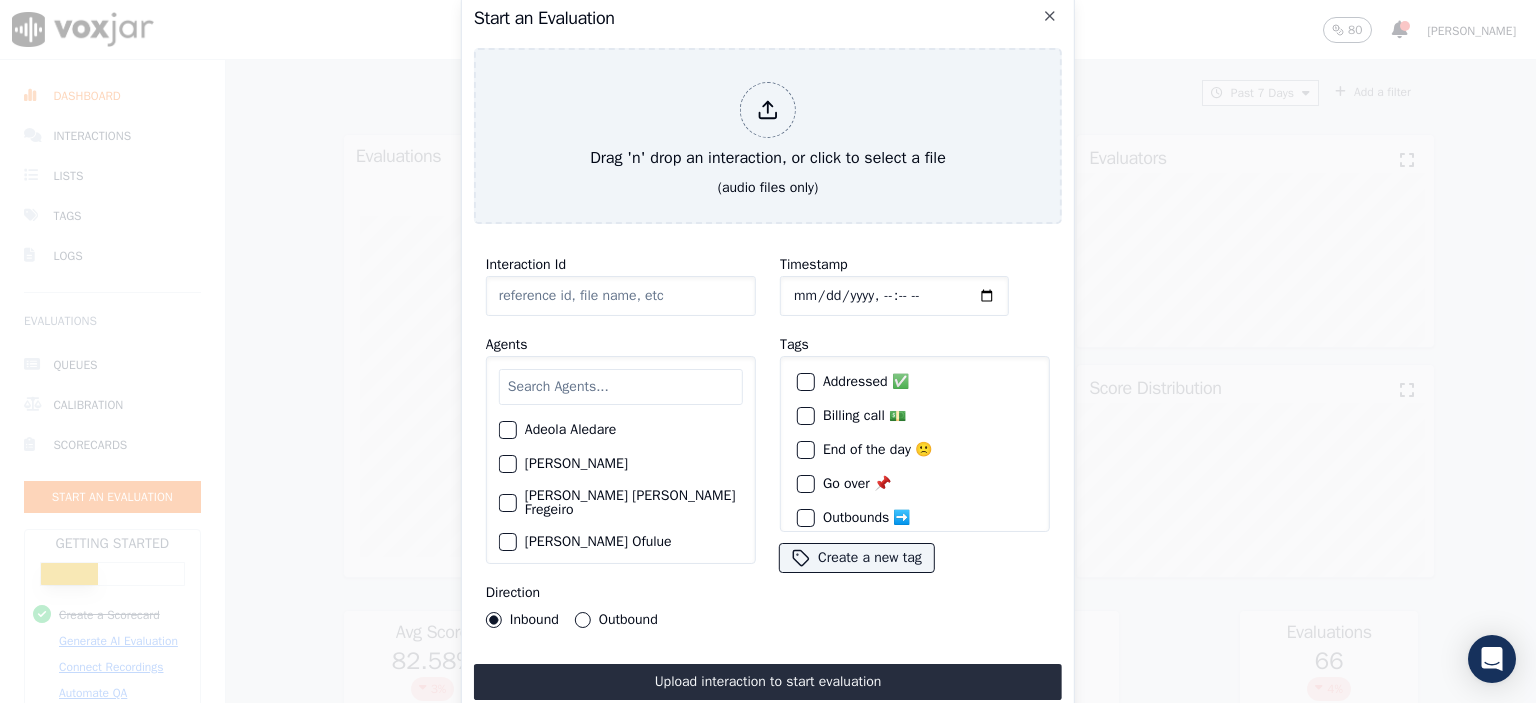 click on "Interaction Id" 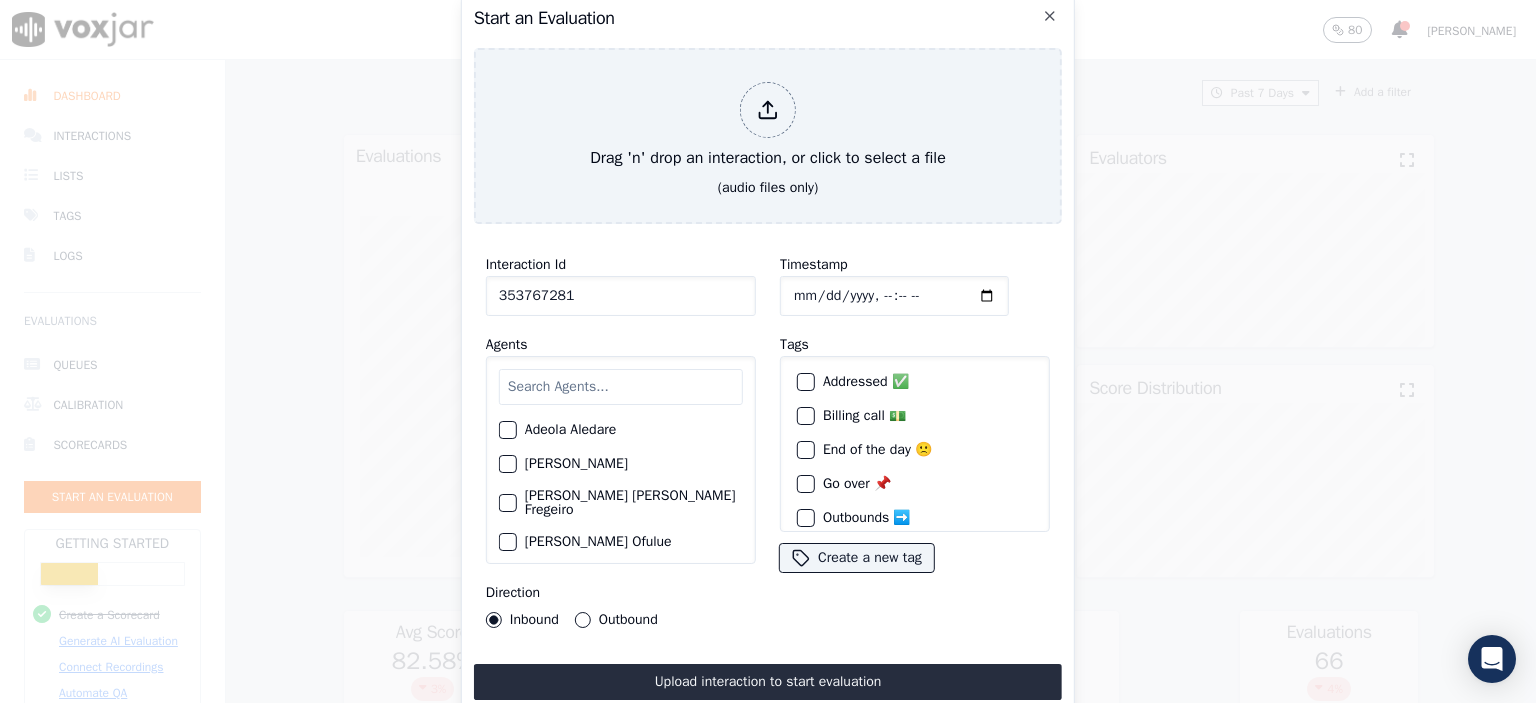 type on "353767281" 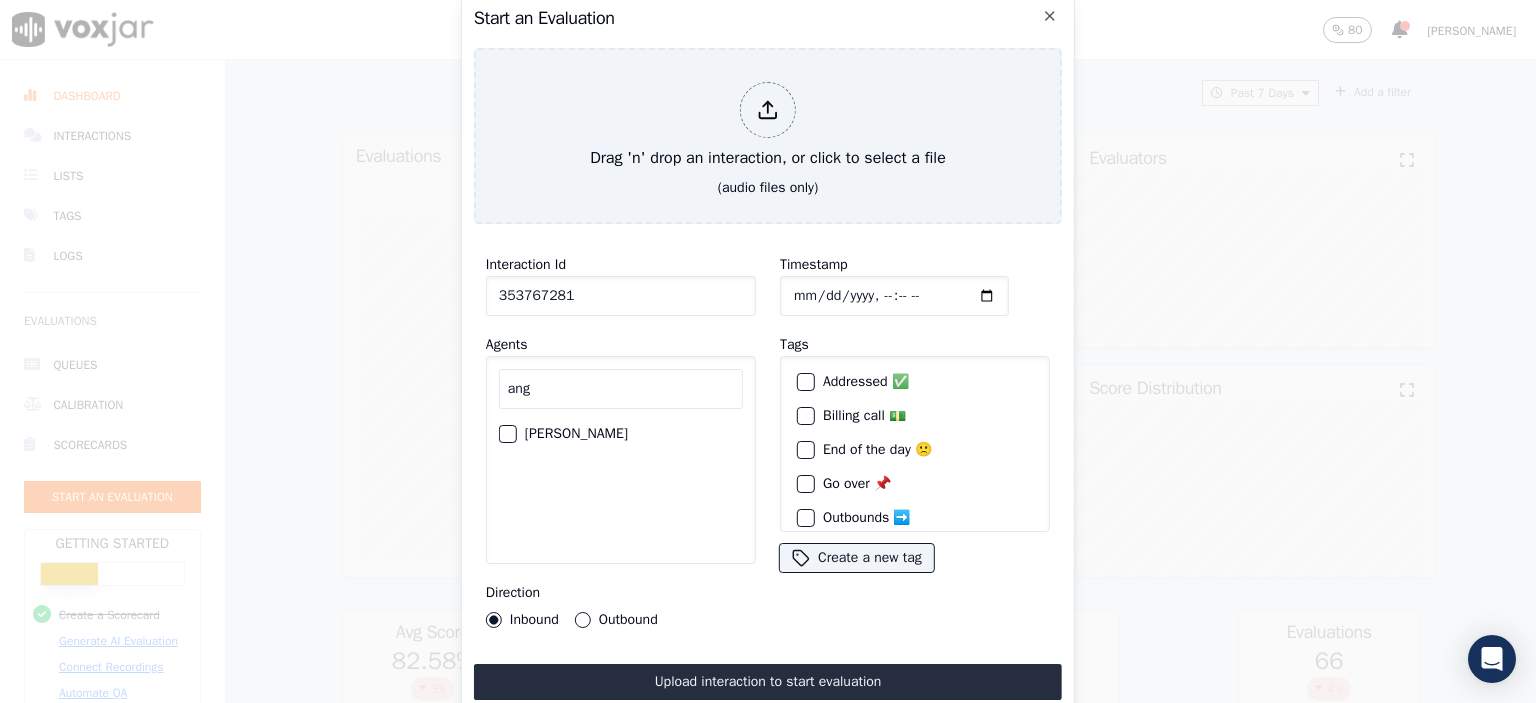 type on "ang" 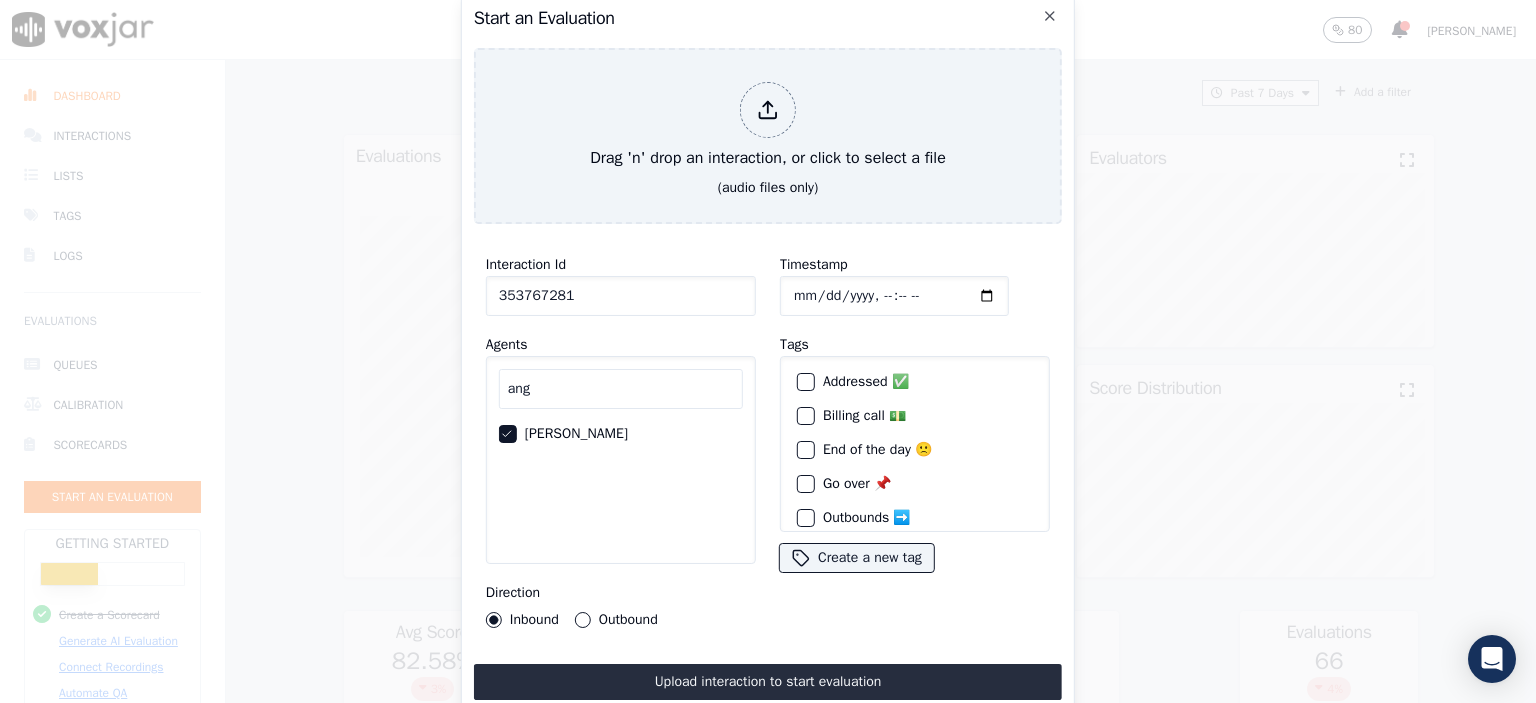 click on "Timestamp" 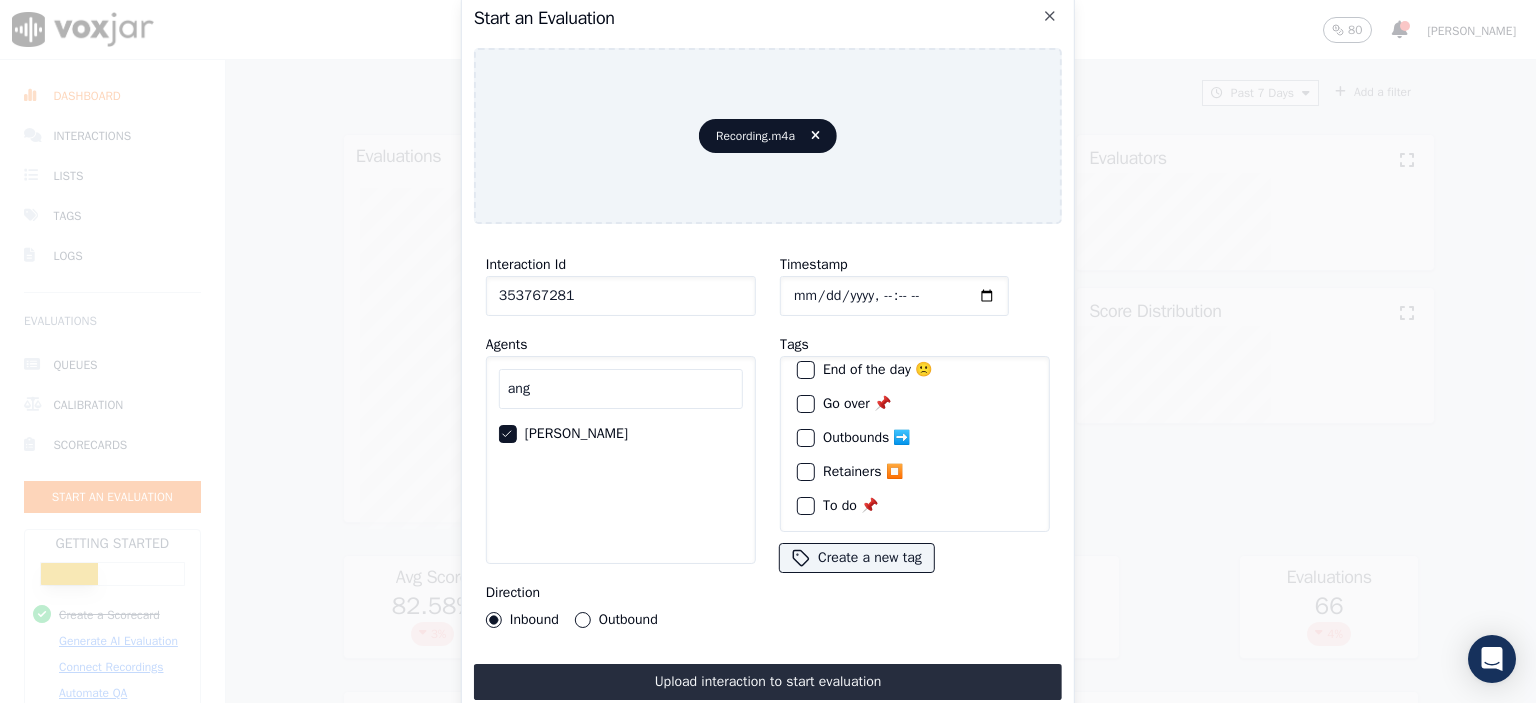 scroll, scrollTop: 92, scrollLeft: 0, axis: vertical 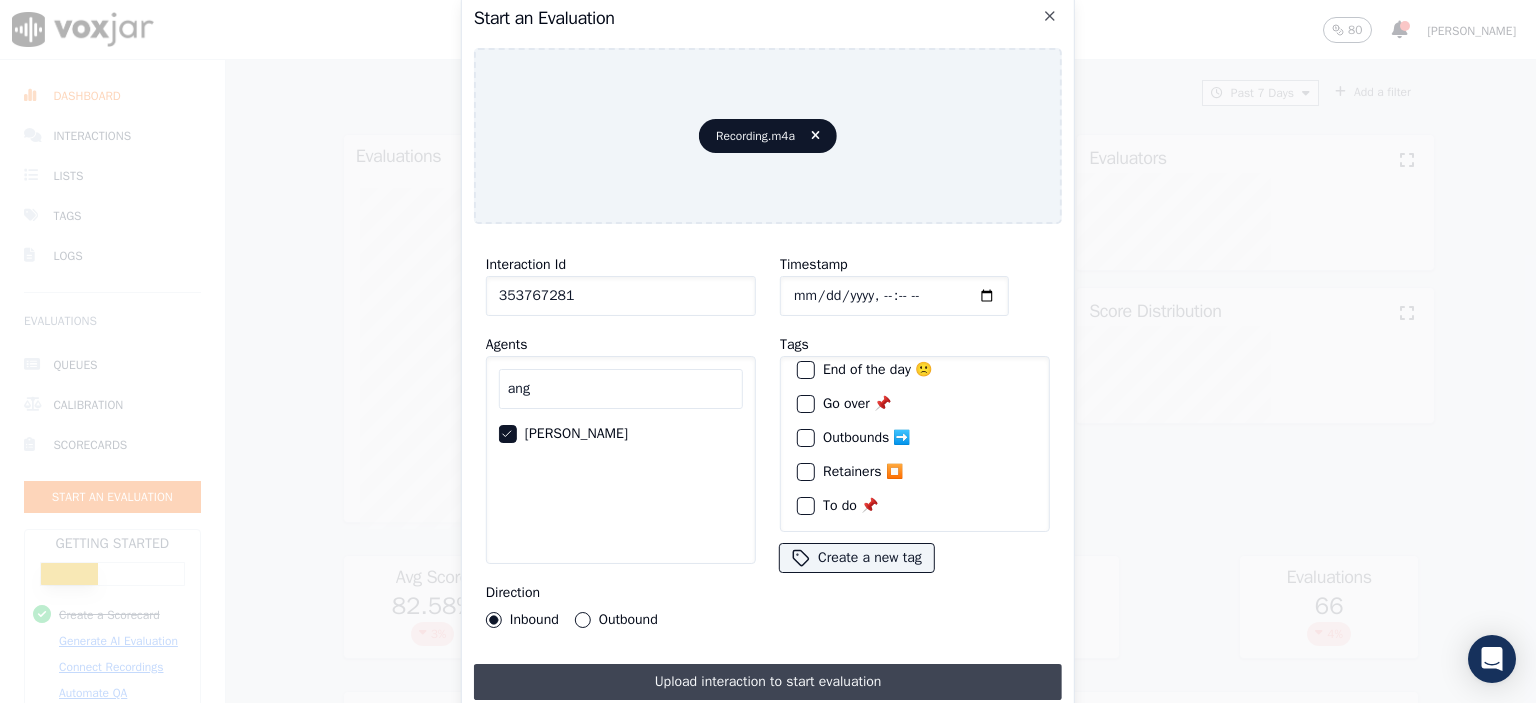 click on "Upload interaction to start evaluation" at bounding box center [768, 682] 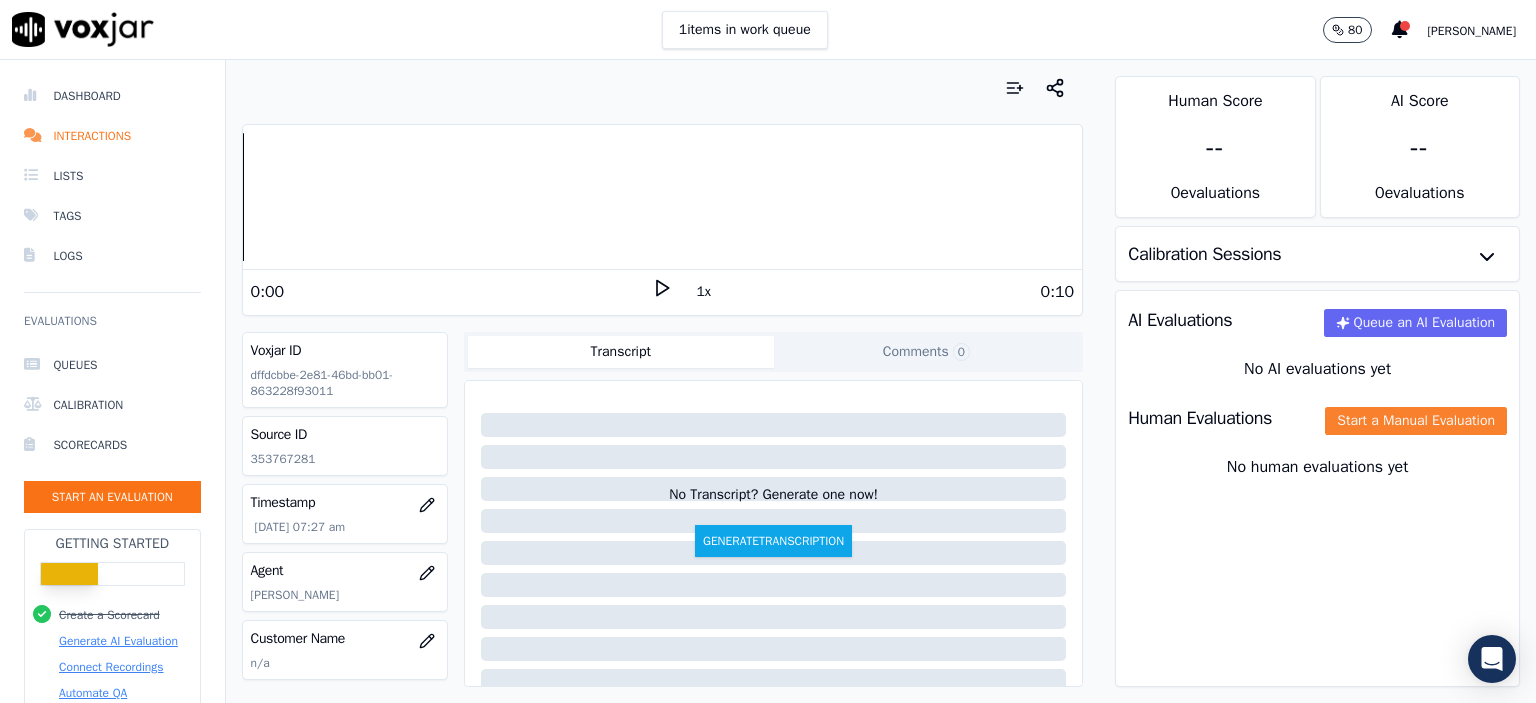 click on "Start a Manual Evaluation" 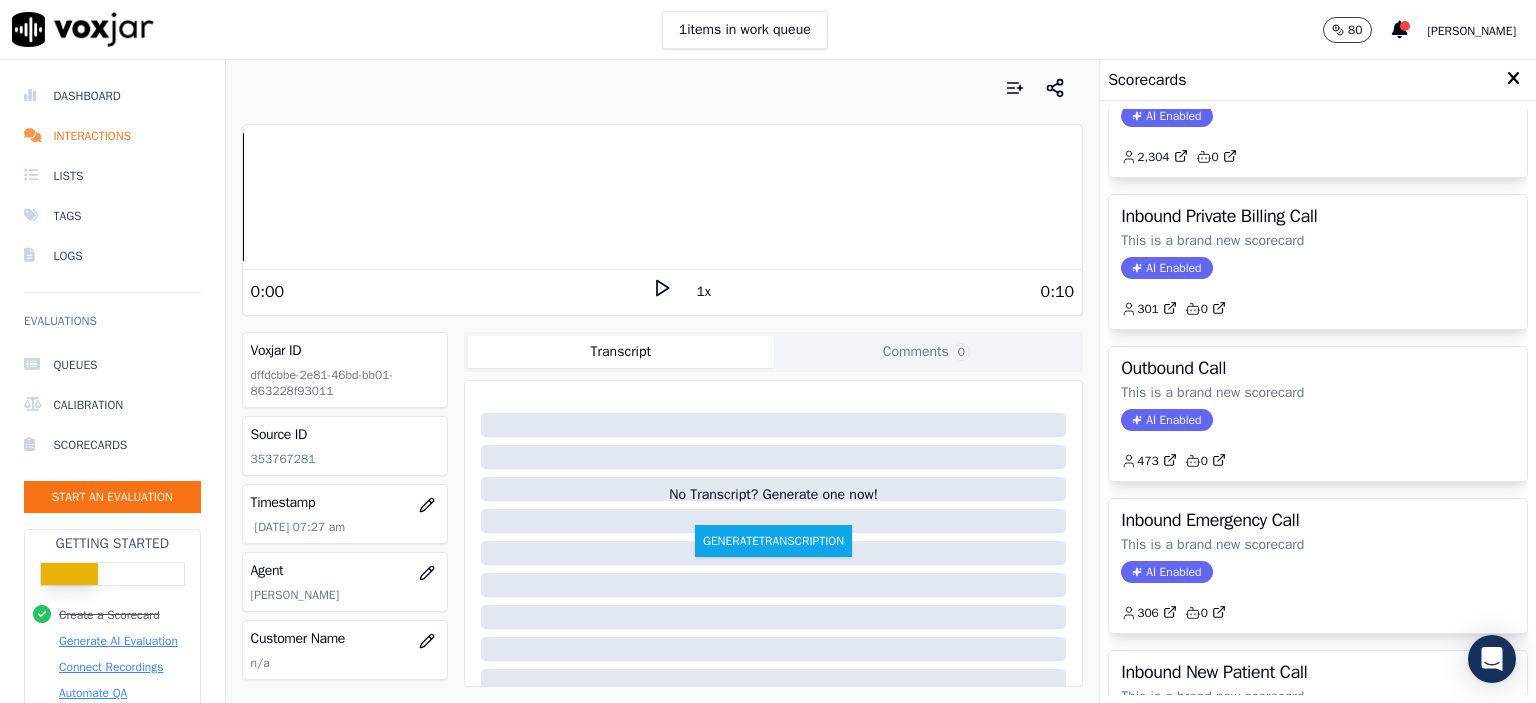 scroll, scrollTop: 52, scrollLeft: 0, axis: vertical 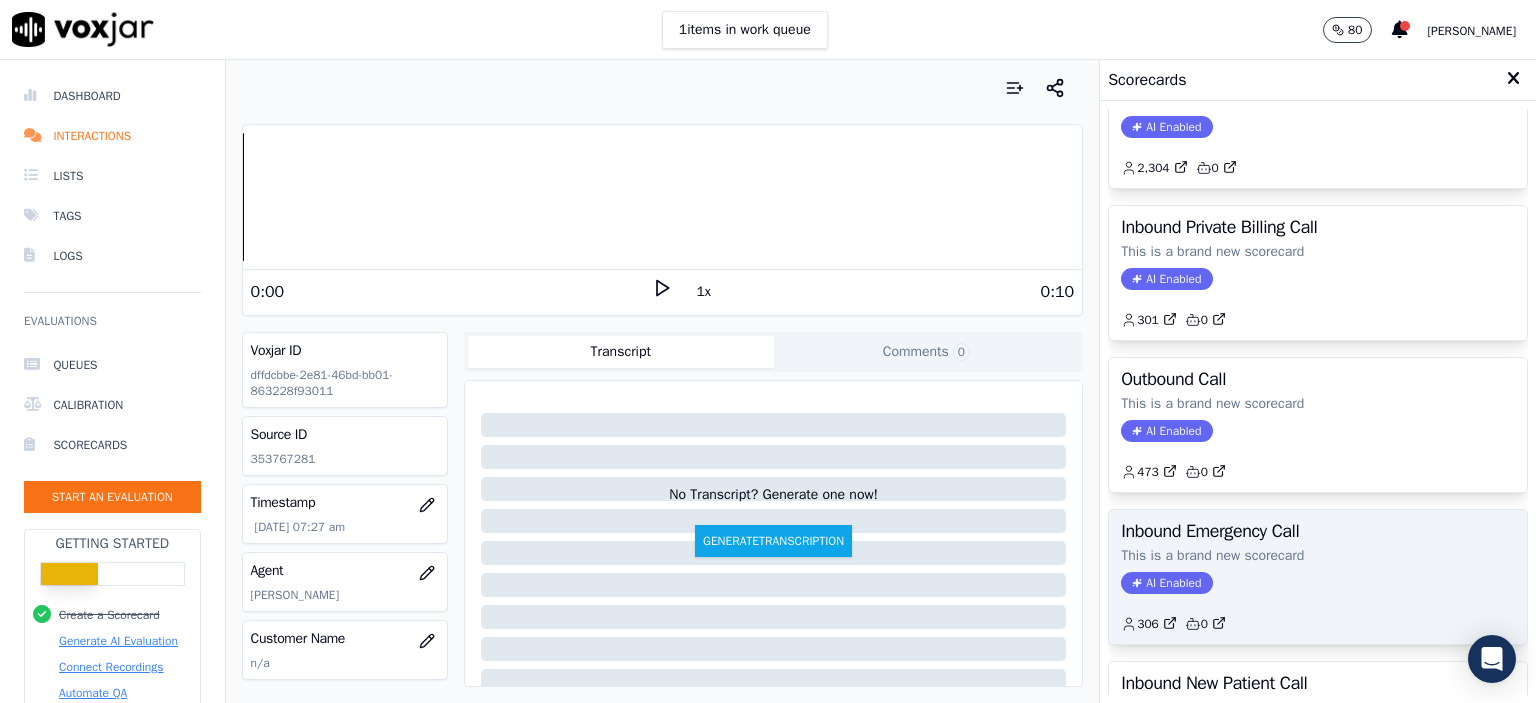 click on "This is a brand new scorecard" 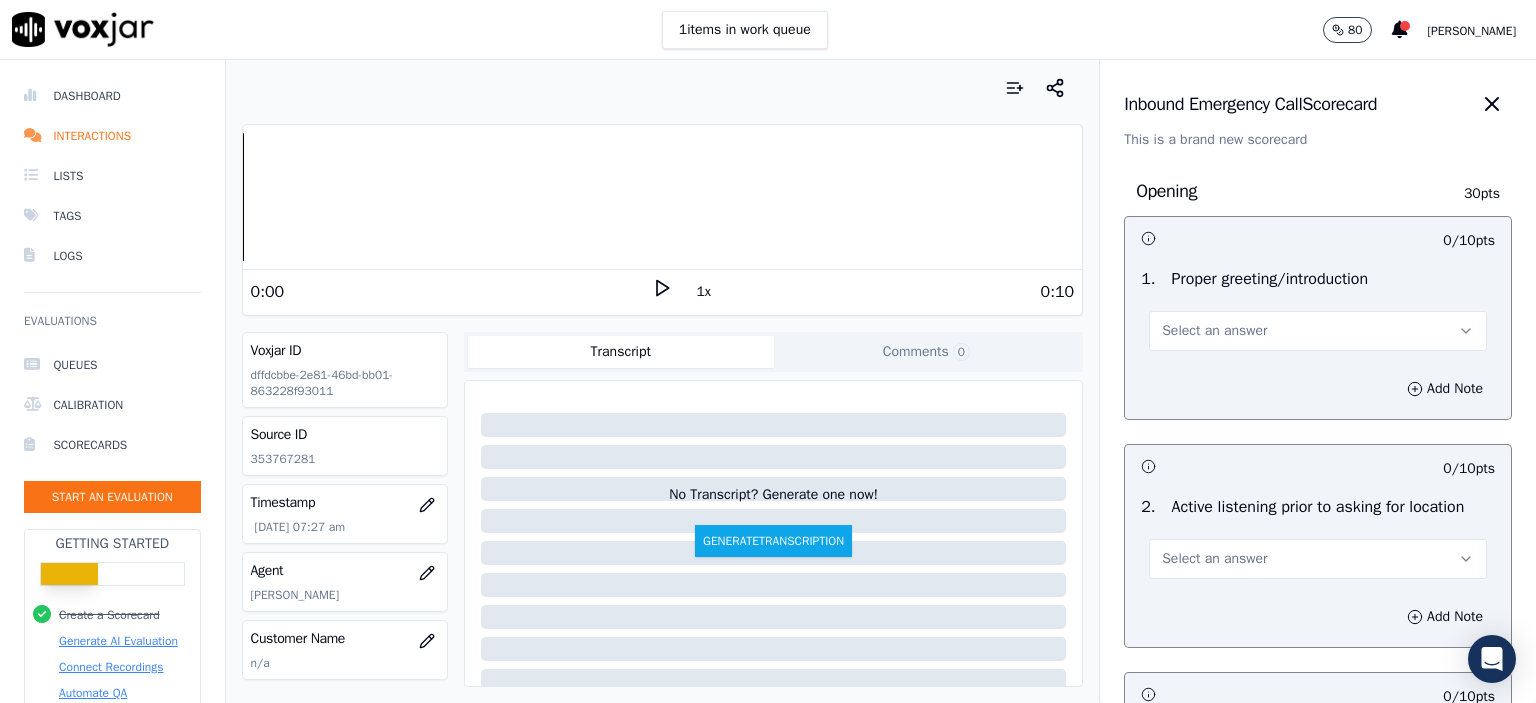 click on "Select an answer" at bounding box center [1318, 331] 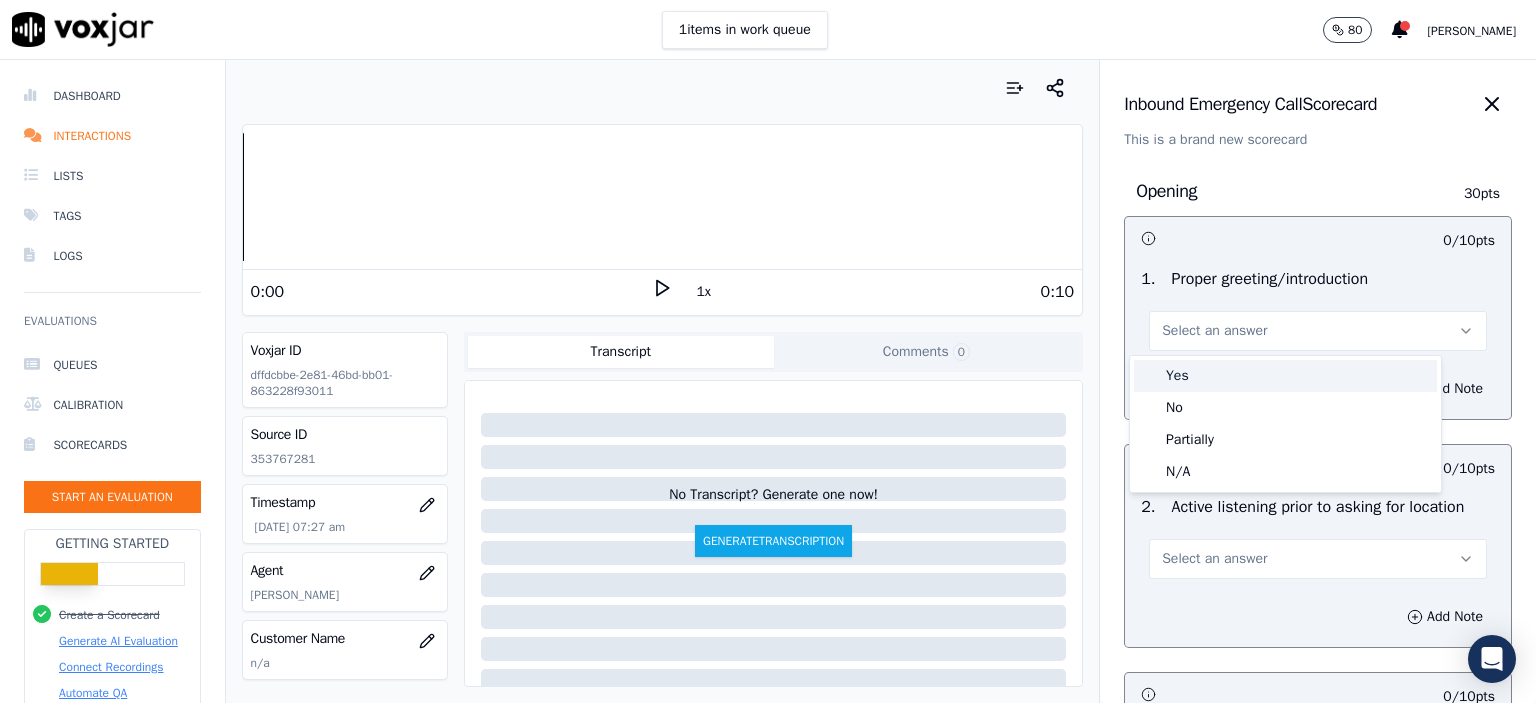 click on "Yes" at bounding box center (1285, 376) 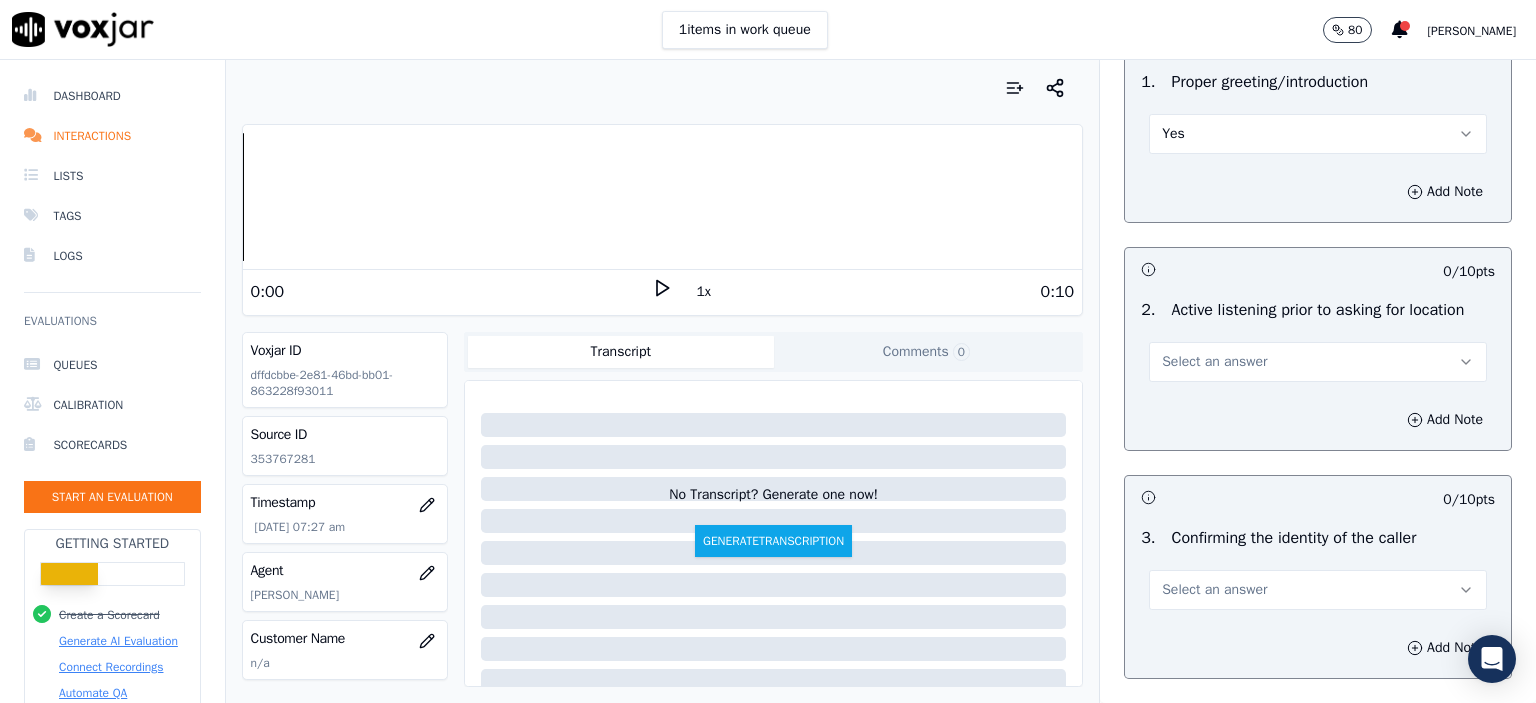 scroll, scrollTop: 200, scrollLeft: 0, axis: vertical 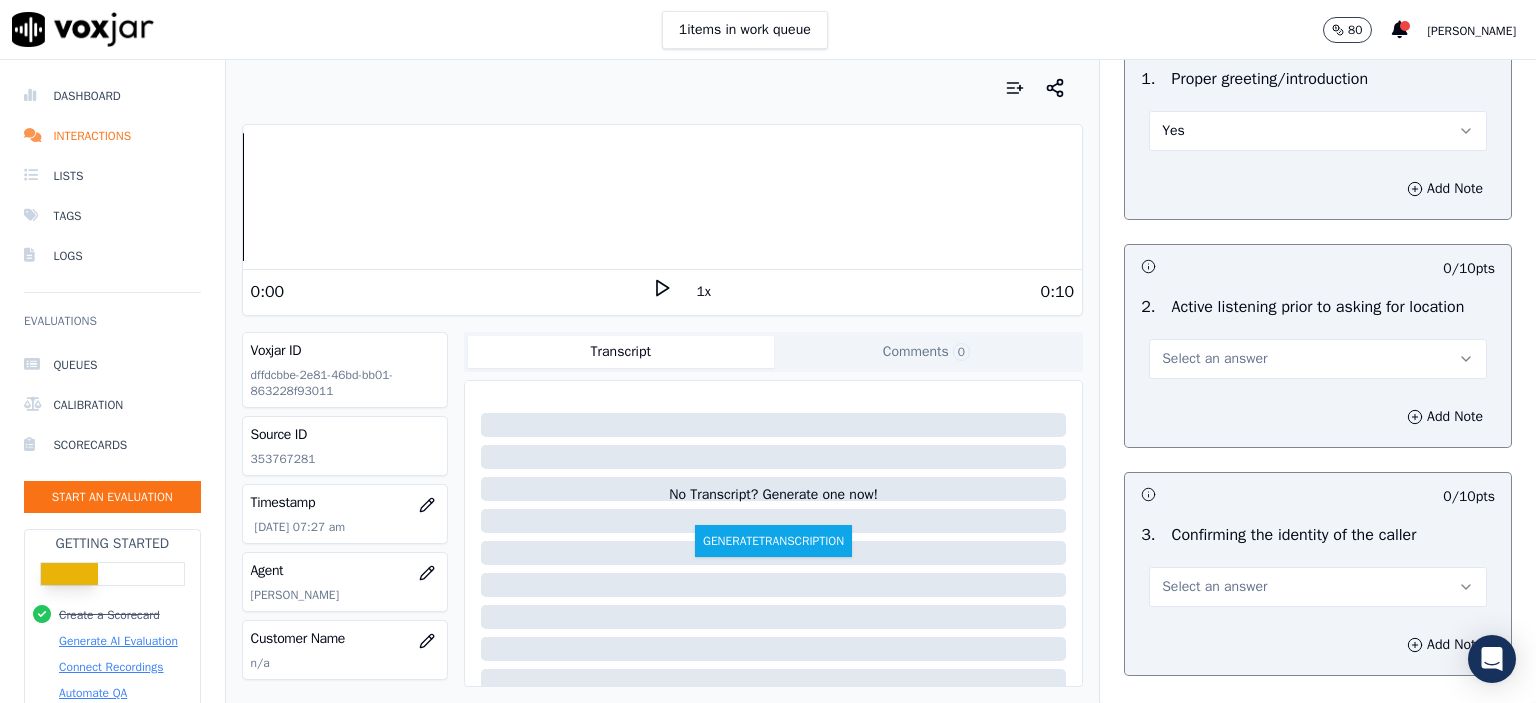 click on "Select an answer" at bounding box center [1318, 359] 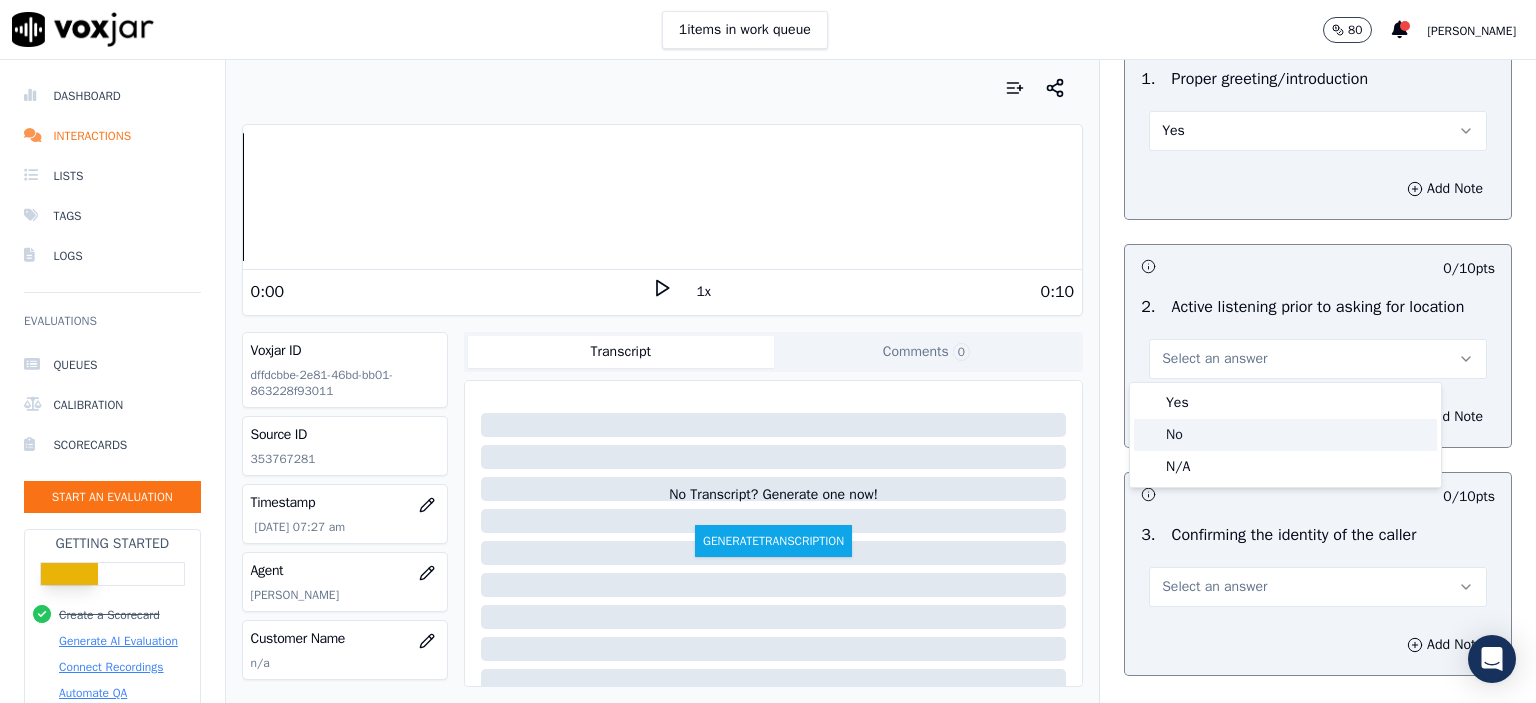 click on "No" 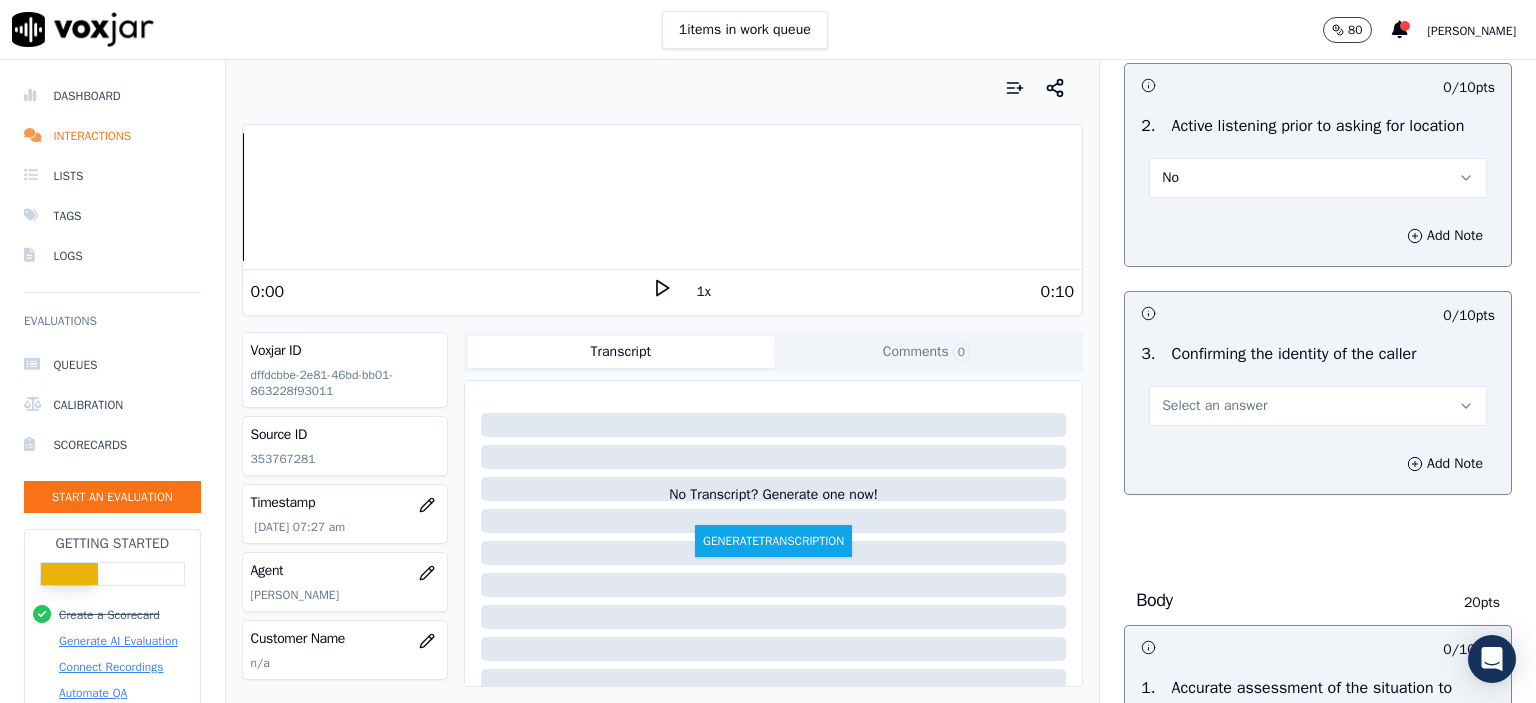 scroll, scrollTop: 400, scrollLeft: 0, axis: vertical 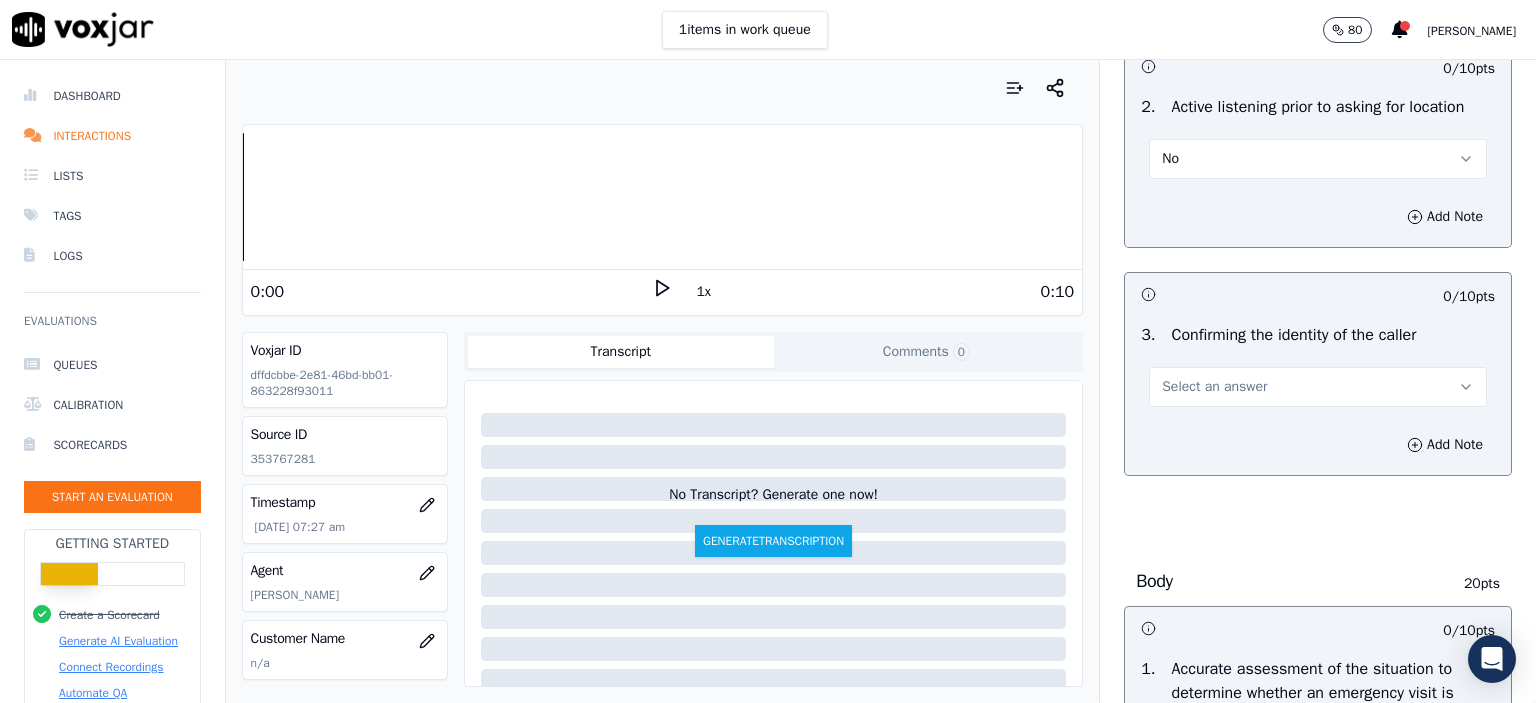 click on "Select an answer" at bounding box center [1214, 387] 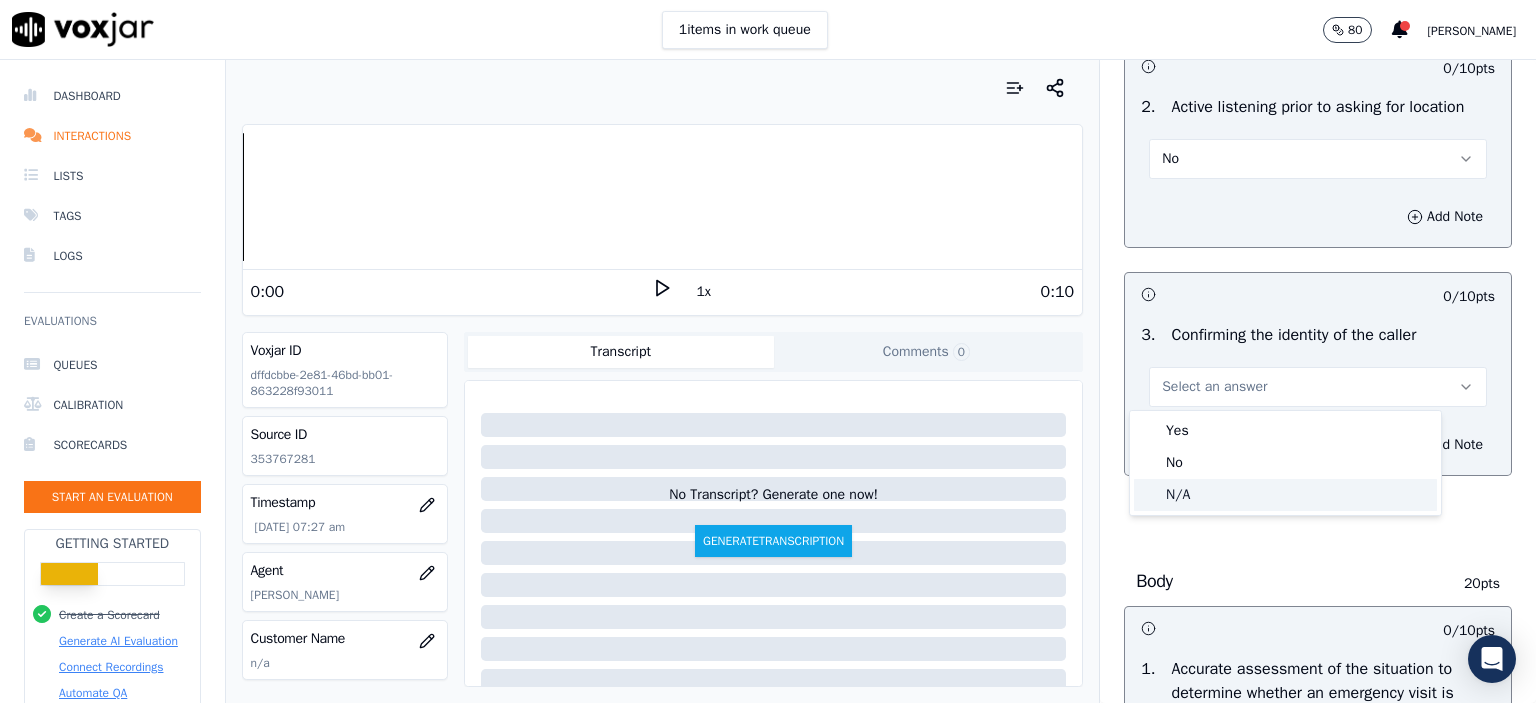 click on "N/A" 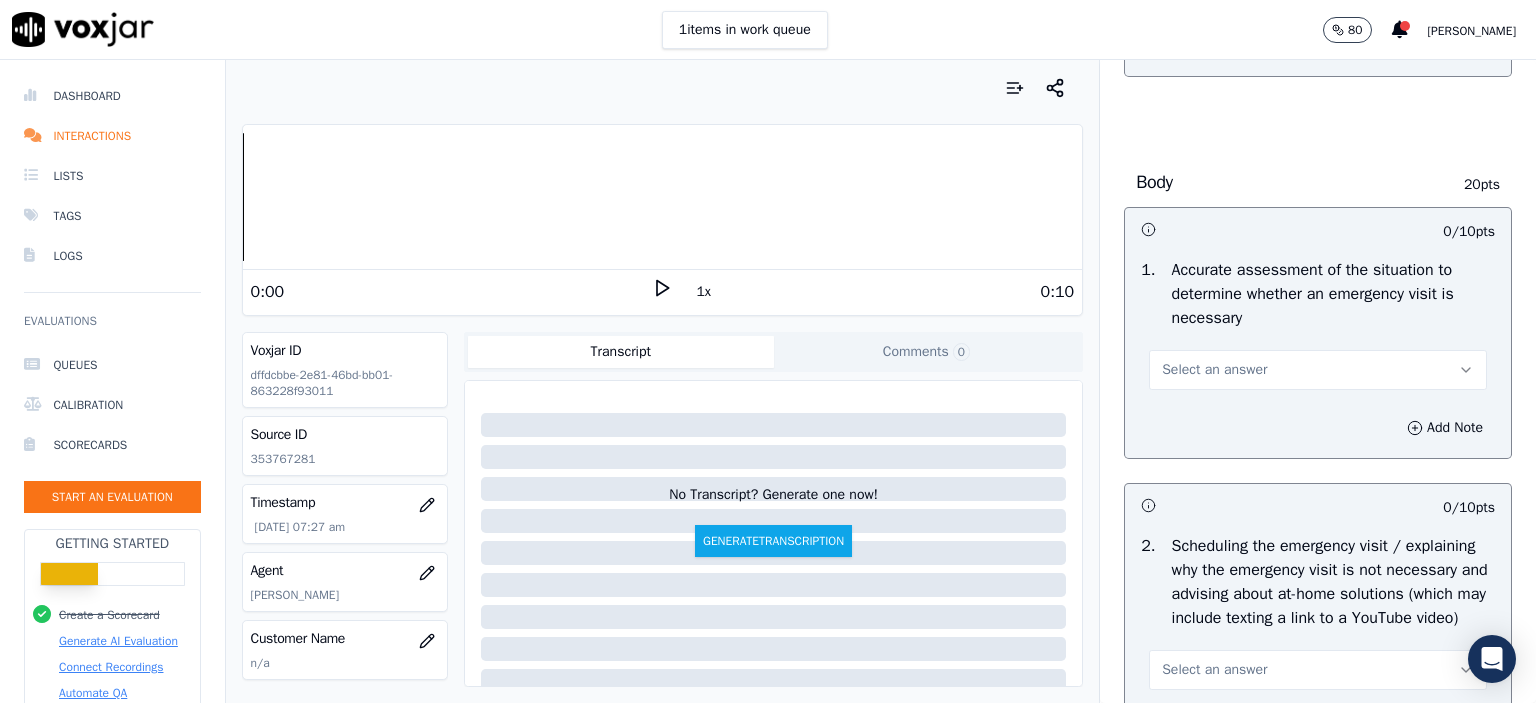 scroll, scrollTop: 800, scrollLeft: 0, axis: vertical 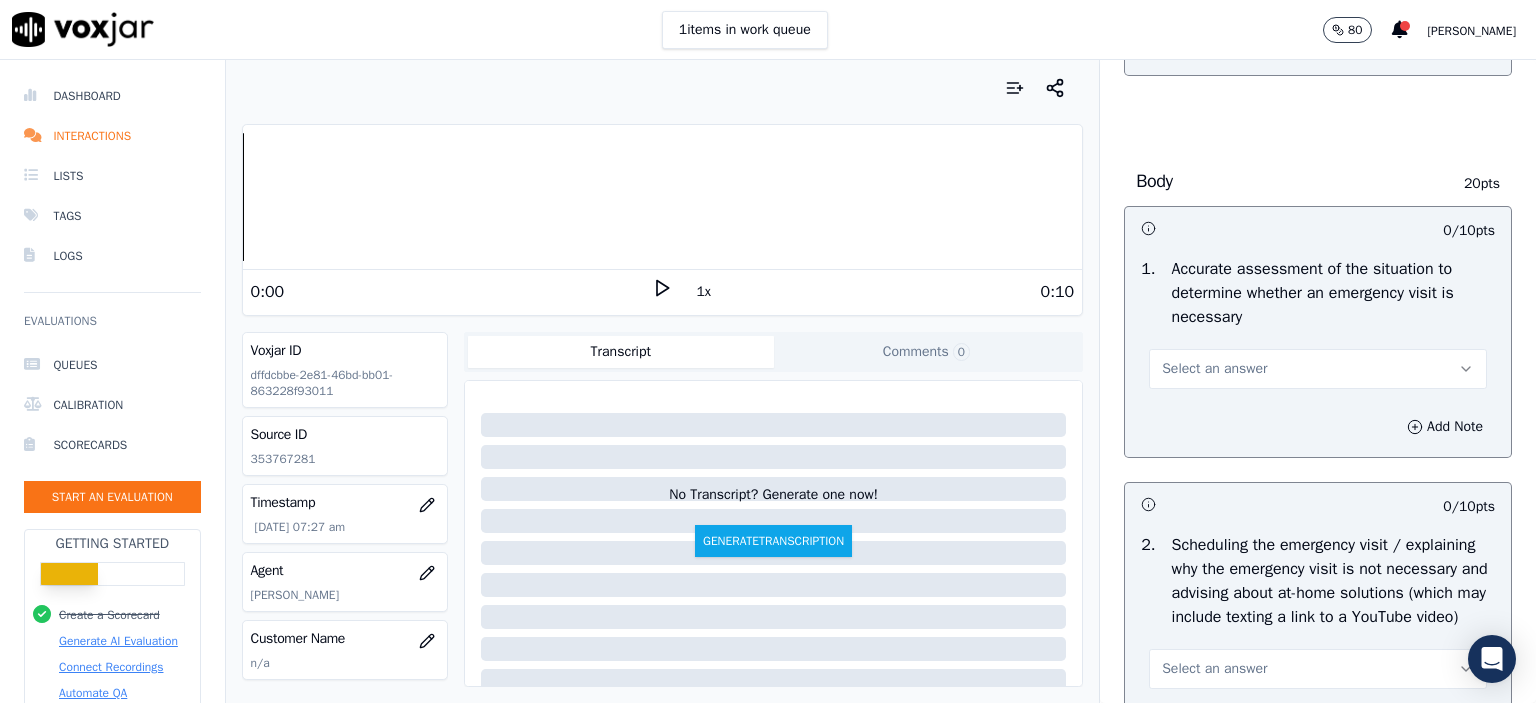 click on "Select an answer" at bounding box center (1214, 369) 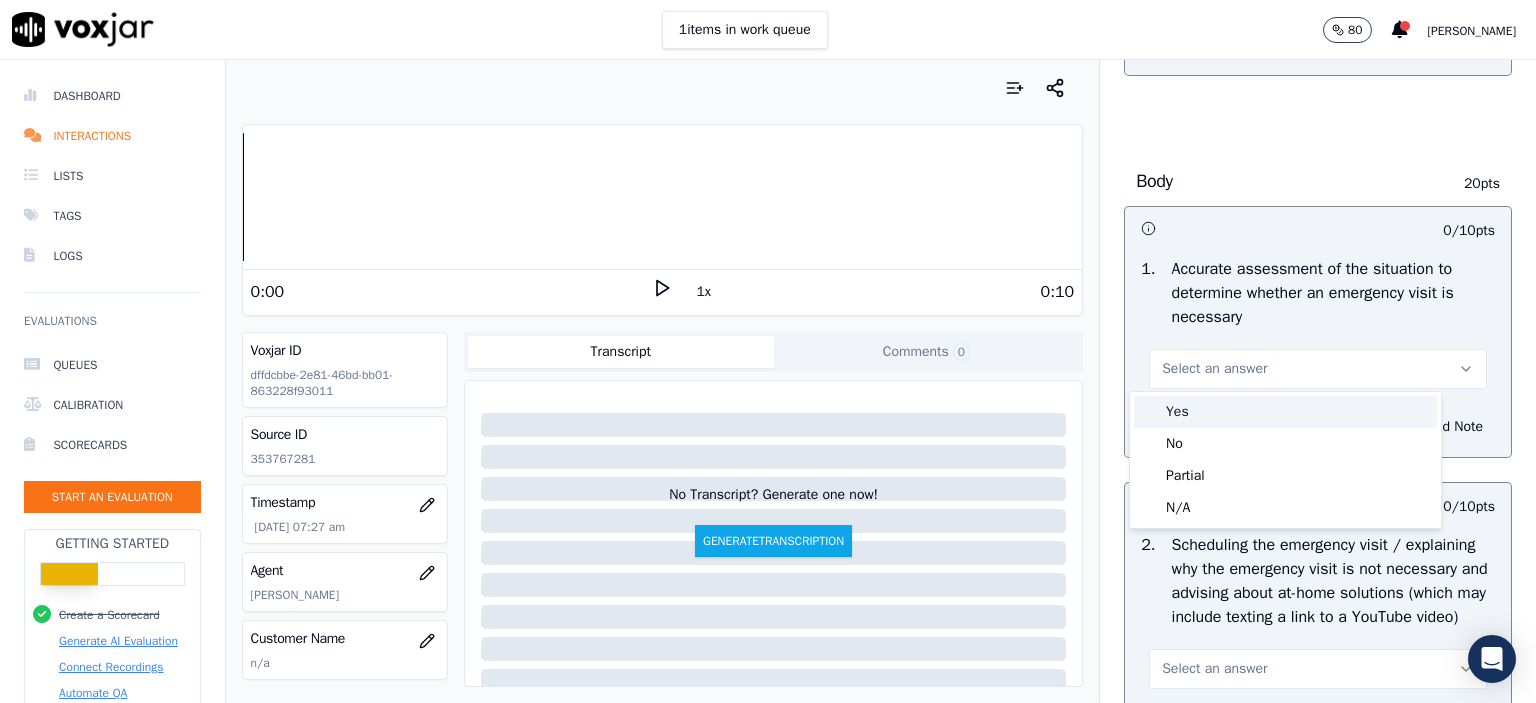 click on "Yes" at bounding box center [1285, 412] 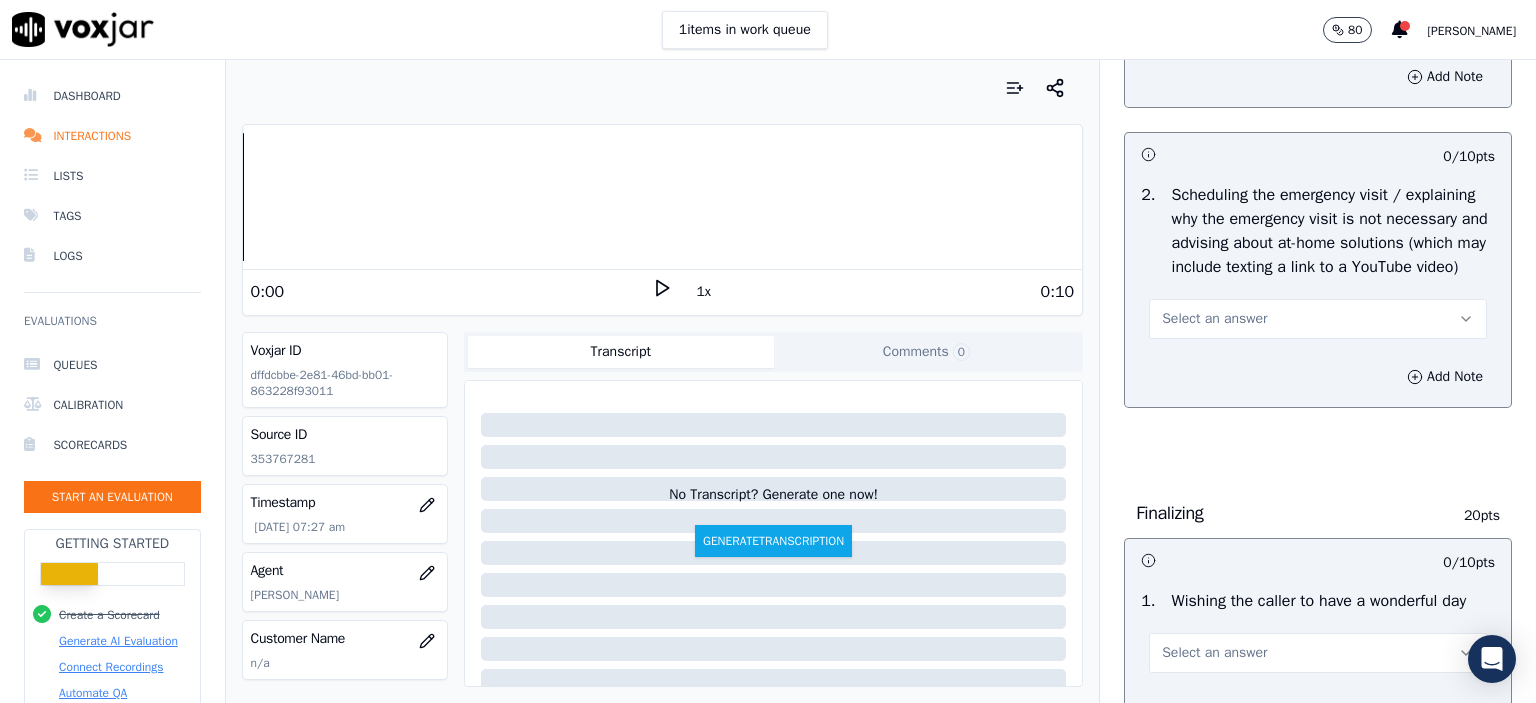 scroll, scrollTop: 1200, scrollLeft: 0, axis: vertical 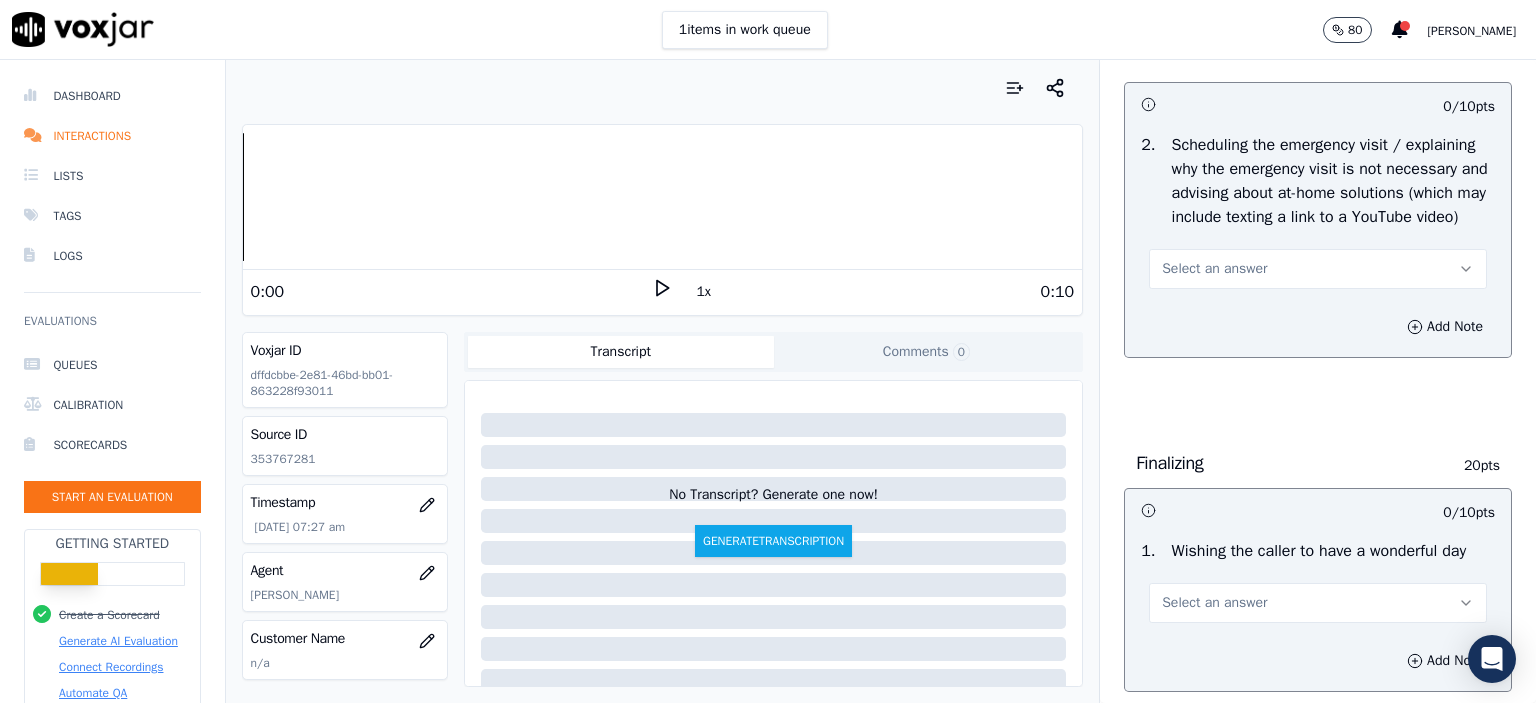 click on "Select an answer" at bounding box center (1318, 269) 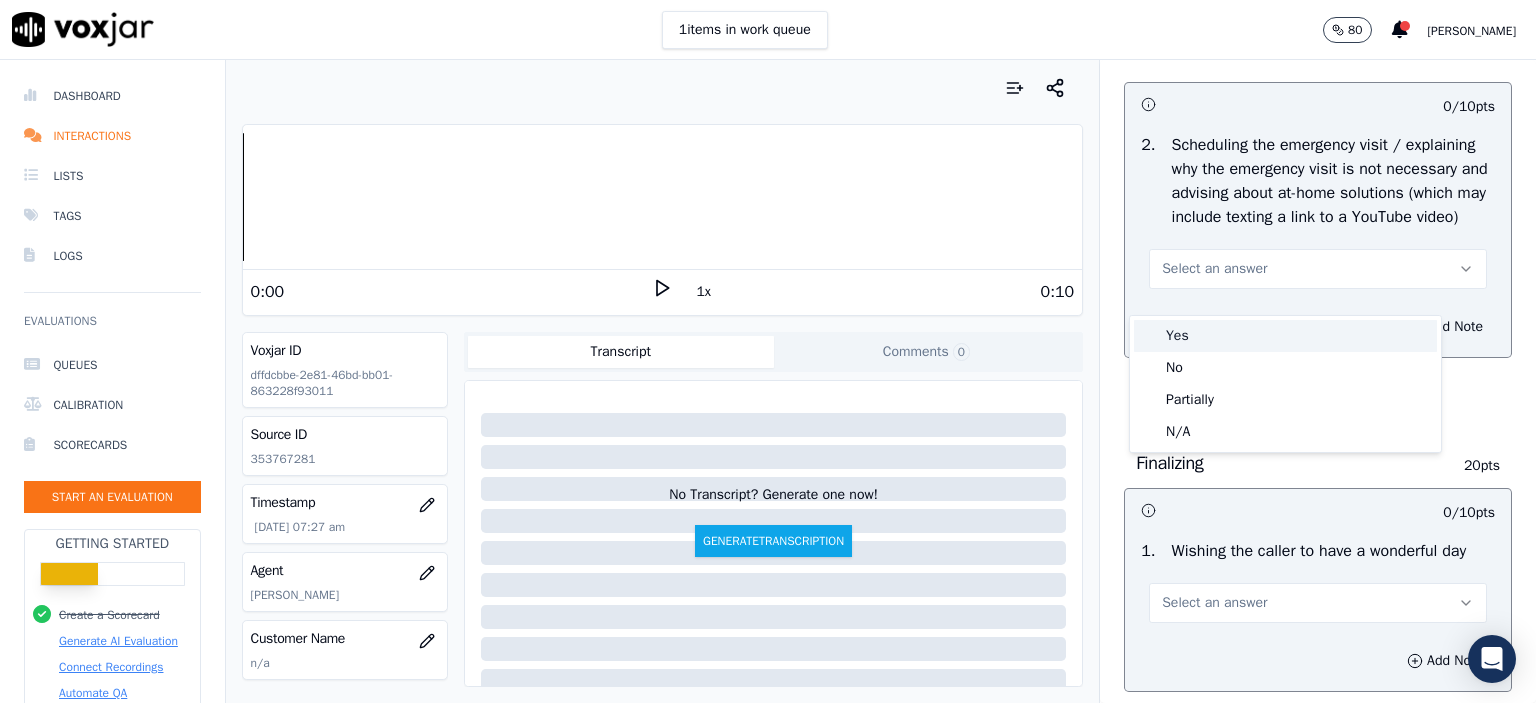 click on "Yes" at bounding box center (1285, 336) 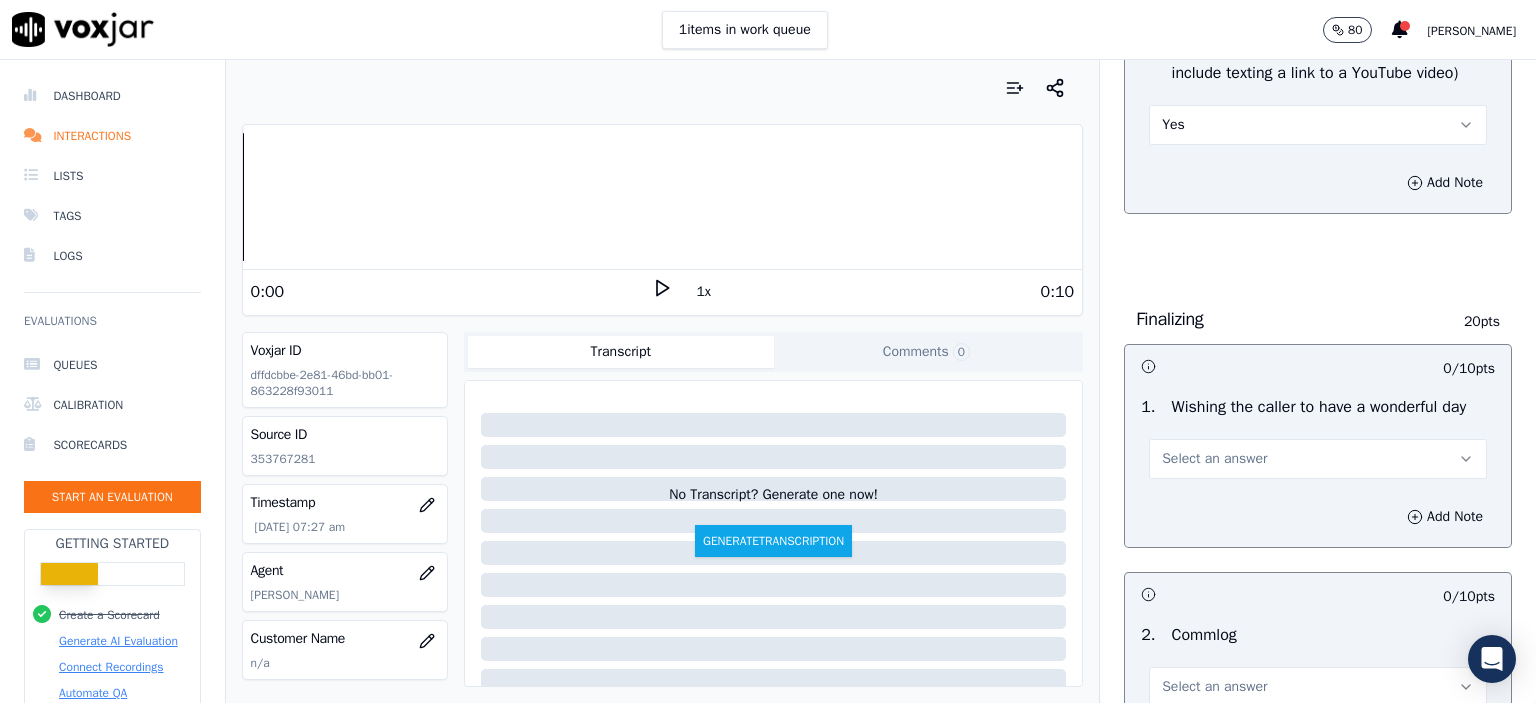 scroll, scrollTop: 1400, scrollLeft: 0, axis: vertical 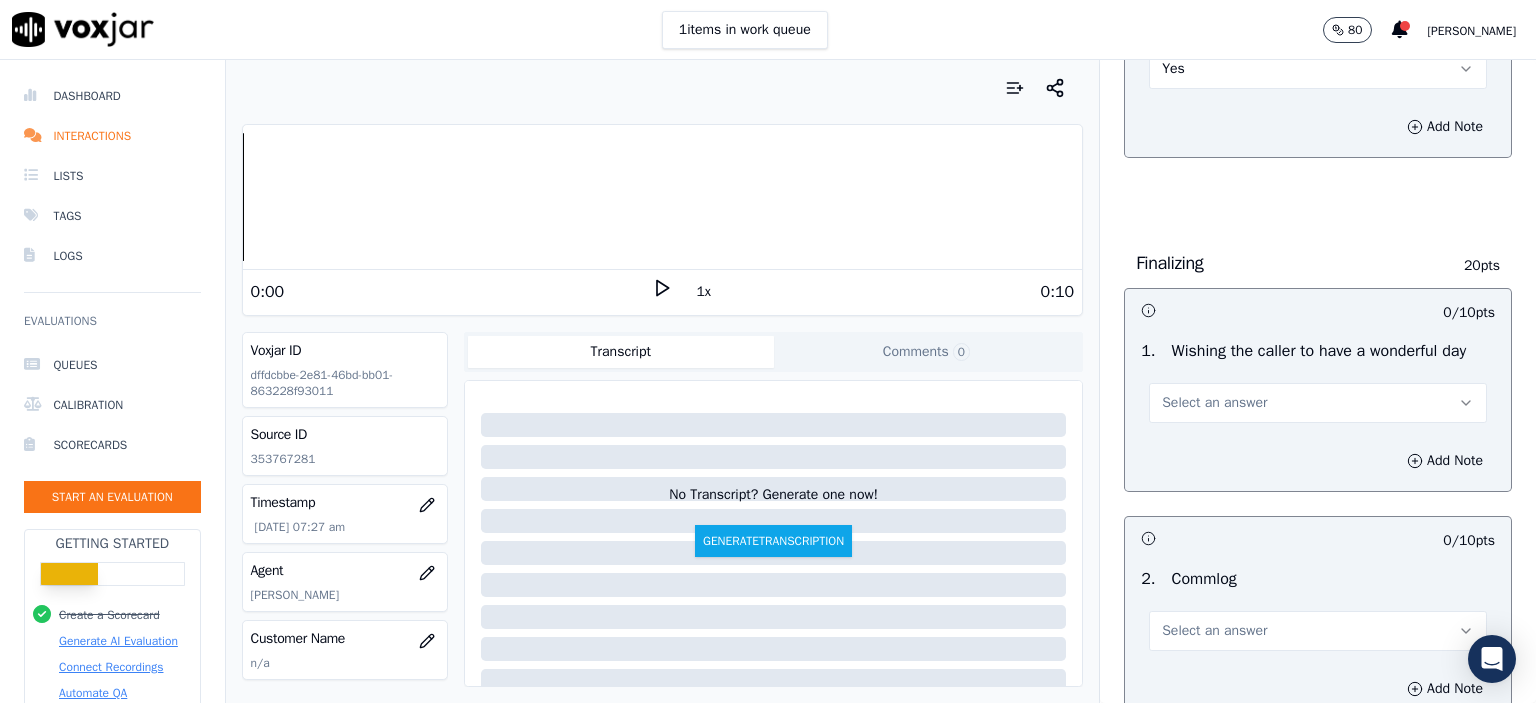 click on "Select an answer" at bounding box center [1318, 403] 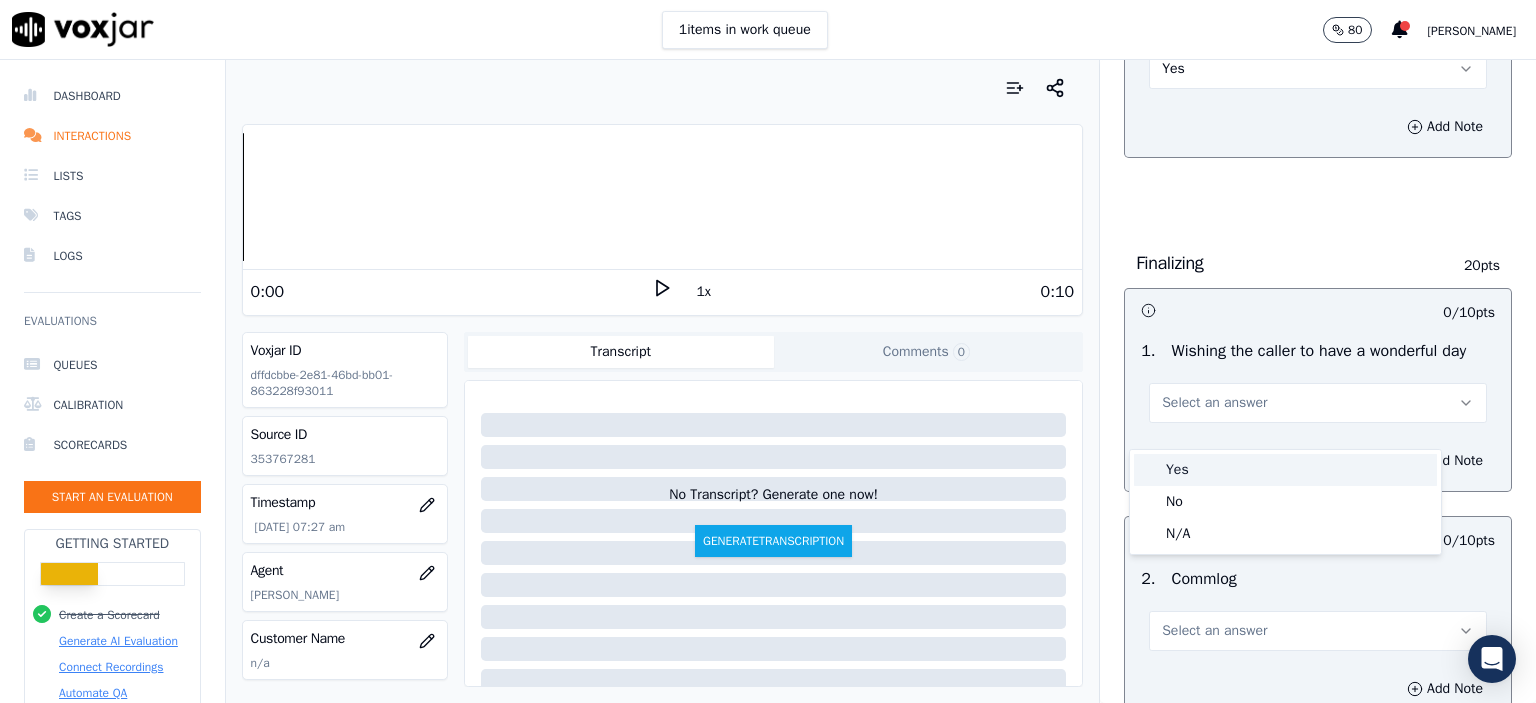 click on "Yes" at bounding box center [1285, 470] 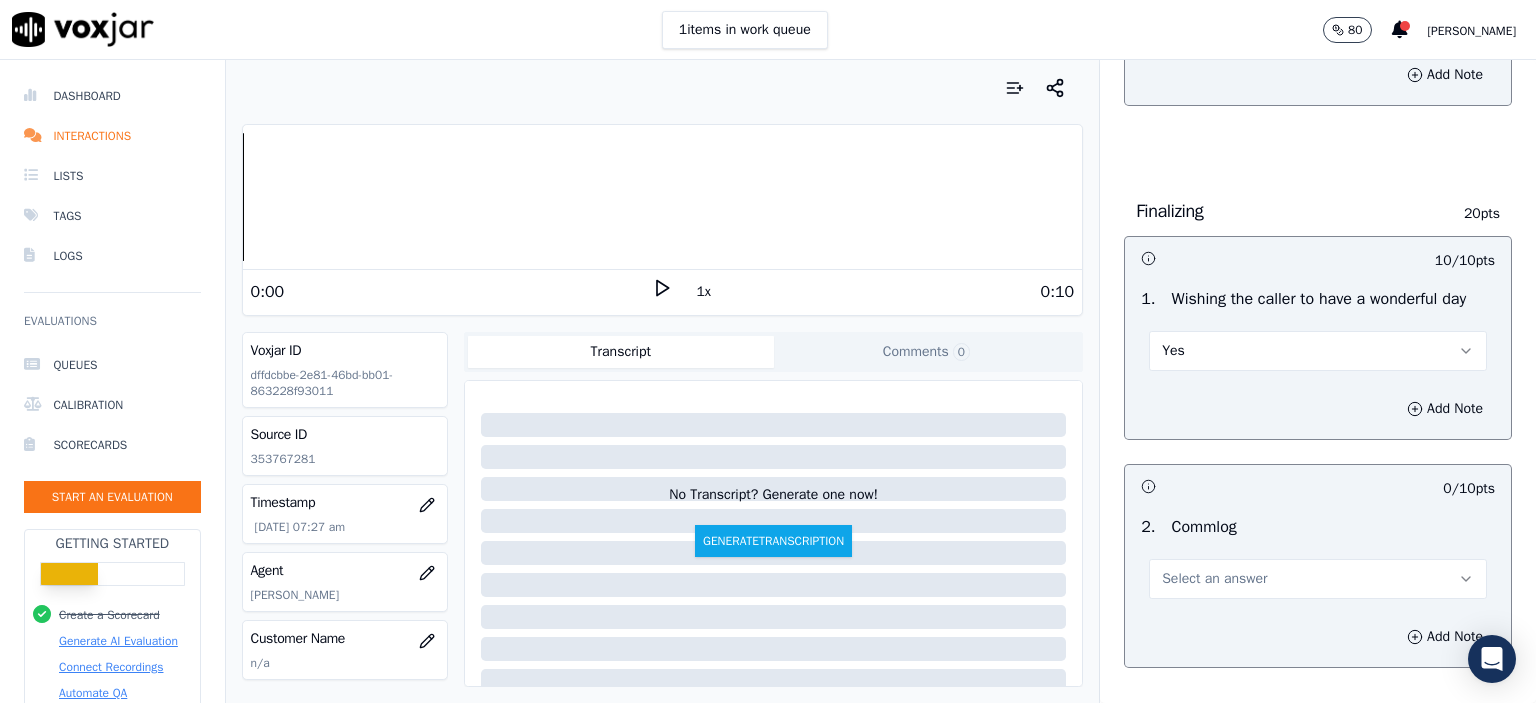 scroll, scrollTop: 1600, scrollLeft: 0, axis: vertical 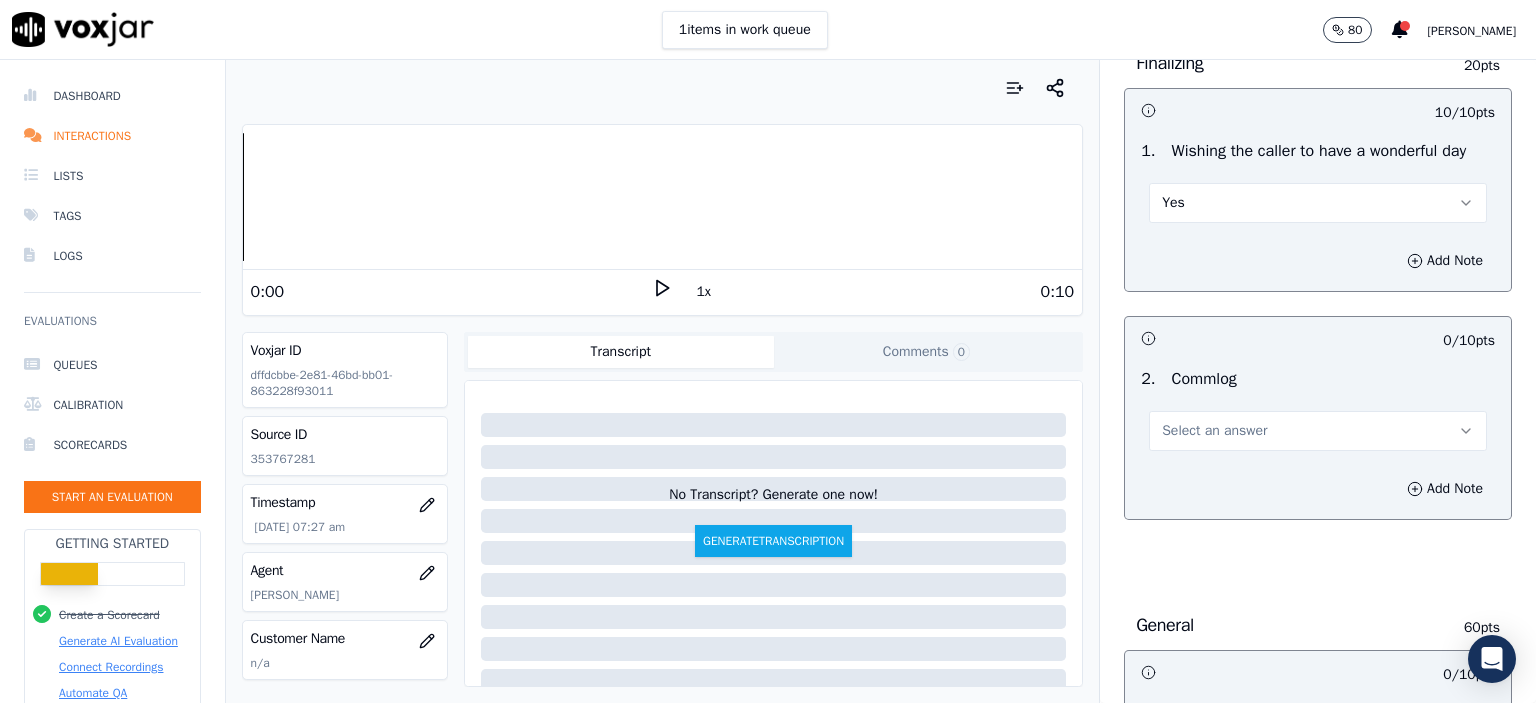 click on "Select an answer" at bounding box center (1318, 431) 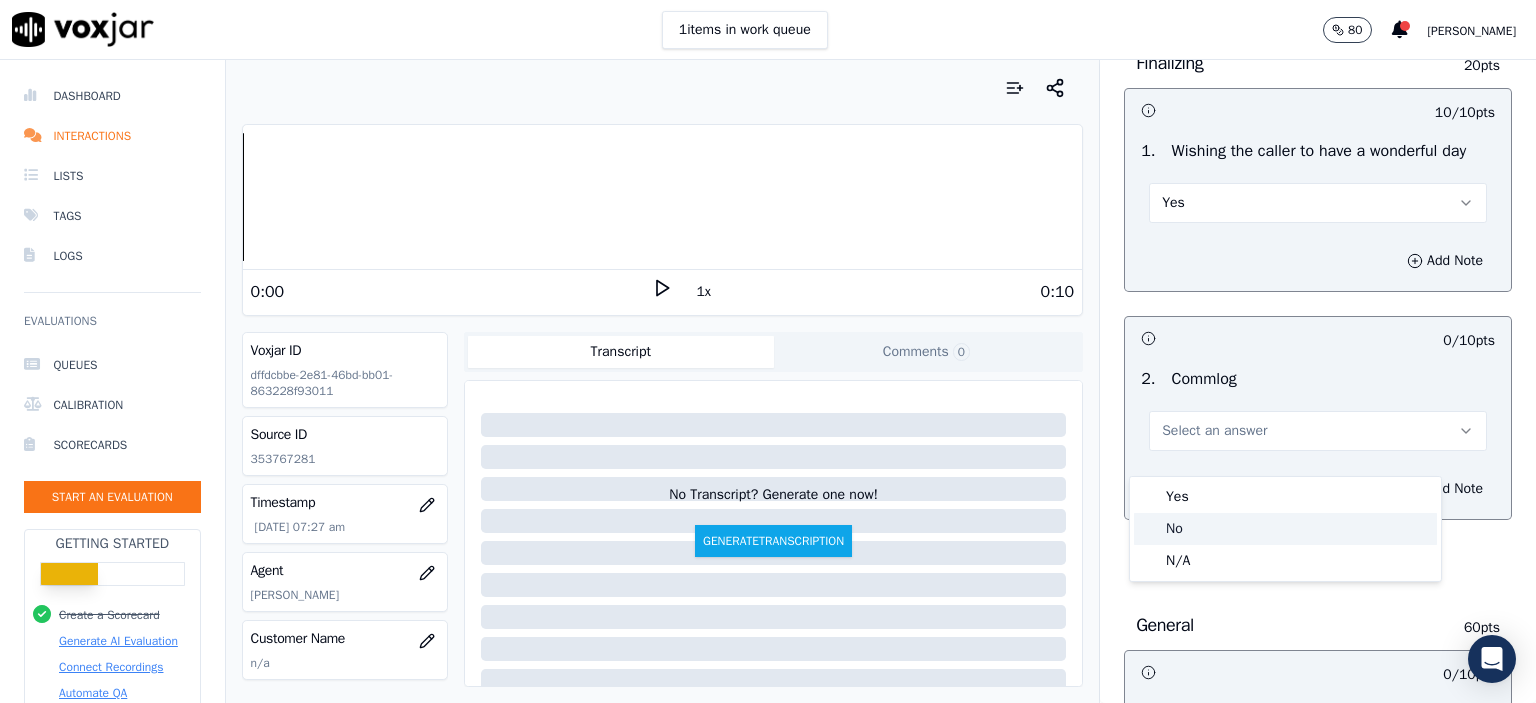 click on "No" 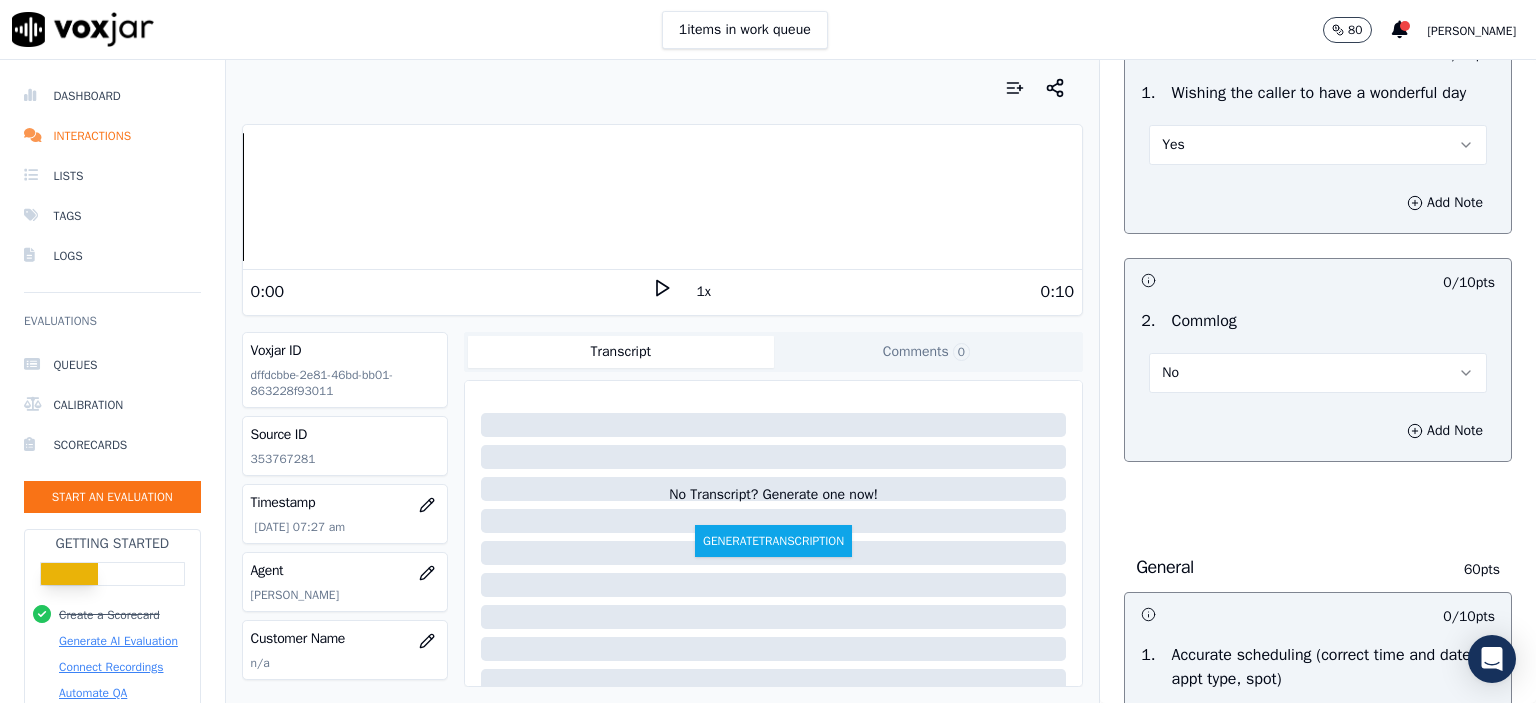 scroll, scrollTop: 1900, scrollLeft: 0, axis: vertical 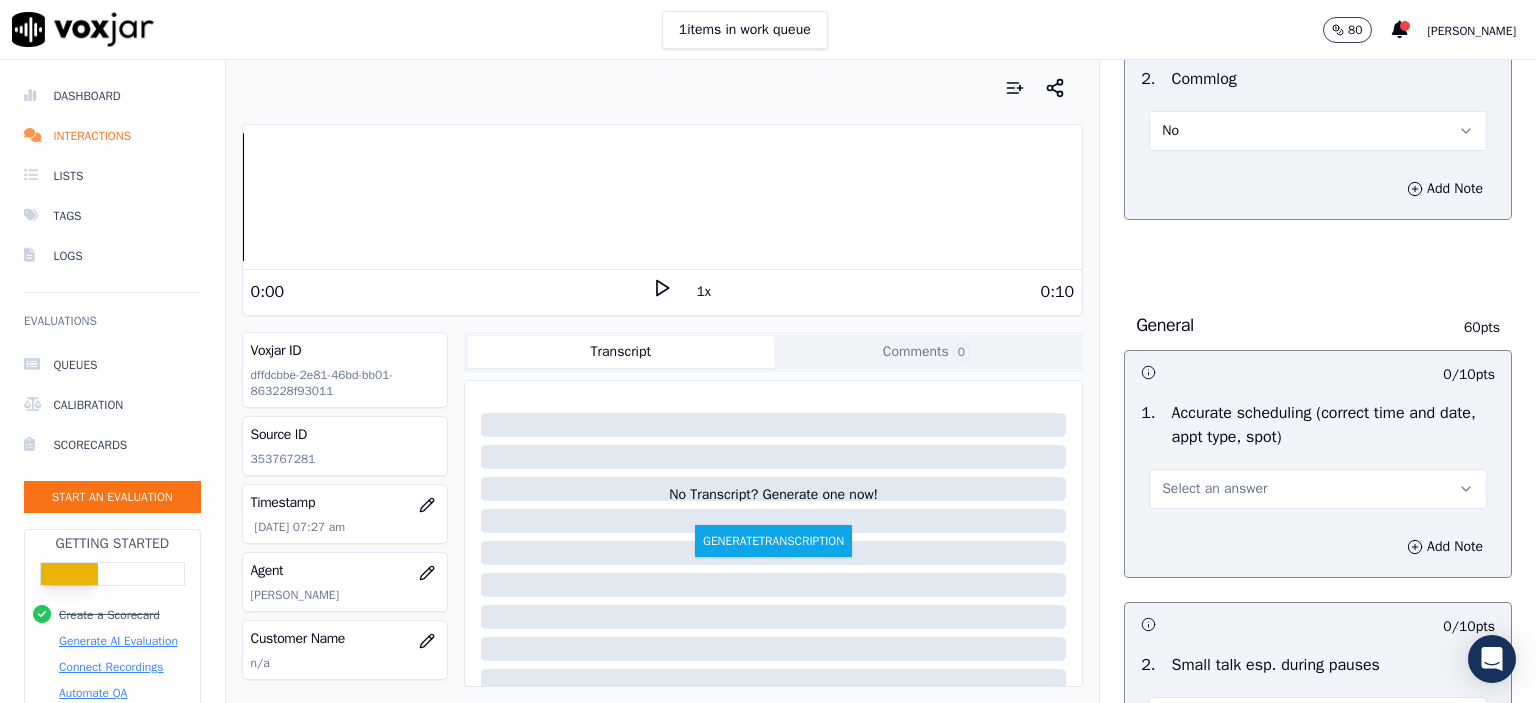 click on "Select an answer" at bounding box center [1214, 489] 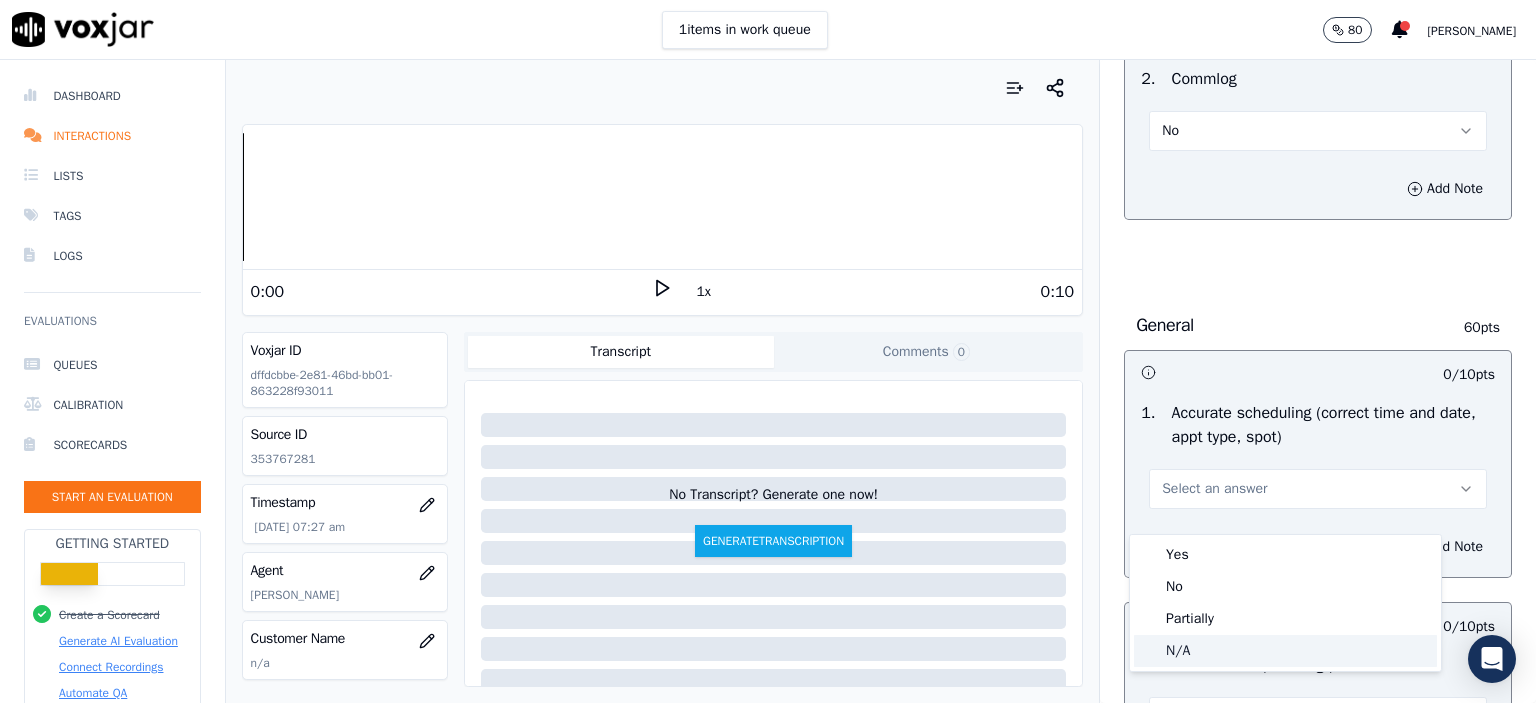 click on "N/A" 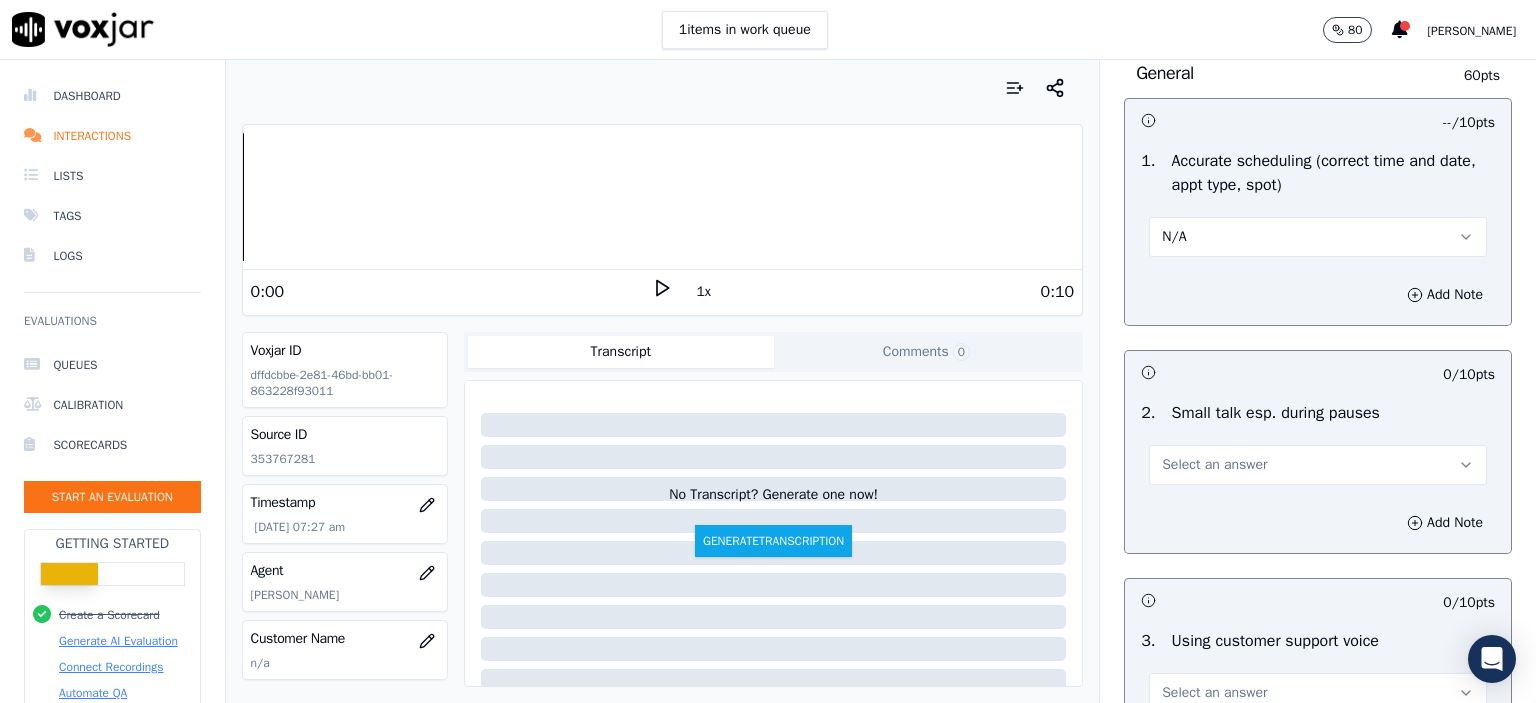 scroll, scrollTop: 2200, scrollLeft: 0, axis: vertical 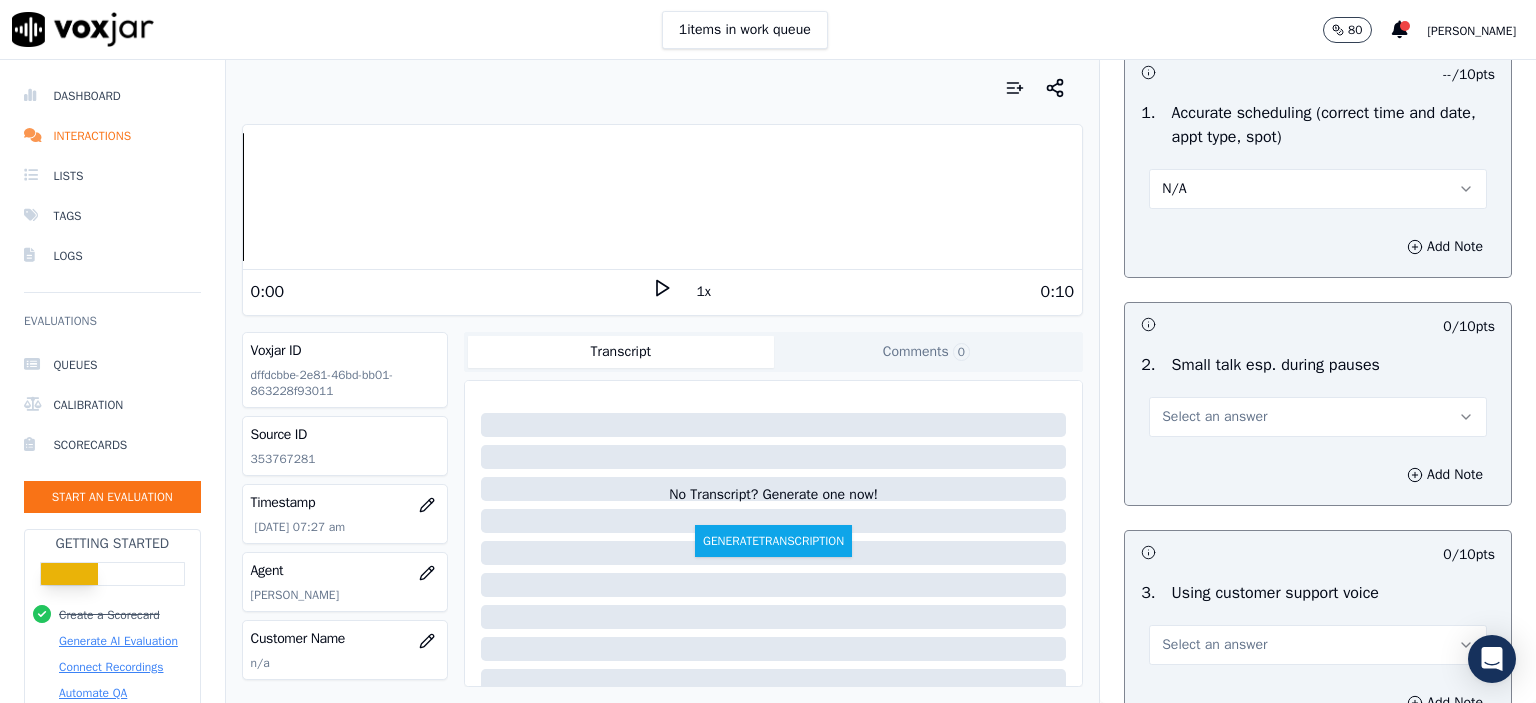 click on "Select an answer" at bounding box center [1214, 417] 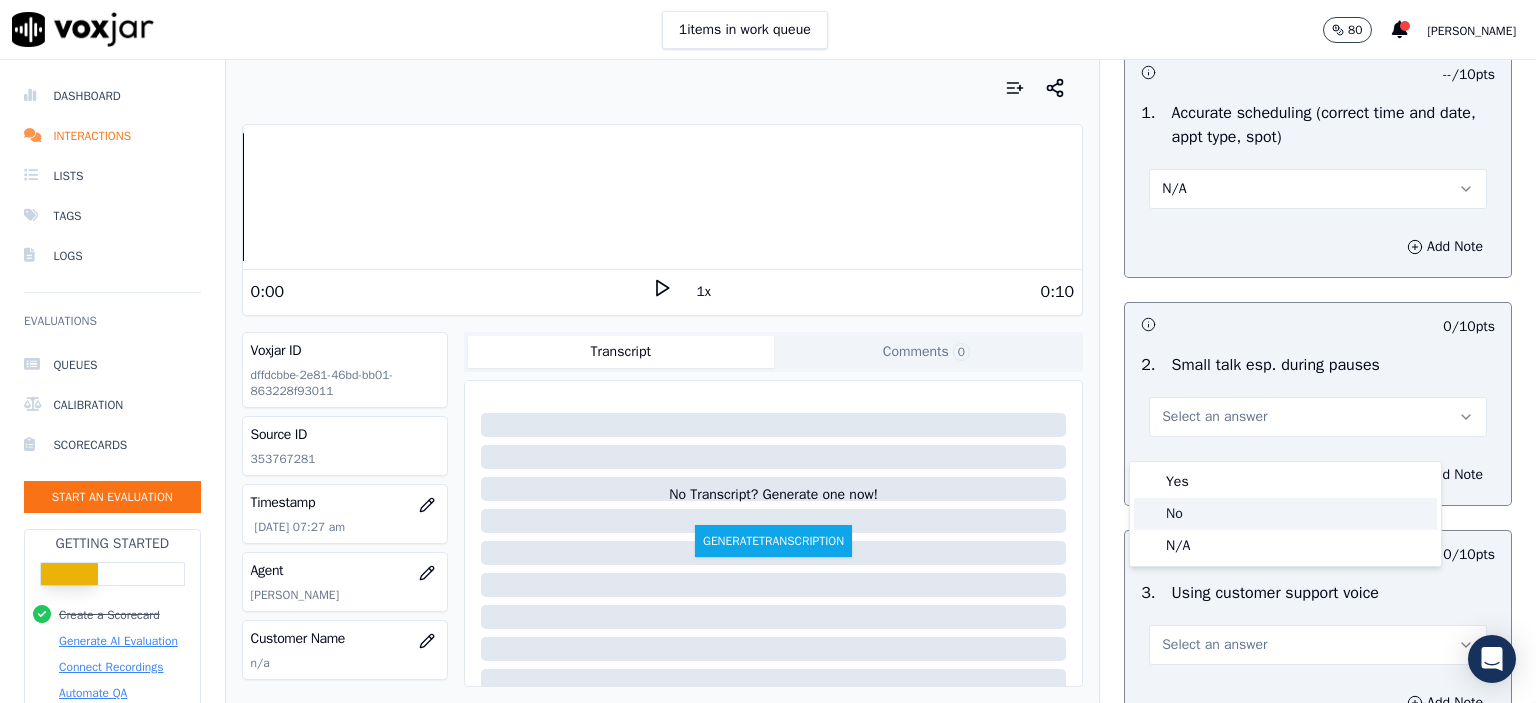 drag, startPoint x: 1224, startPoint y: 512, endPoint x: 1064, endPoint y: 40, distance: 498.38138 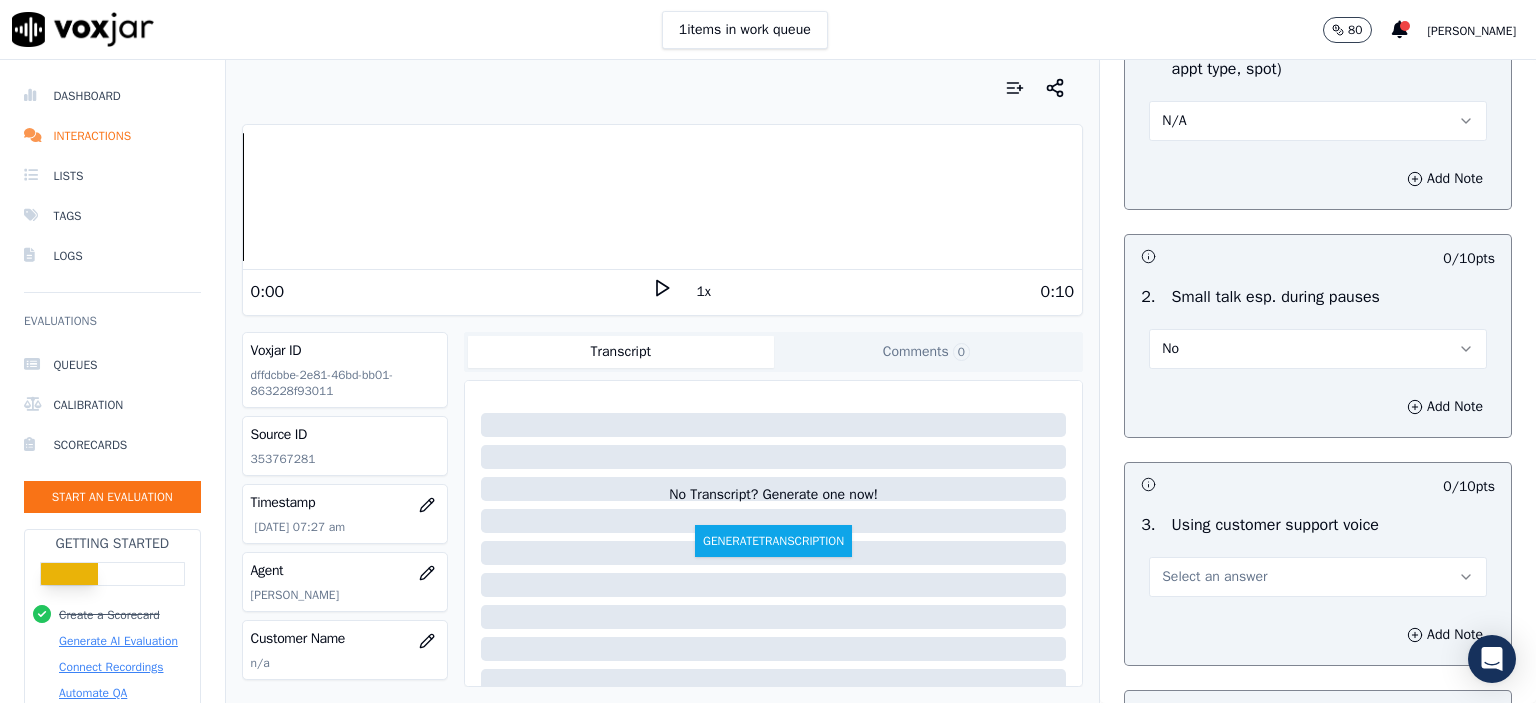 scroll, scrollTop: 2500, scrollLeft: 0, axis: vertical 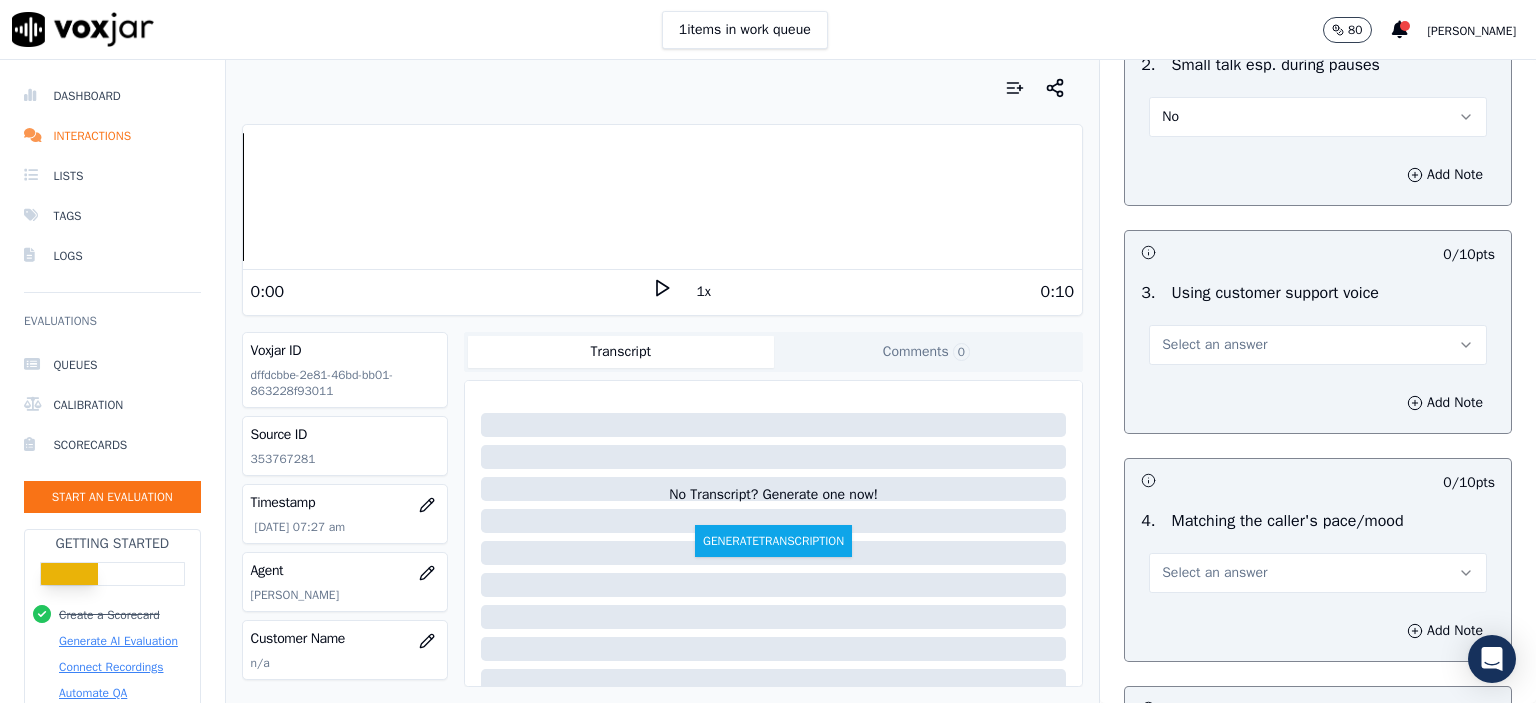 click on "3 .   Using customer support voice    Select an answer" at bounding box center [1318, 323] 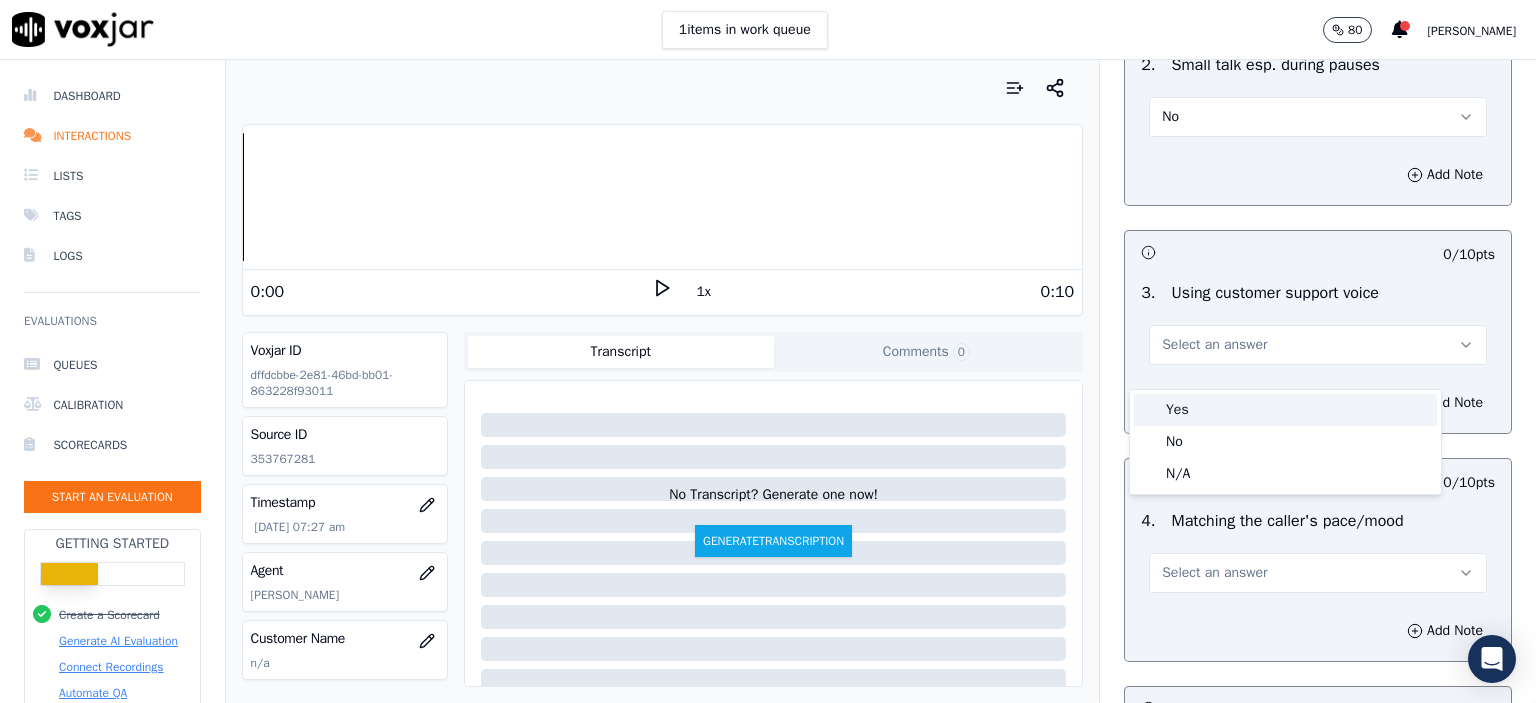 click on "Yes" at bounding box center [1285, 410] 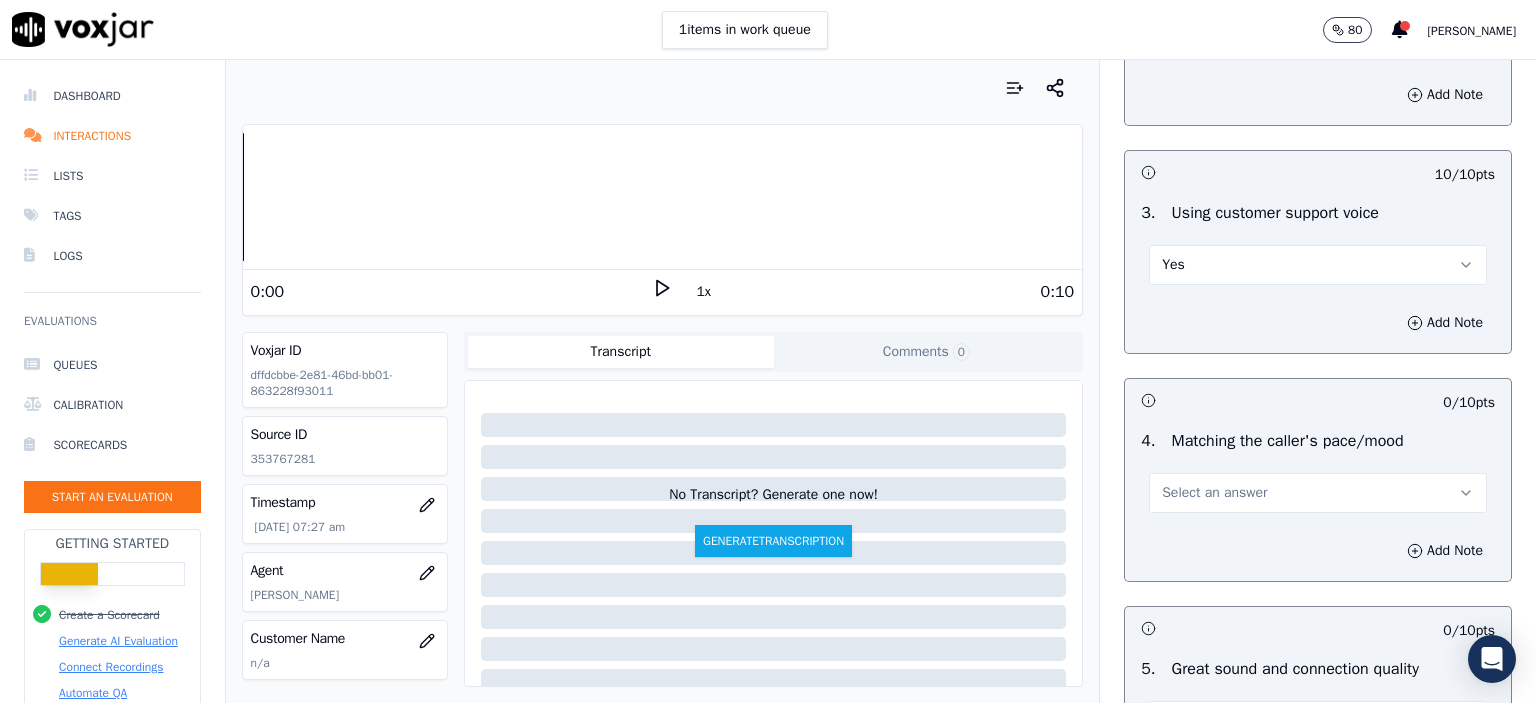 scroll, scrollTop: 2800, scrollLeft: 0, axis: vertical 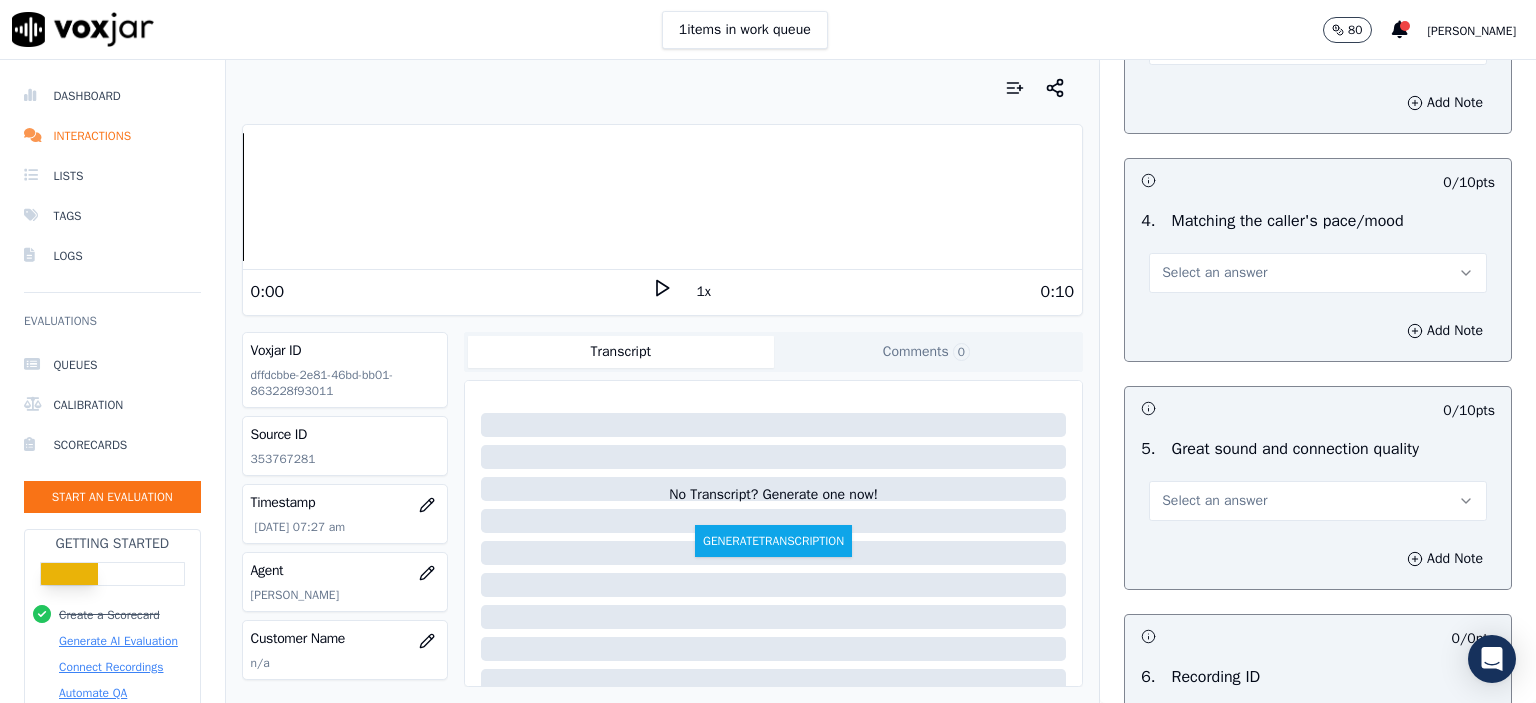 click on "Select an answer" at bounding box center [1318, 273] 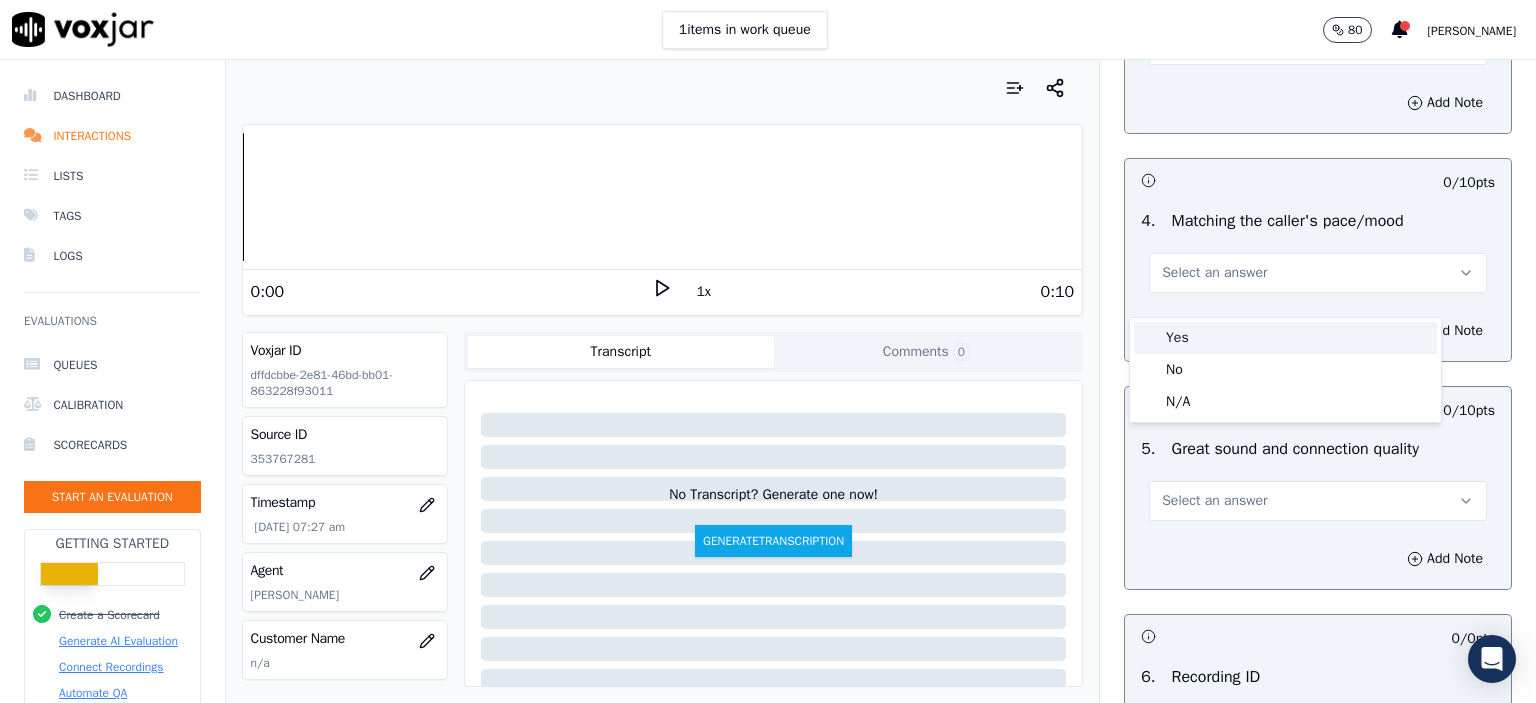click on "Yes" at bounding box center (1285, 338) 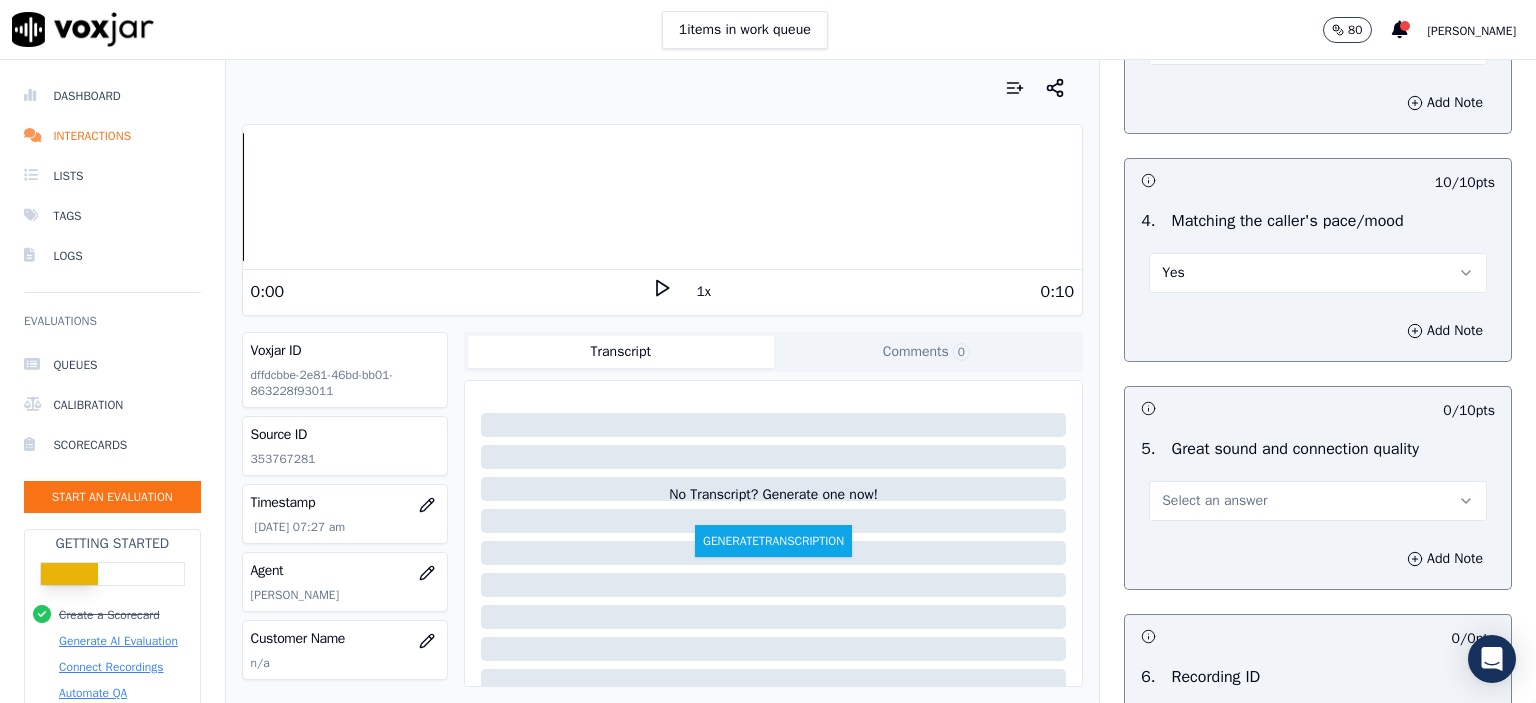click on "Select an answer" at bounding box center [1318, 501] 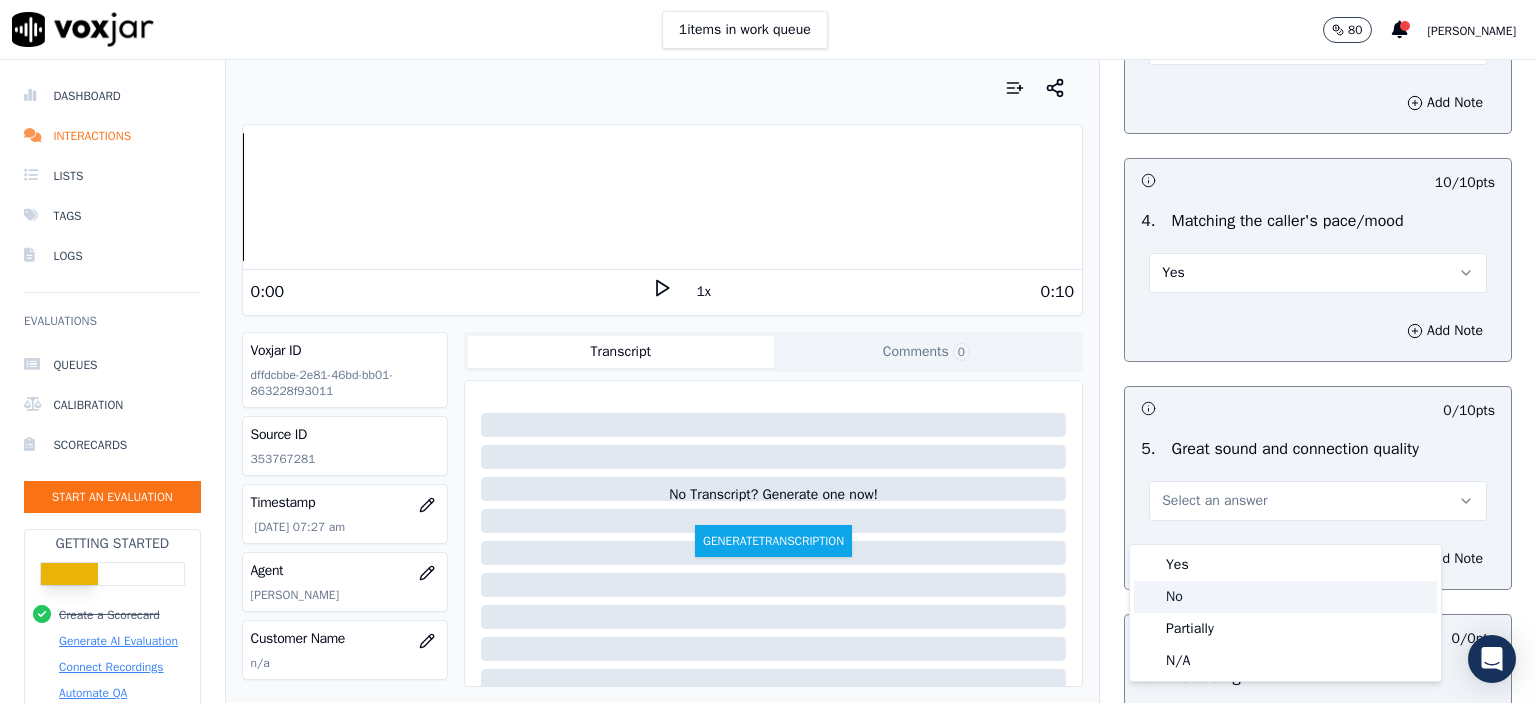 click on "Partially" 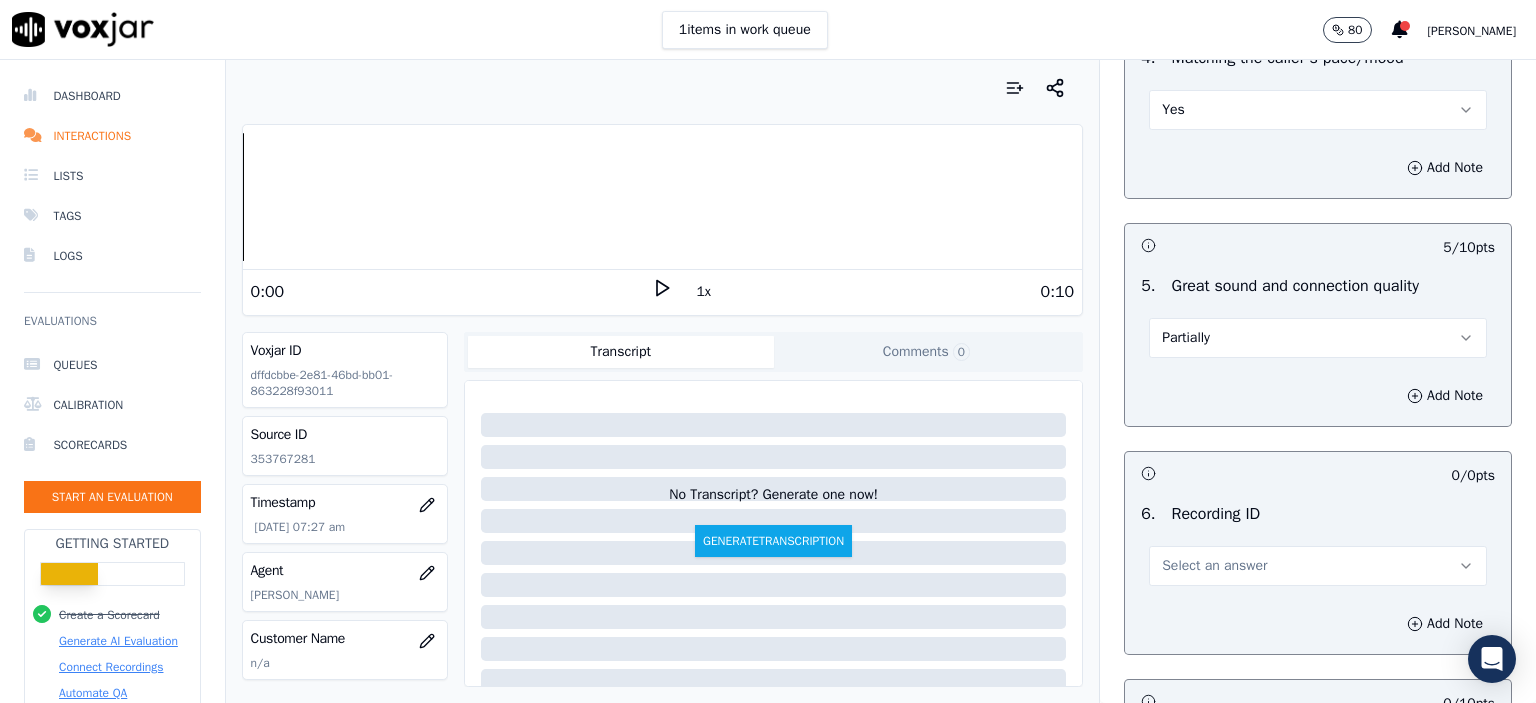 scroll, scrollTop: 3000, scrollLeft: 0, axis: vertical 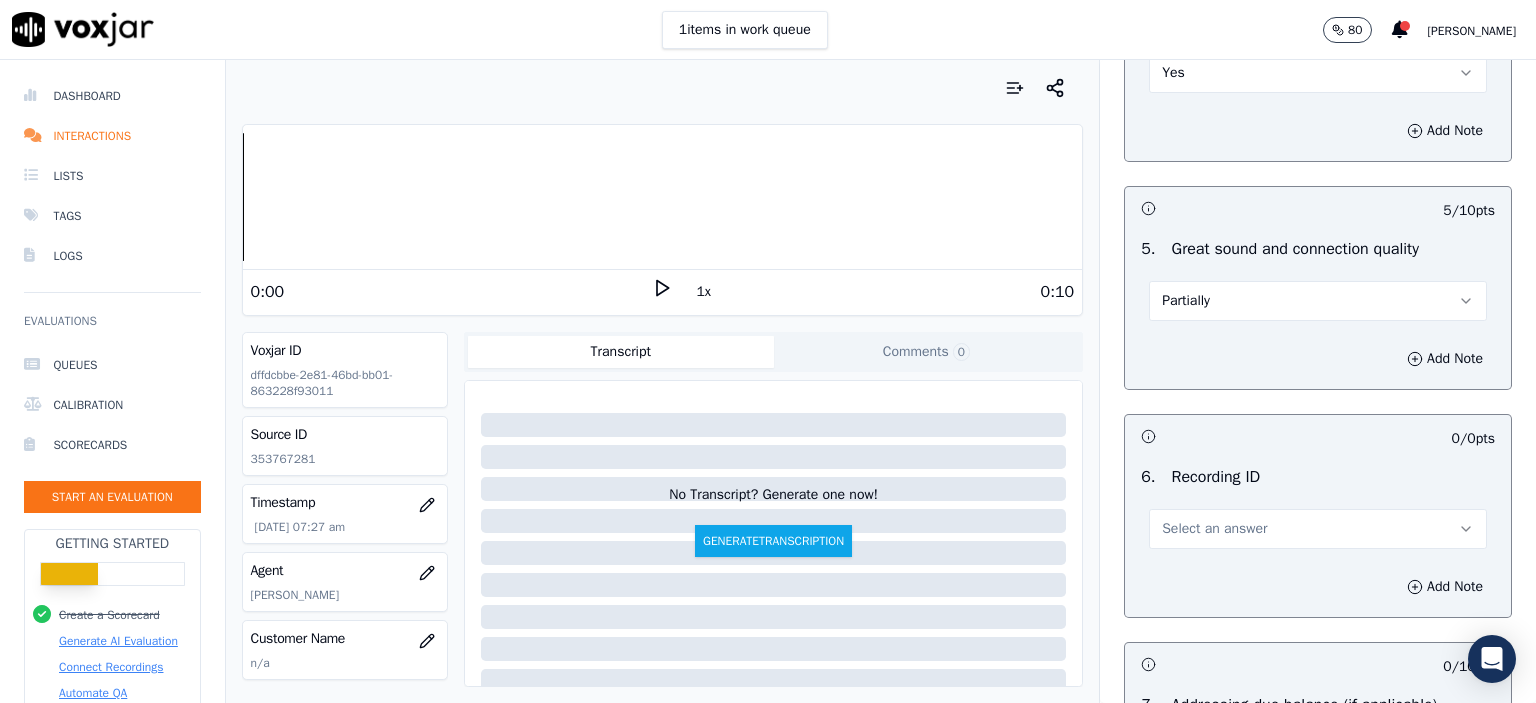 click on "Select an answer" at bounding box center (1214, 529) 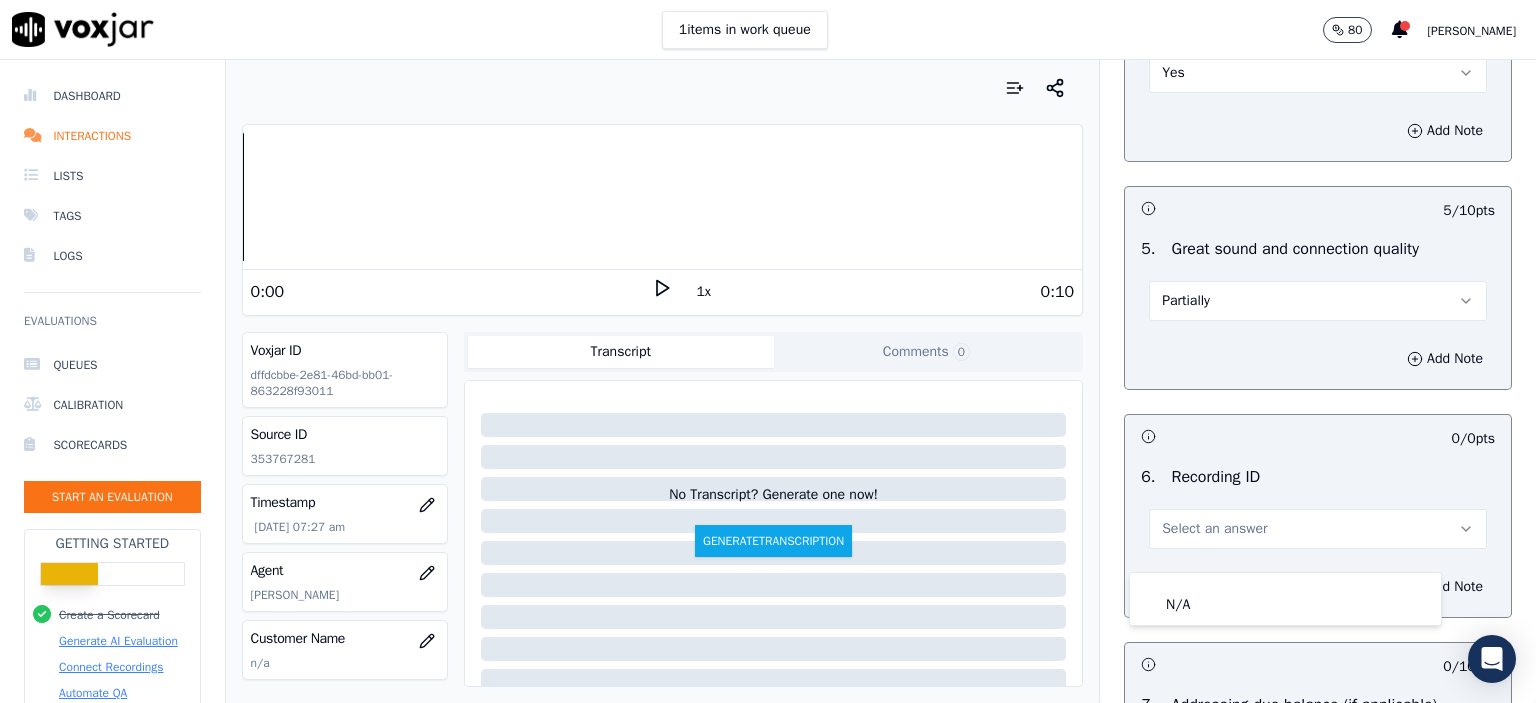 click on "N/A" at bounding box center [1285, 599] 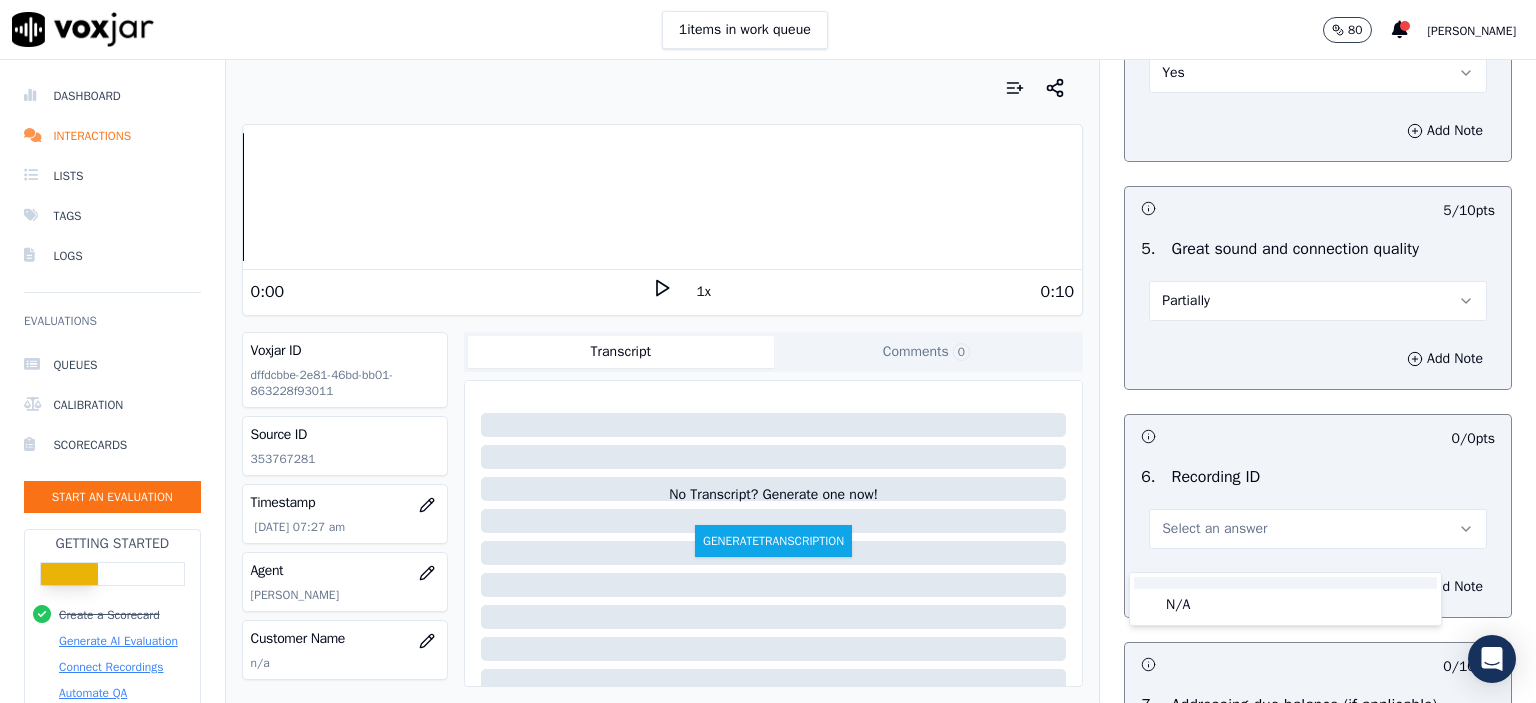click on "N/A" 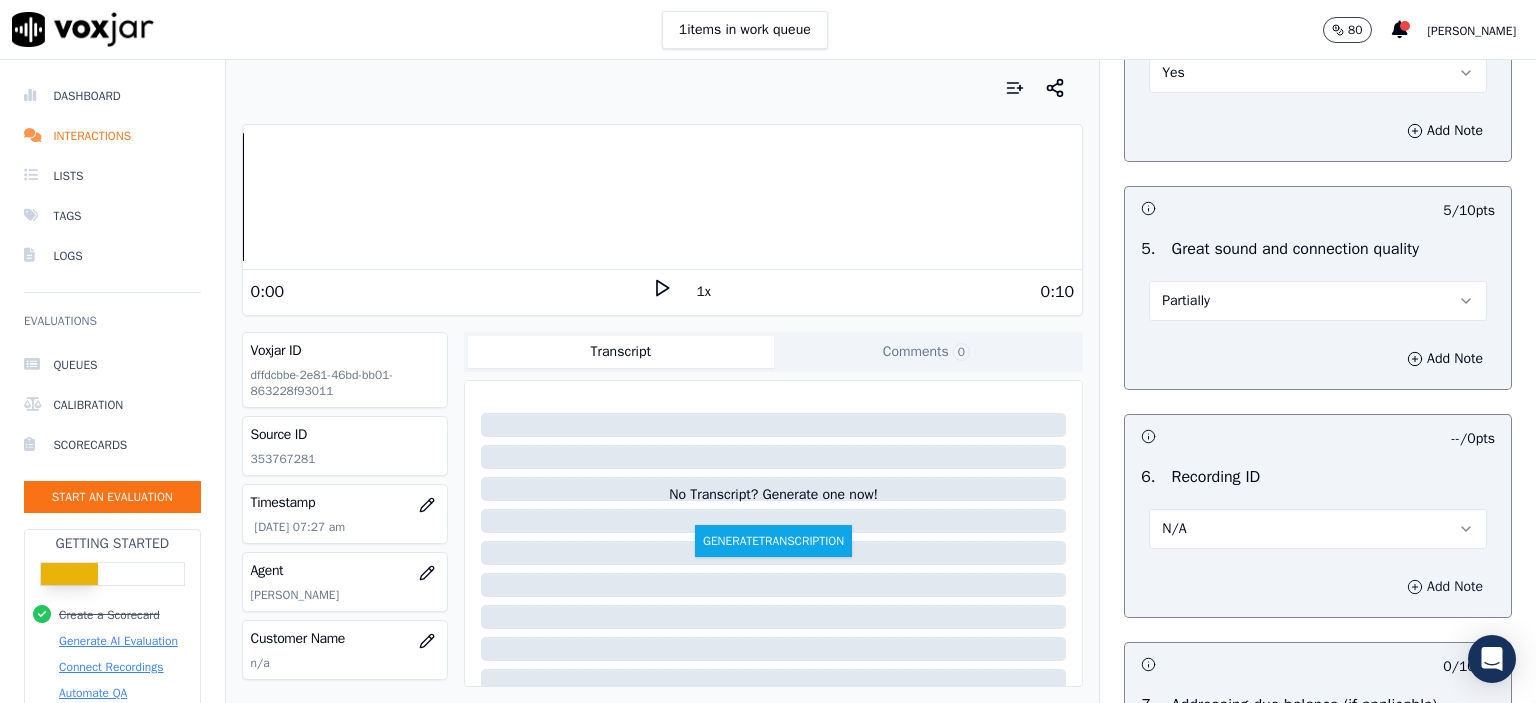 click on "Add Note" at bounding box center (1445, 587) 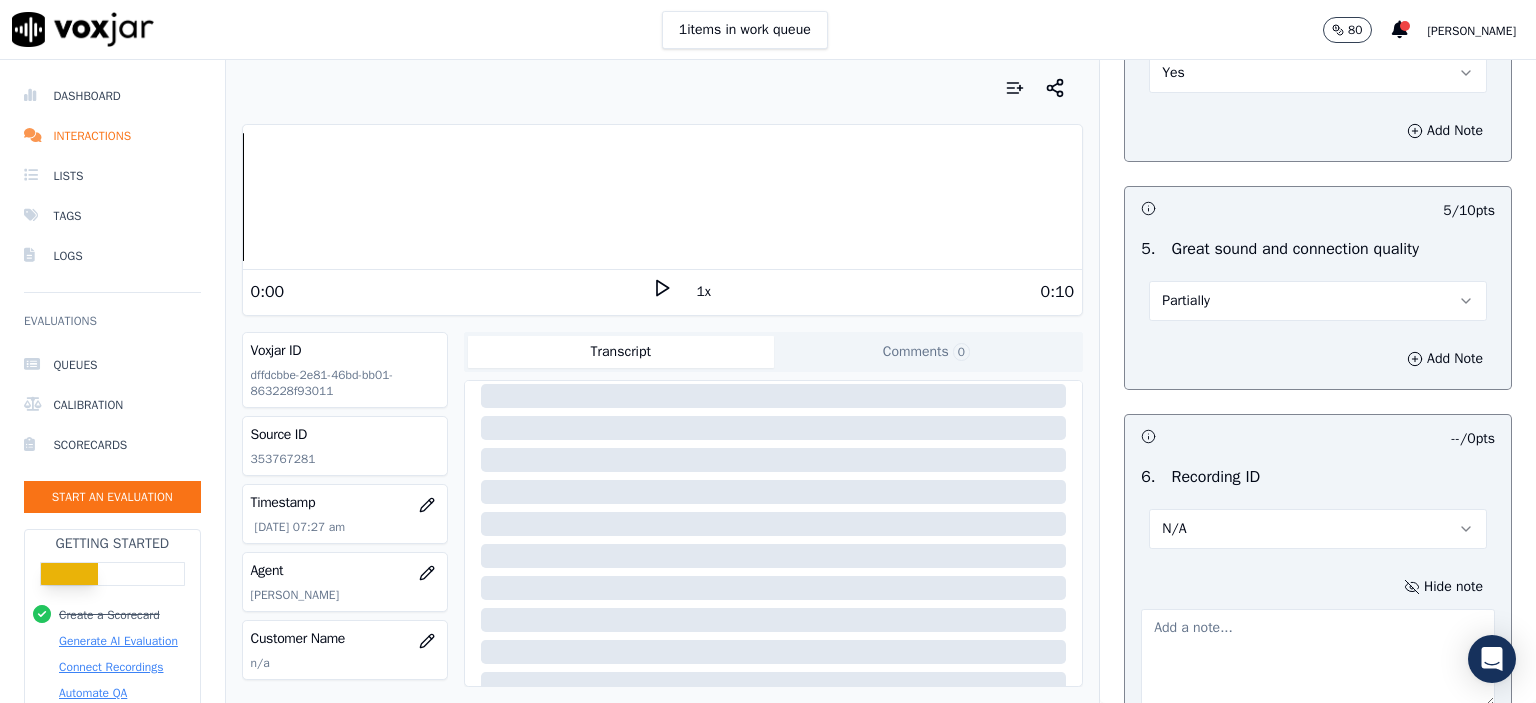 scroll, scrollTop: 340, scrollLeft: 0, axis: vertical 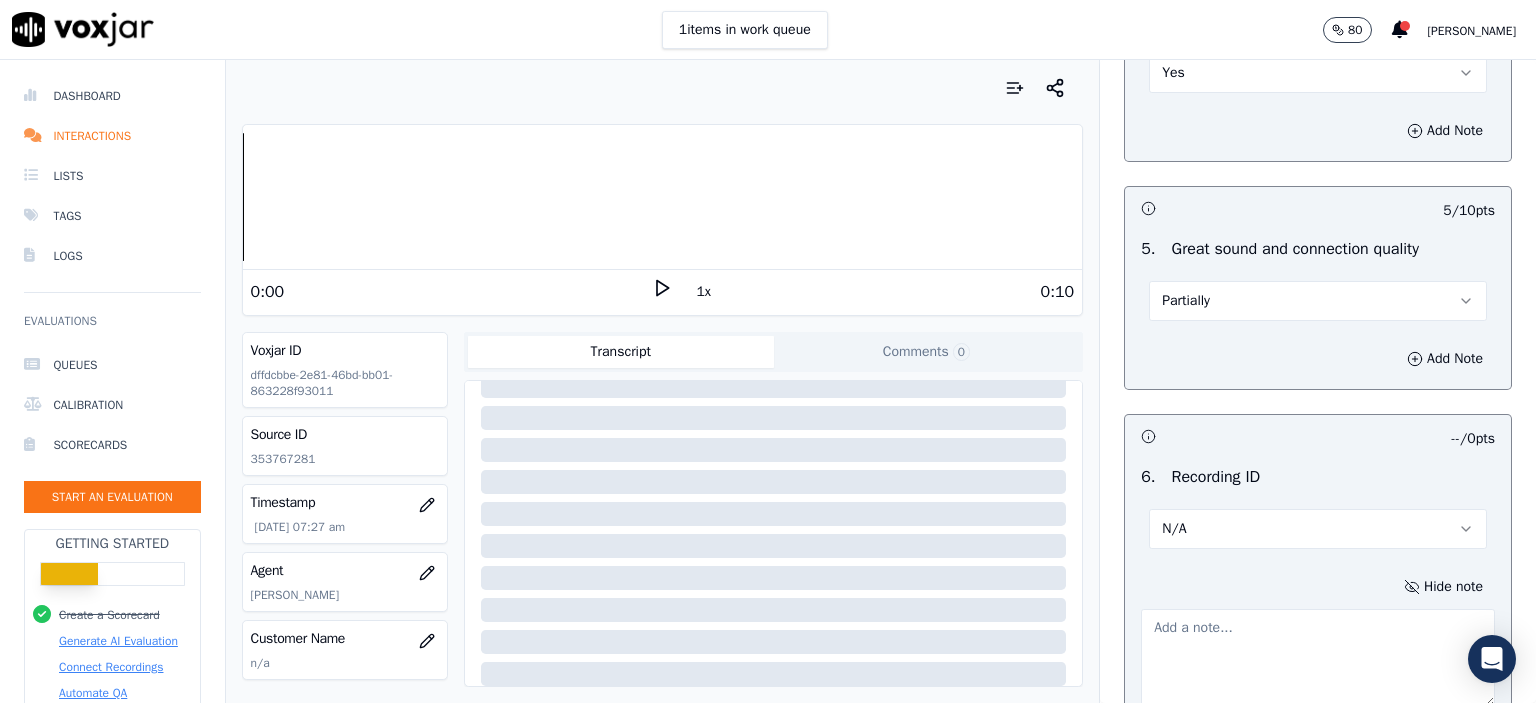 click on "Source ID   353767281" at bounding box center (345, 446) 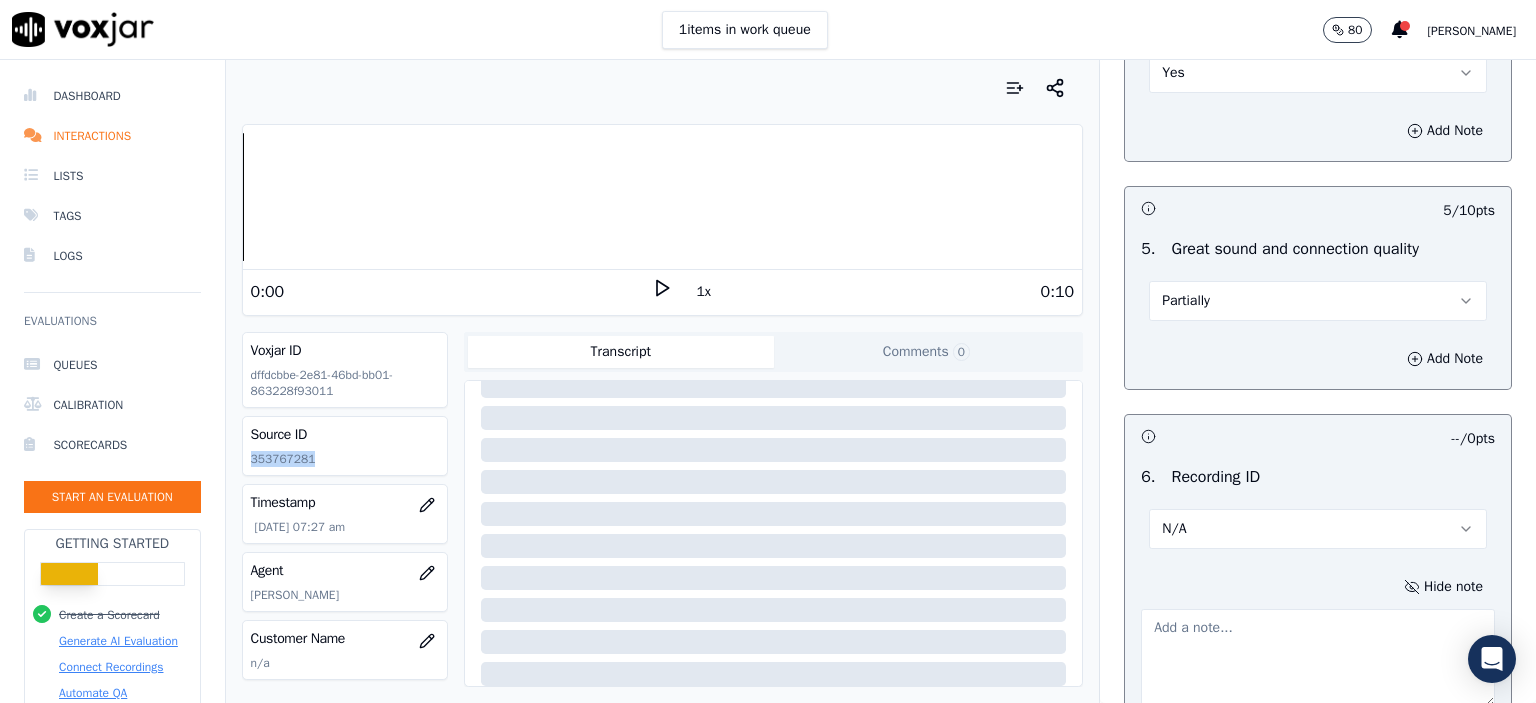 drag, startPoint x: 280, startPoint y: 469, endPoint x: 284, endPoint y: 453, distance: 16.492422 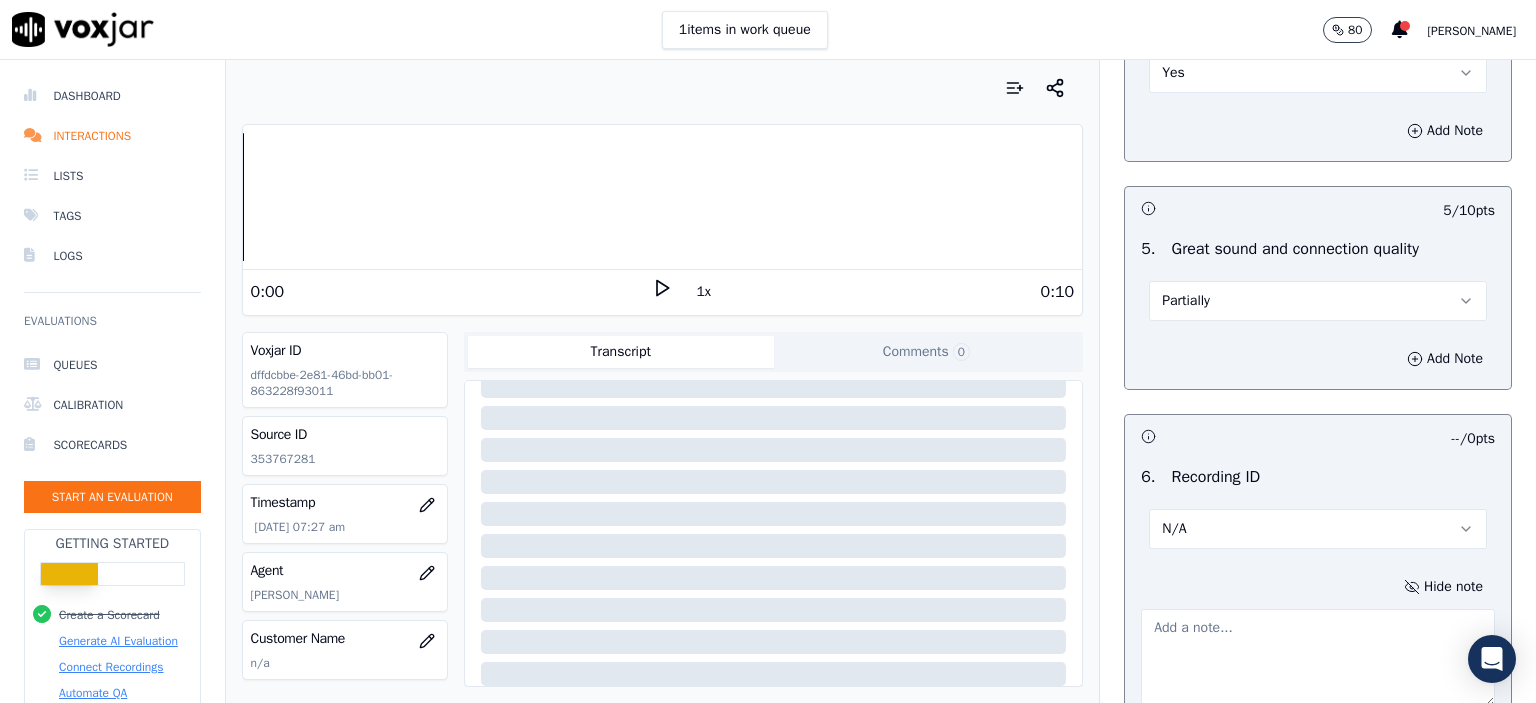 click at bounding box center [1318, 658] 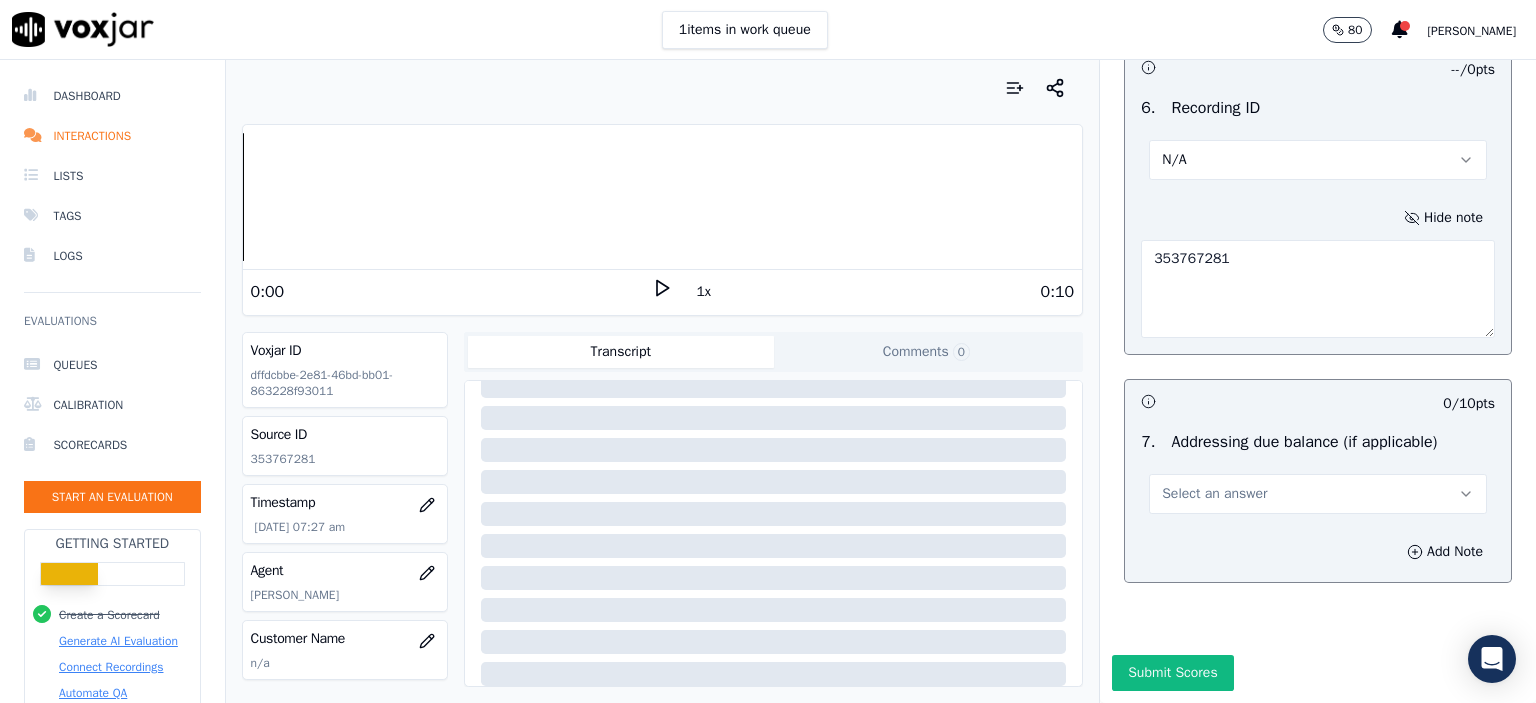 scroll, scrollTop: 3400, scrollLeft: 0, axis: vertical 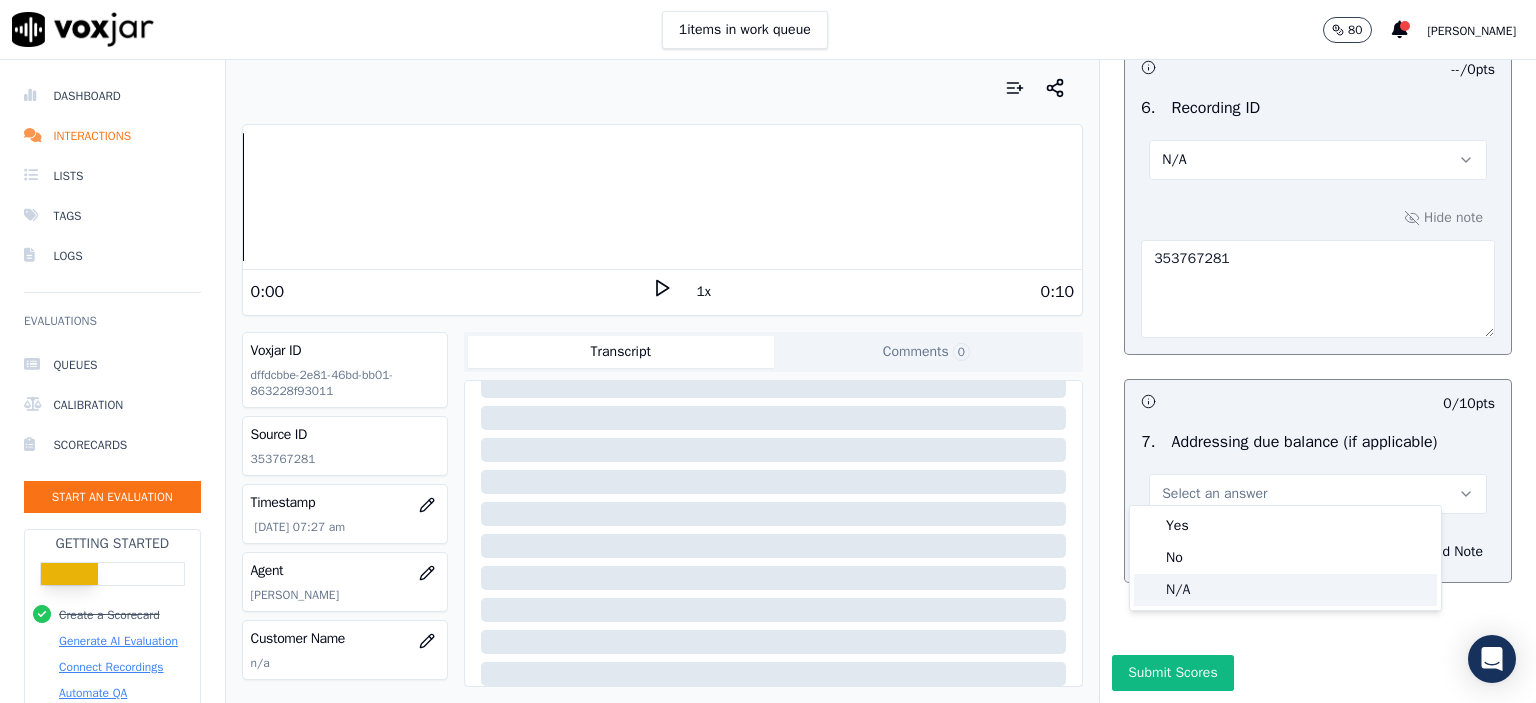 click on "N/A" 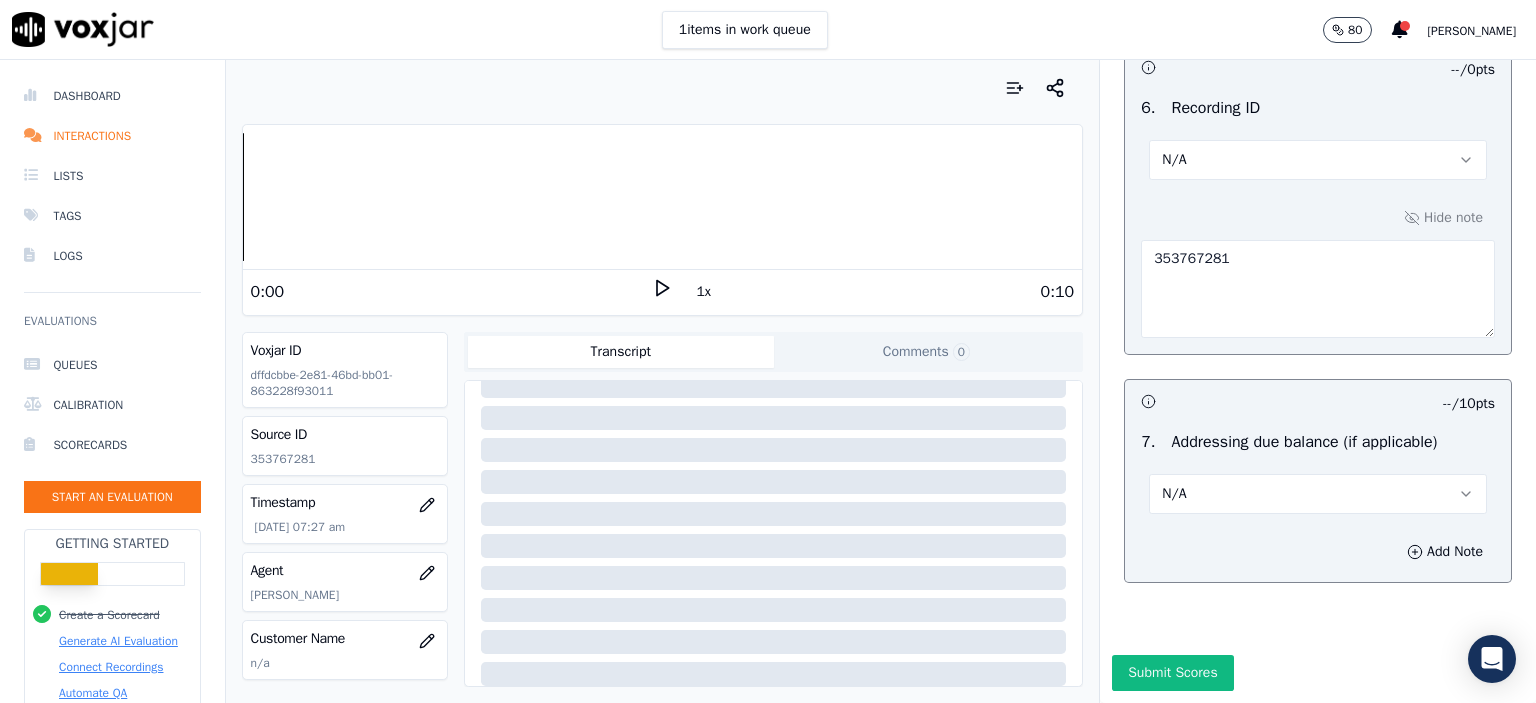scroll, scrollTop: 3432, scrollLeft: 0, axis: vertical 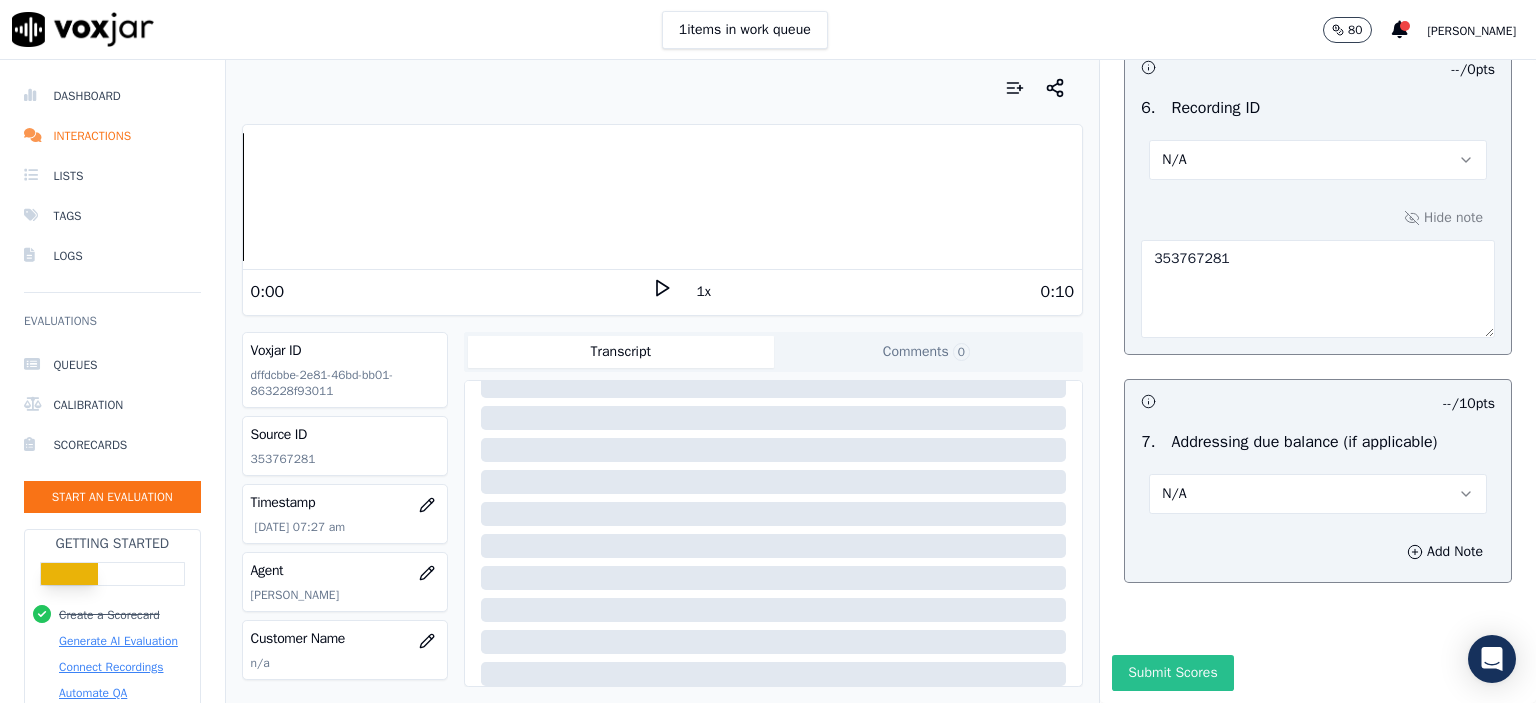 click on "Submit Scores" at bounding box center (1172, 673) 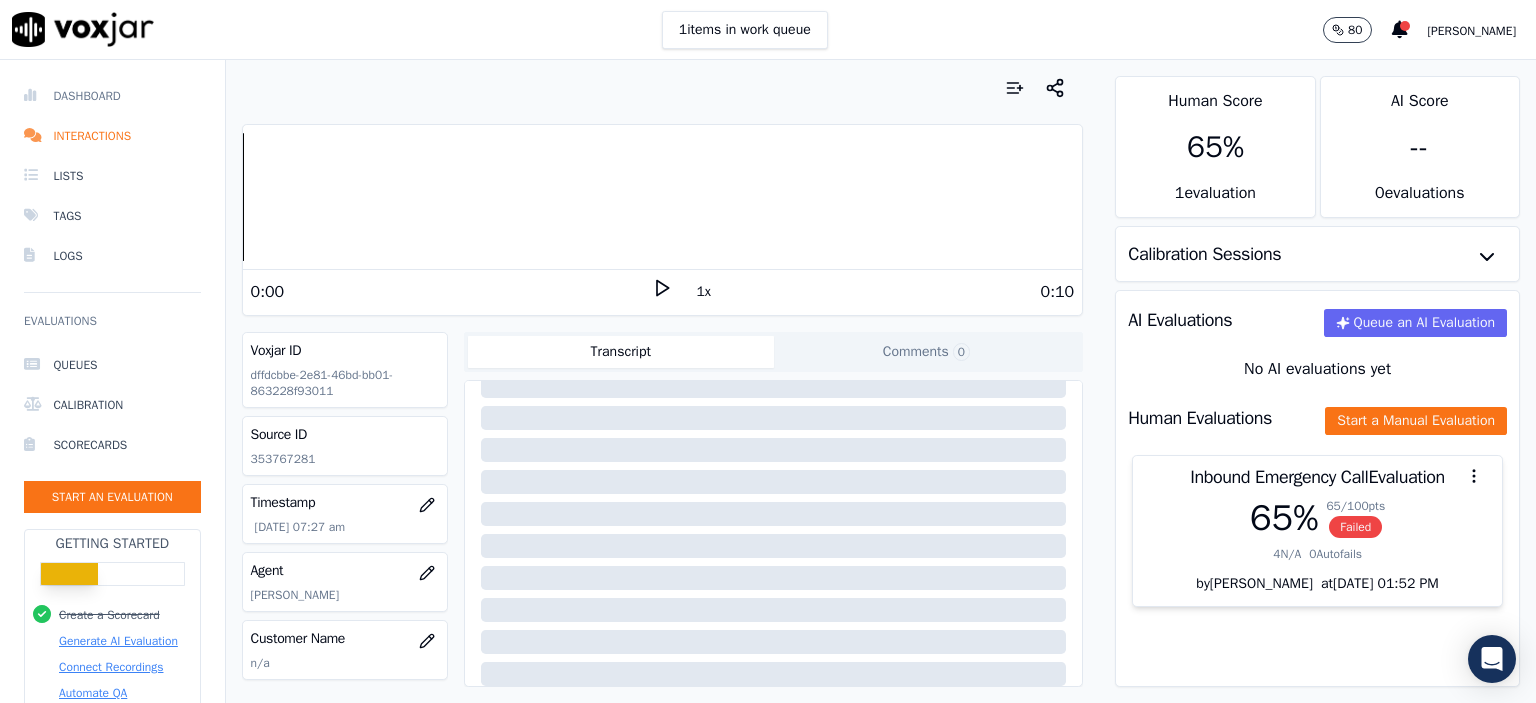 click on "Dashboard" at bounding box center (112, 96) 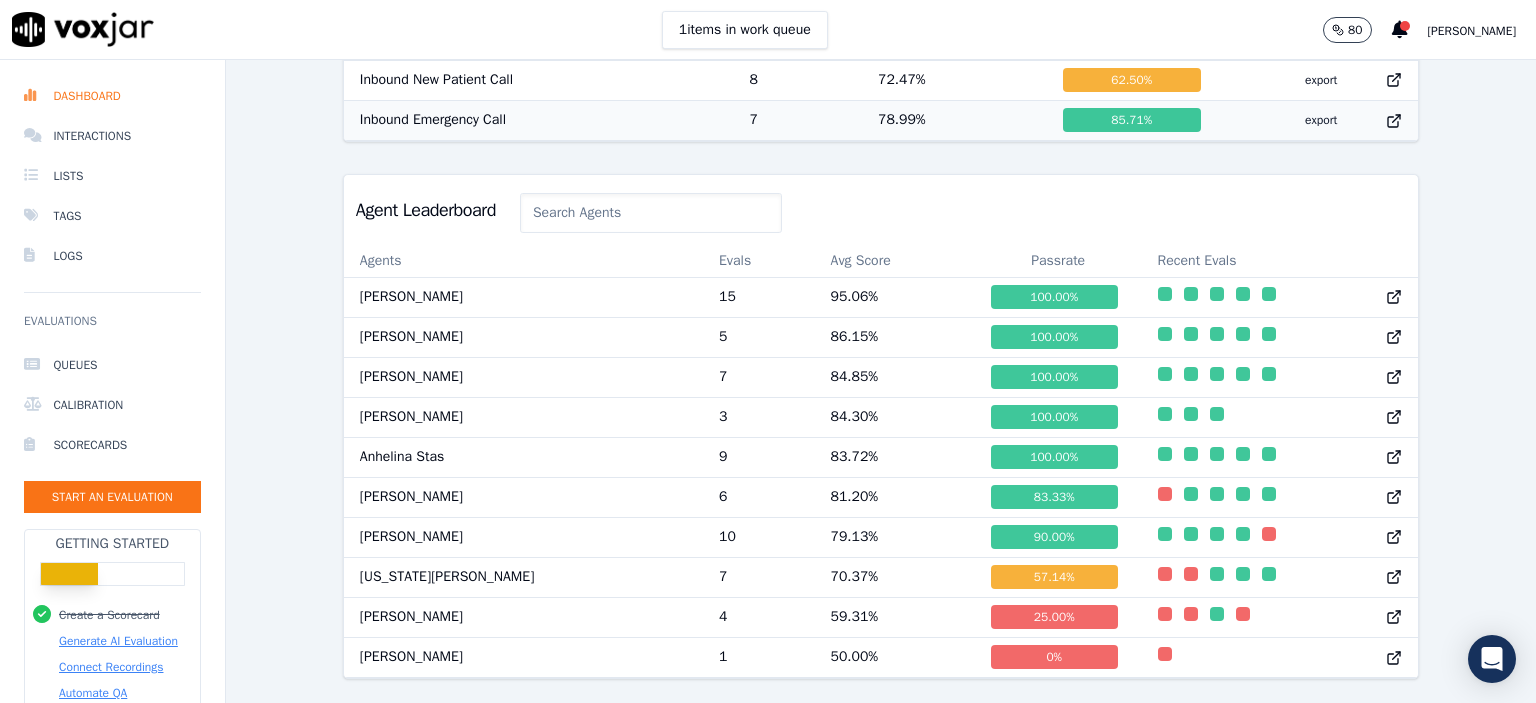 scroll, scrollTop: 978, scrollLeft: 0, axis: vertical 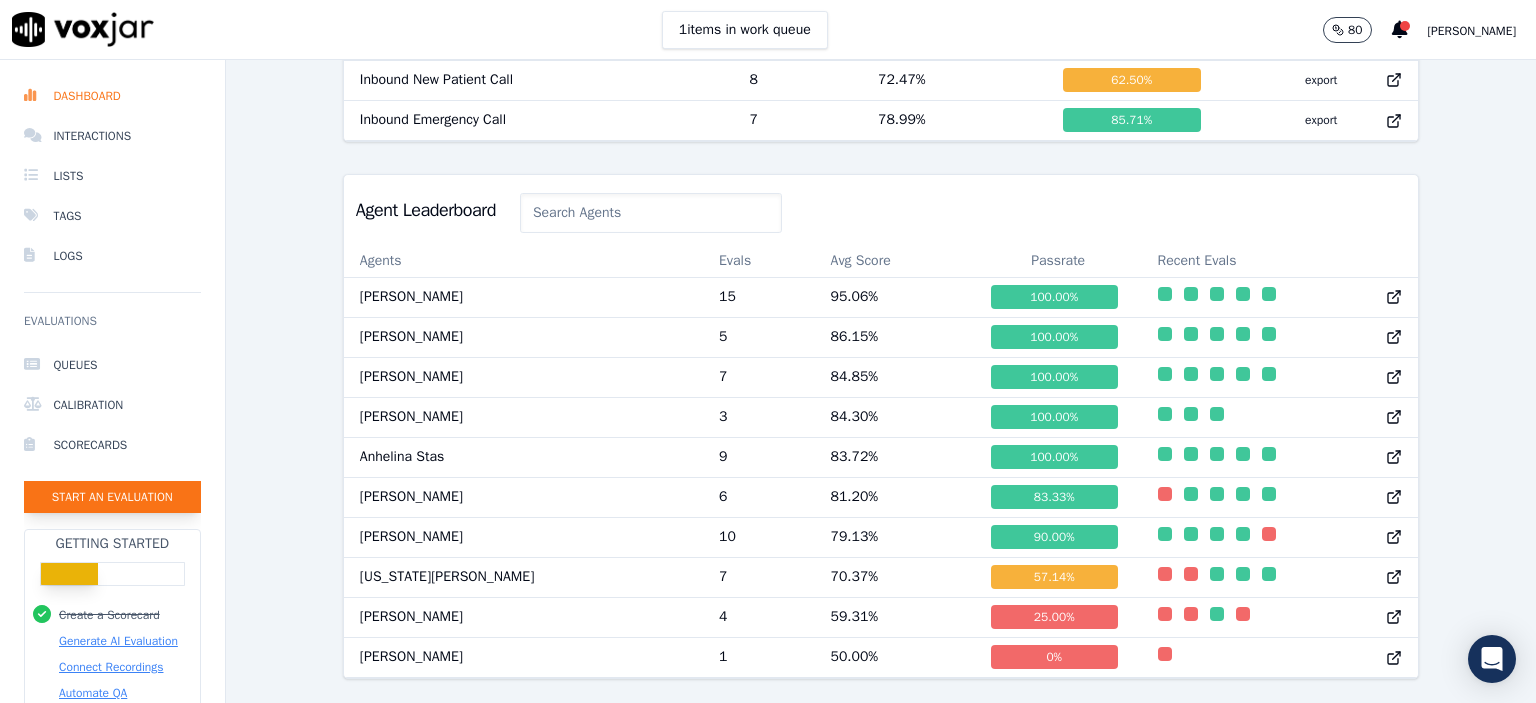 click on "Start an Evaluation" 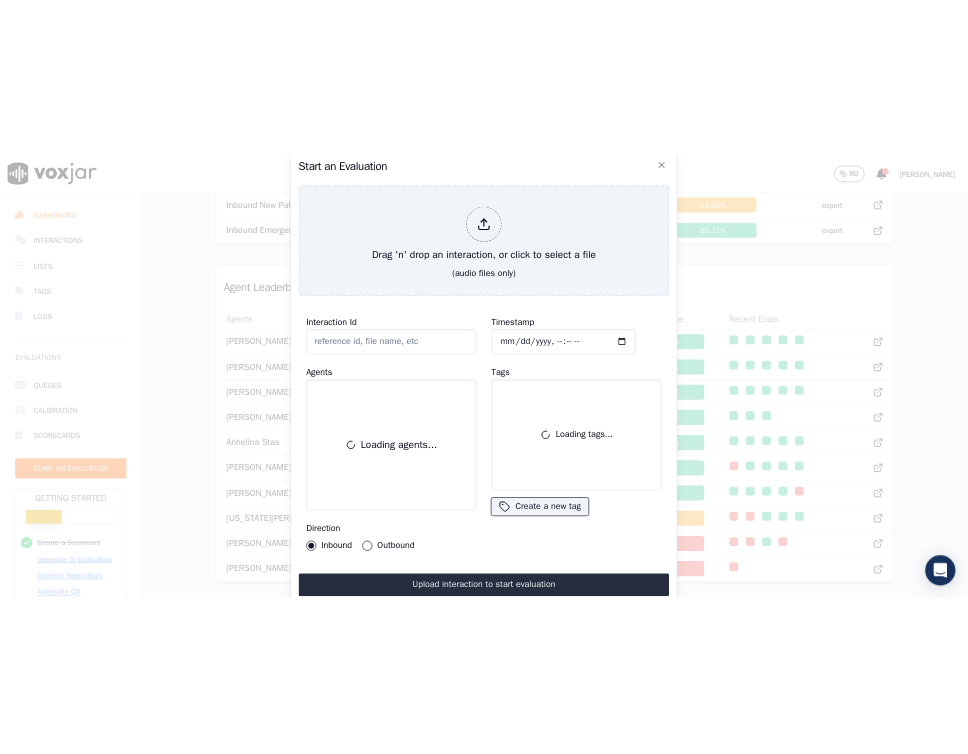 scroll, scrollTop: 122, scrollLeft: 0, axis: vertical 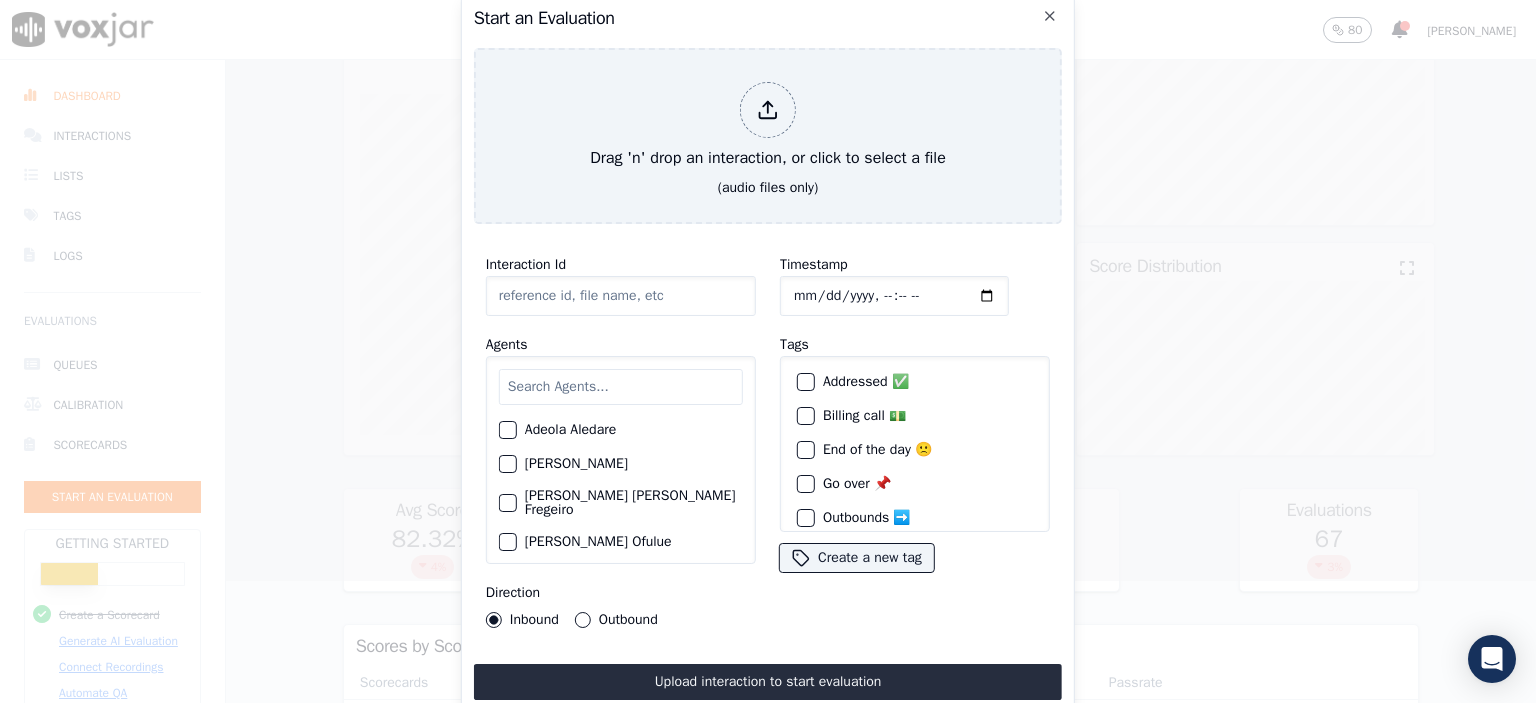 click on "Interaction Id" 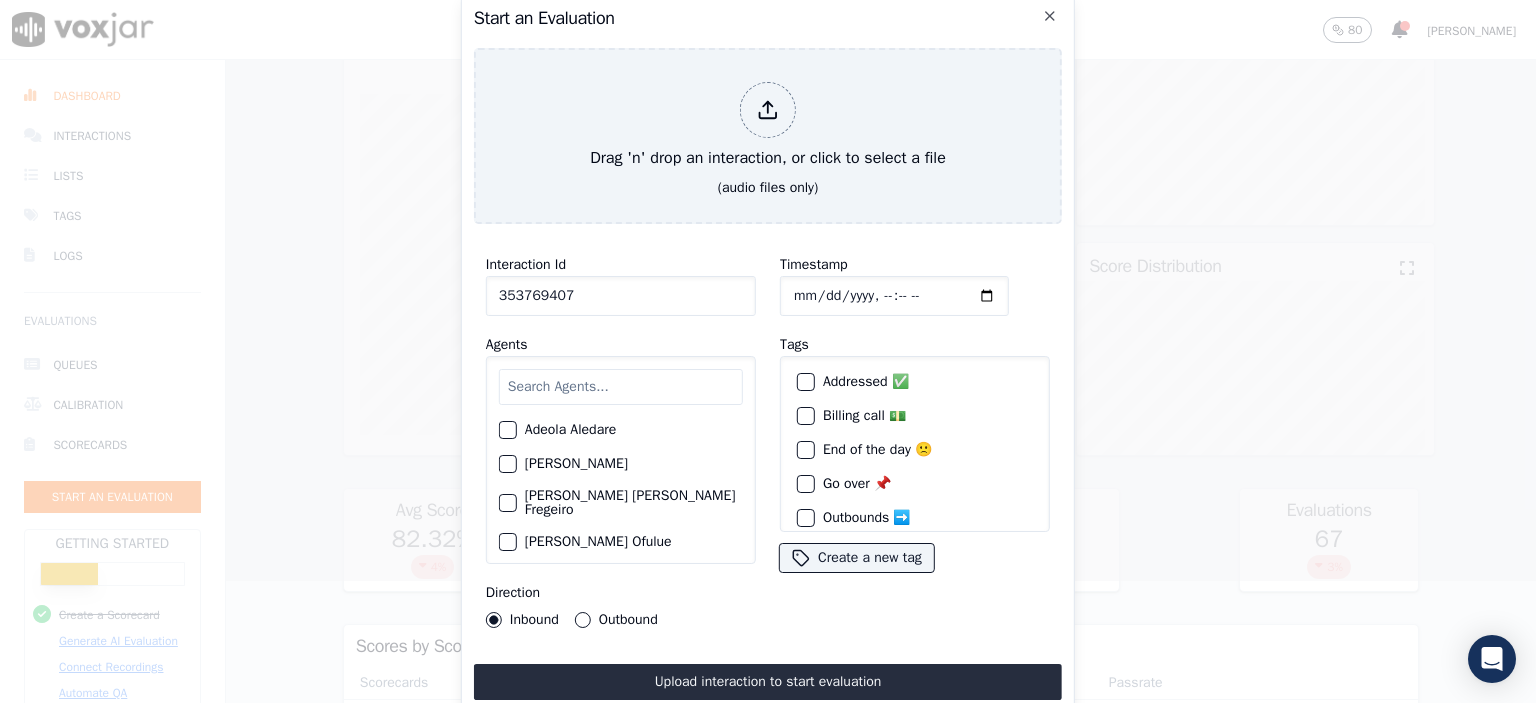 type on "353769407" 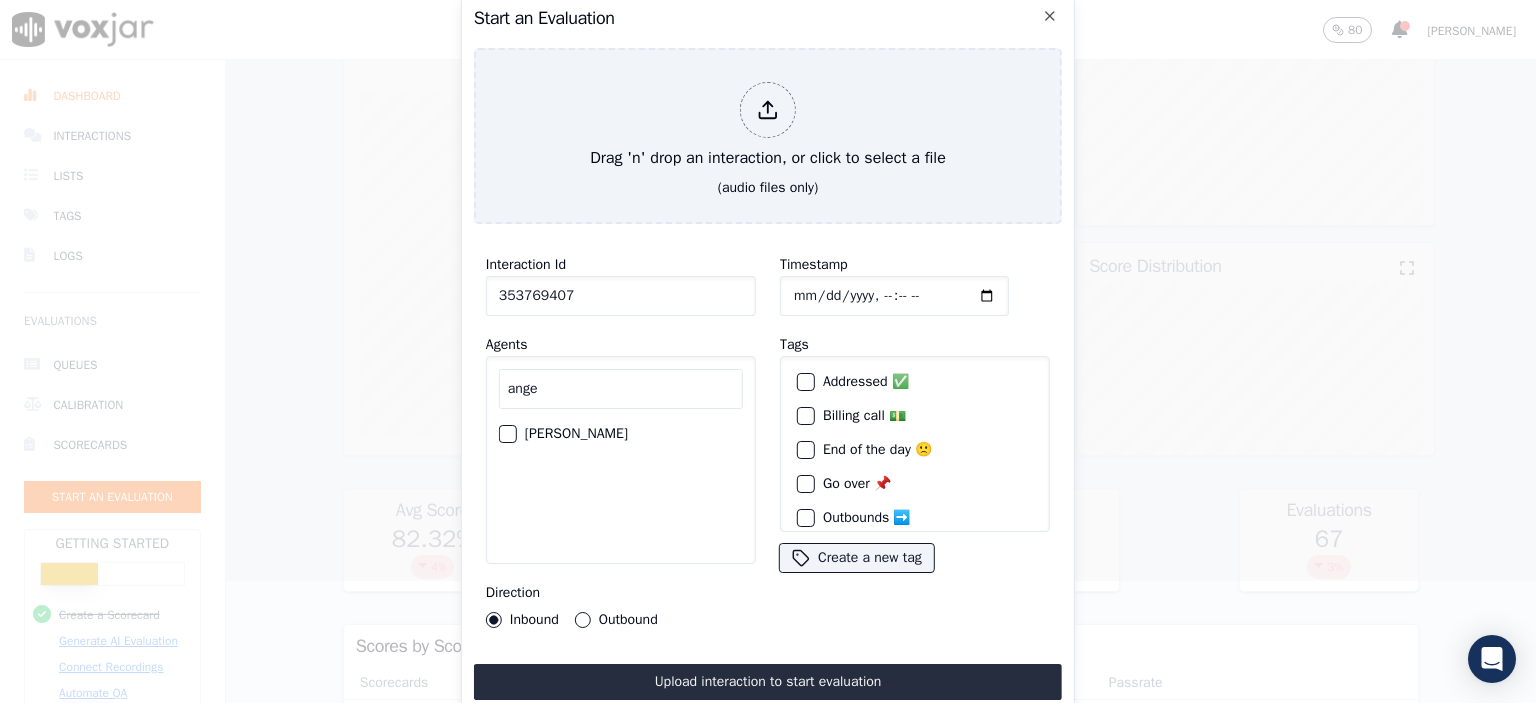 type on "ange" 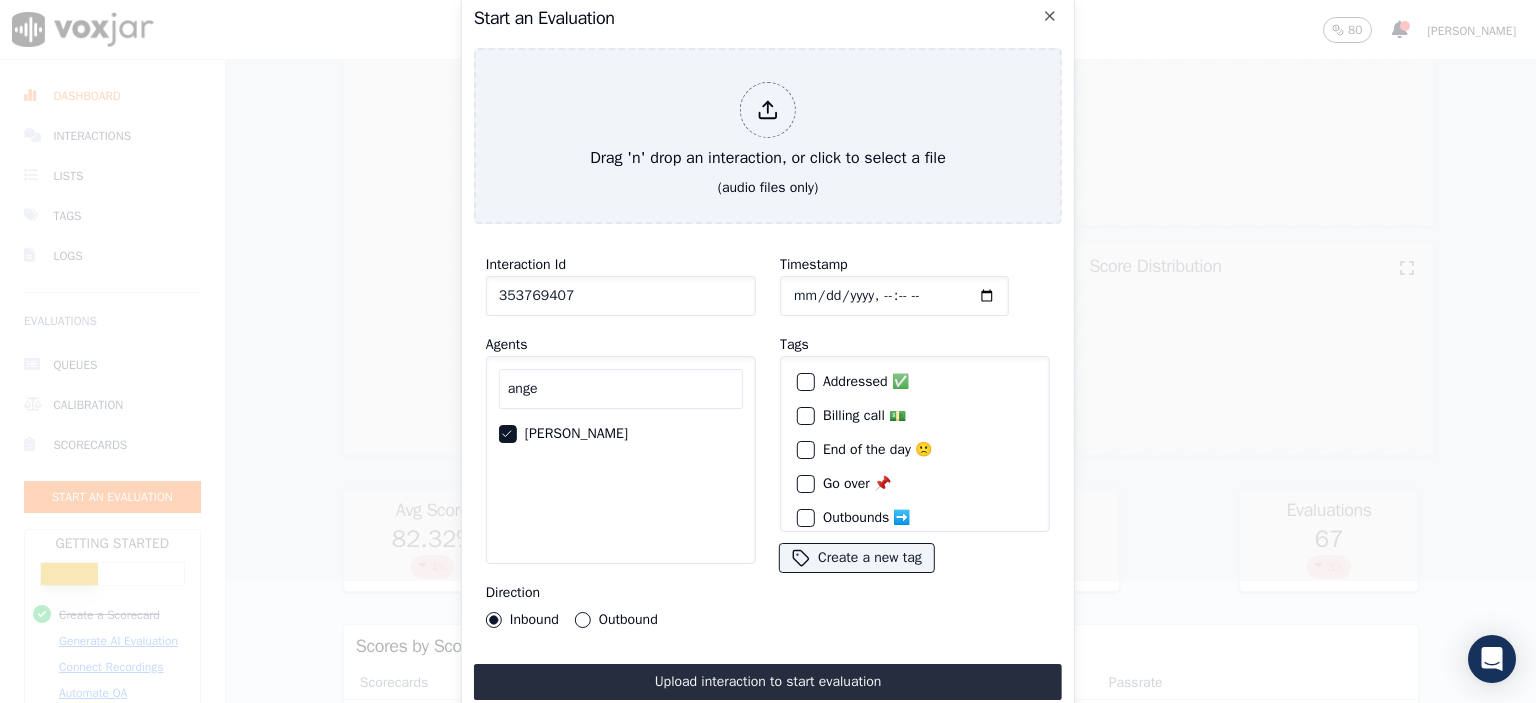 click on "Timestamp" 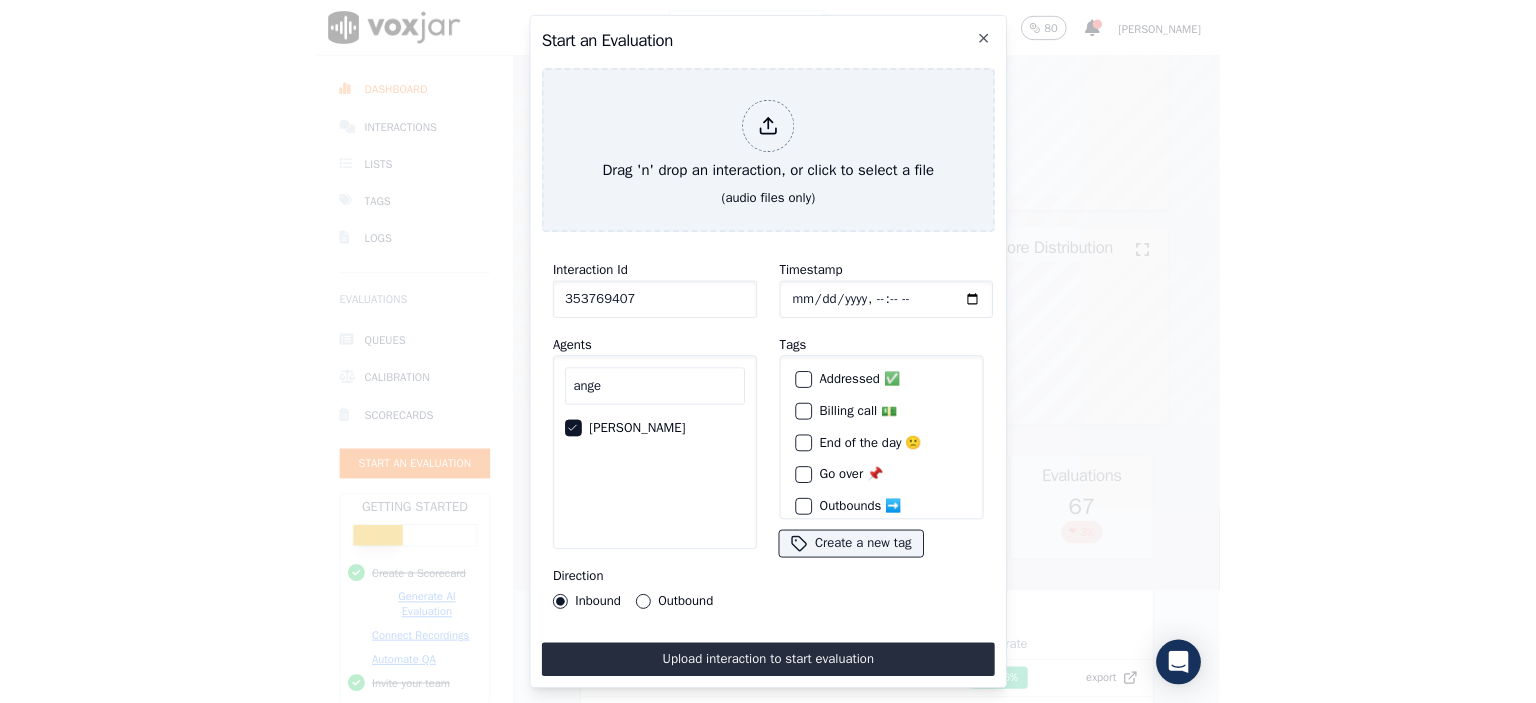 scroll, scrollTop: 44, scrollLeft: 0, axis: vertical 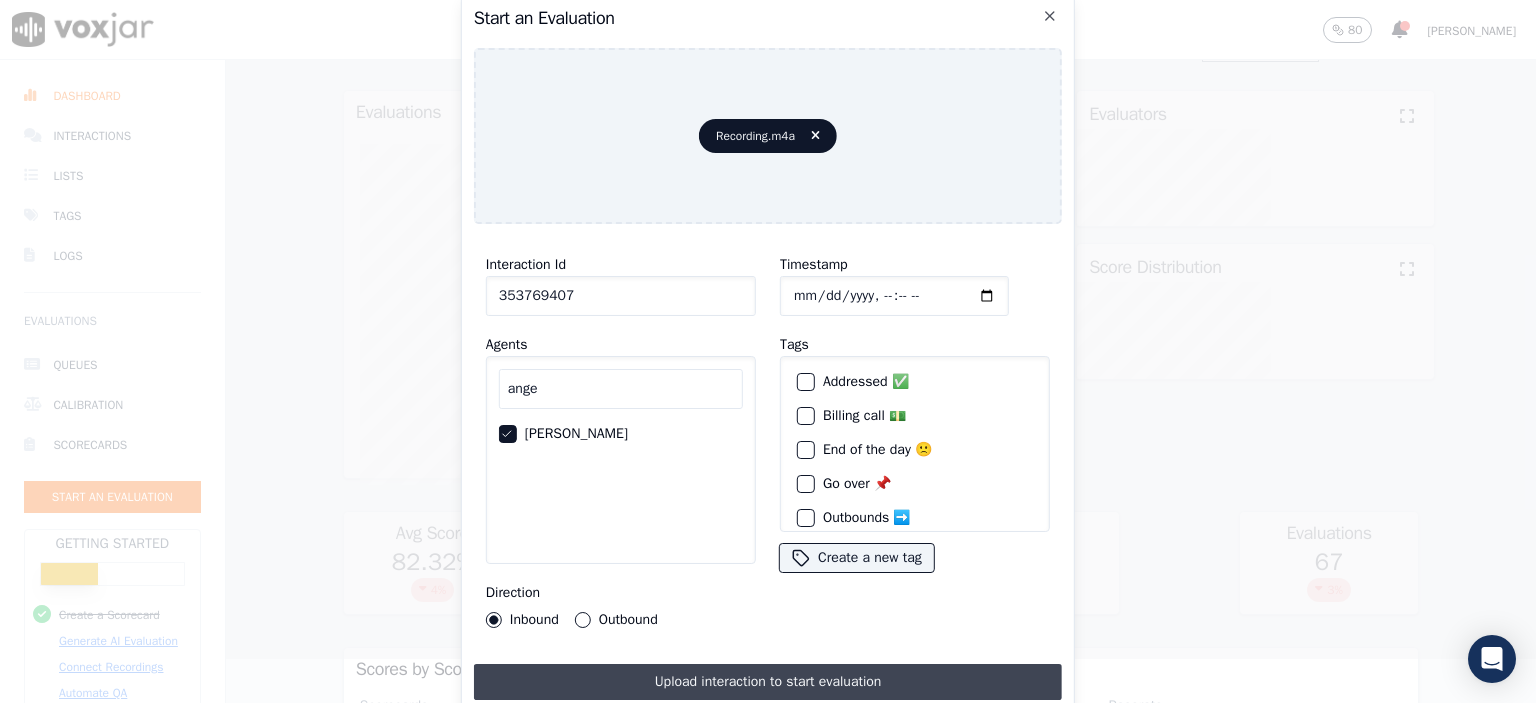 click on "Upload interaction to start evaluation" at bounding box center [768, 682] 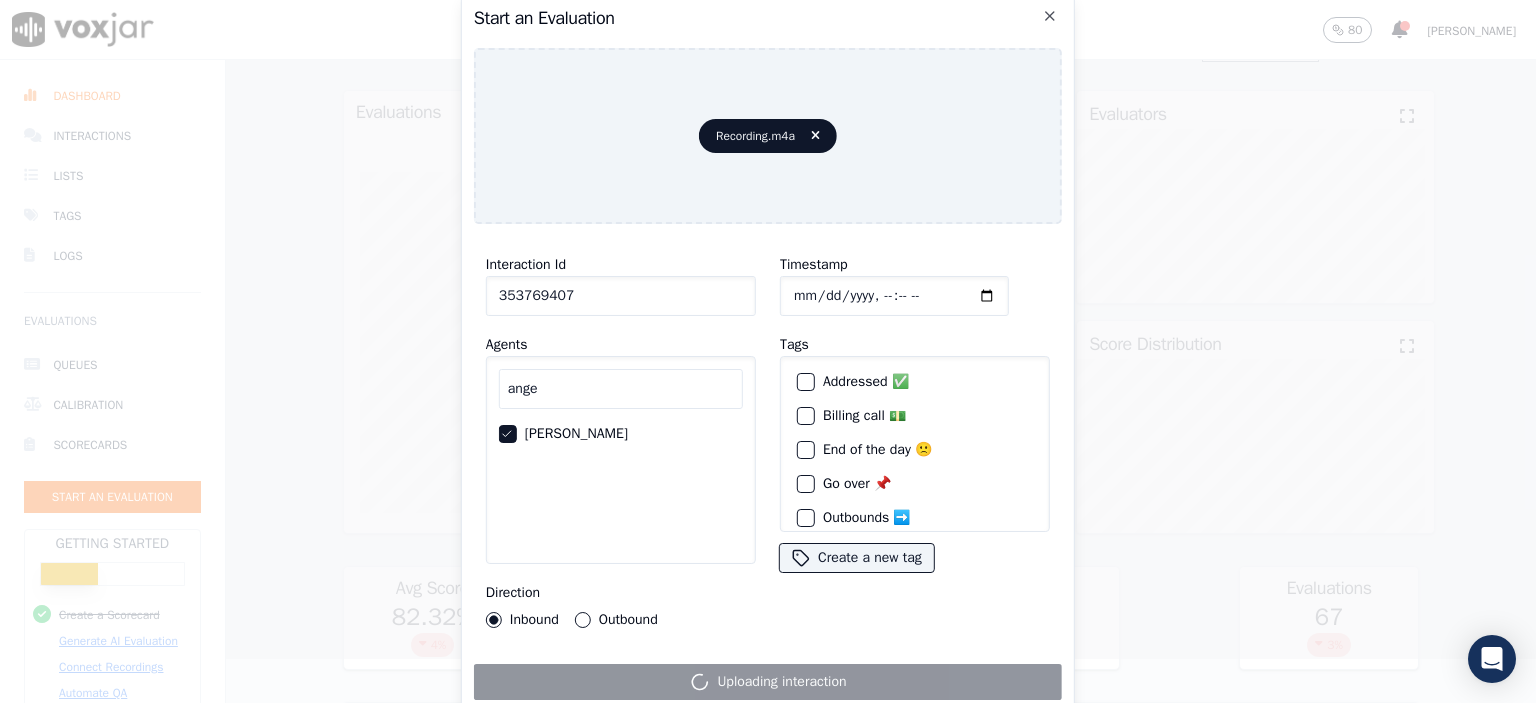 scroll, scrollTop: 0, scrollLeft: 0, axis: both 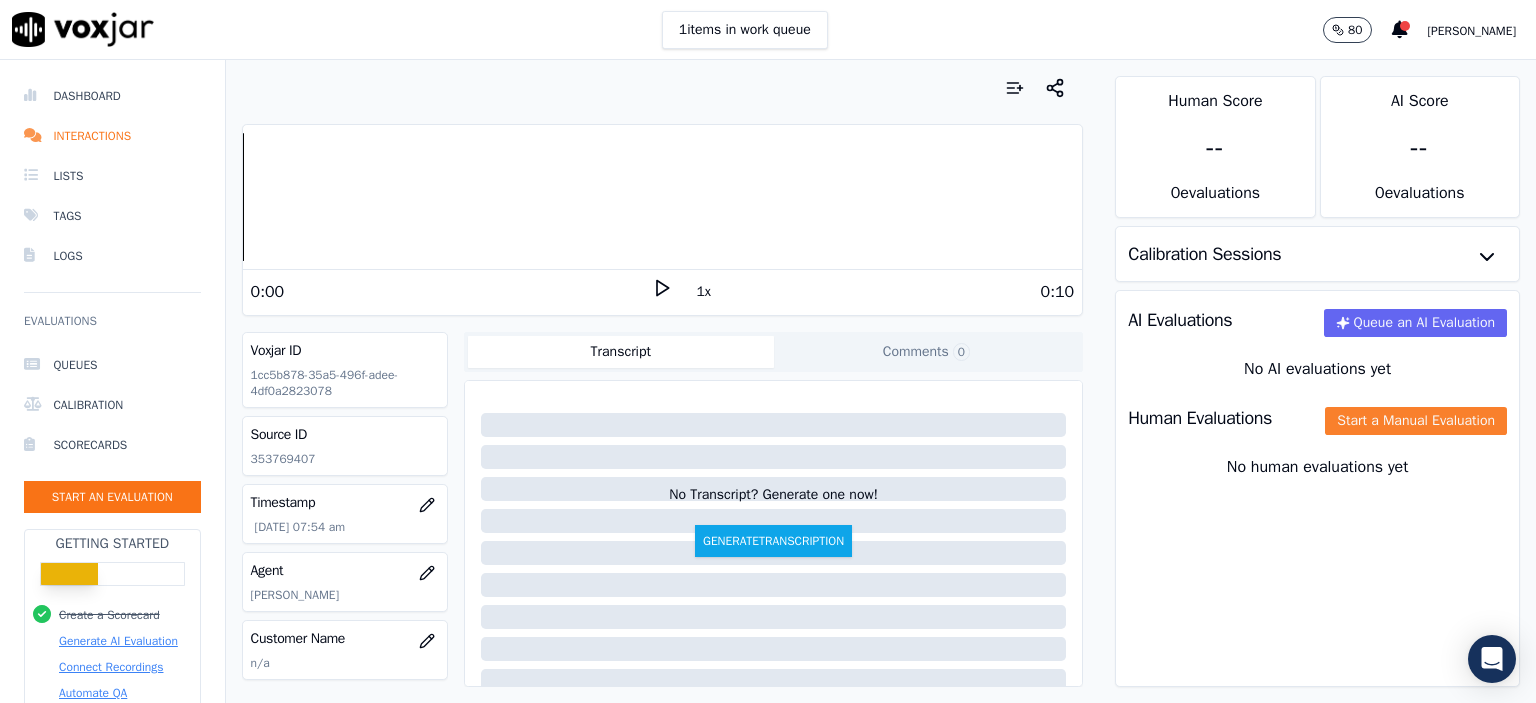 click on "Start a Manual Evaluation" 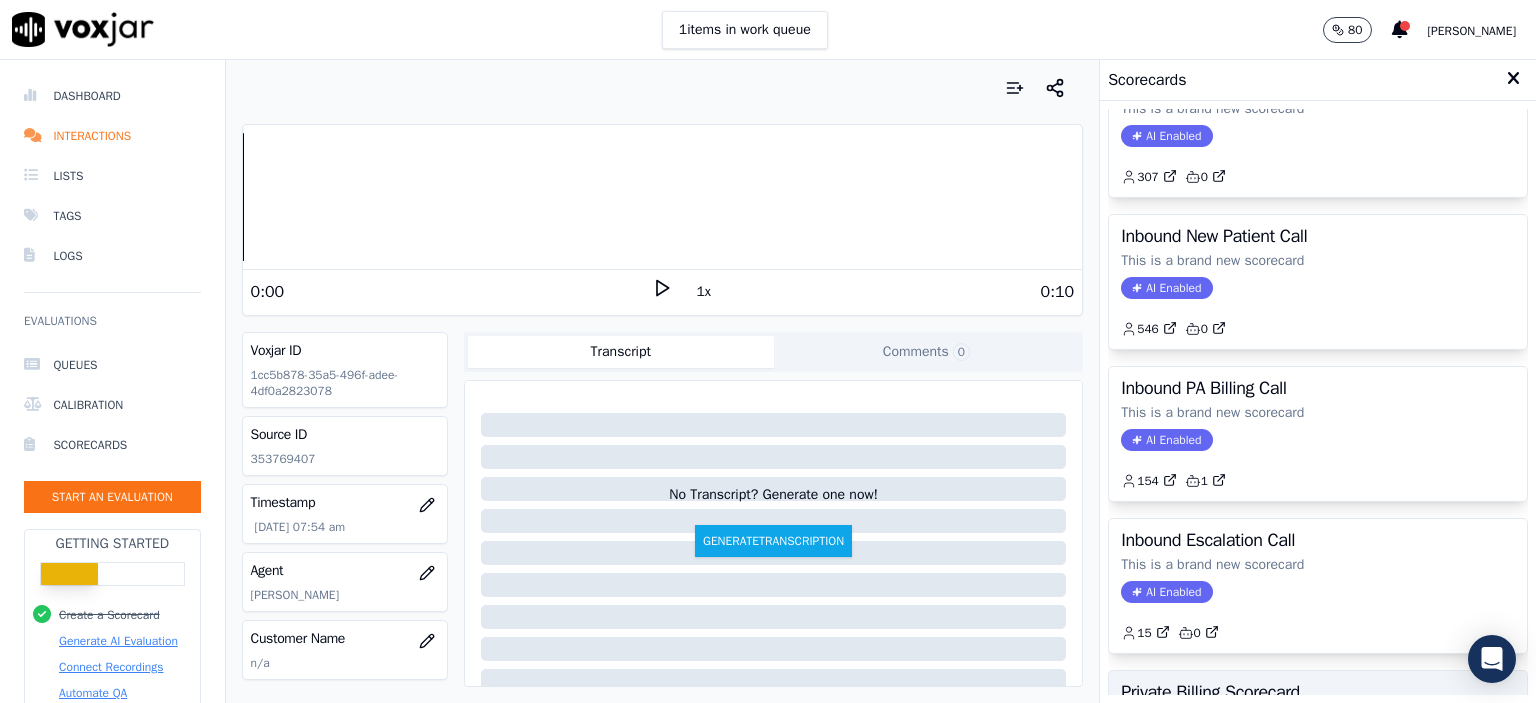 scroll, scrollTop: 752, scrollLeft: 0, axis: vertical 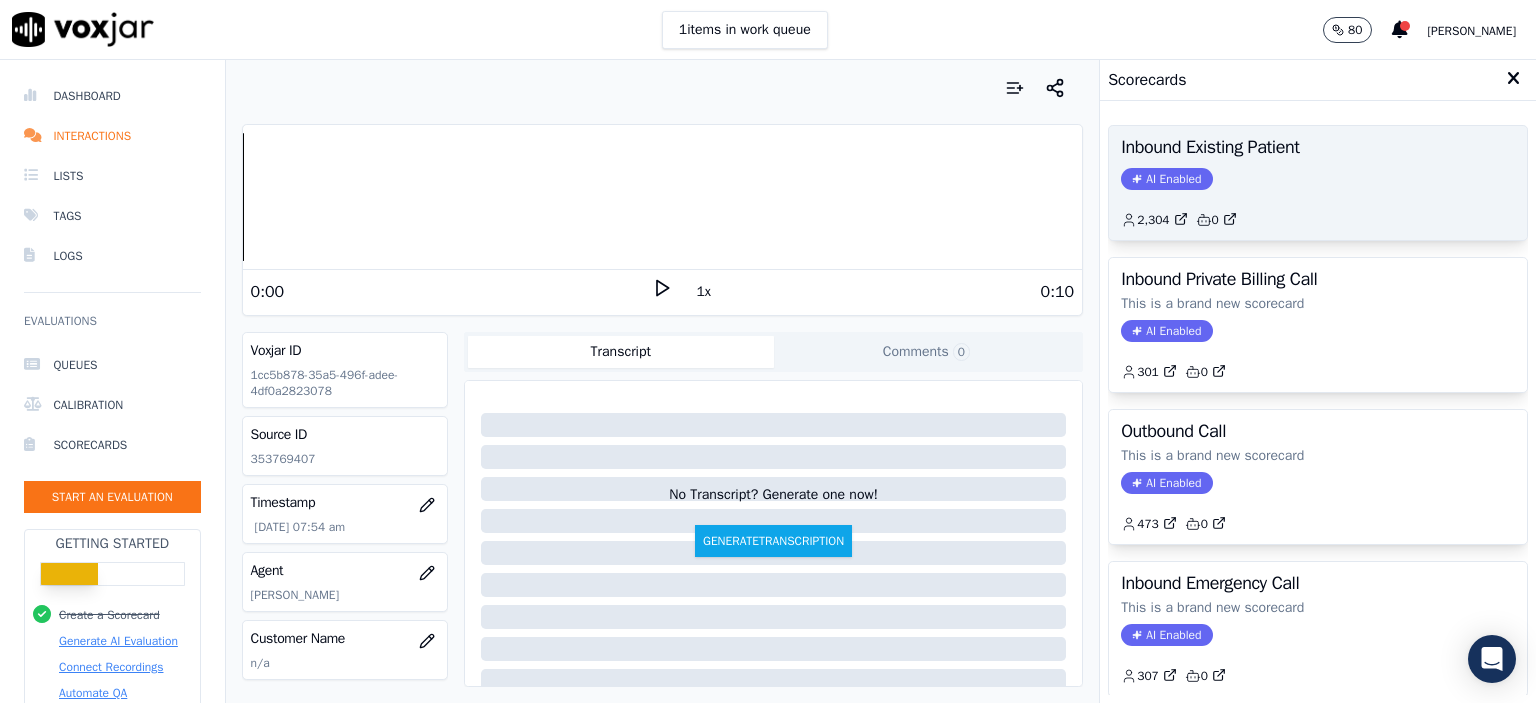 click on "Inbound Existing Patient       AI Enabled       2,304         0" at bounding box center [1318, 183] 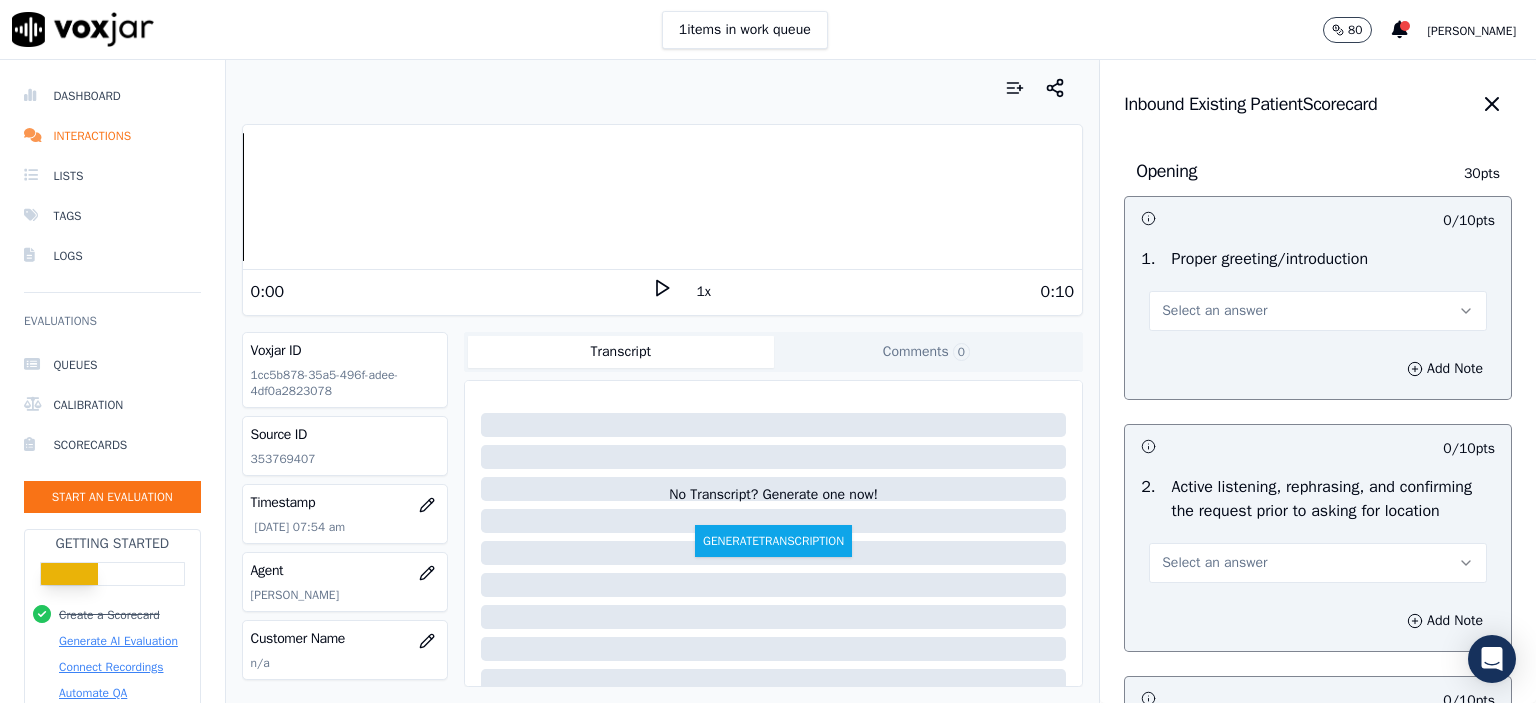 click on "Select an answer" at bounding box center (1318, 311) 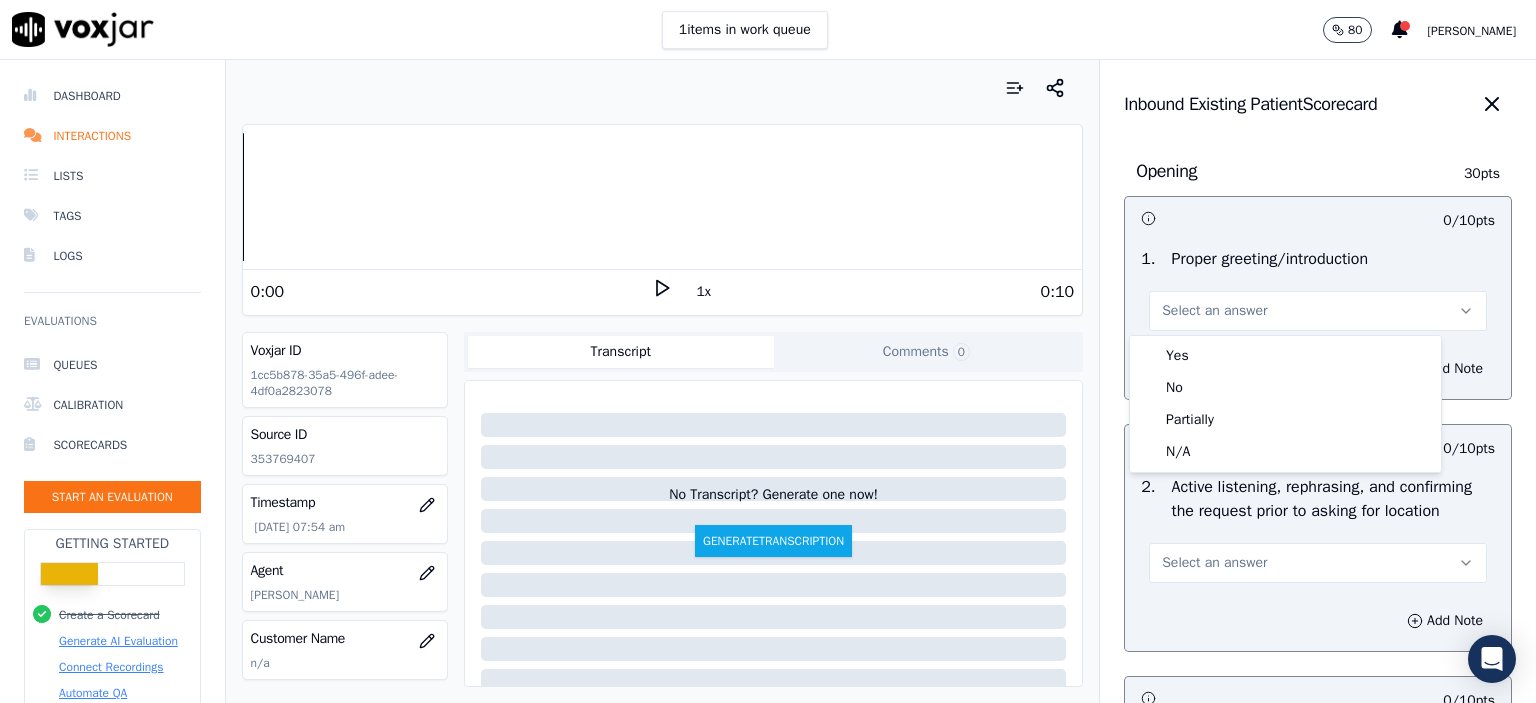 click on "1 .   Proper greeting/introduction" at bounding box center (1318, 259) 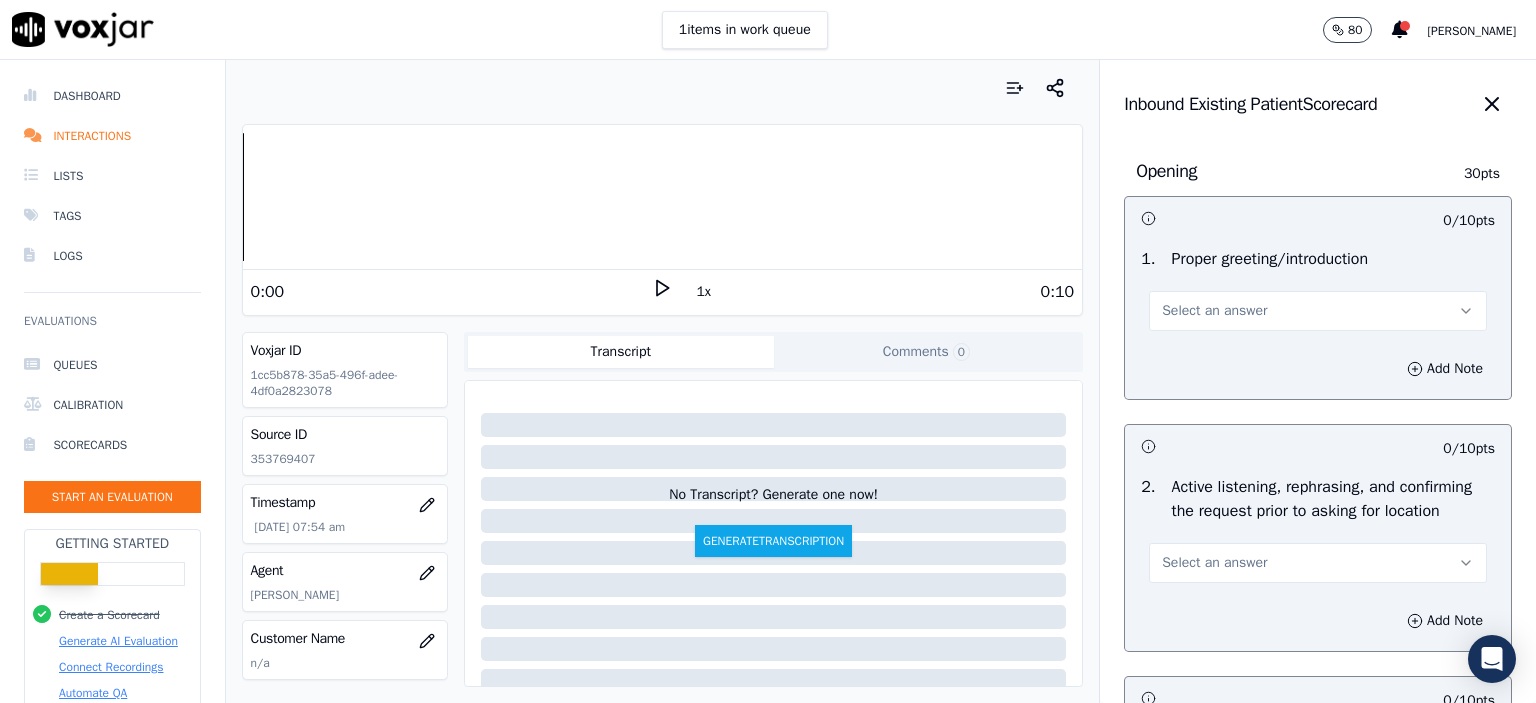 click on "Select an answer" at bounding box center (1318, 311) 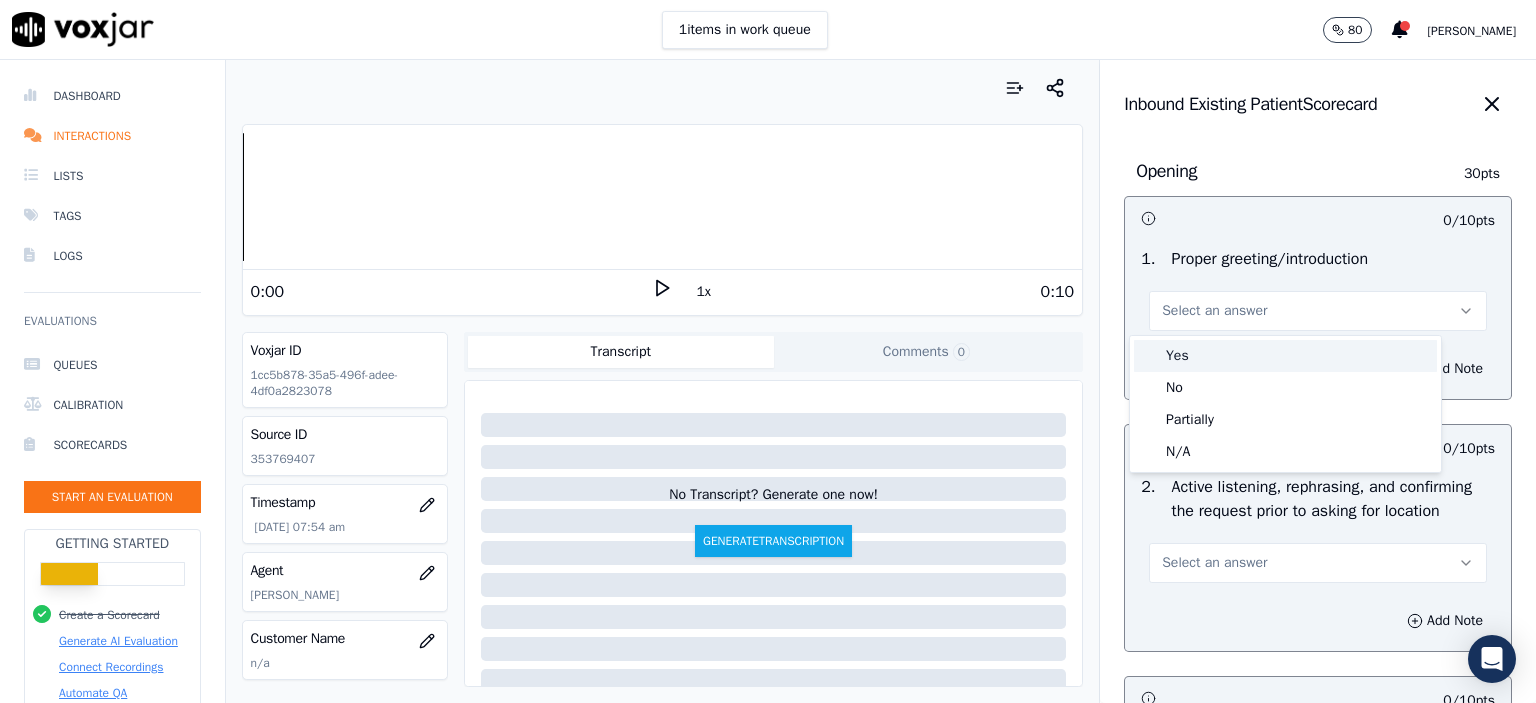 click on "Yes" at bounding box center (1285, 356) 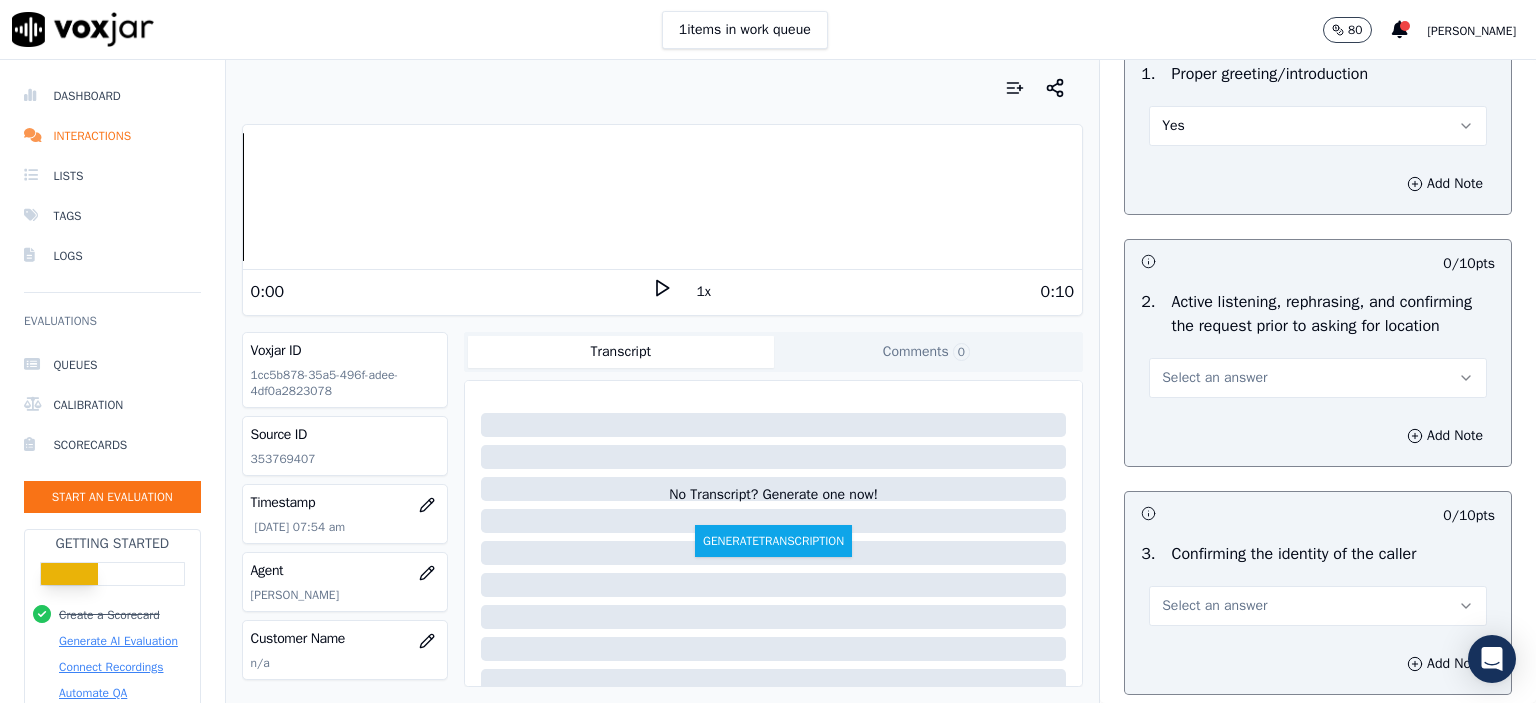 scroll, scrollTop: 200, scrollLeft: 0, axis: vertical 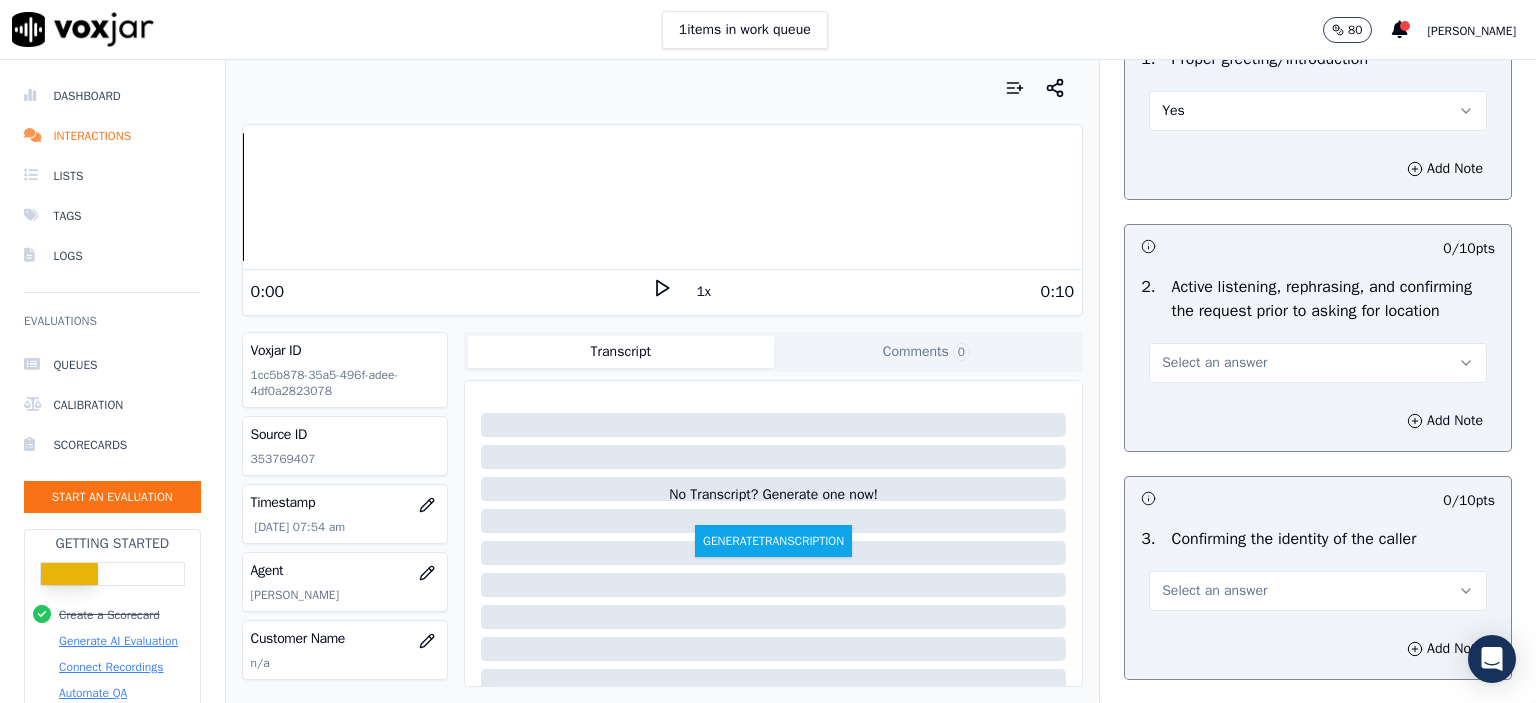 click on "Select an answer" at bounding box center [1214, 363] 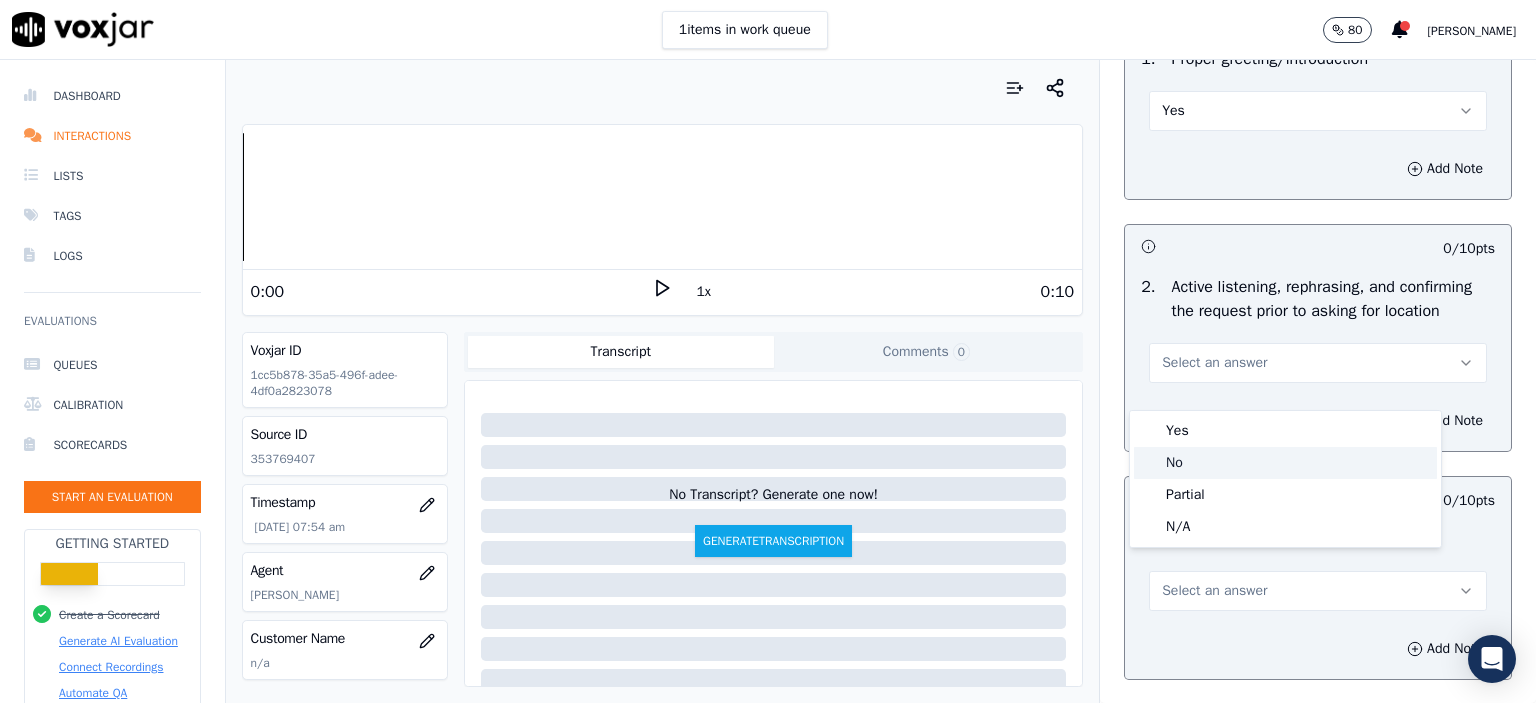 click on "No" 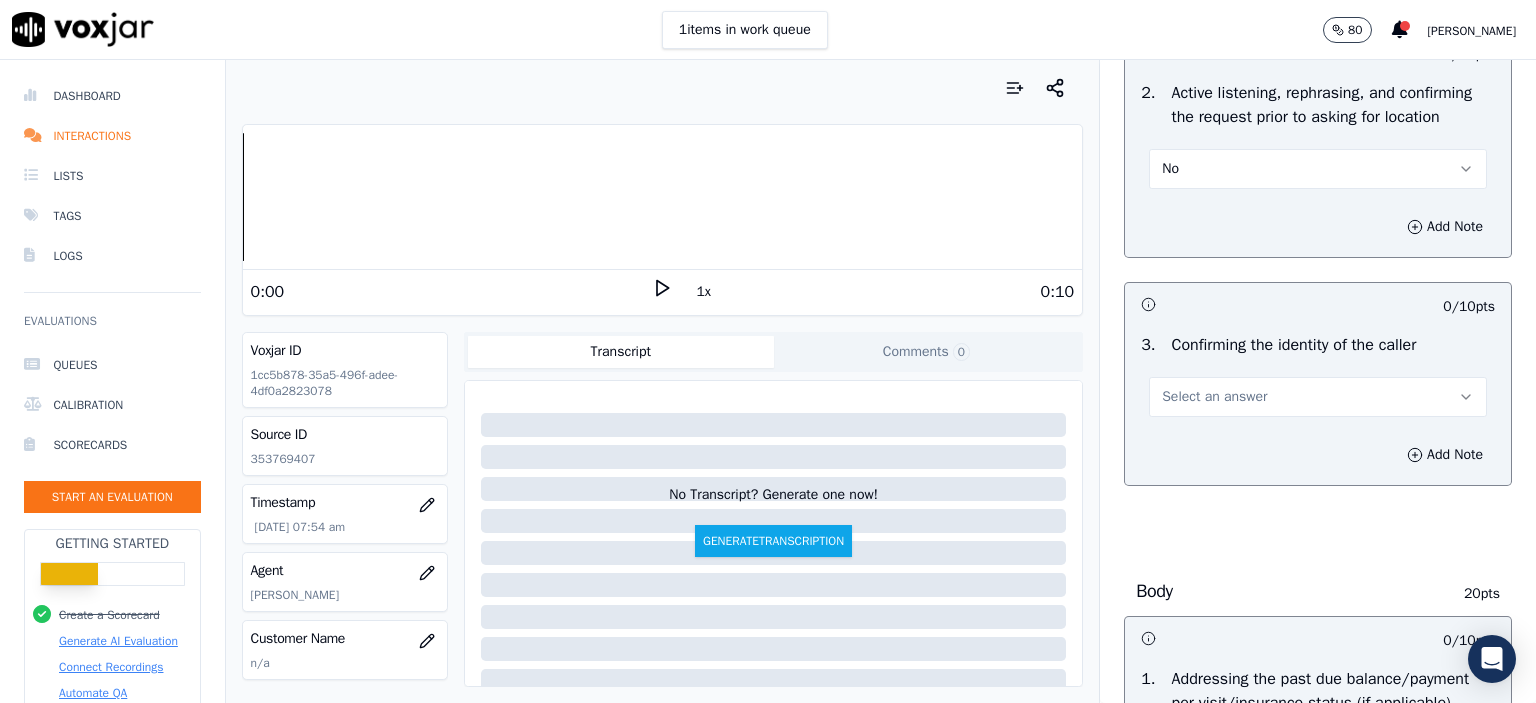 scroll, scrollTop: 400, scrollLeft: 0, axis: vertical 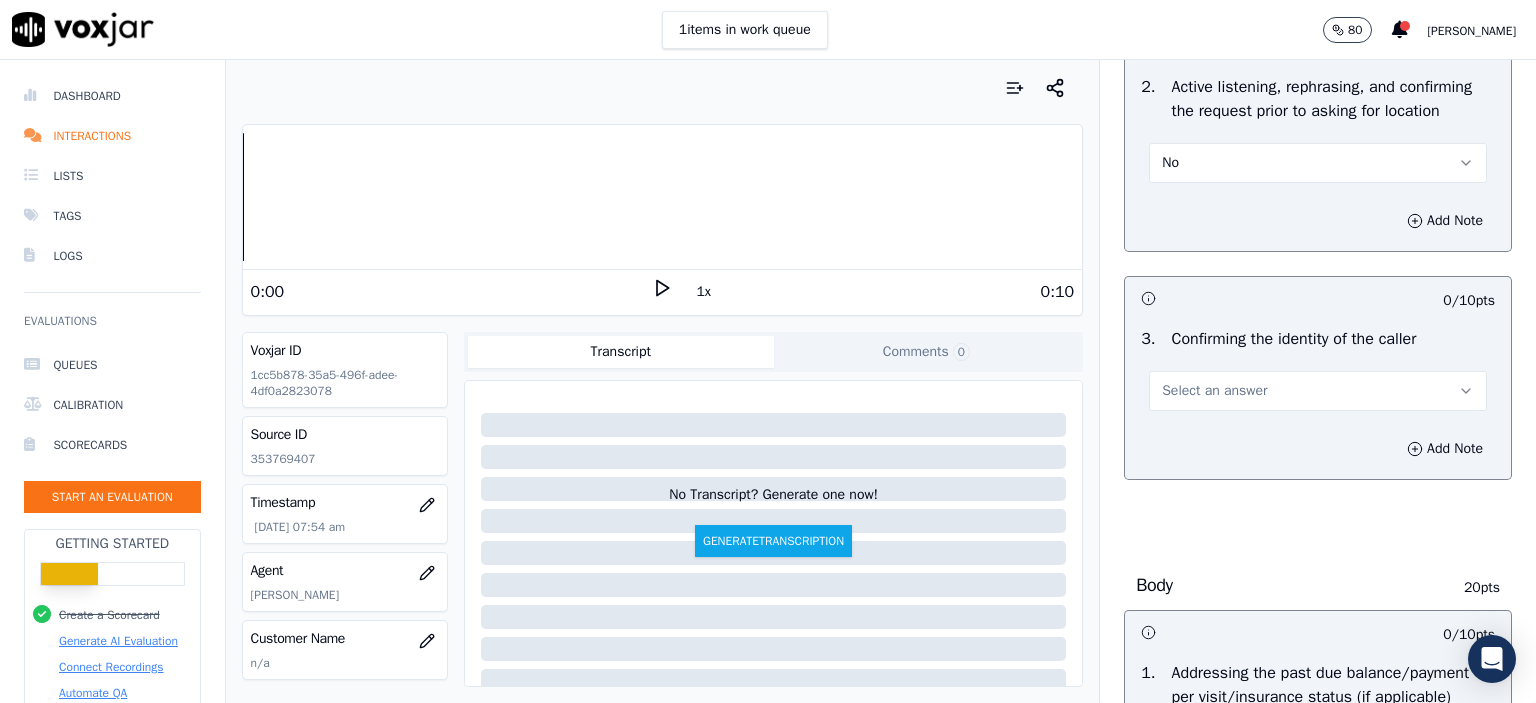 click on "Select an answer" at bounding box center [1318, 391] 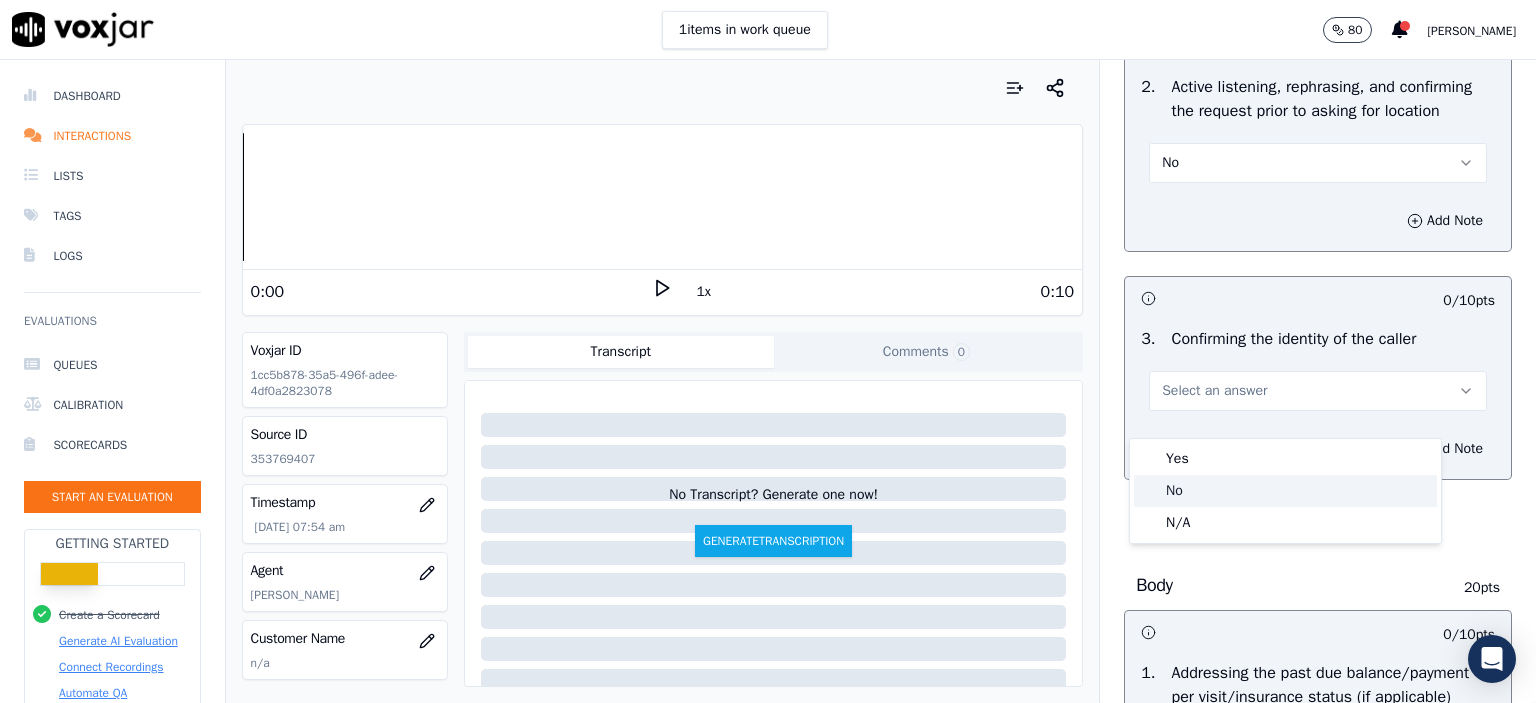drag, startPoint x: 1240, startPoint y: 460, endPoint x: 1227, endPoint y: 493, distance: 35.468296 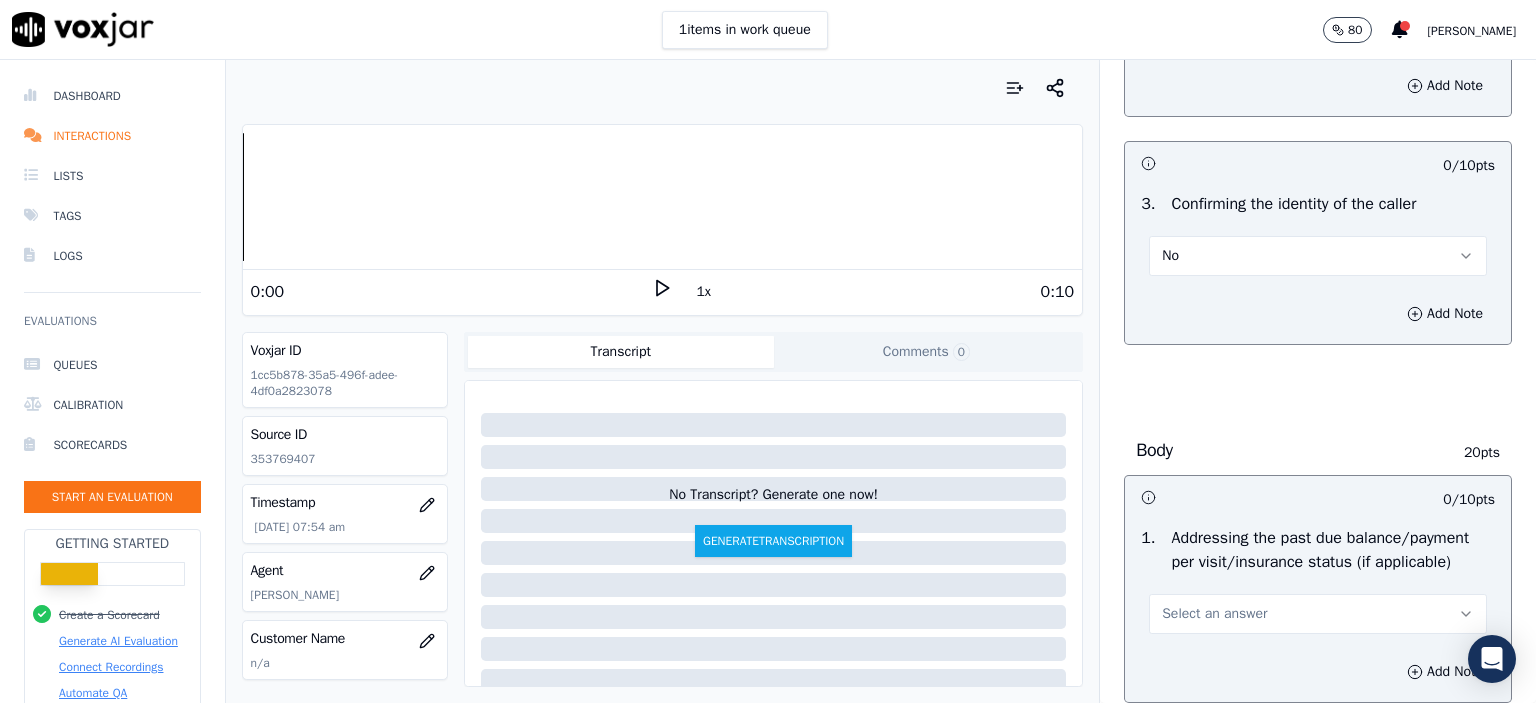 scroll, scrollTop: 600, scrollLeft: 0, axis: vertical 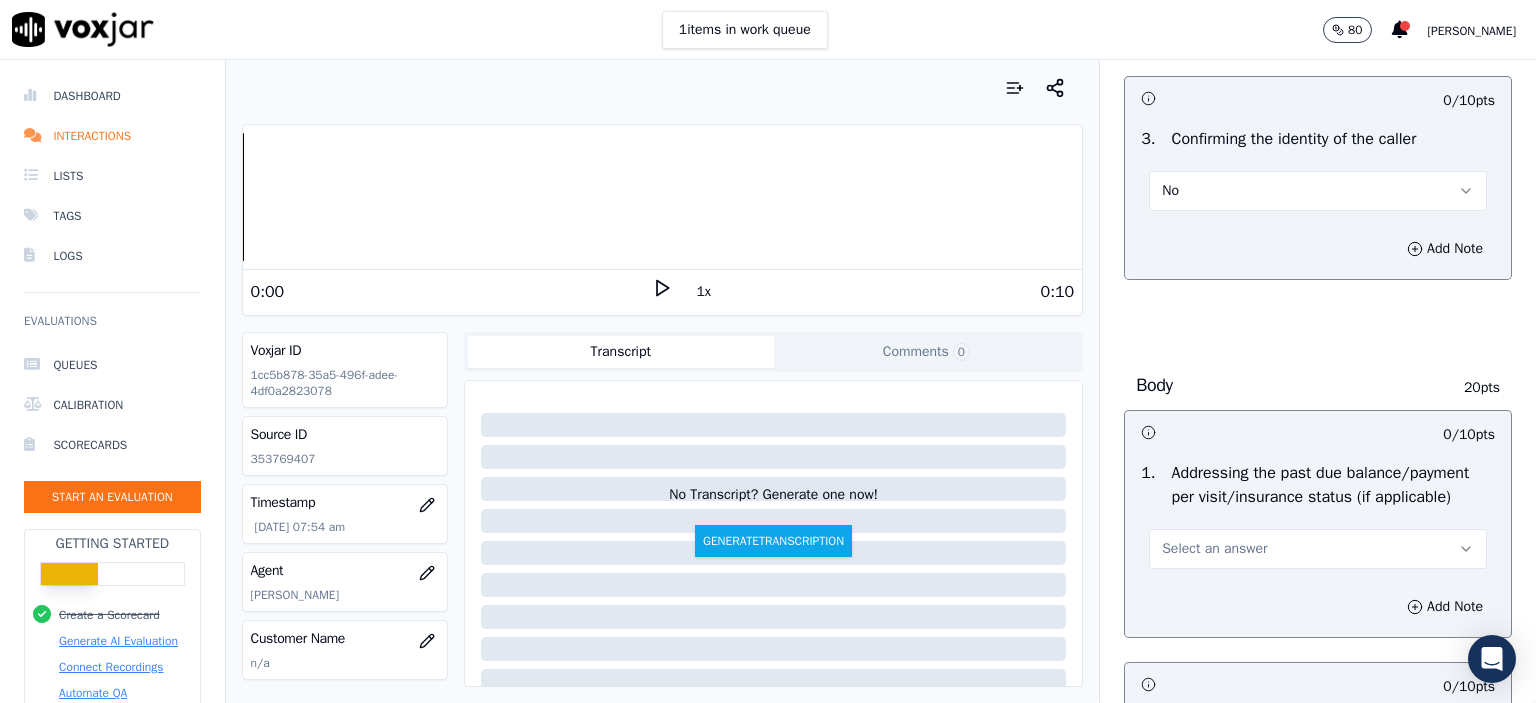 click on "Select an answer" at bounding box center [1318, 549] 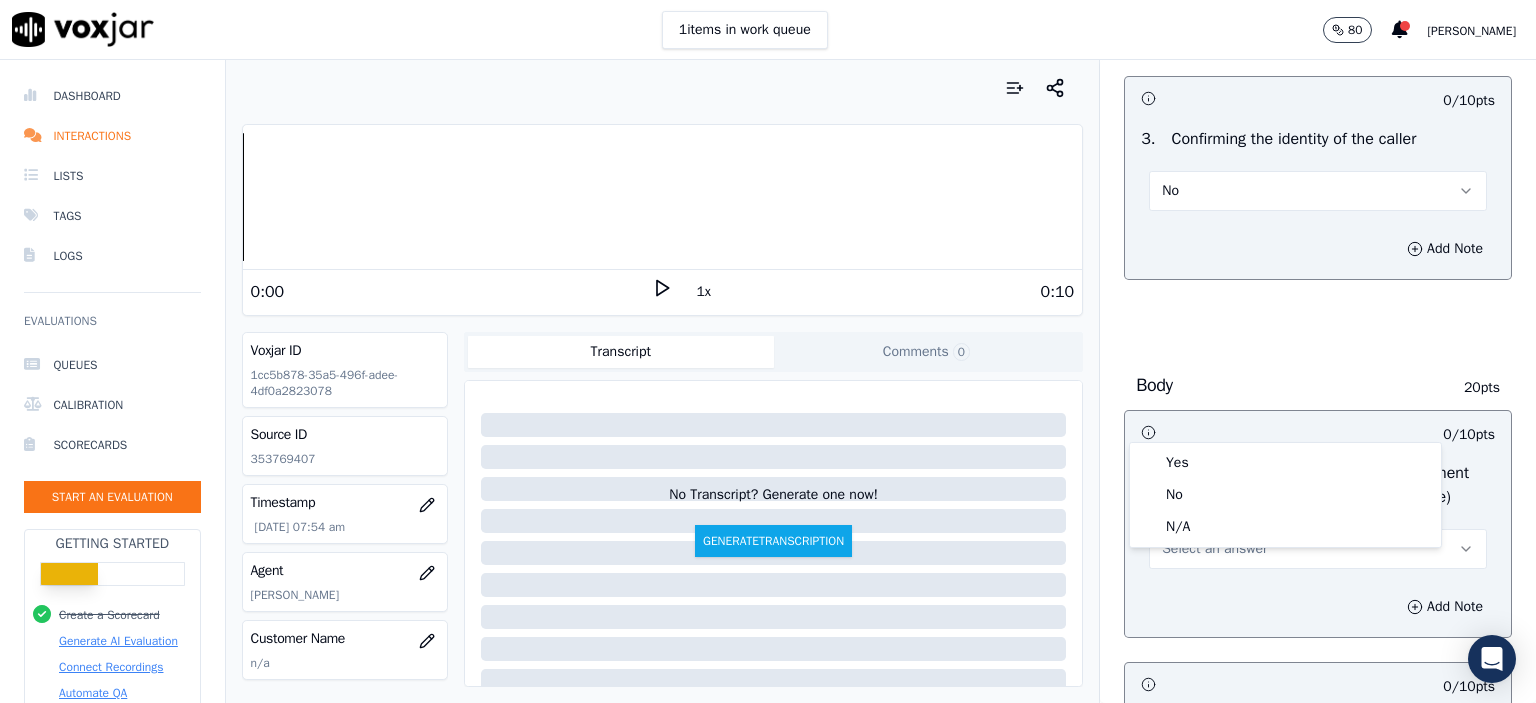 click on "Body     20  pts" at bounding box center (1318, 385) 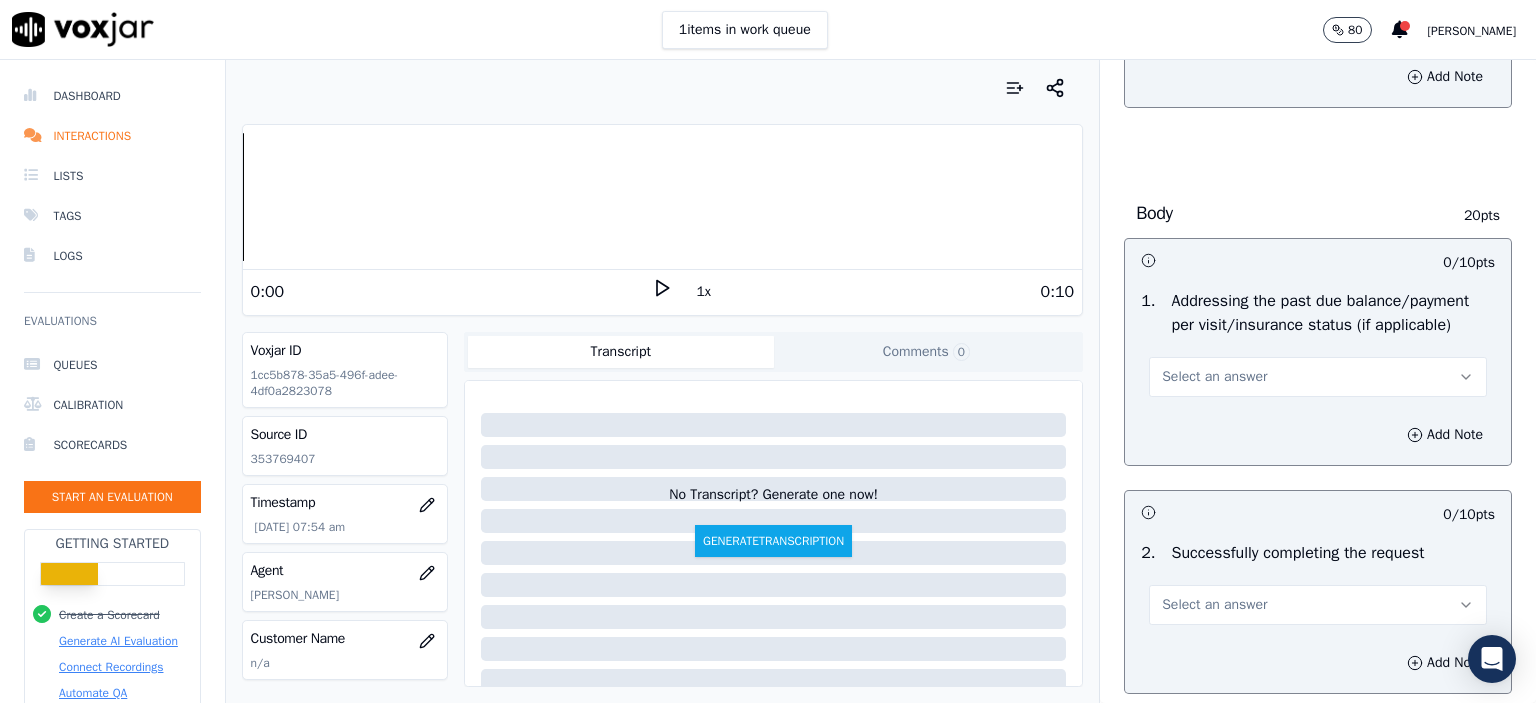 scroll, scrollTop: 800, scrollLeft: 0, axis: vertical 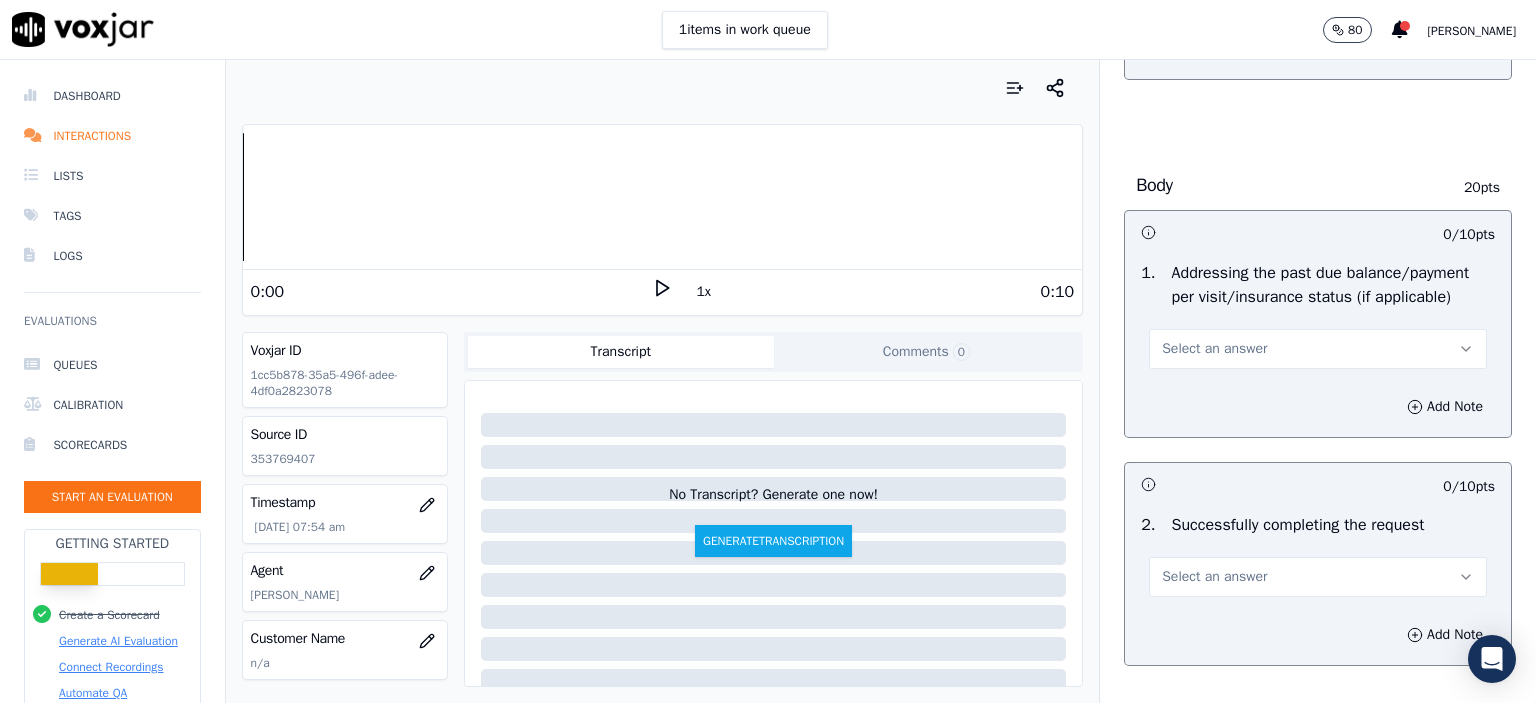 click on "Select an answer" at bounding box center [1318, 349] 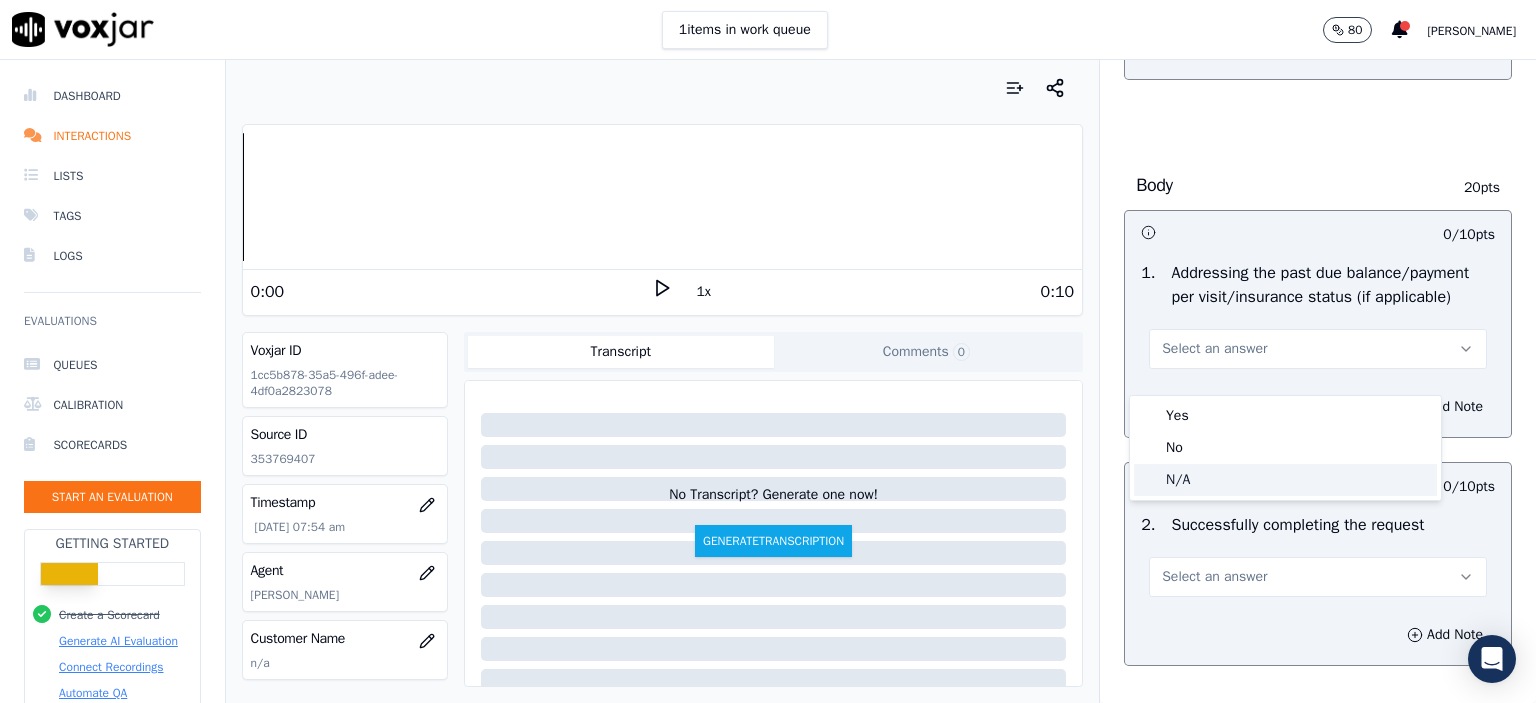 click on "N/A" 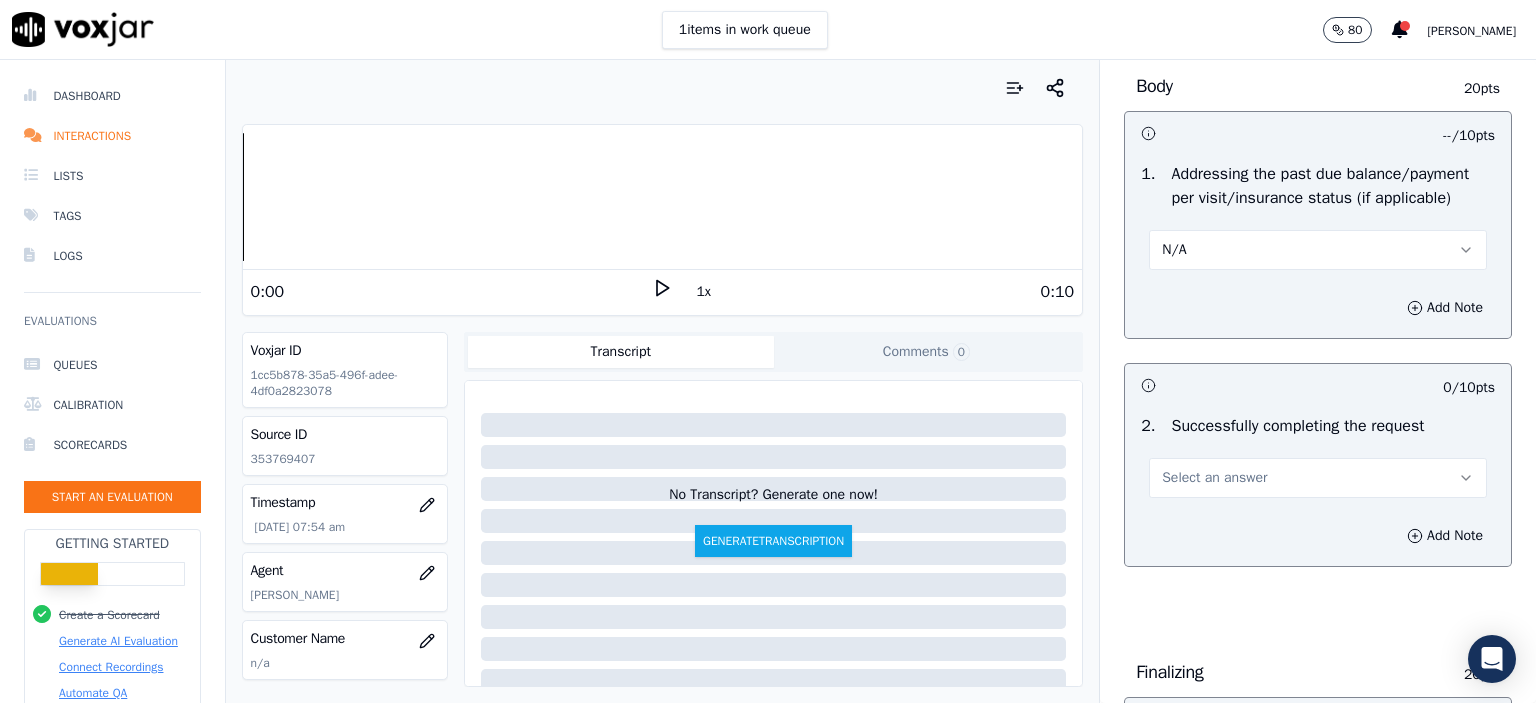 scroll, scrollTop: 900, scrollLeft: 0, axis: vertical 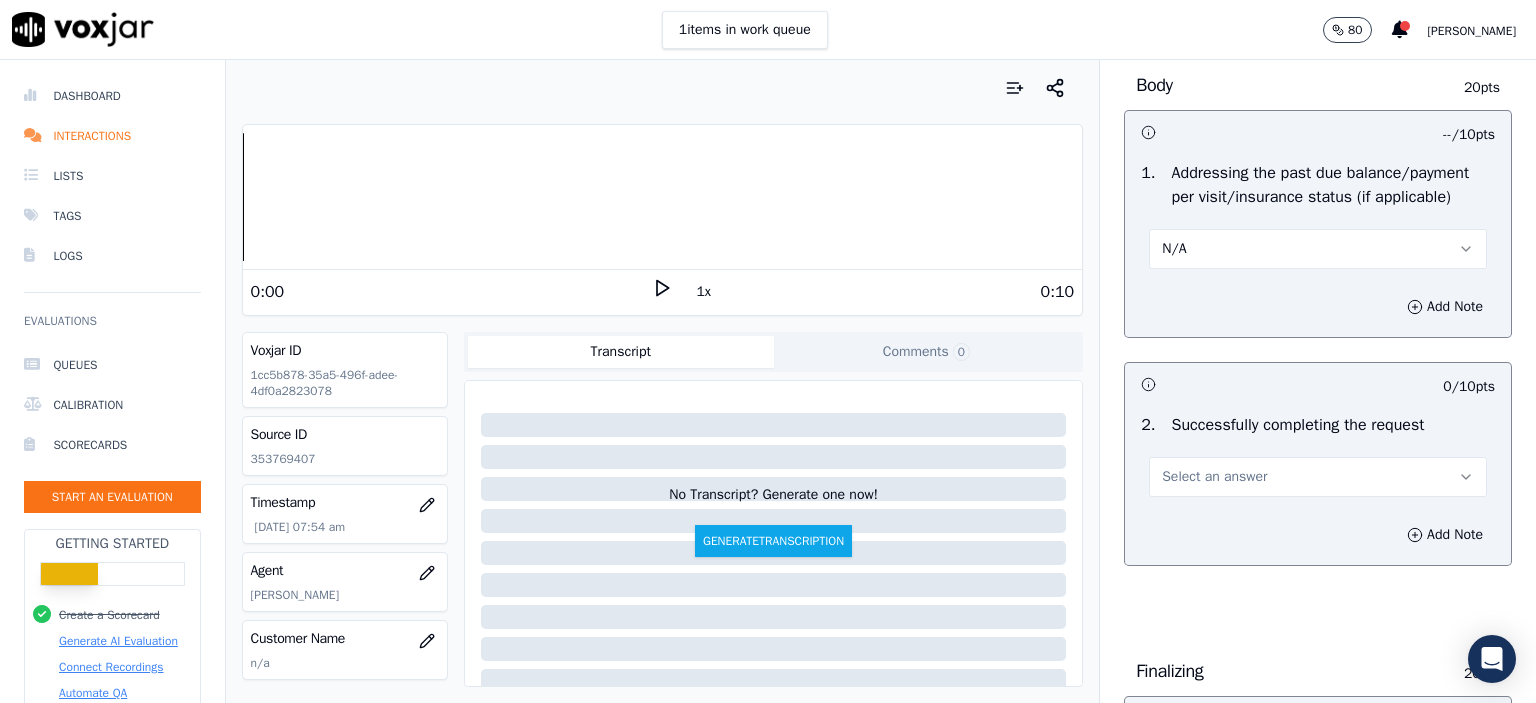 click on "Select an answer" at bounding box center (1214, 477) 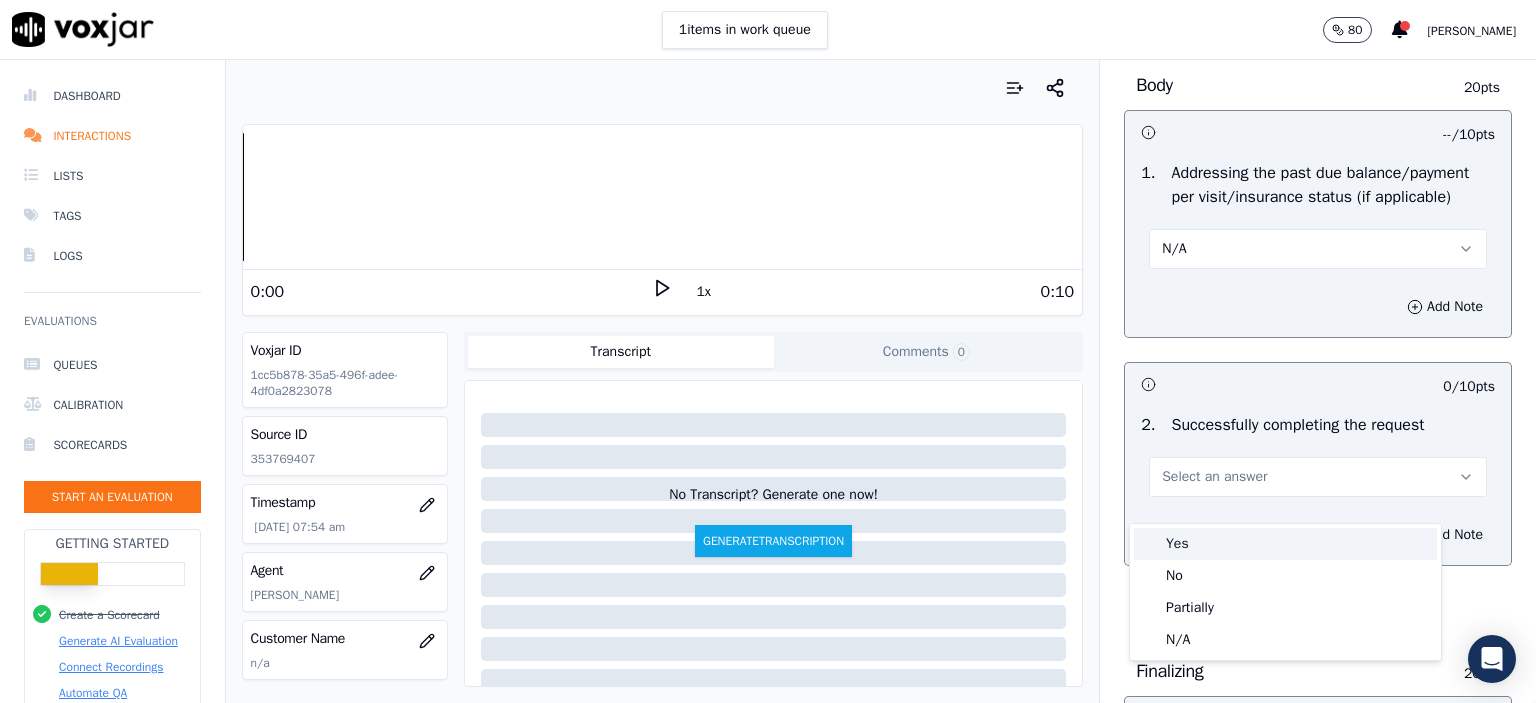 drag, startPoint x: 1235, startPoint y: 535, endPoint x: 1216, endPoint y: 539, distance: 19.416489 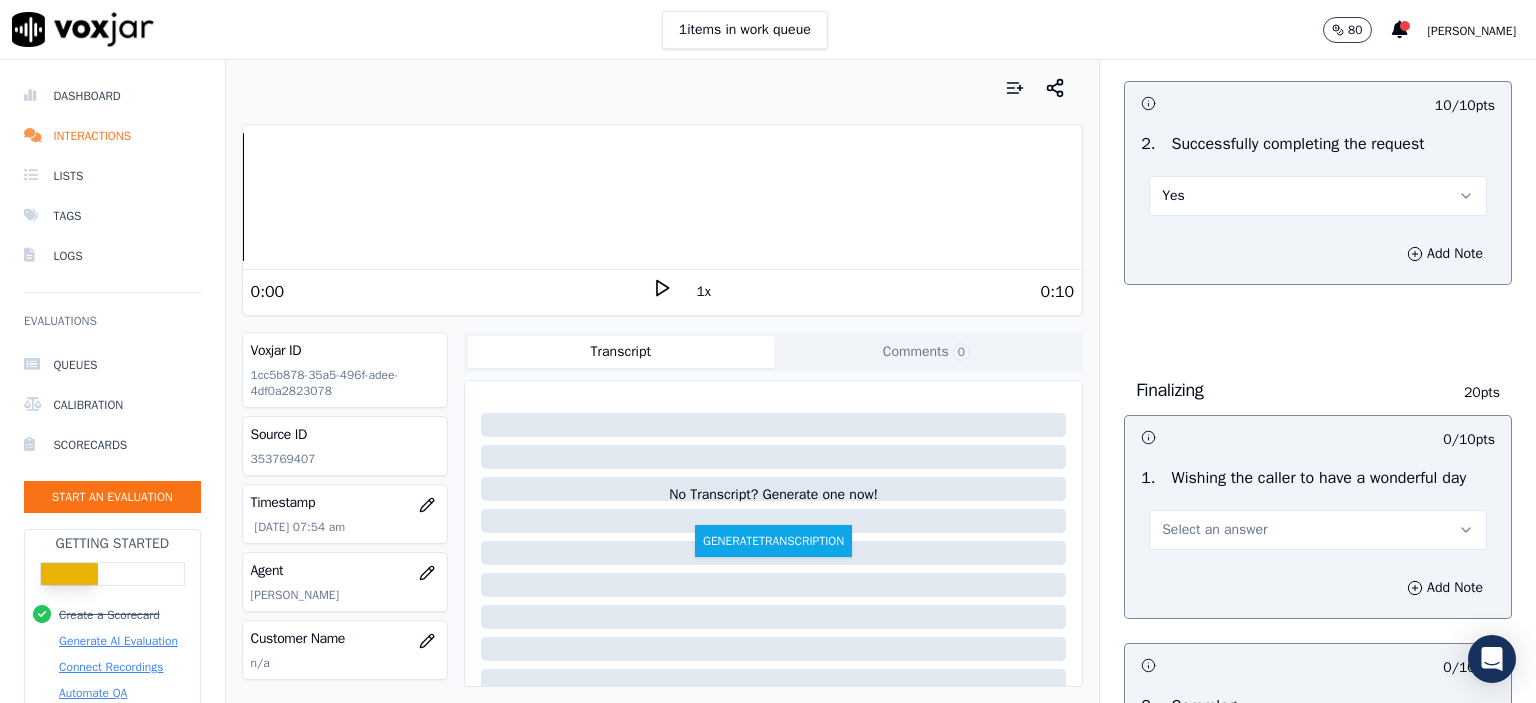 scroll, scrollTop: 1200, scrollLeft: 0, axis: vertical 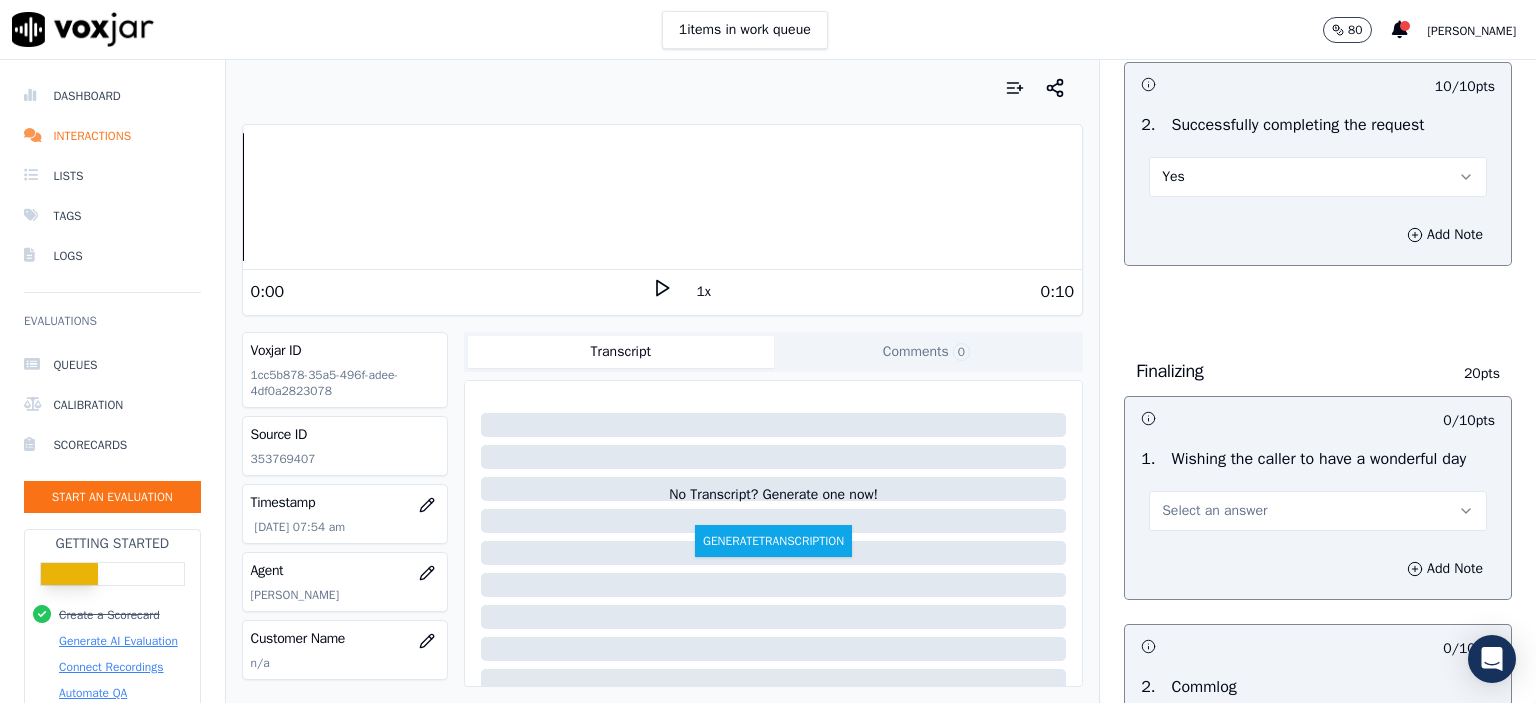click on "Select an answer" at bounding box center [1214, 511] 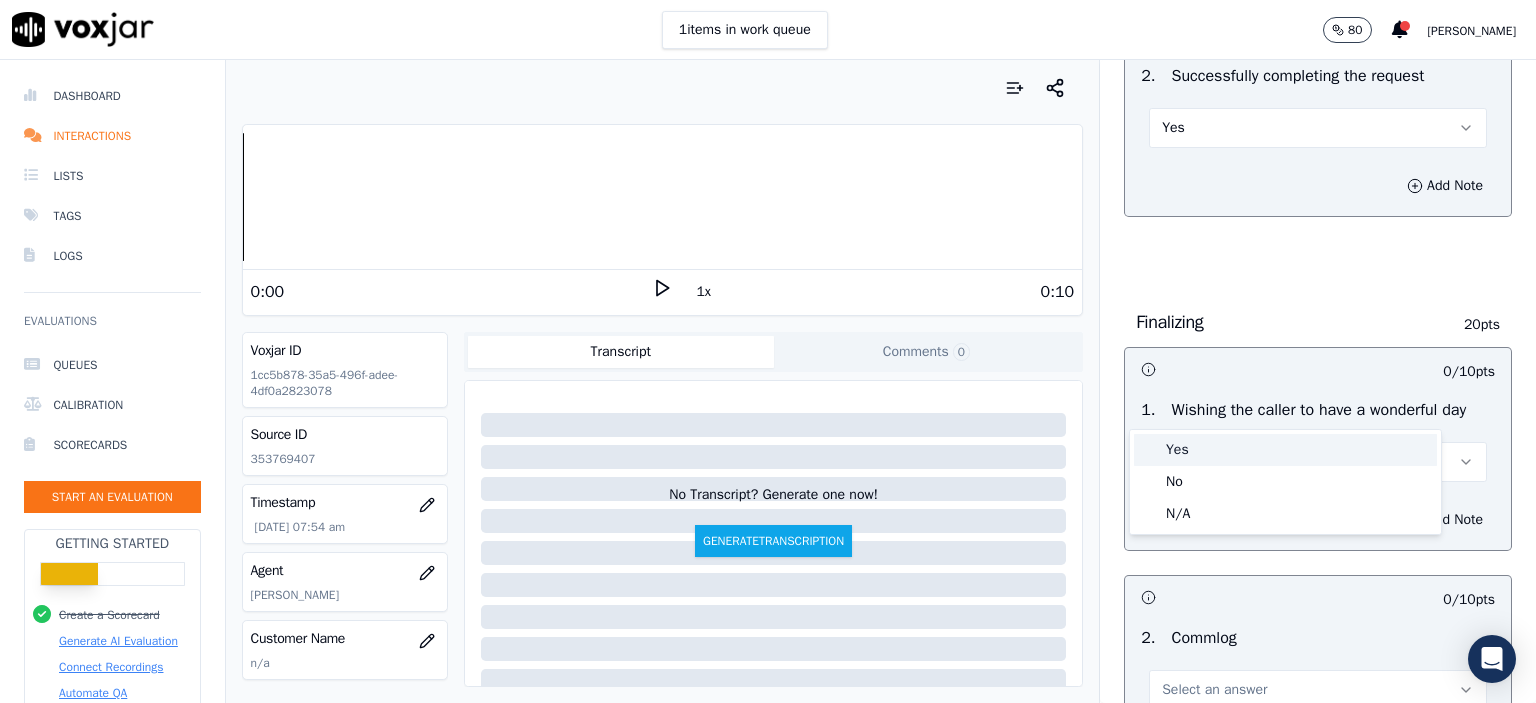 scroll, scrollTop: 1400, scrollLeft: 0, axis: vertical 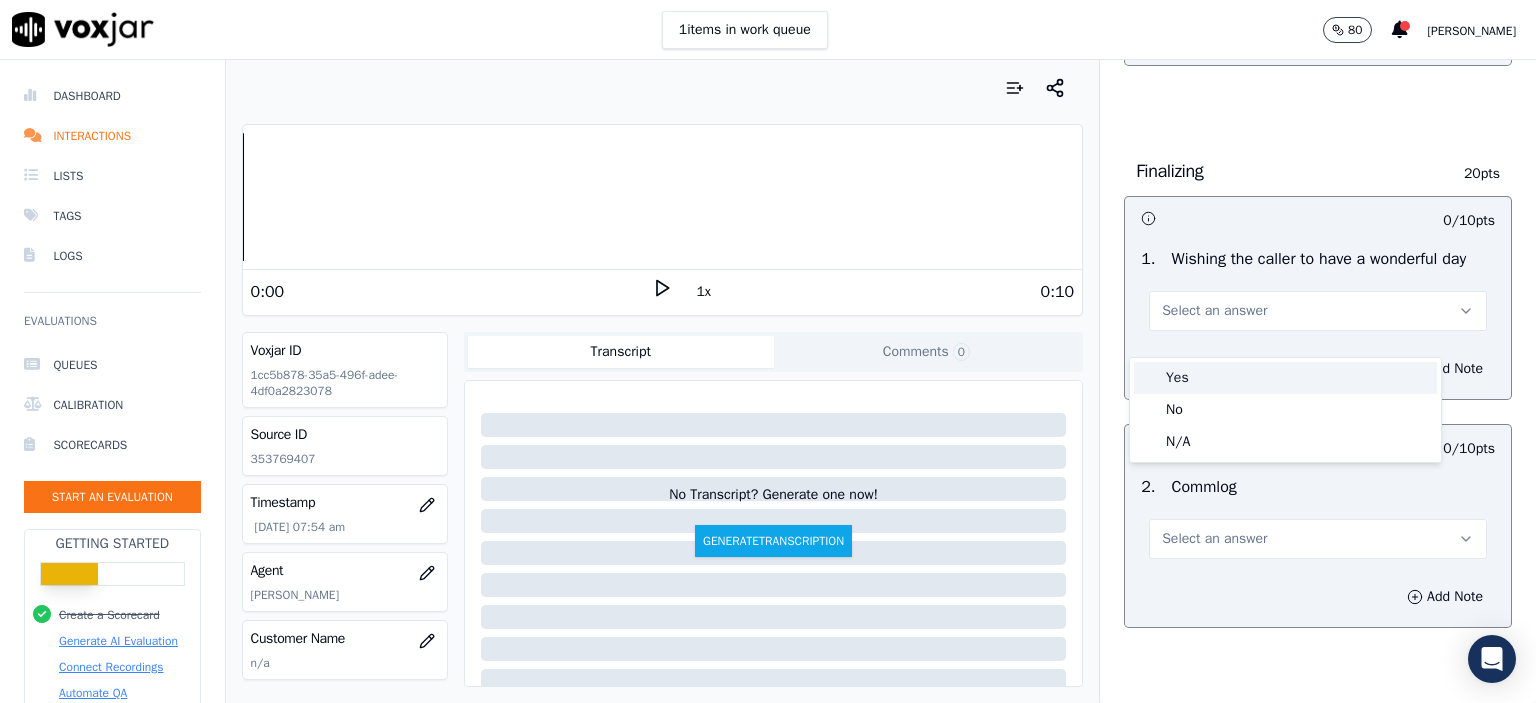 click on "Yes" at bounding box center (1285, 378) 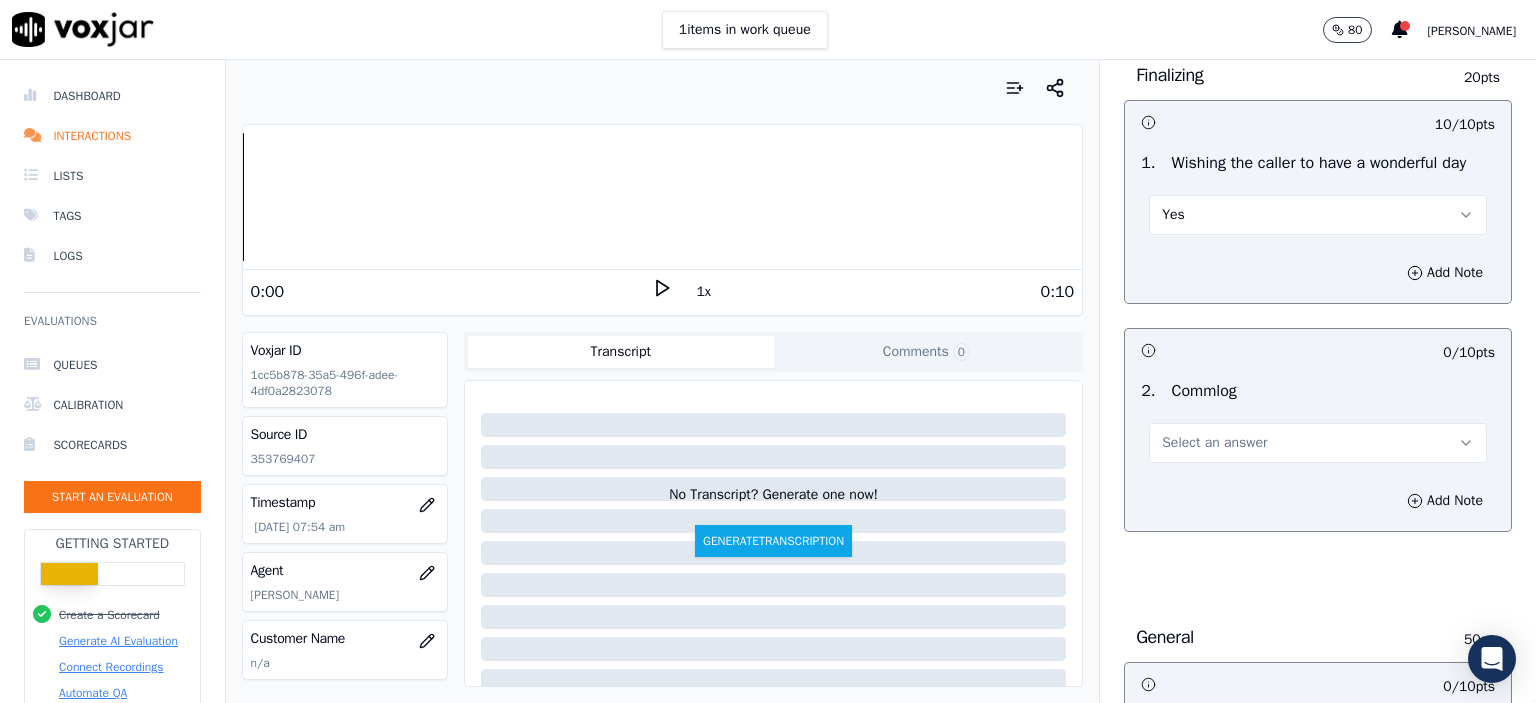 scroll, scrollTop: 1500, scrollLeft: 0, axis: vertical 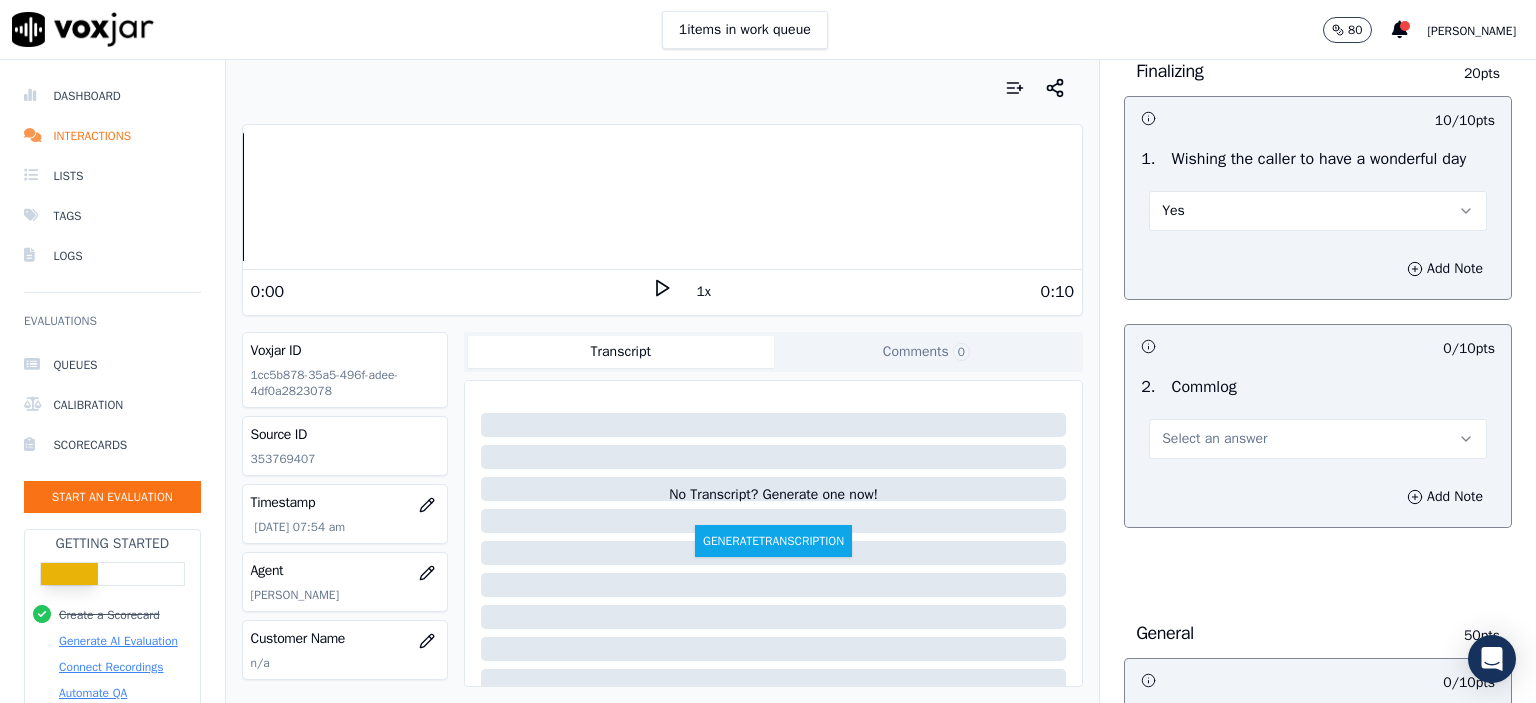 click on "Select an answer" at bounding box center (1318, 439) 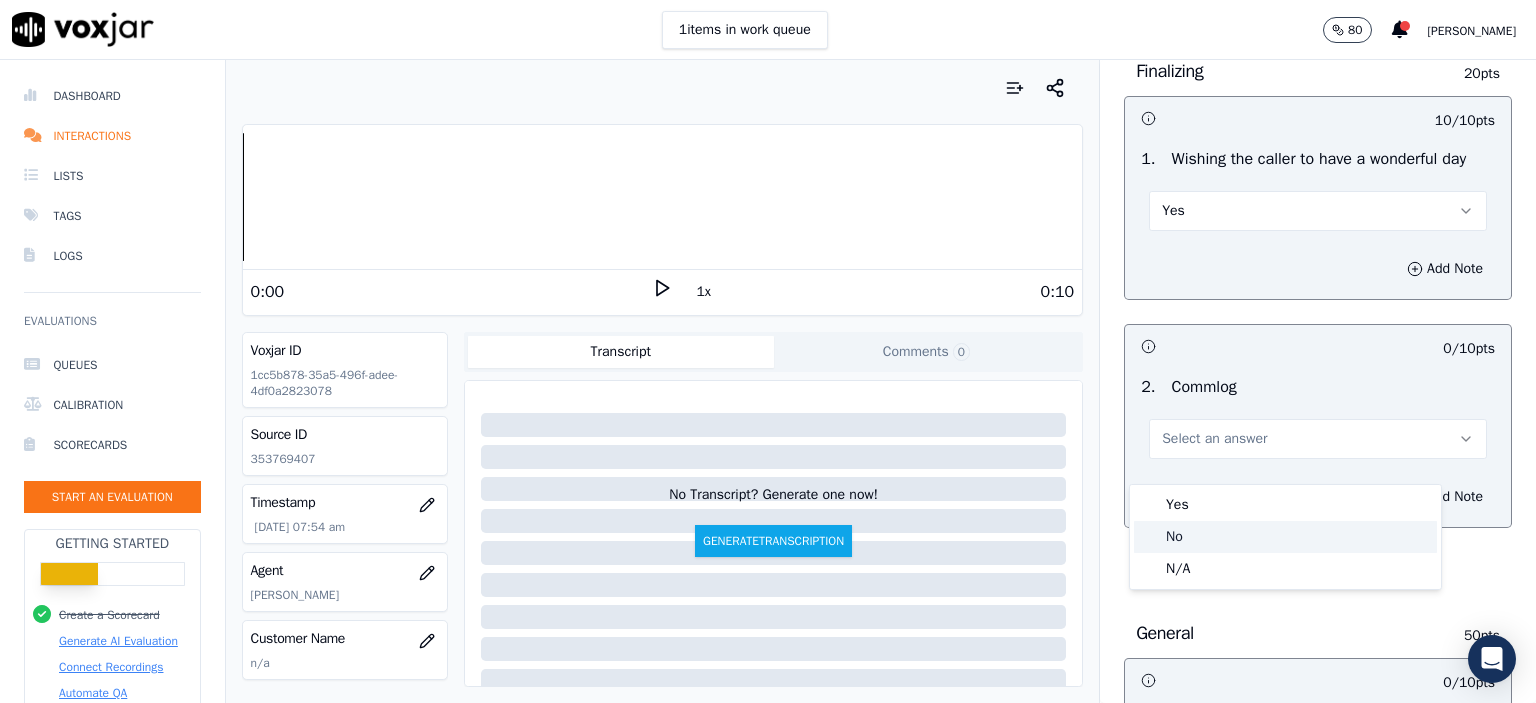 click on "No" 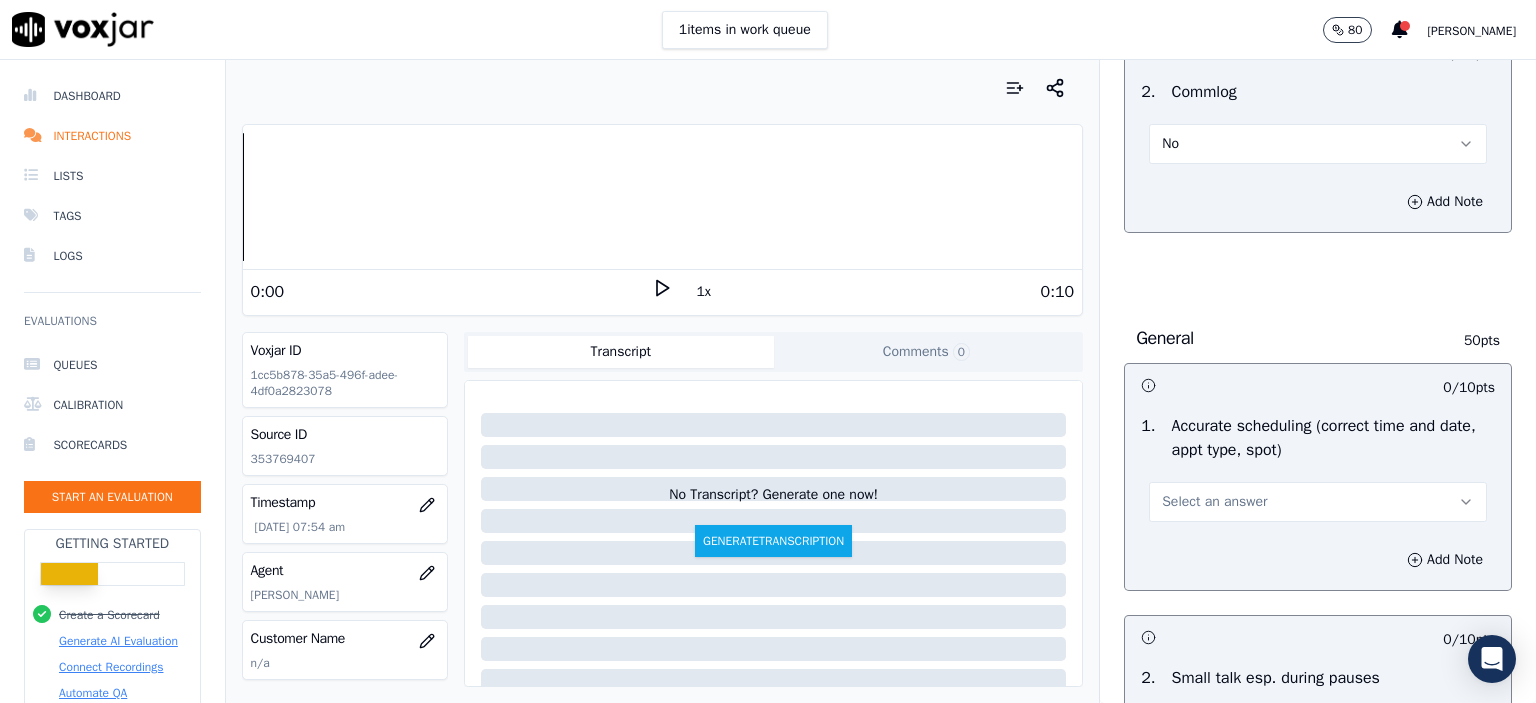 scroll, scrollTop: 1800, scrollLeft: 0, axis: vertical 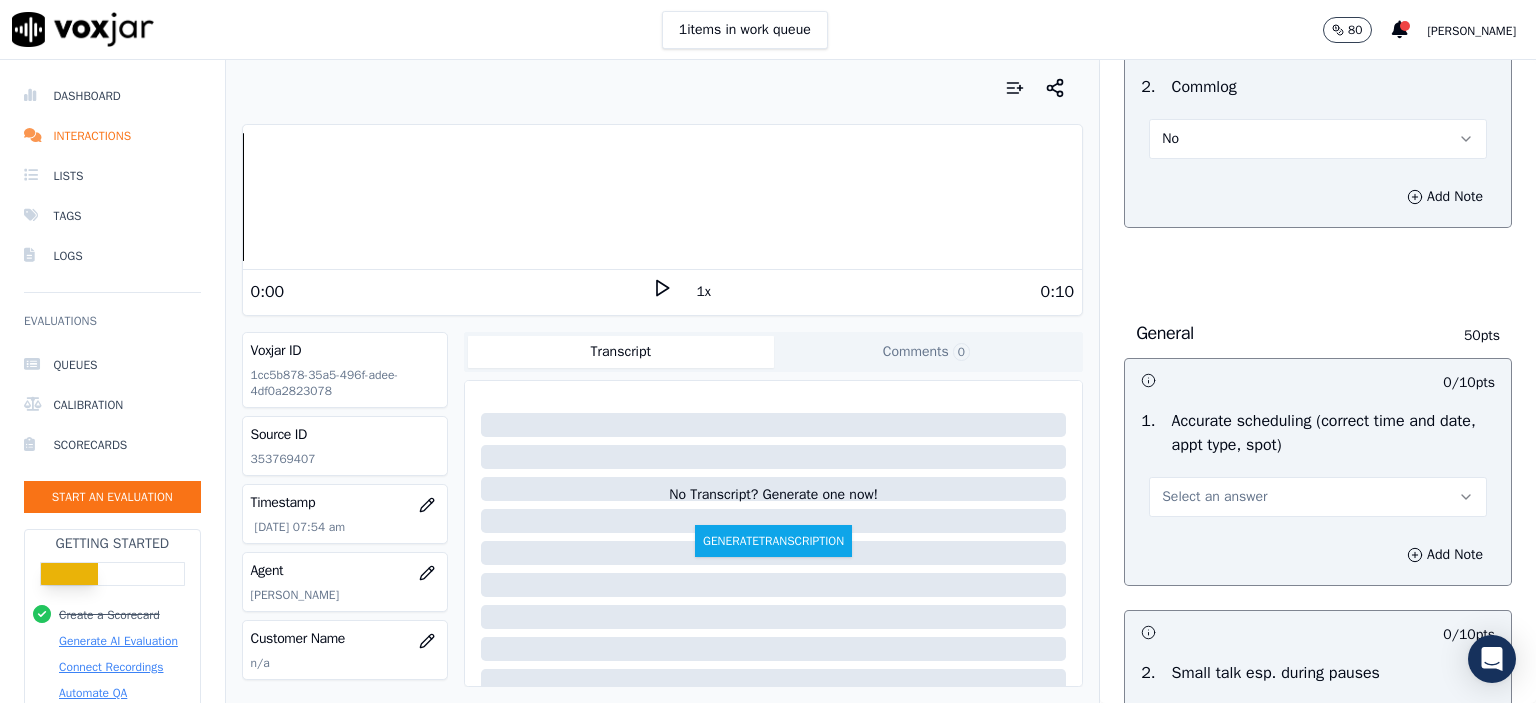 click on "Select an answer" at bounding box center [1318, 497] 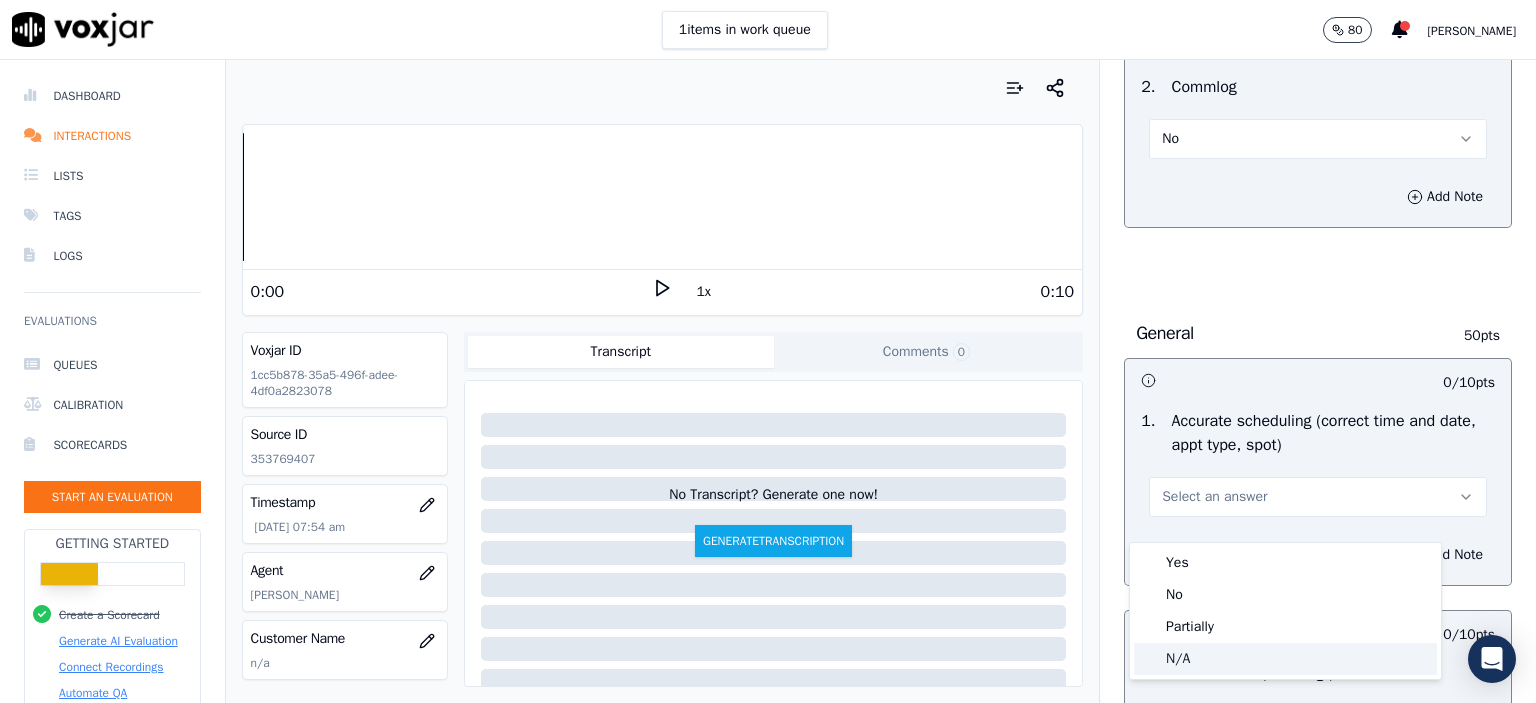 click on "N/A" 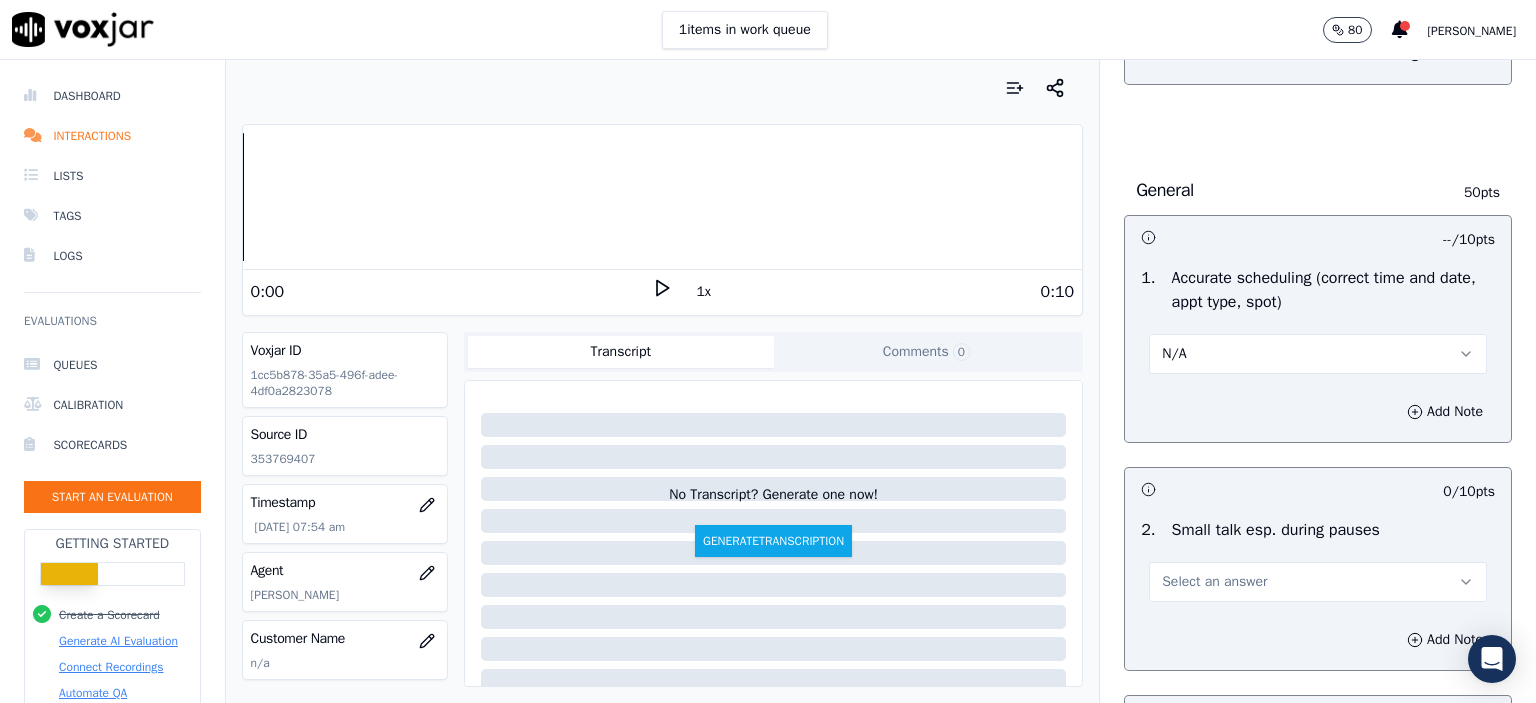 scroll, scrollTop: 2100, scrollLeft: 0, axis: vertical 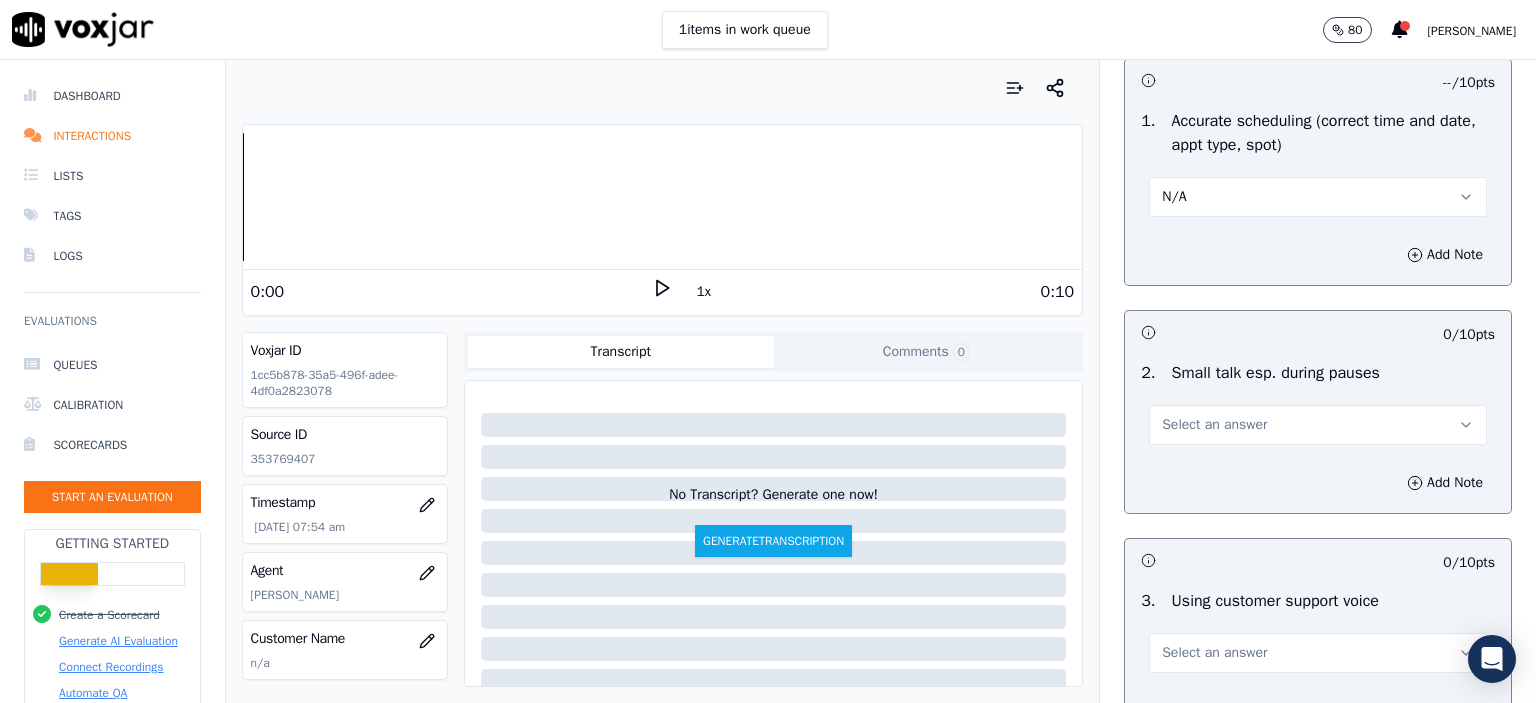click on "Select an answer" at bounding box center (1214, 425) 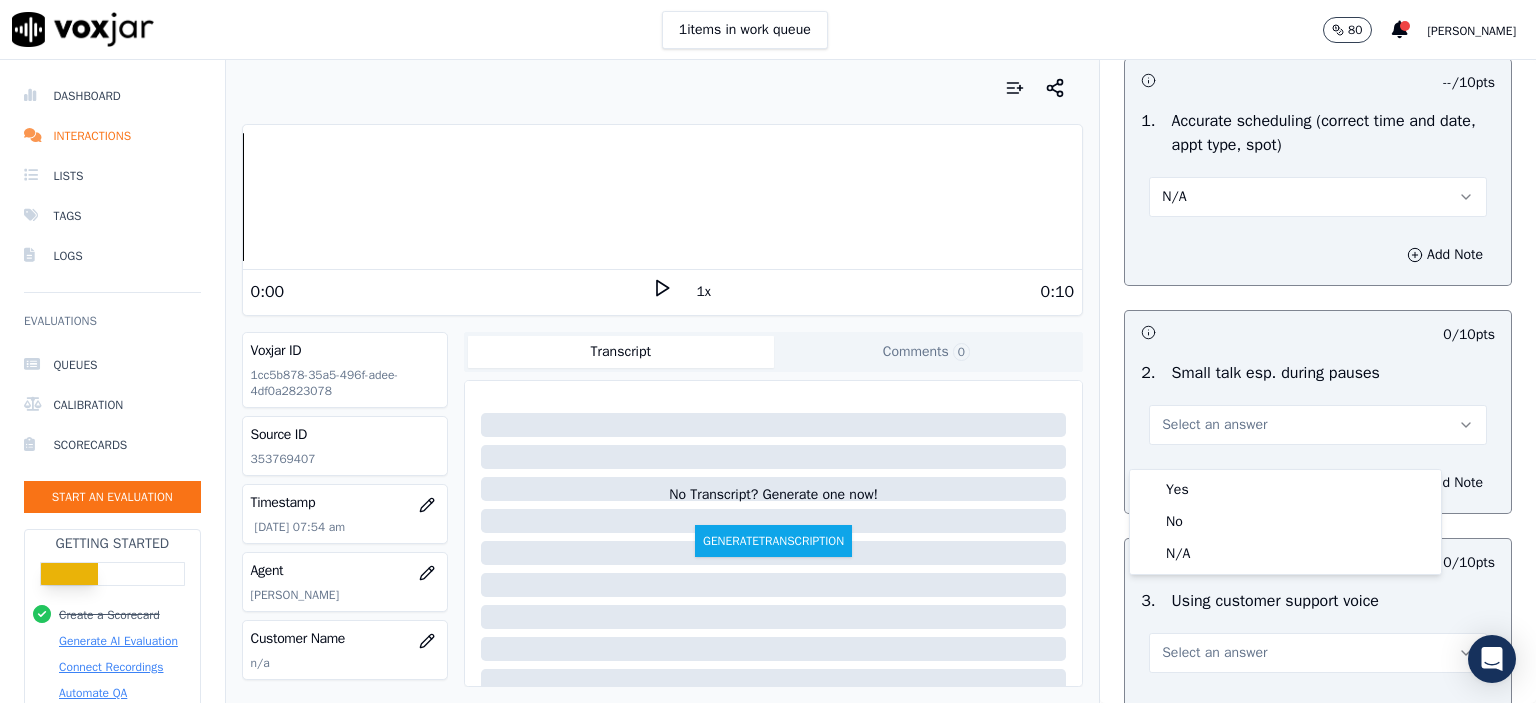click on "Yes   No     N/A" at bounding box center (1285, 522) 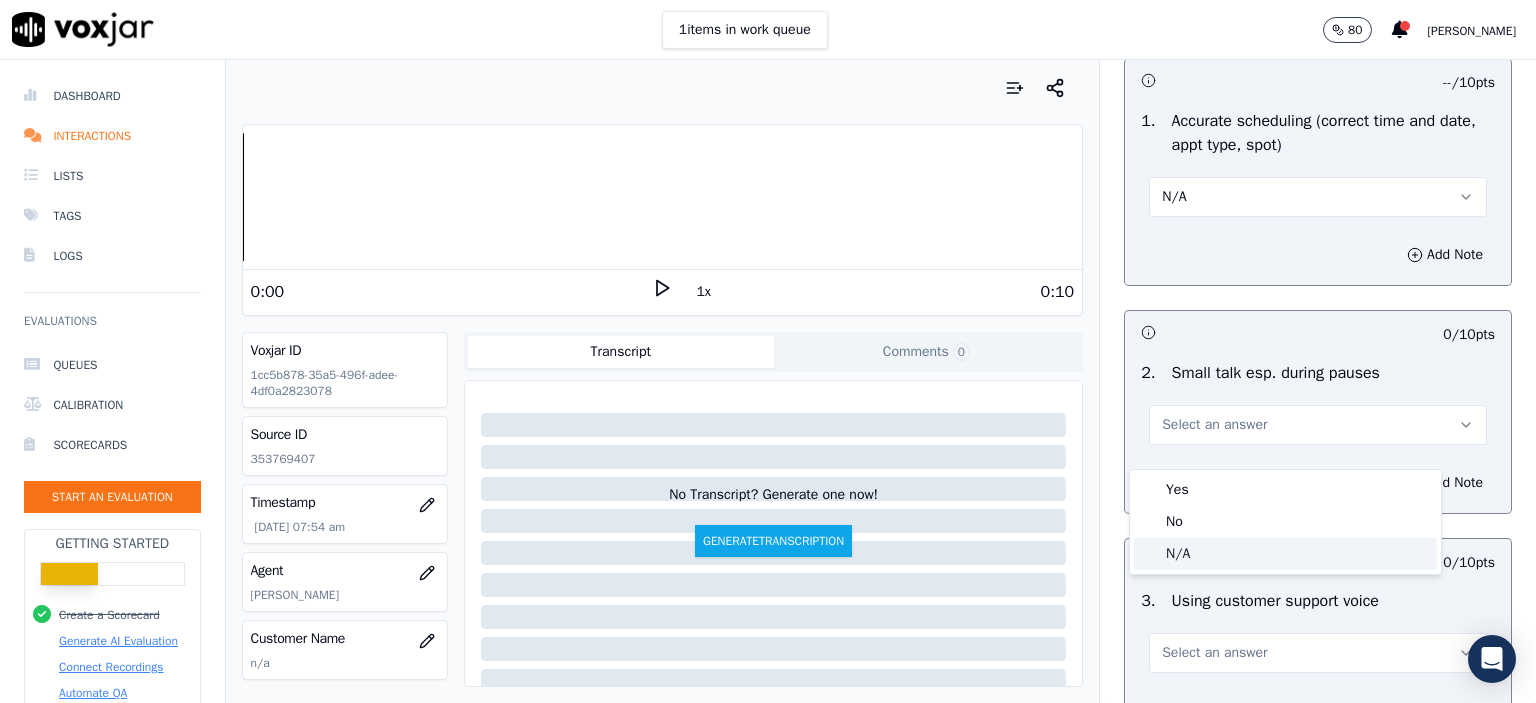 click on "N/A" 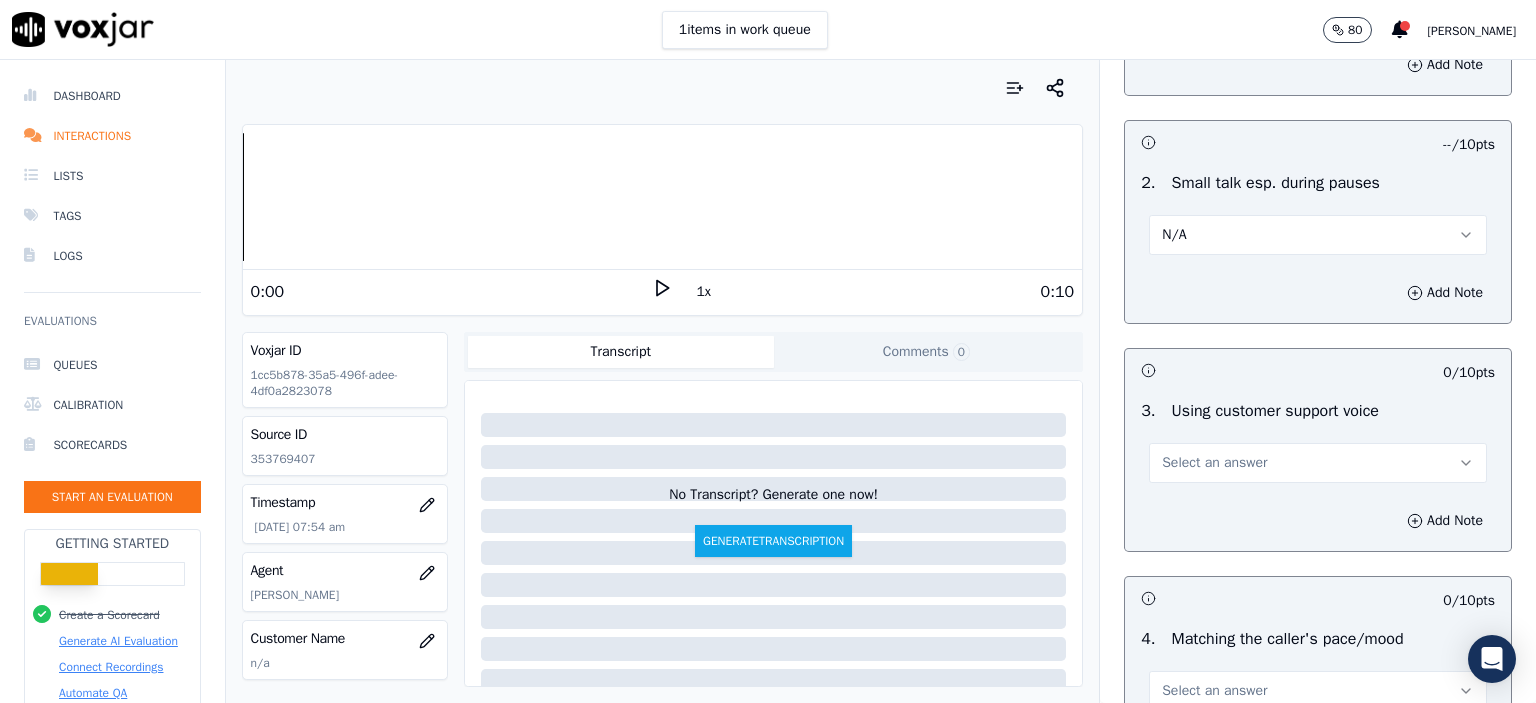 scroll, scrollTop: 2300, scrollLeft: 0, axis: vertical 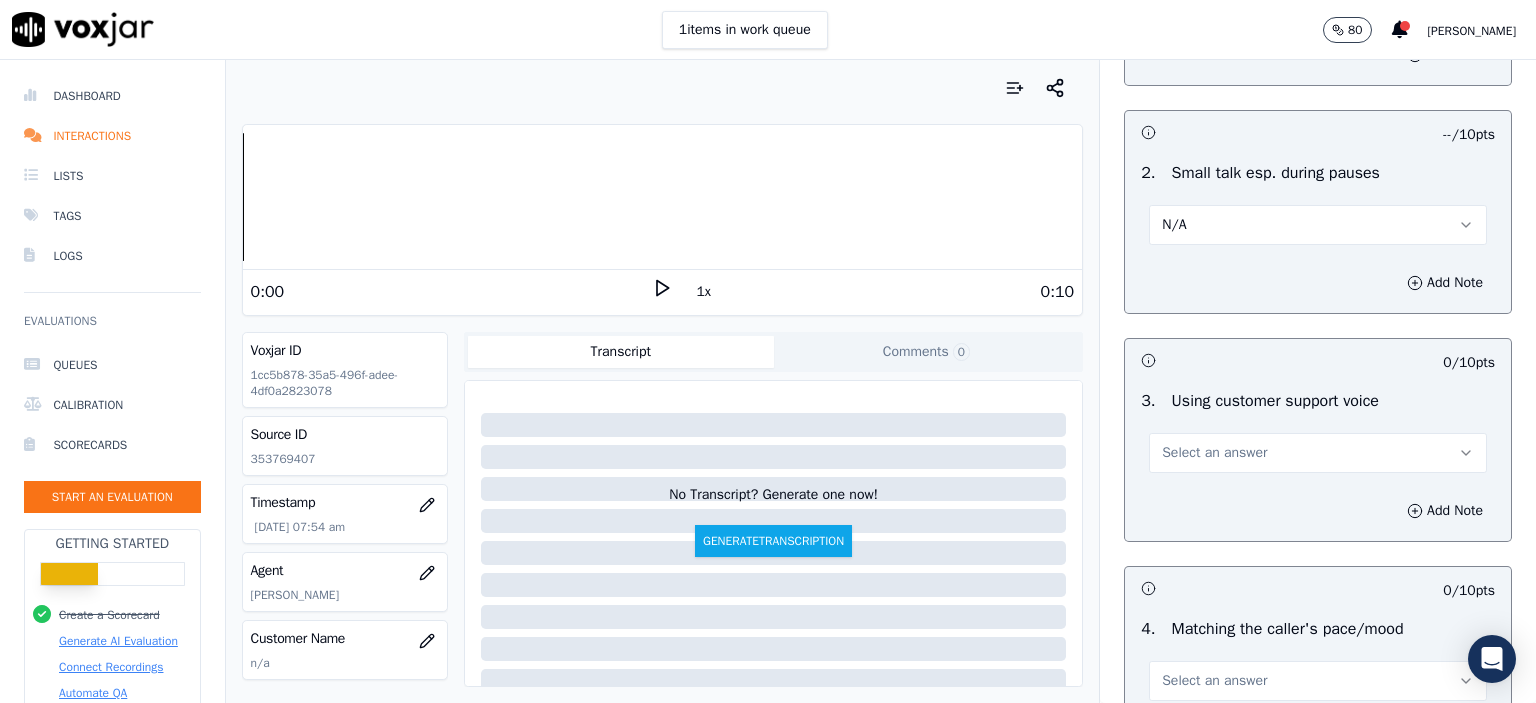 click on "Select an answer" at bounding box center [1214, 453] 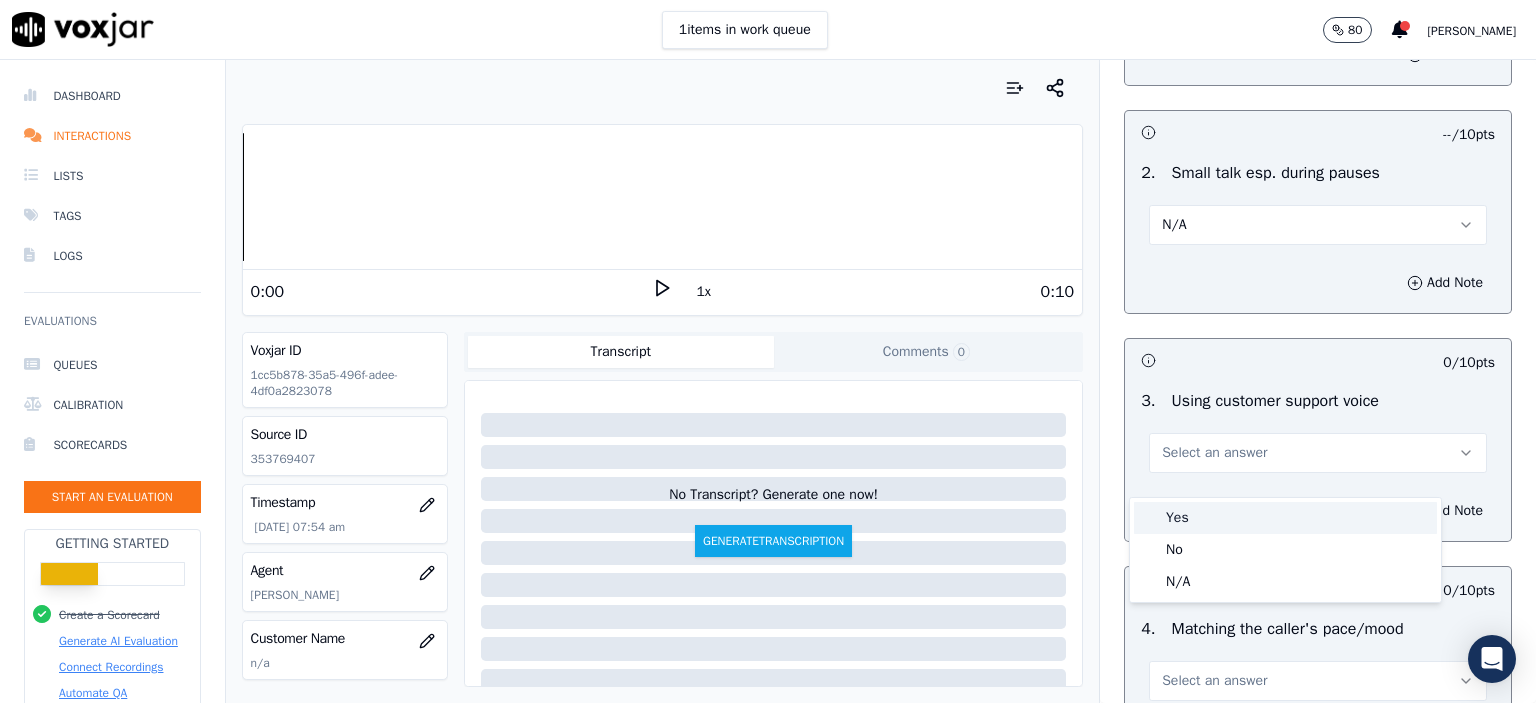 click on "Yes" at bounding box center (1285, 518) 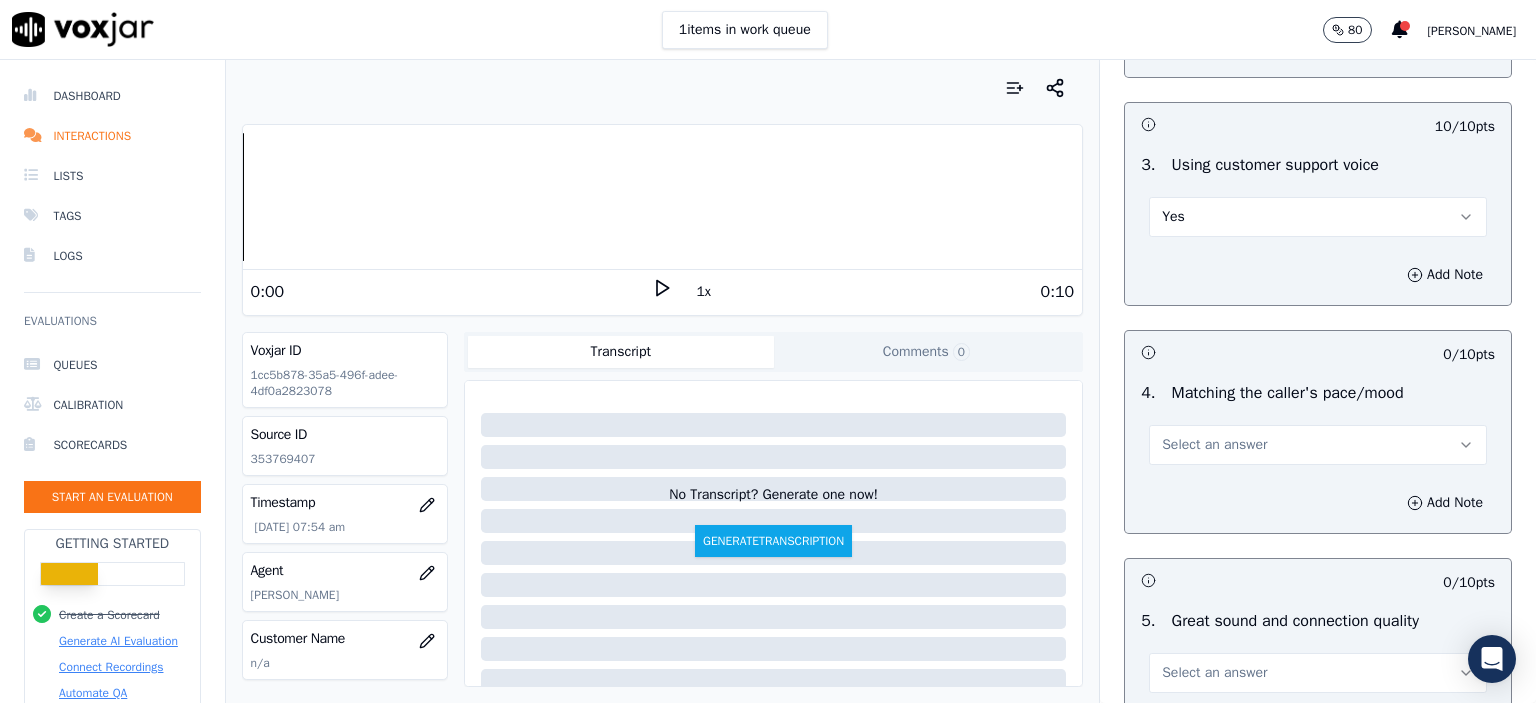 scroll, scrollTop: 2600, scrollLeft: 0, axis: vertical 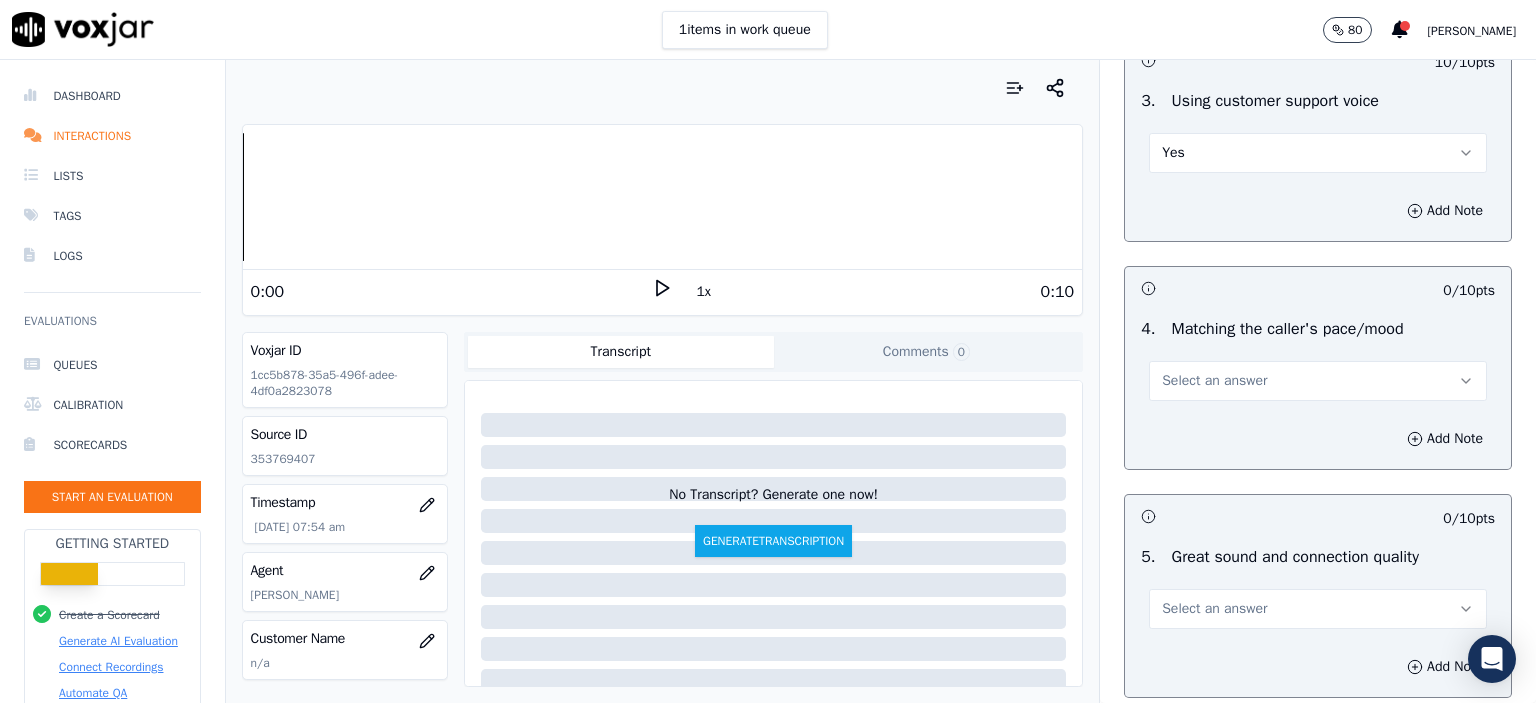 click on "Select an answer" at bounding box center (1214, 381) 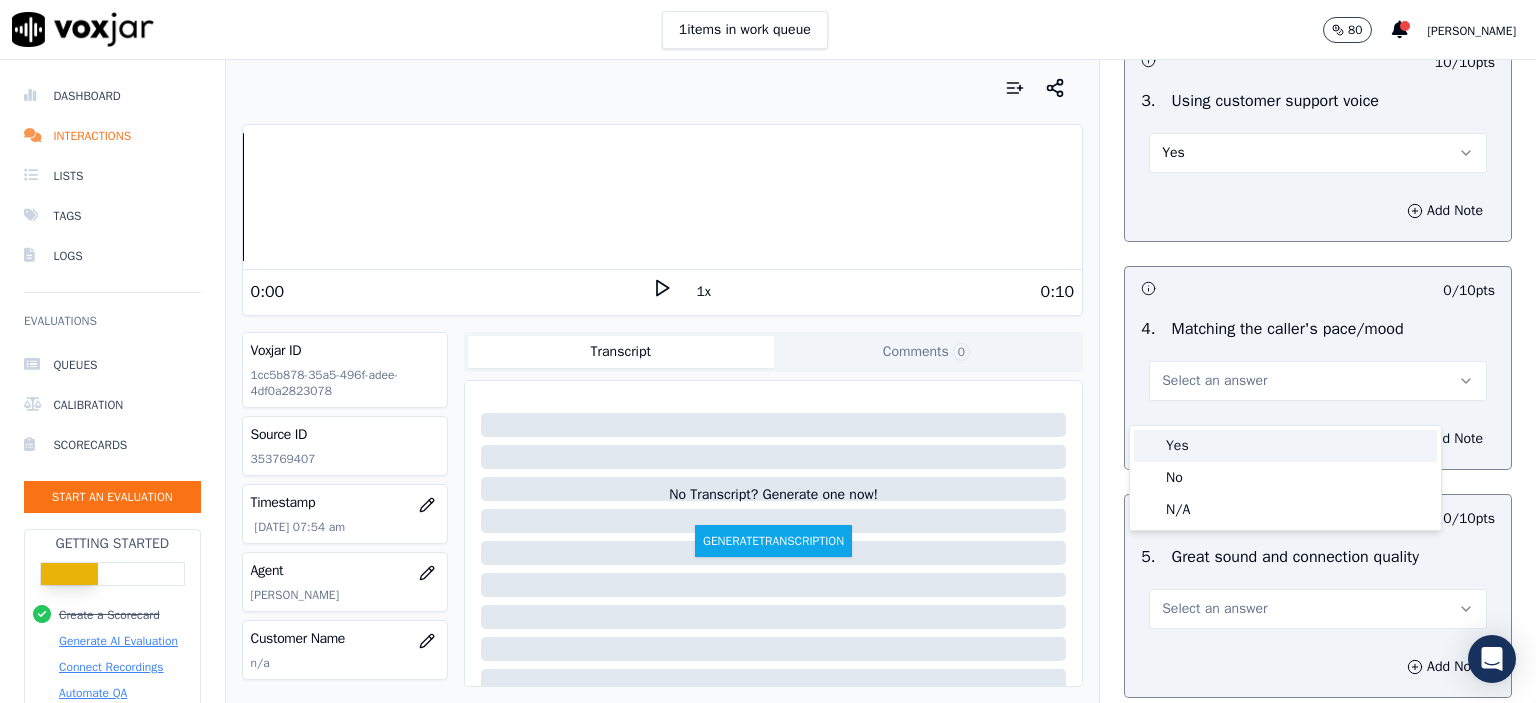 click on "Yes" at bounding box center (1285, 446) 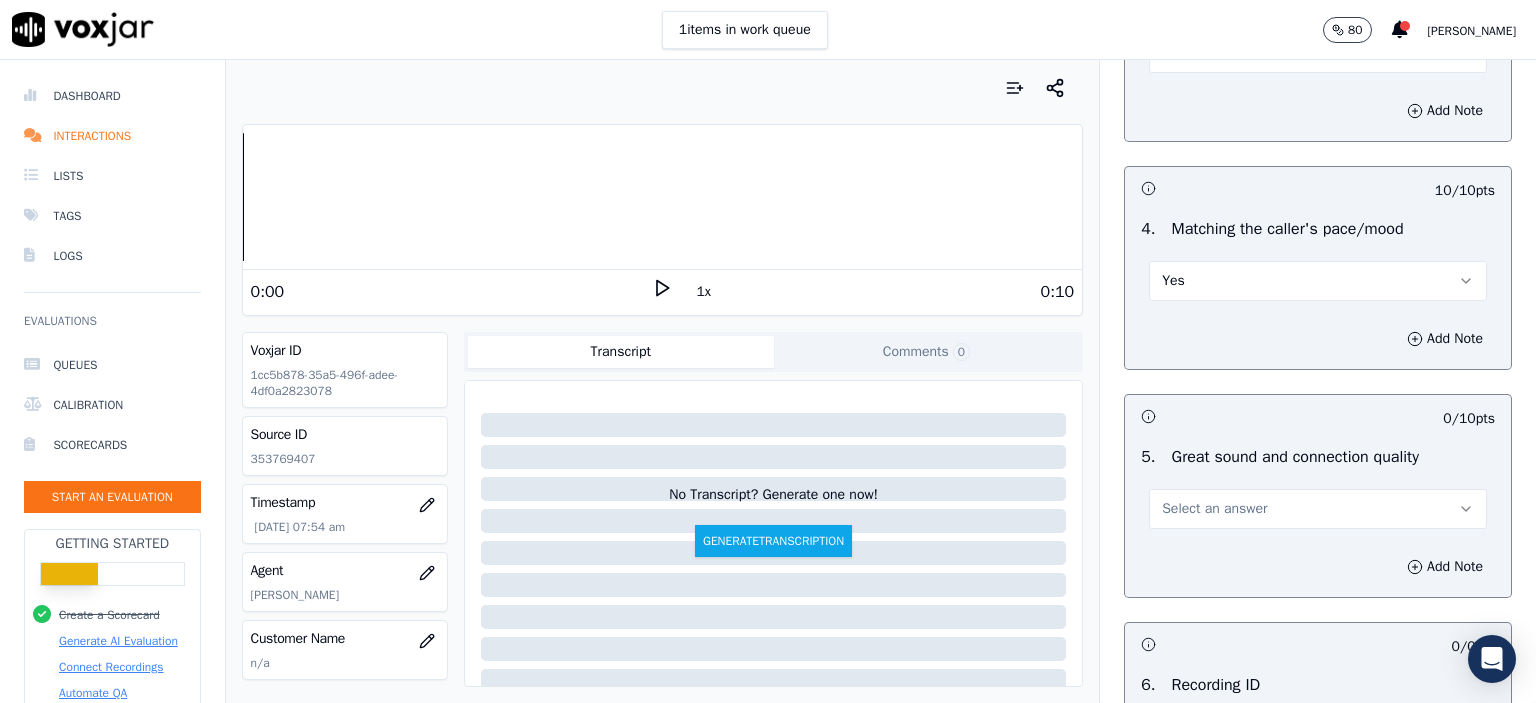 click on "Select an answer" at bounding box center [1214, 509] 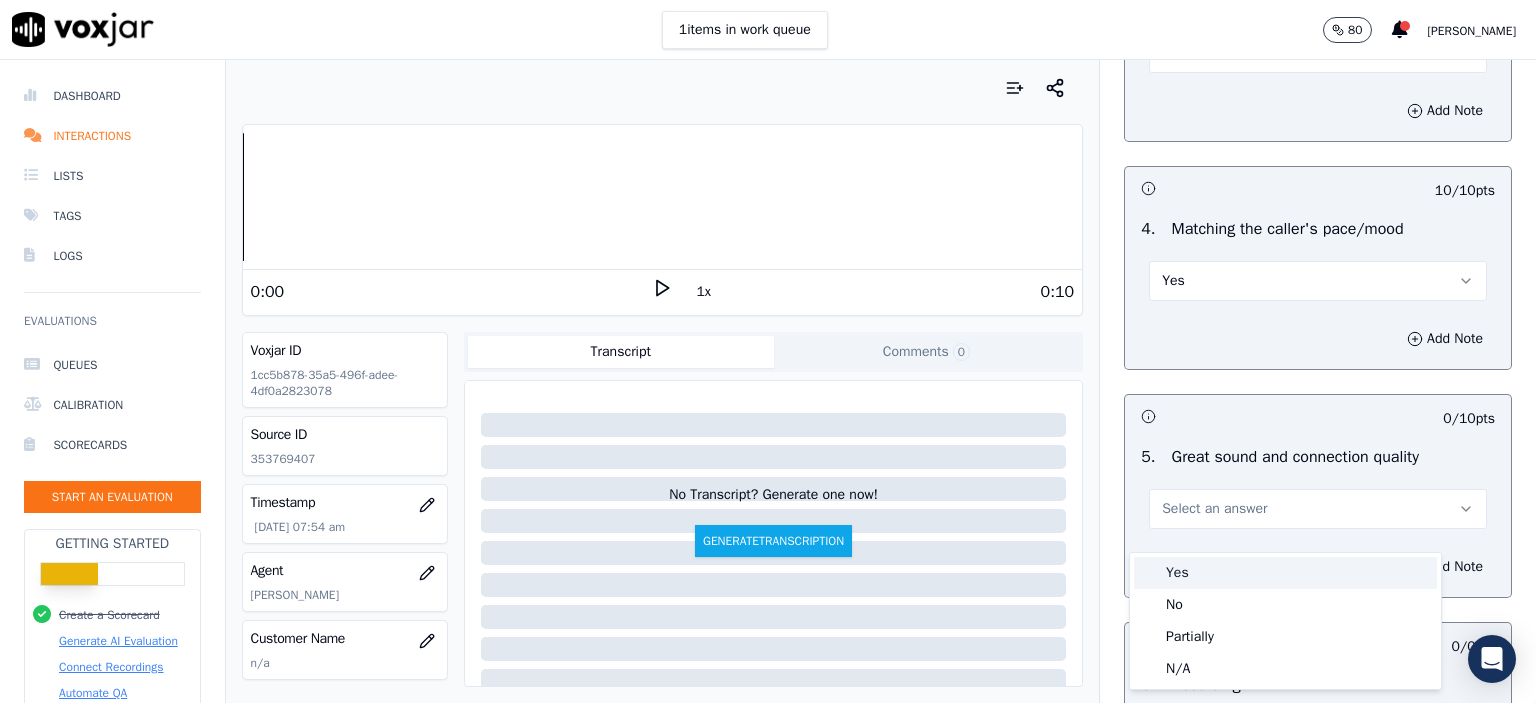 click on "Yes" at bounding box center [1285, 573] 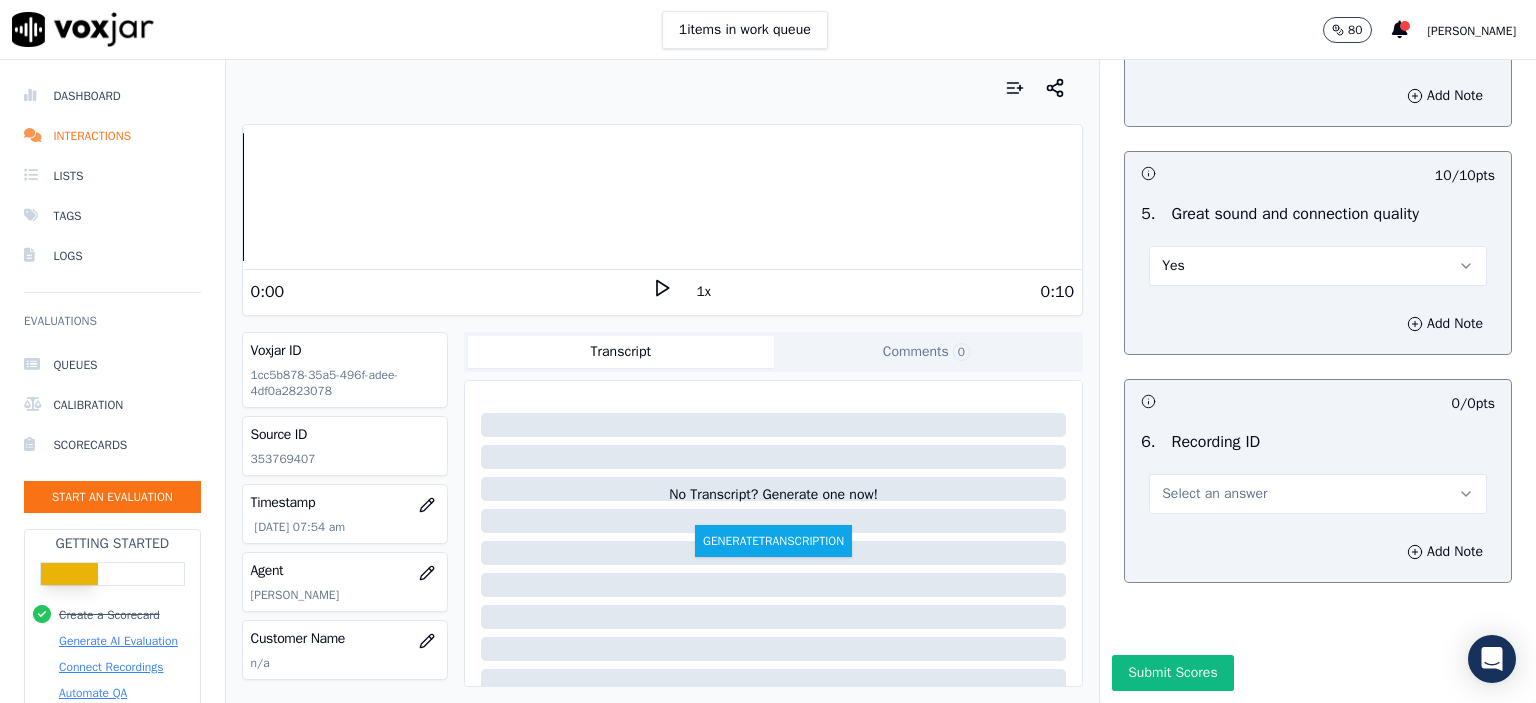 scroll, scrollTop: 3000, scrollLeft: 0, axis: vertical 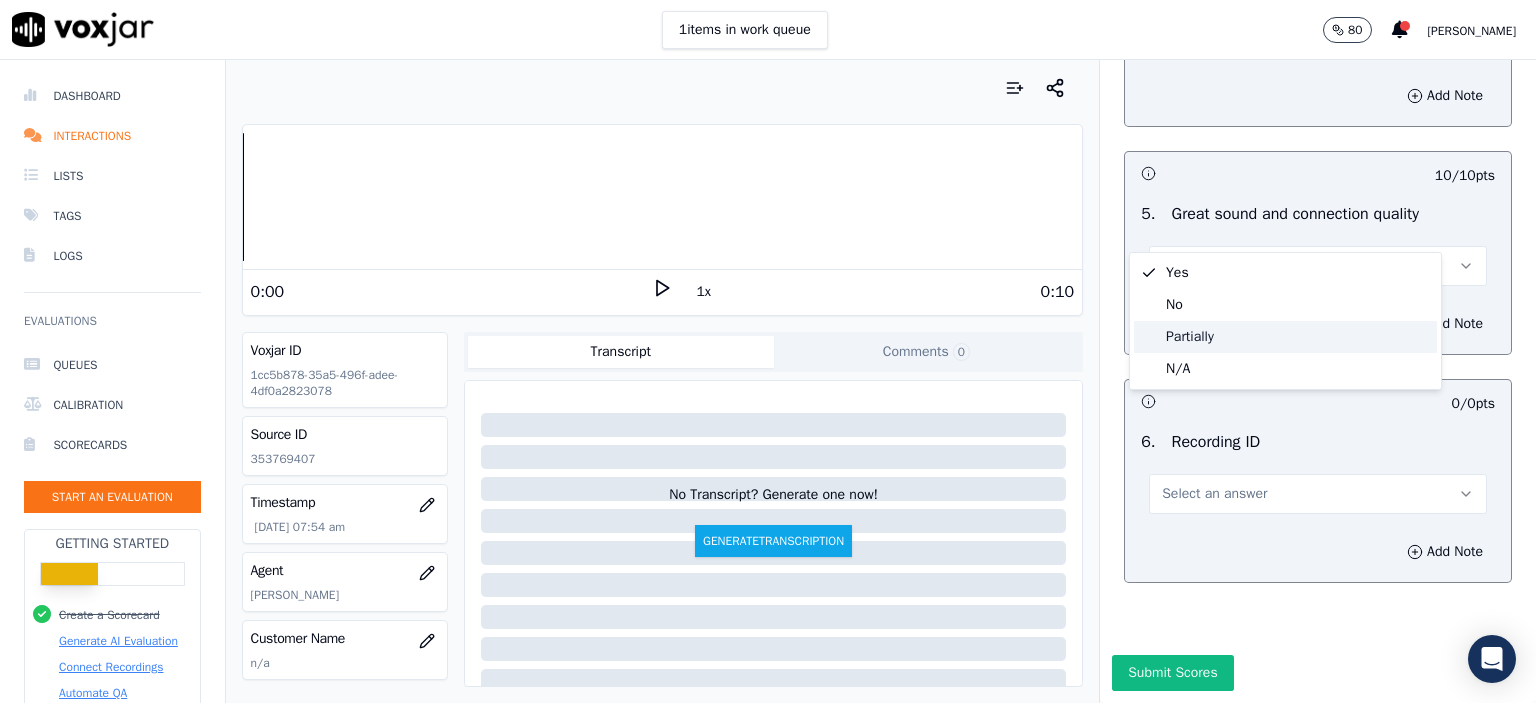 click on "Partially" 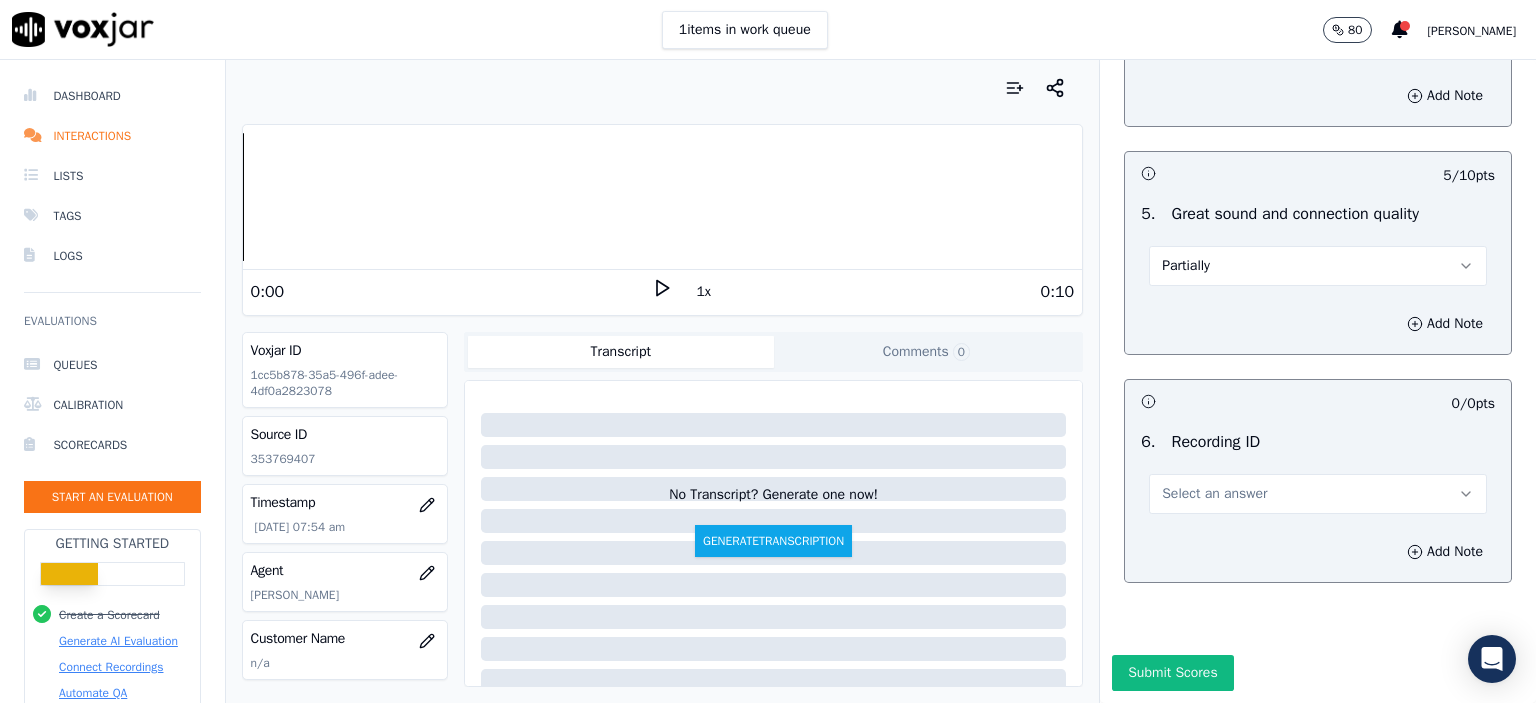 click on "Select an answer" at bounding box center [1318, 494] 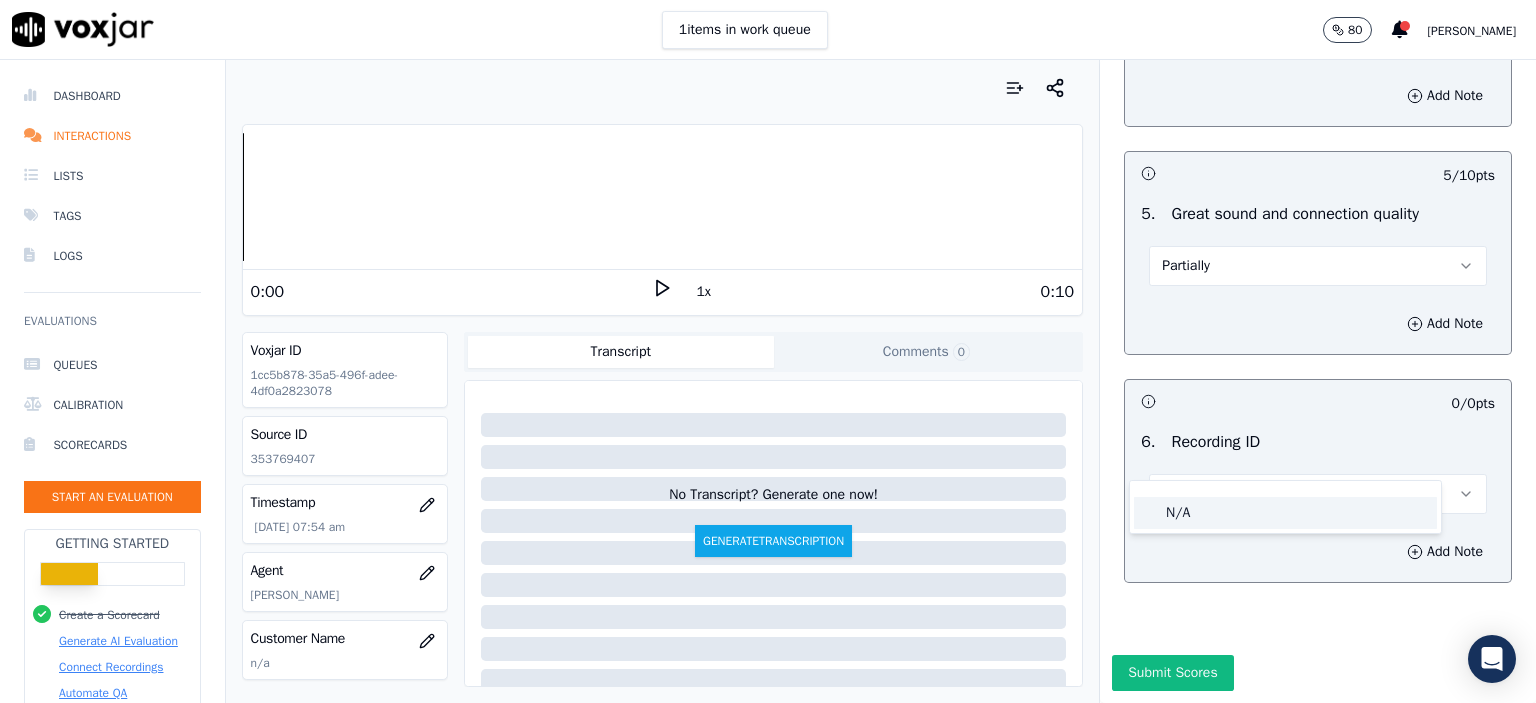 click on "N/A" 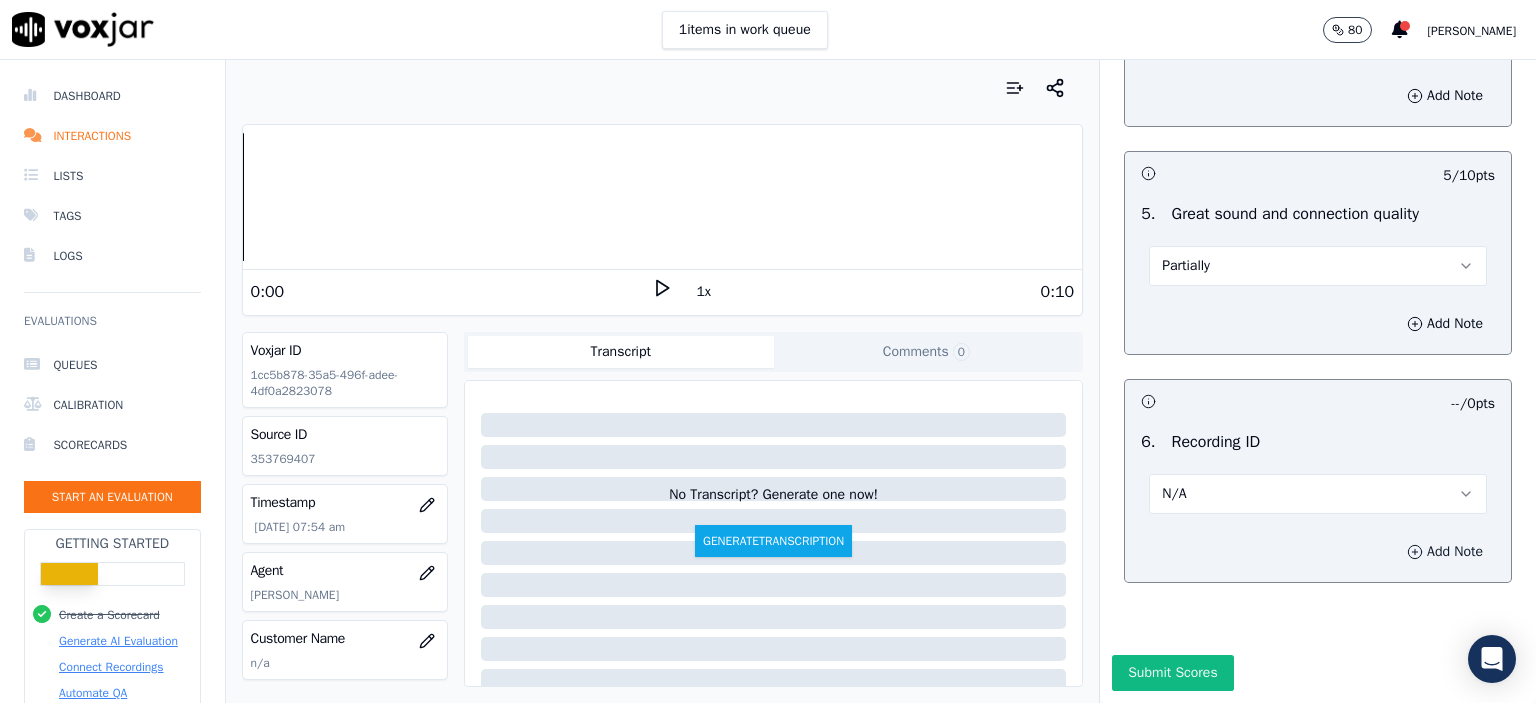 drag, startPoint x: 1432, startPoint y: 517, endPoint x: 1320, endPoint y: 519, distance: 112.01785 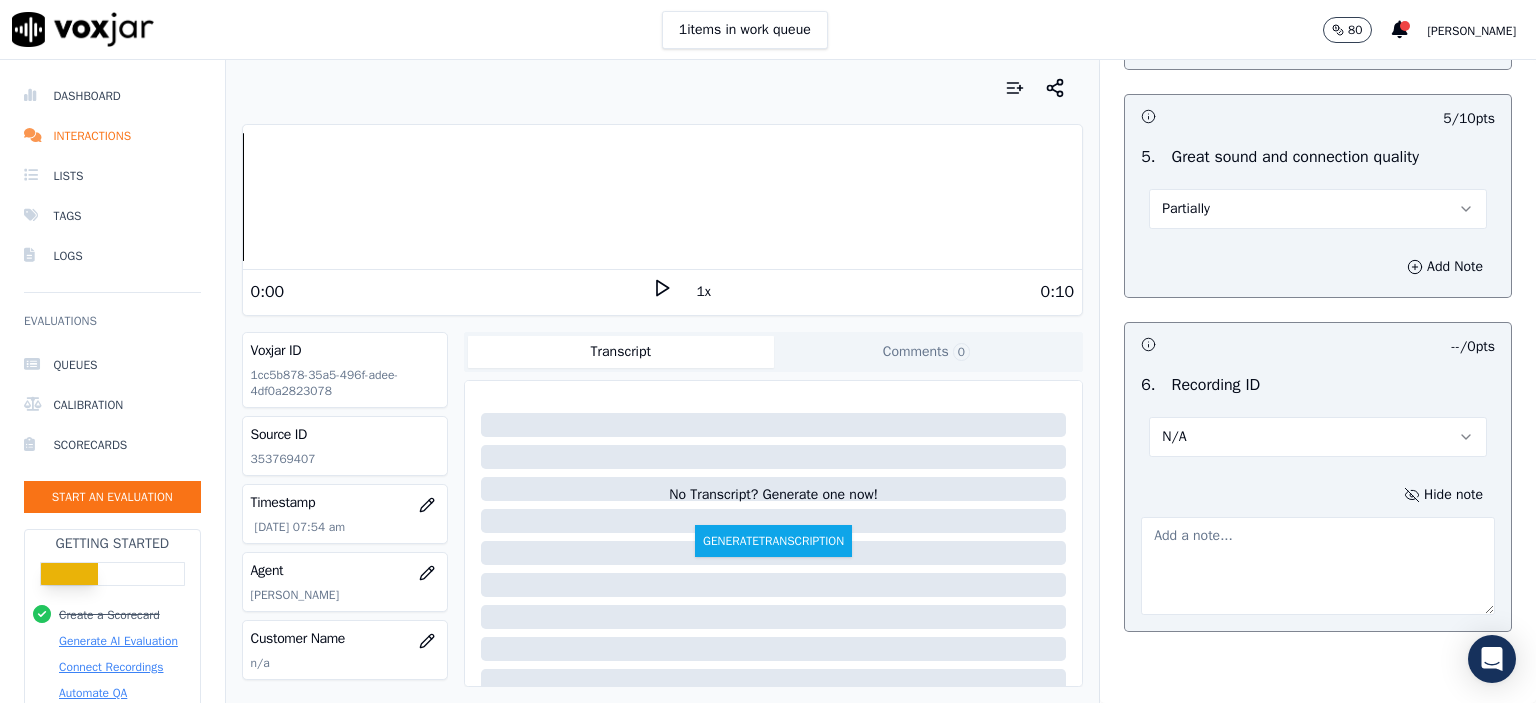 click on "353769407" 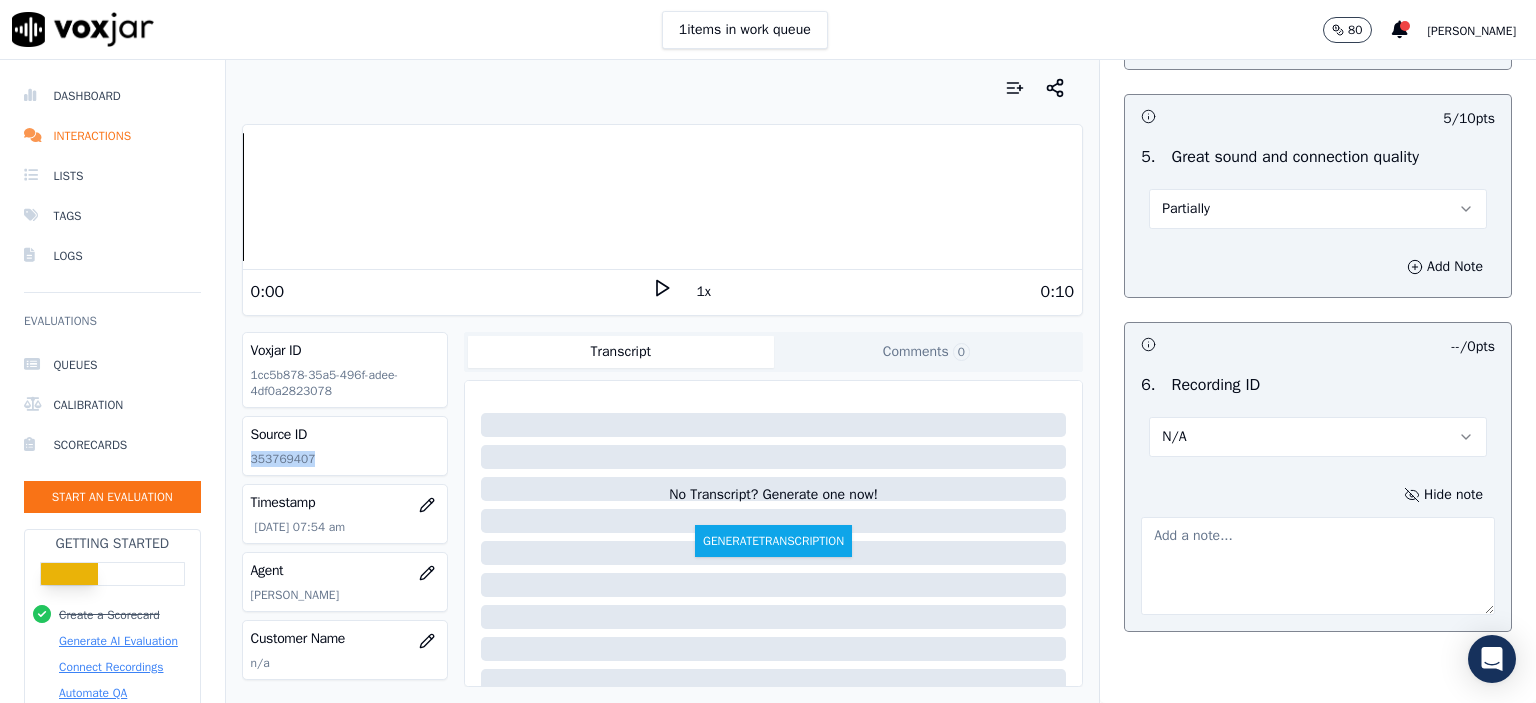 click on "353769407" 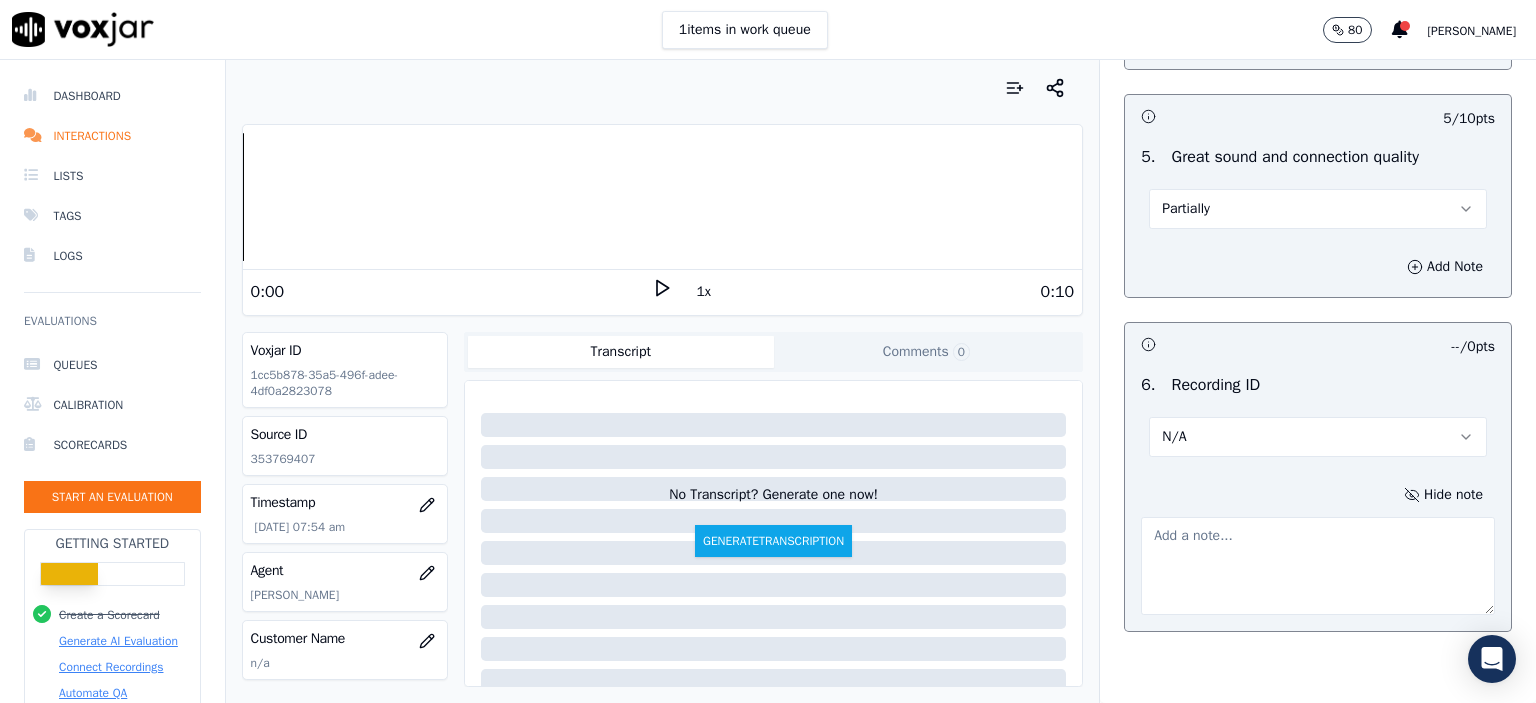 click at bounding box center (1318, 566) 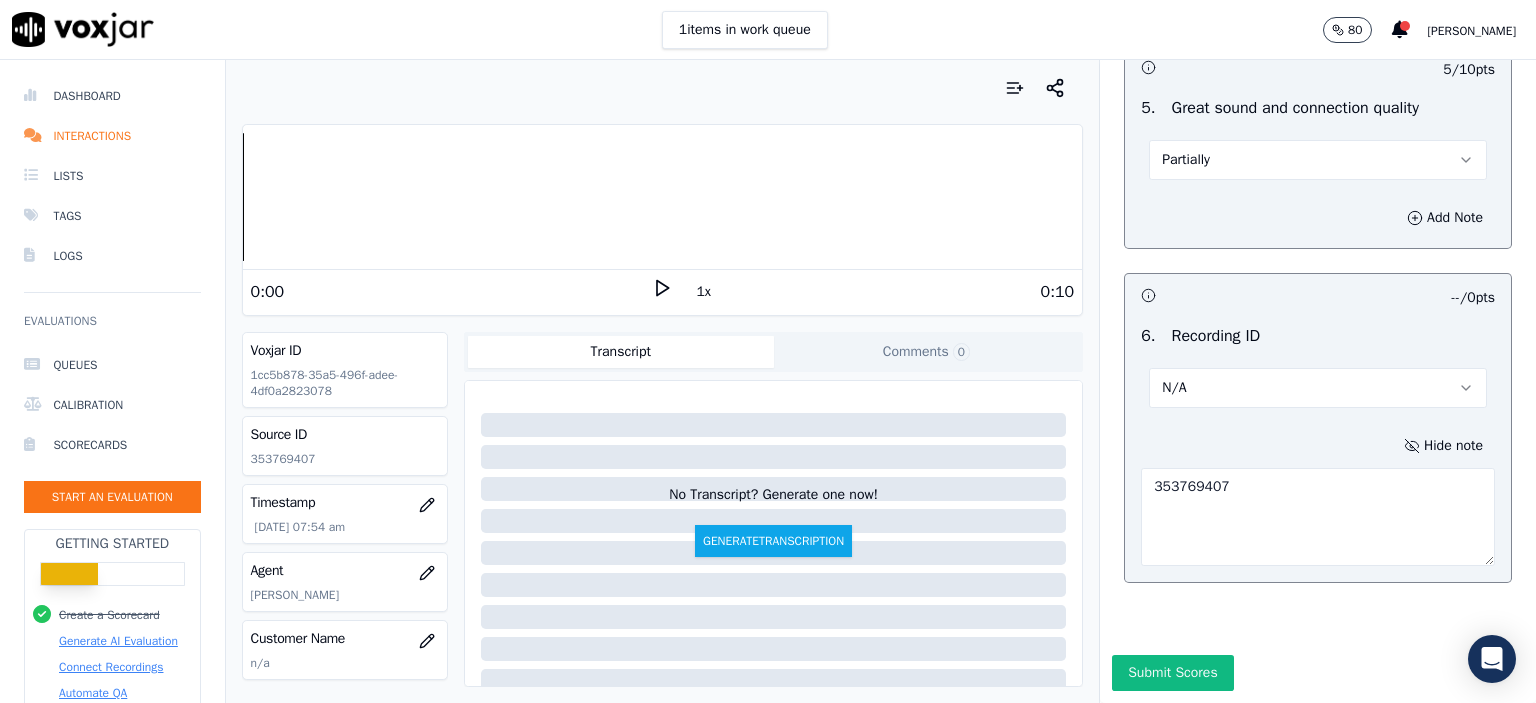 scroll, scrollTop: 3112, scrollLeft: 0, axis: vertical 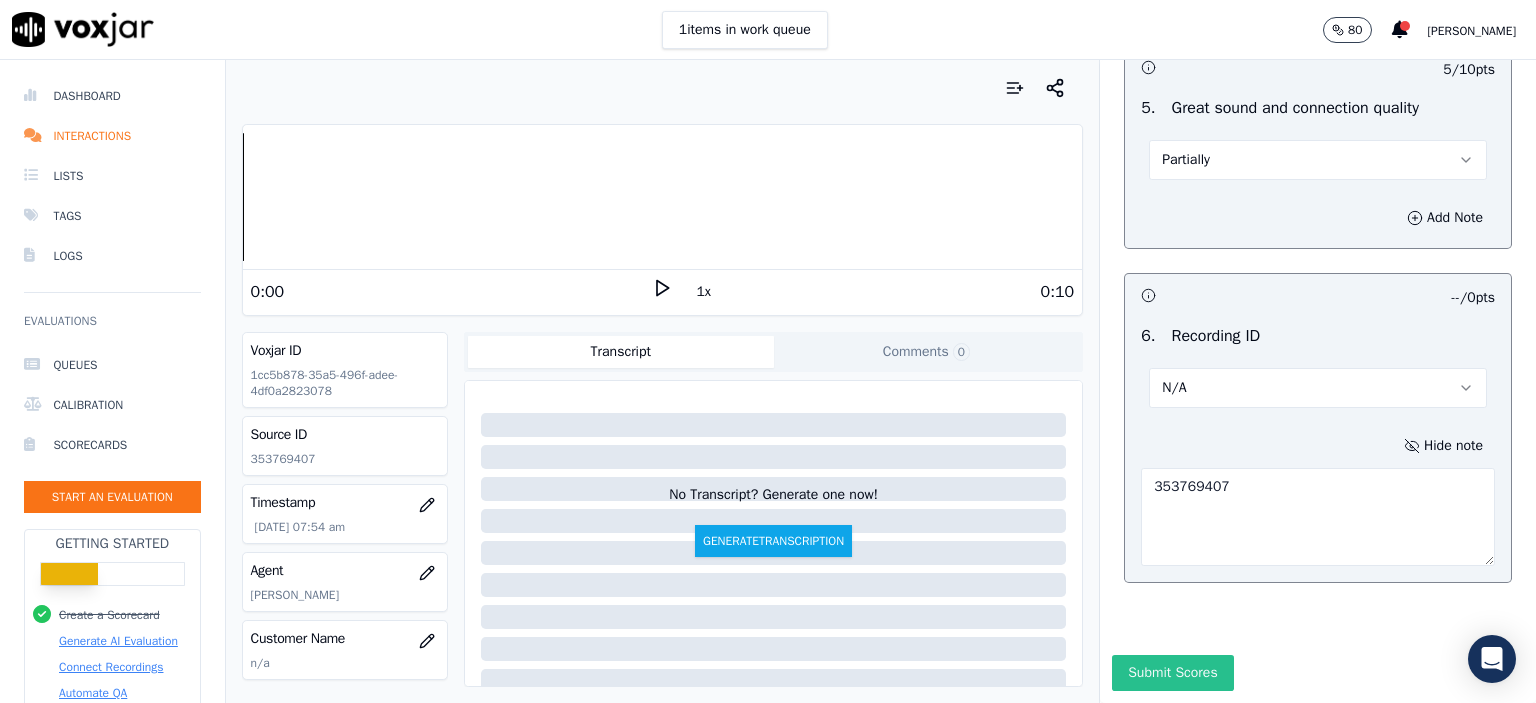 type on "353769407" 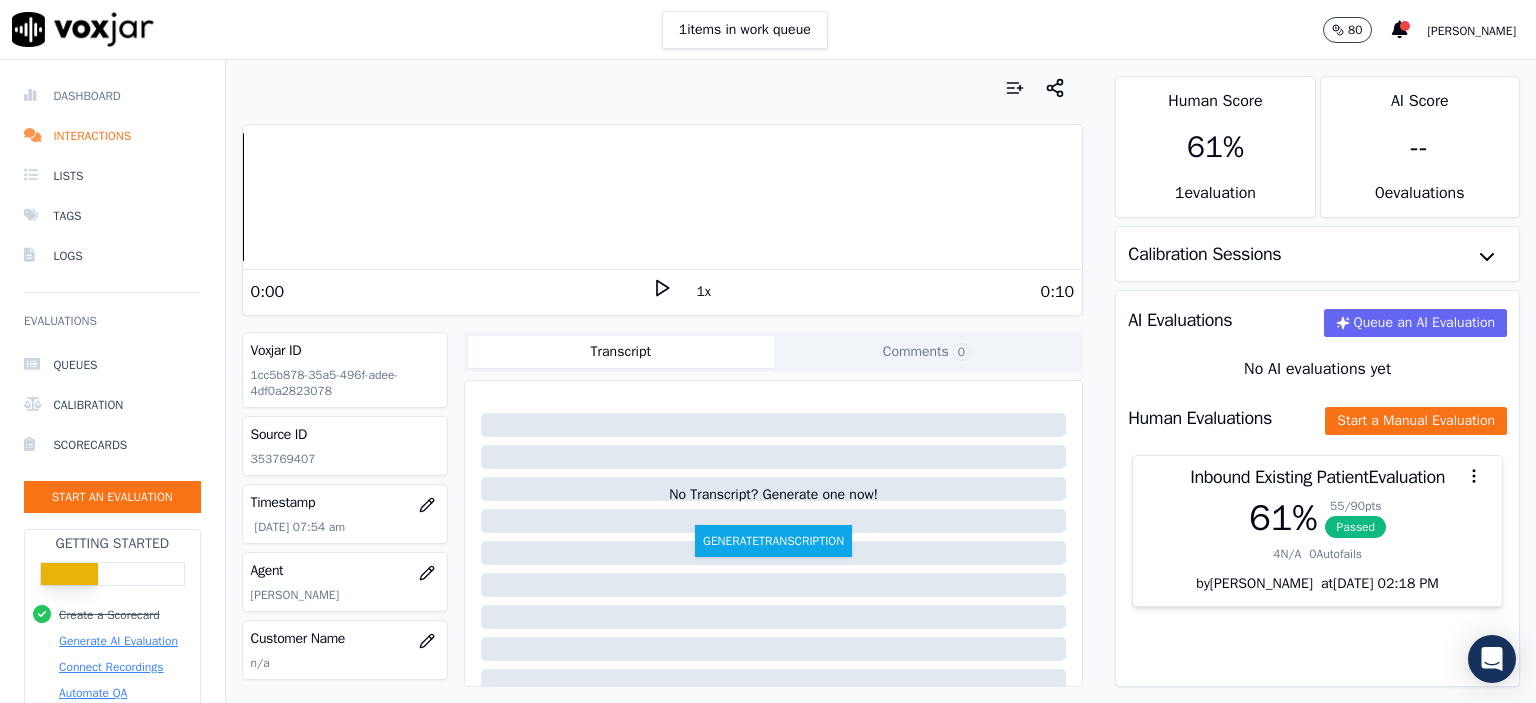 click on "Dashboard" at bounding box center [112, 96] 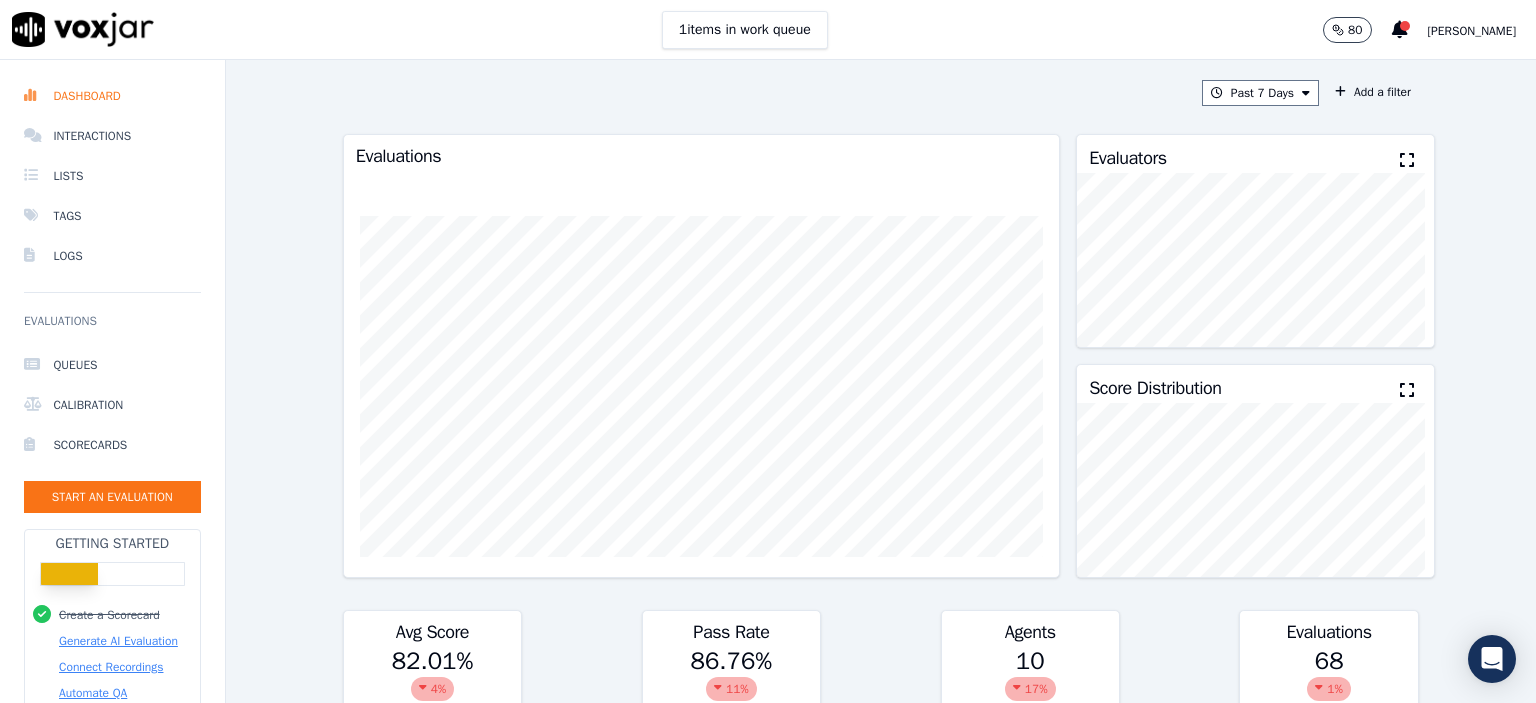 scroll, scrollTop: 0, scrollLeft: 0, axis: both 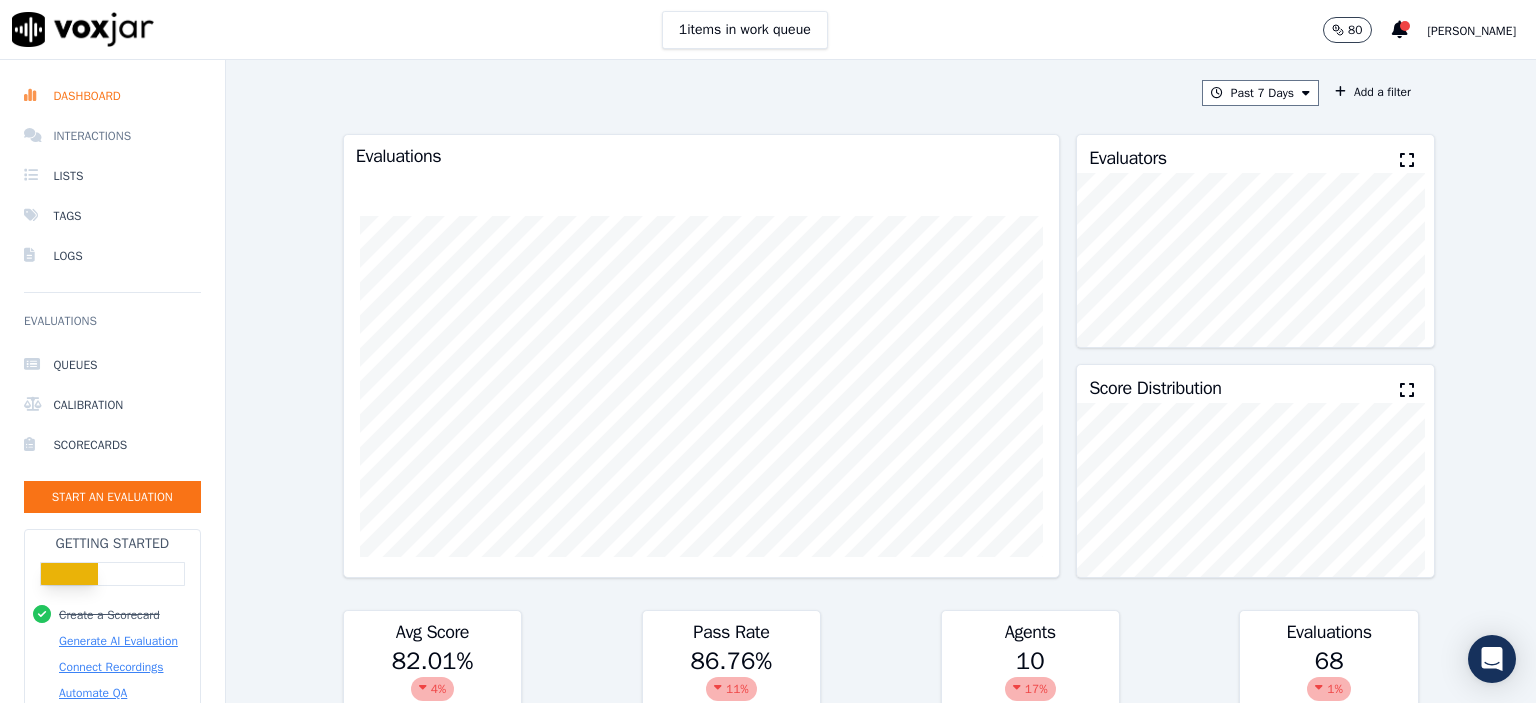 click on "Interactions" at bounding box center (112, 136) 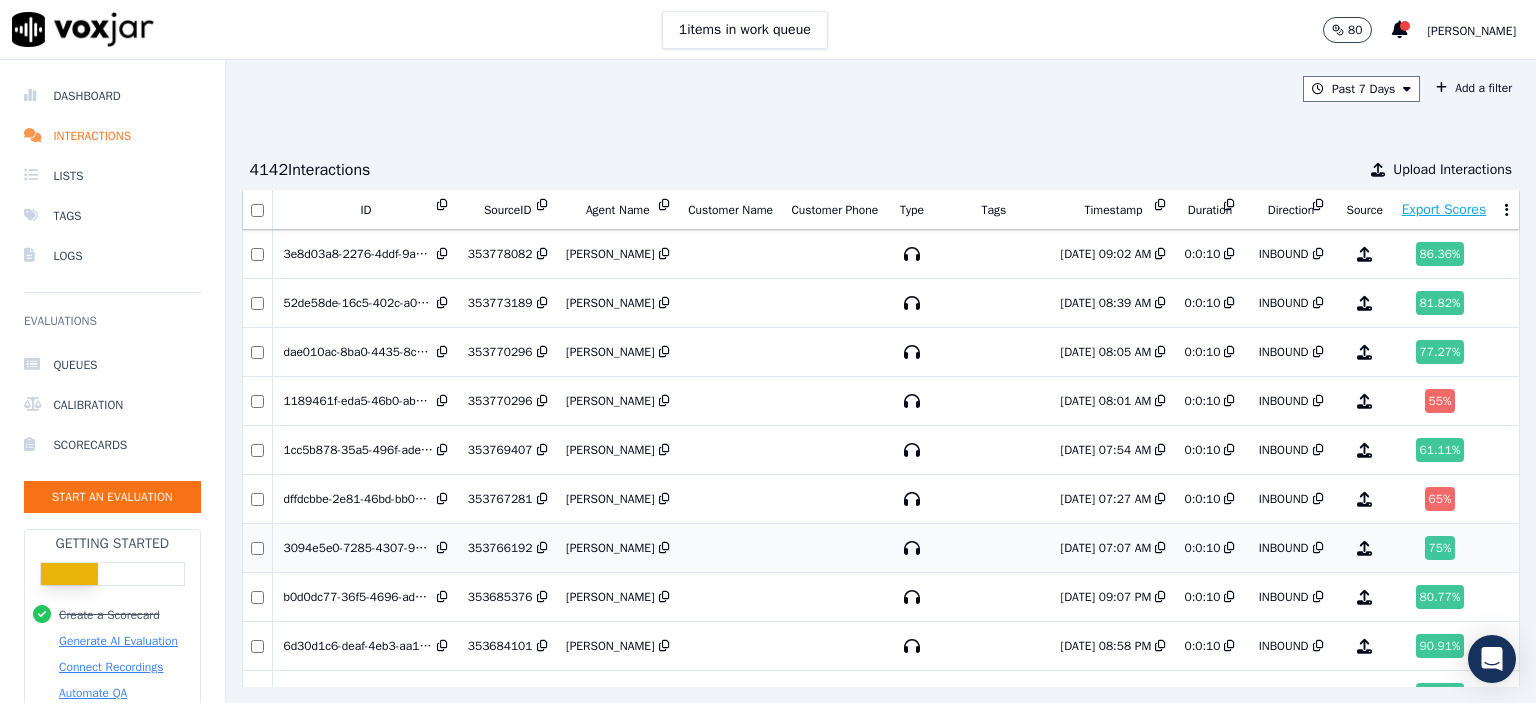 scroll, scrollTop: 608, scrollLeft: 0, axis: vertical 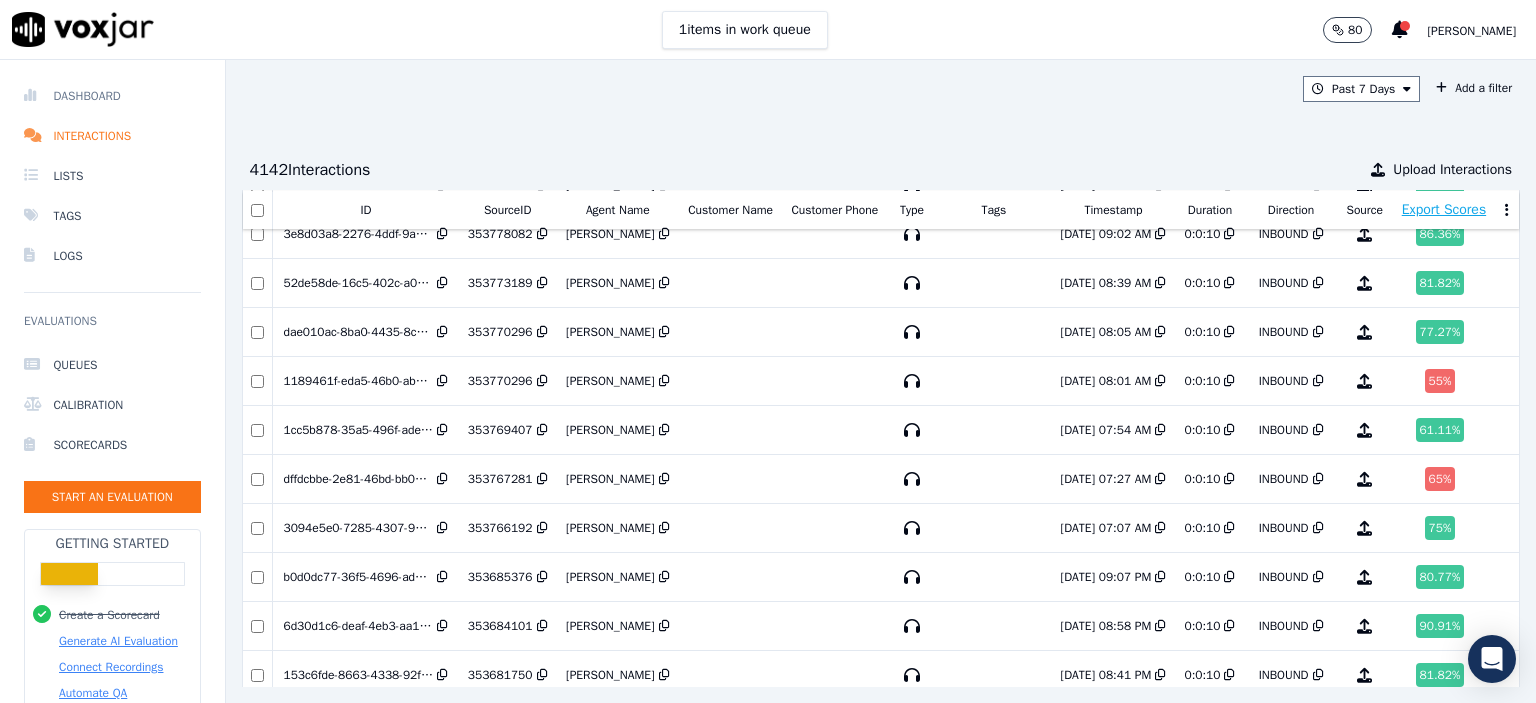 click on "Dashboard" at bounding box center (112, 96) 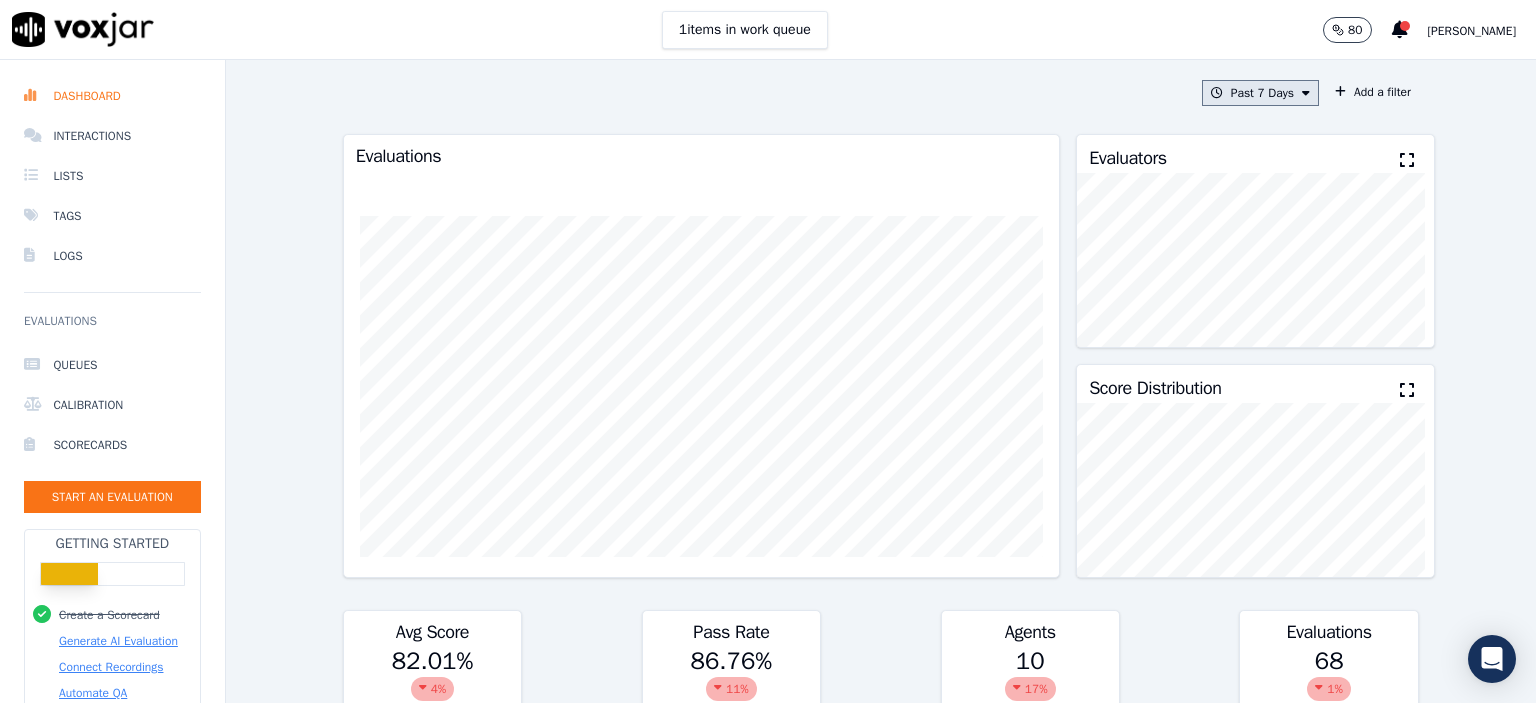 click on "Past 7 Days" at bounding box center (1260, 93) 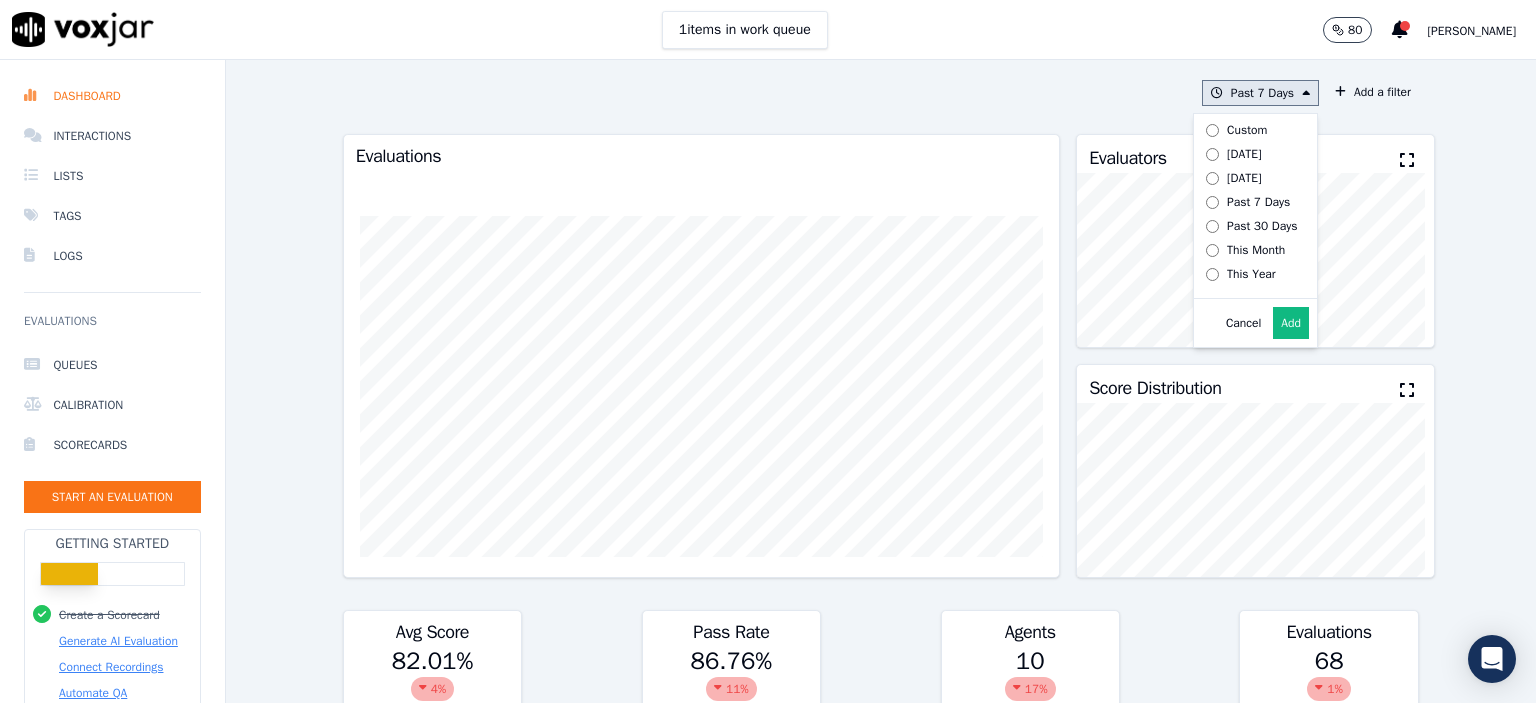 click on "Add" at bounding box center (1291, 323) 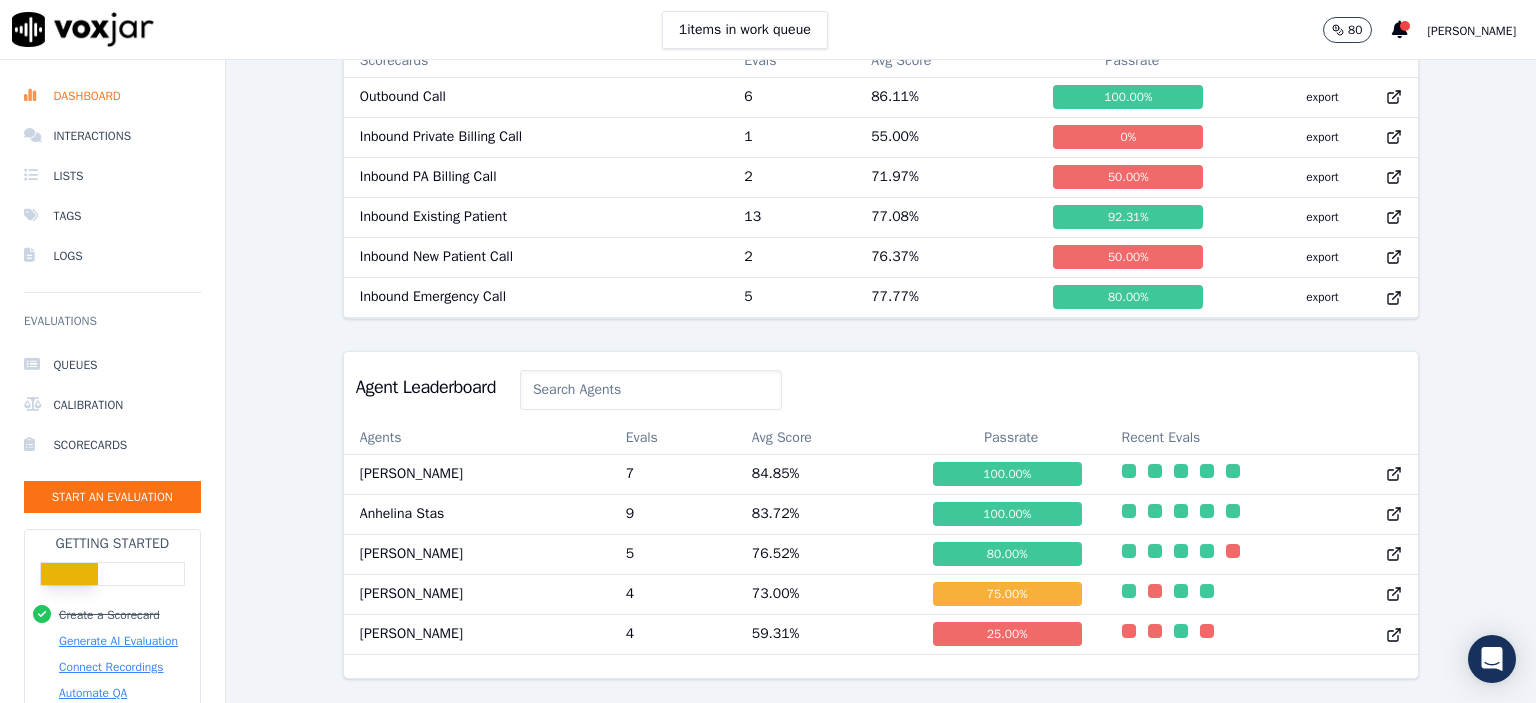 scroll, scrollTop: 786, scrollLeft: 0, axis: vertical 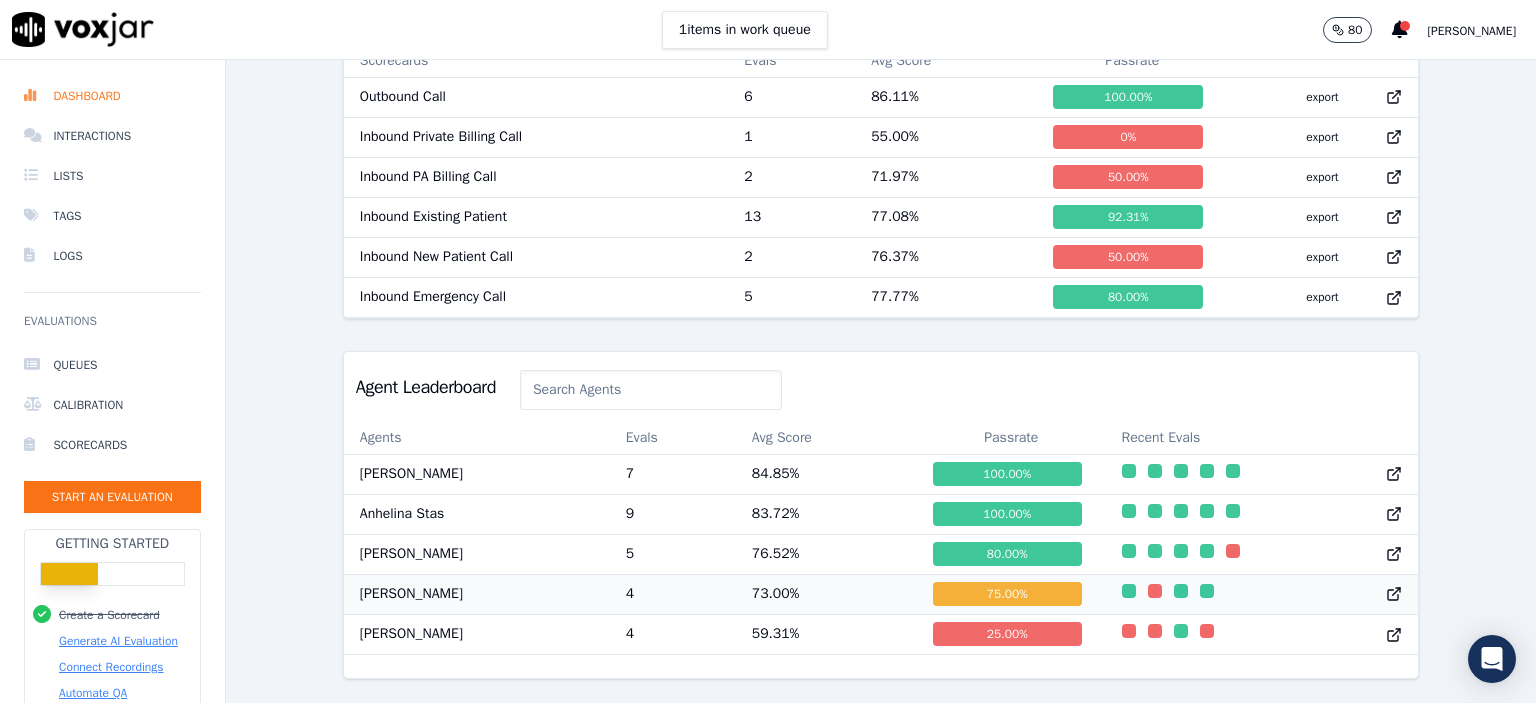 click on "[PERSON_NAME]" at bounding box center (477, 594) 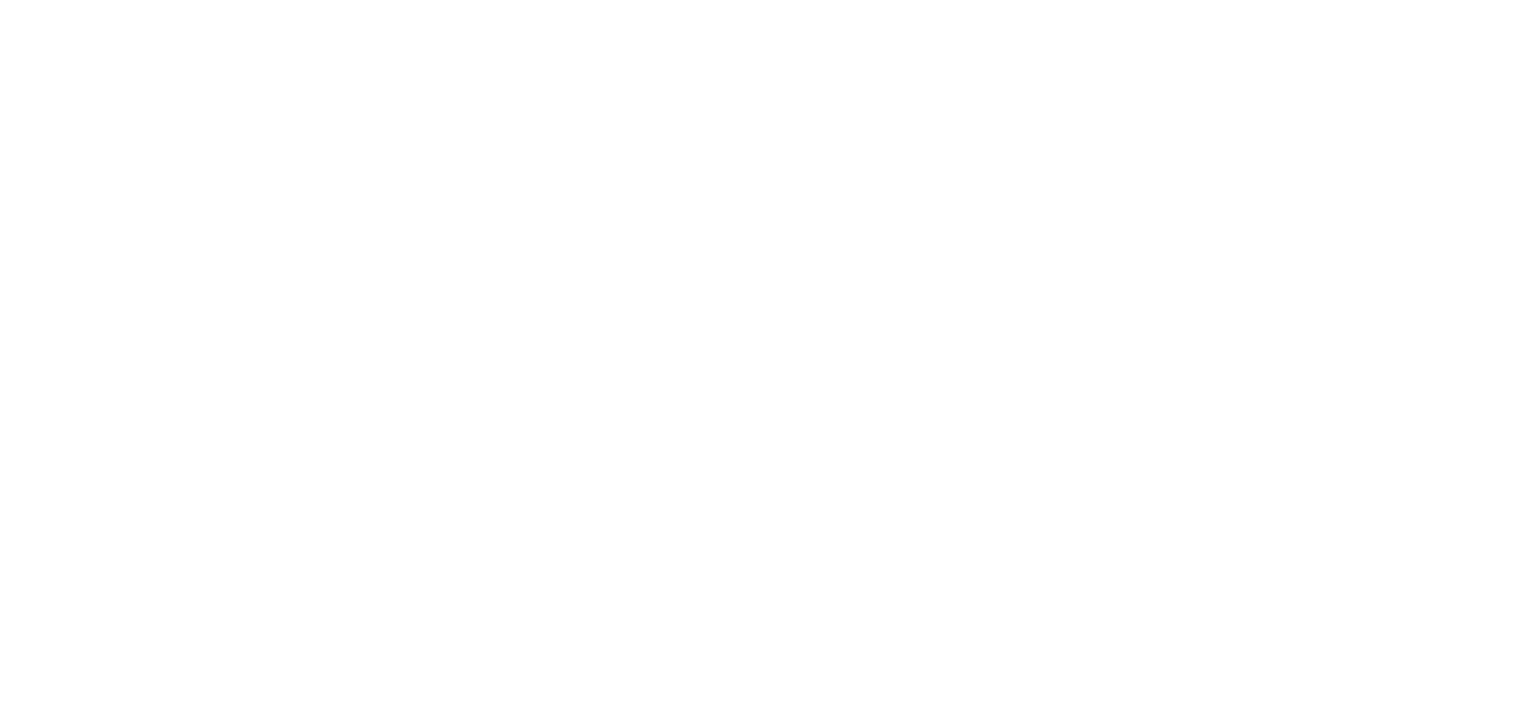 scroll, scrollTop: 0, scrollLeft: 0, axis: both 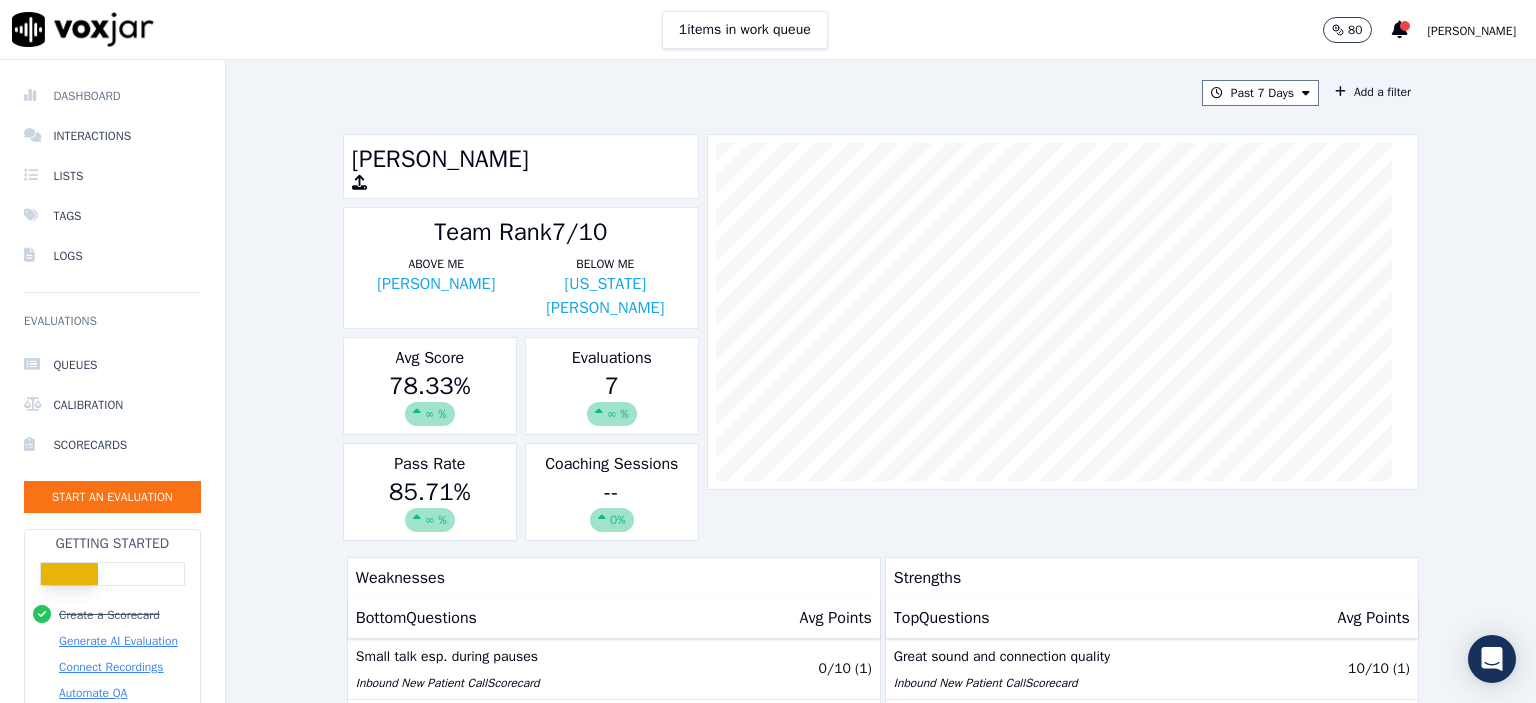click on "Dashboard" at bounding box center [112, 96] 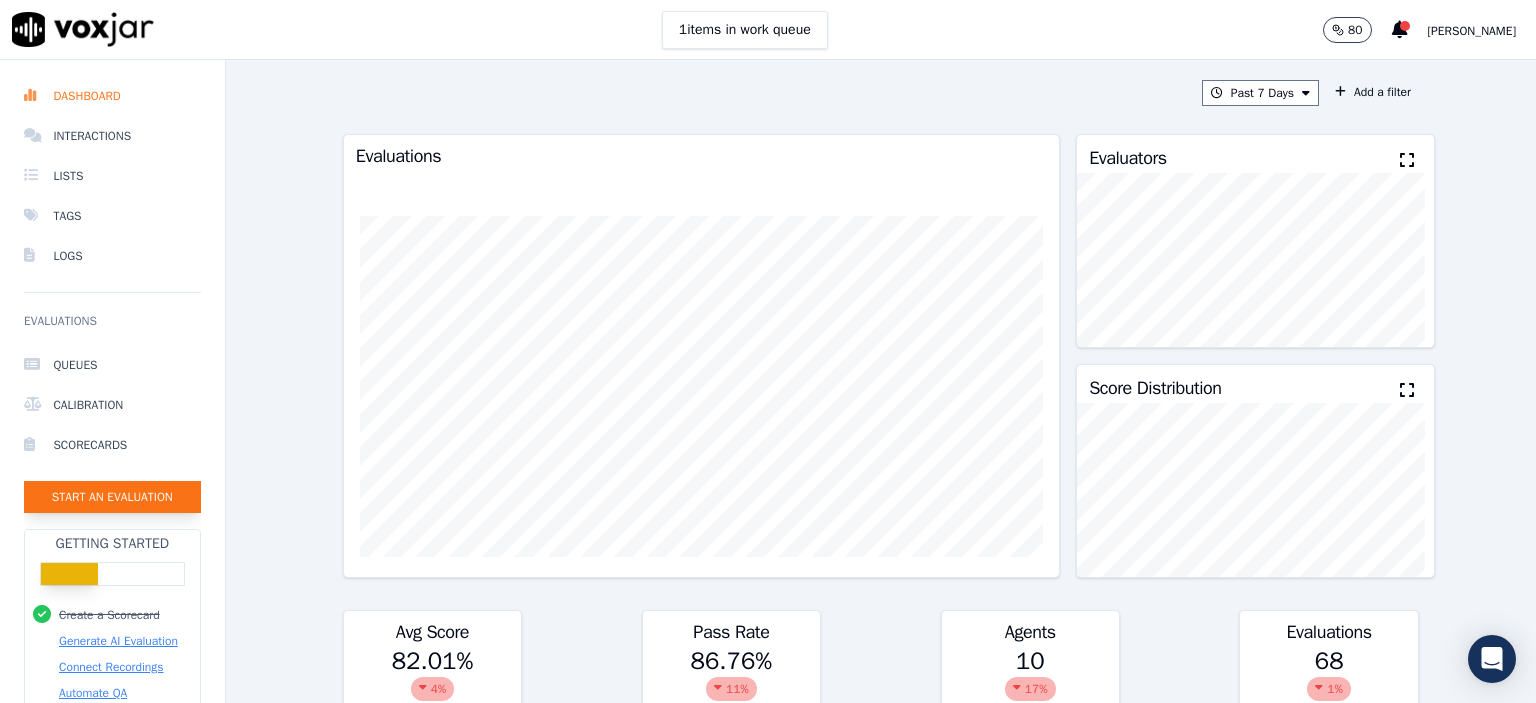 click on "Start an Evaluation" 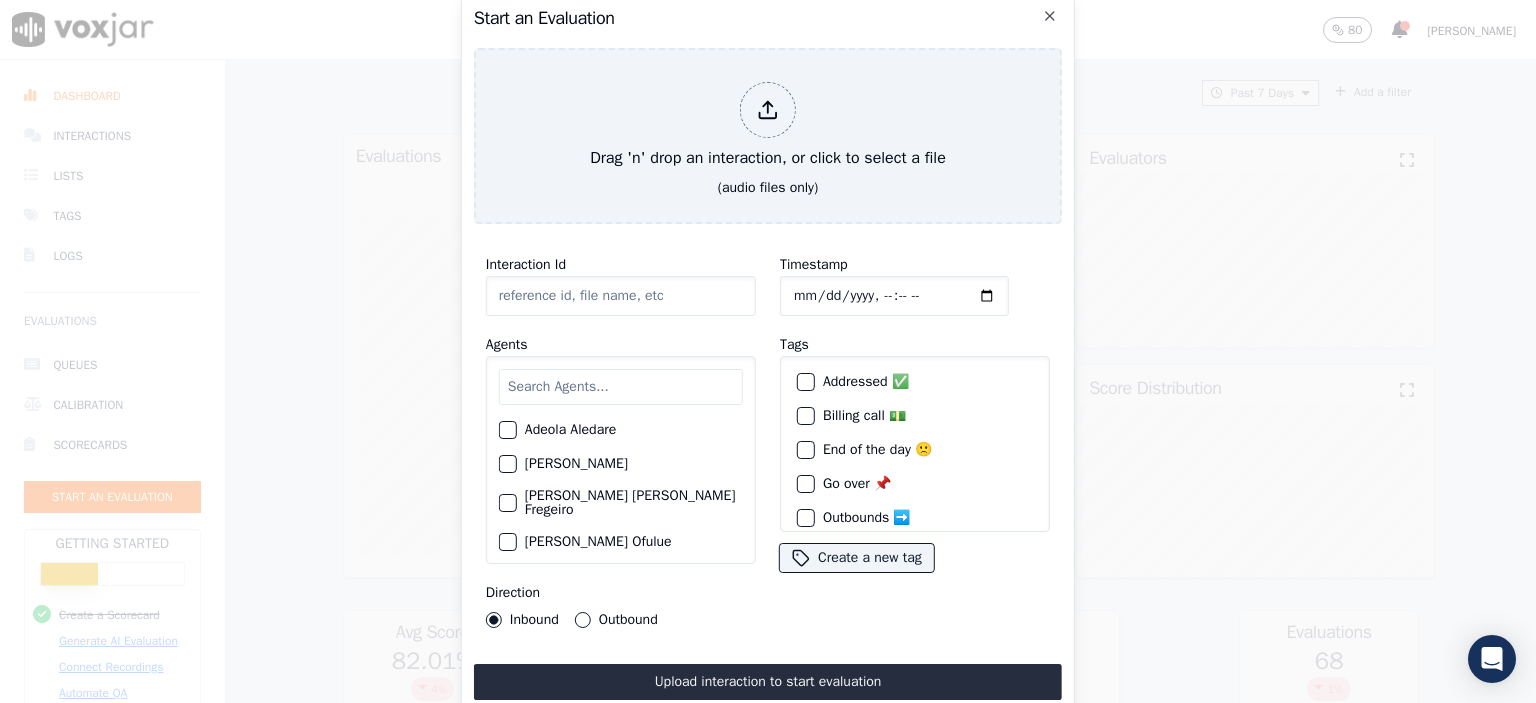 click on "Interaction Id" 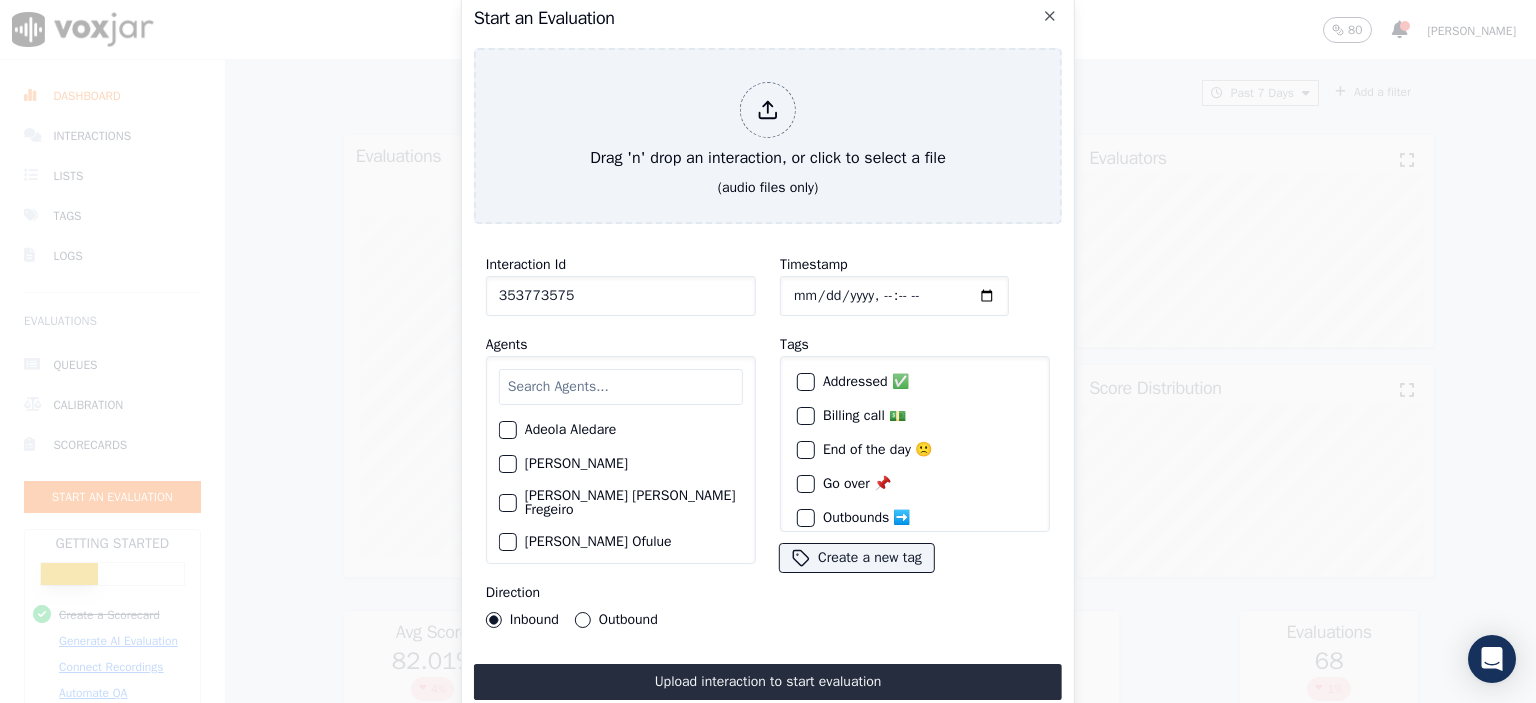 type on "353773575" 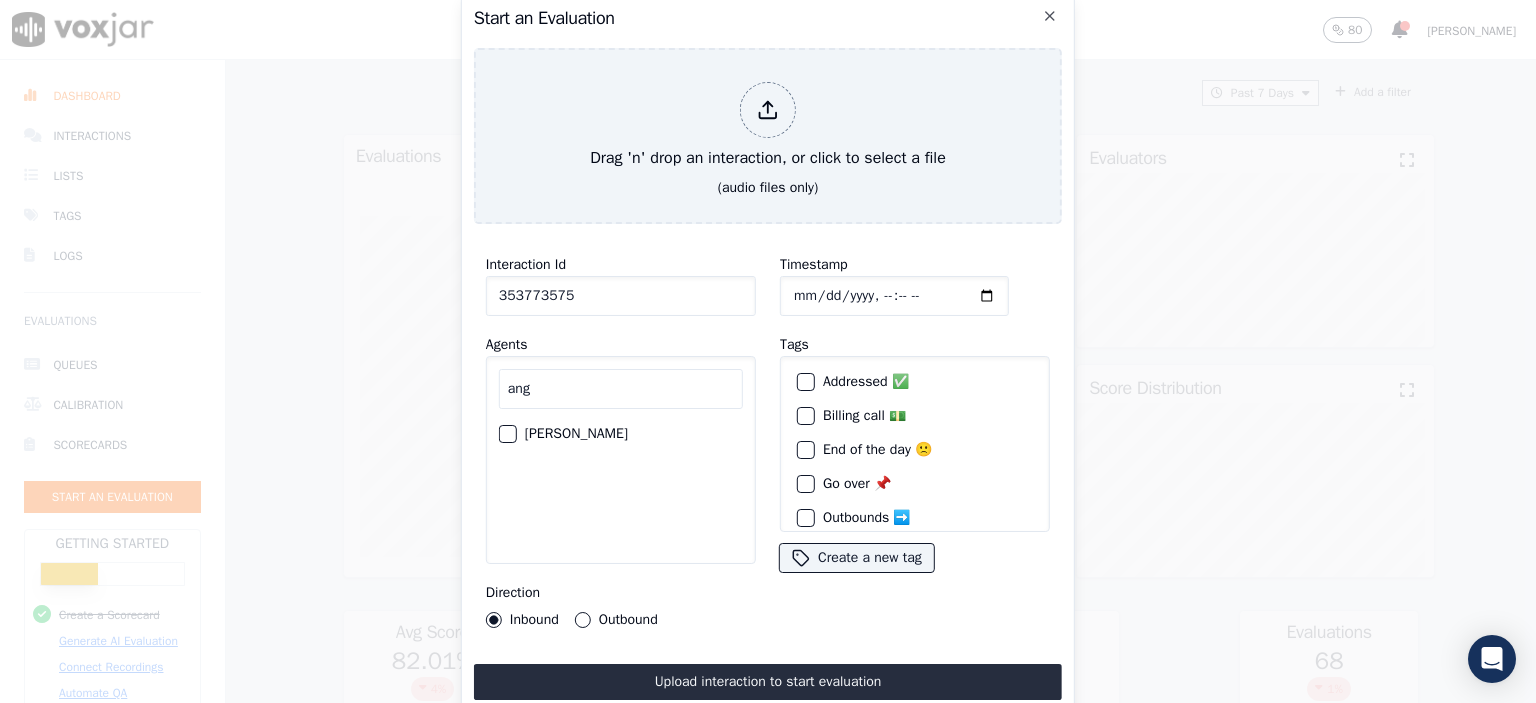 type on "ang" 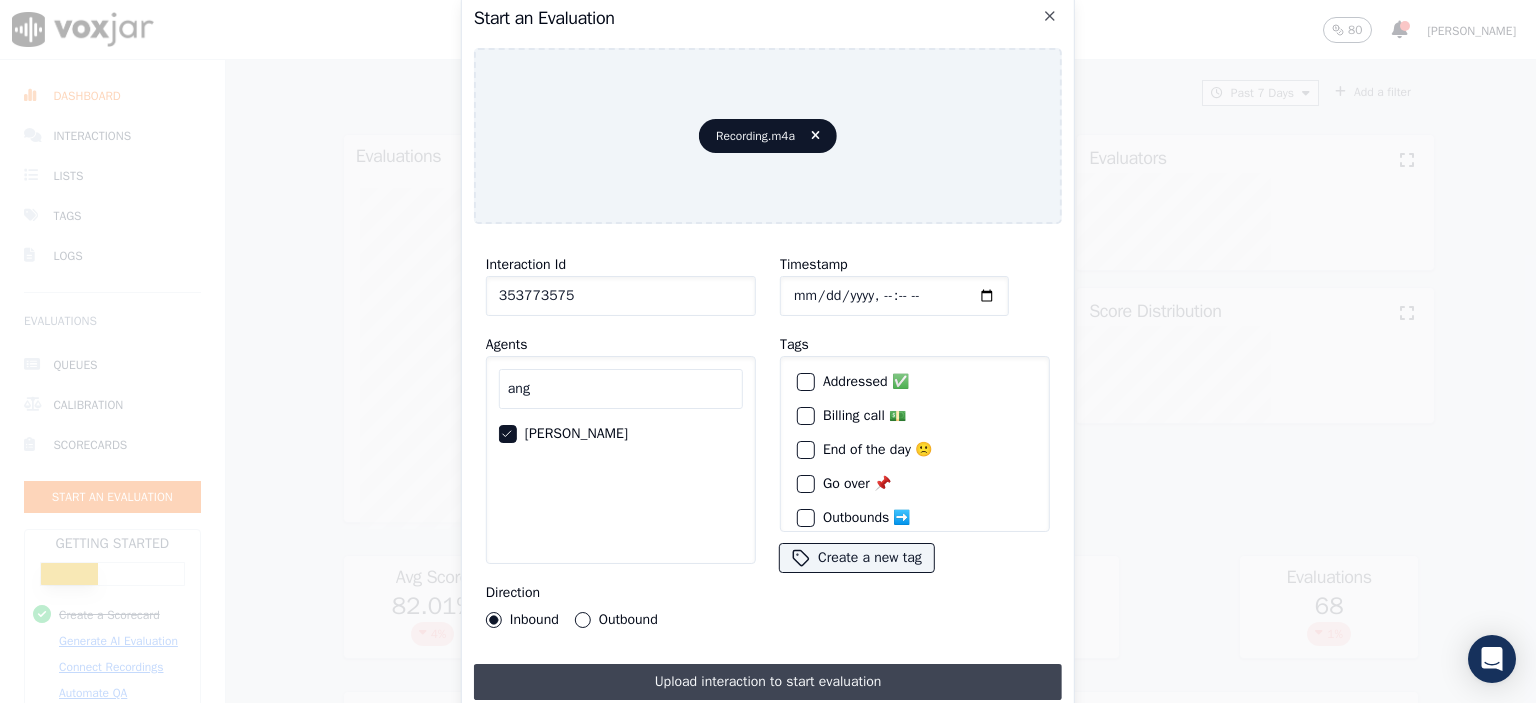 click on "Upload interaction to start evaluation" at bounding box center (768, 682) 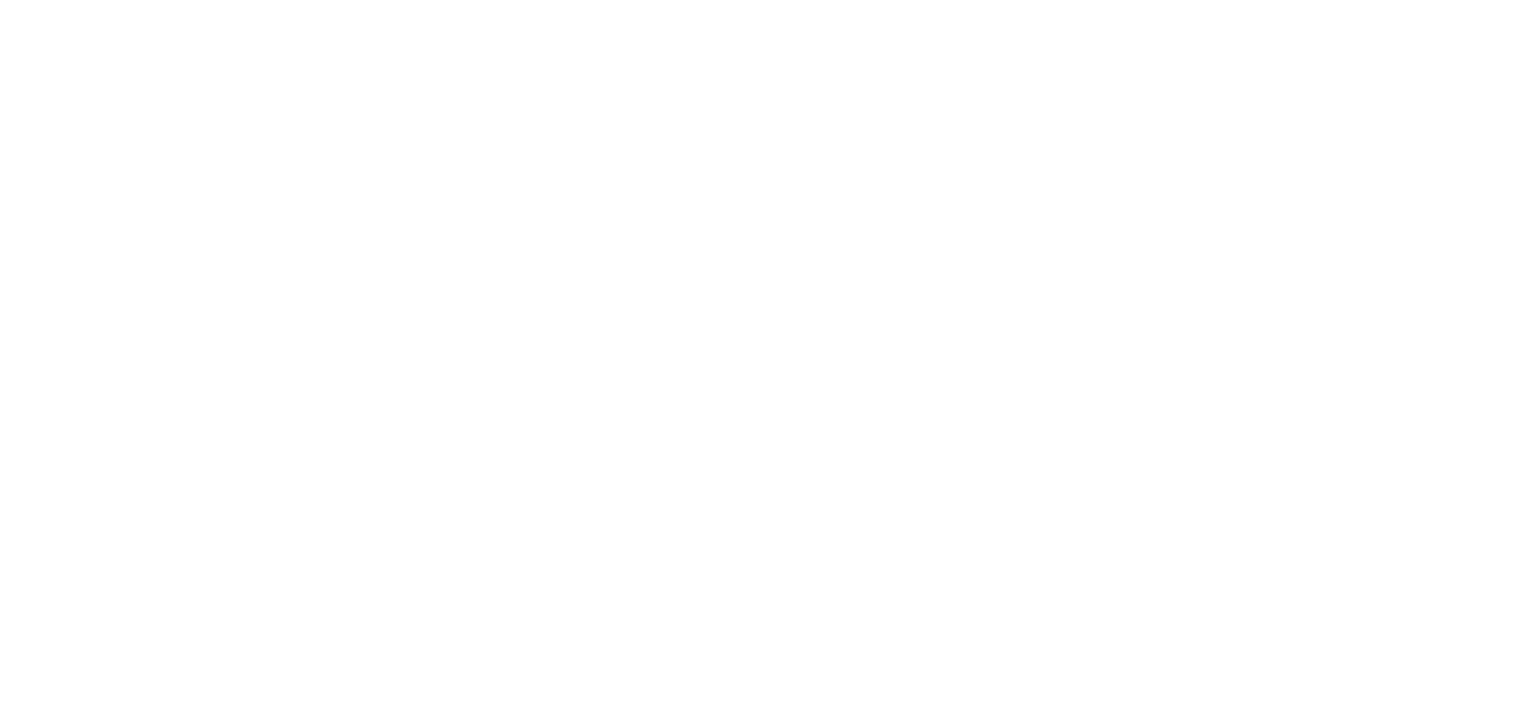 scroll, scrollTop: 0, scrollLeft: 0, axis: both 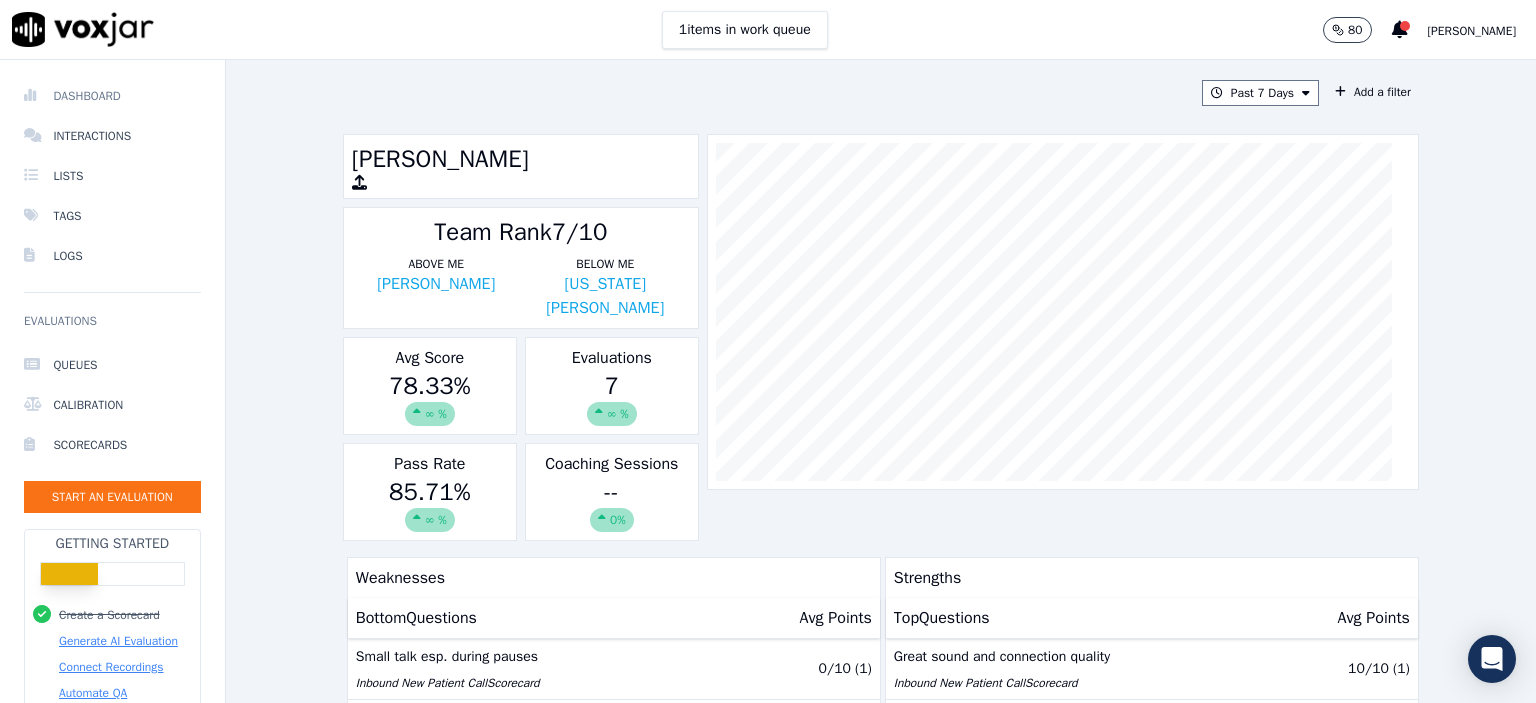 click on "Dashboard" at bounding box center (112, 96) 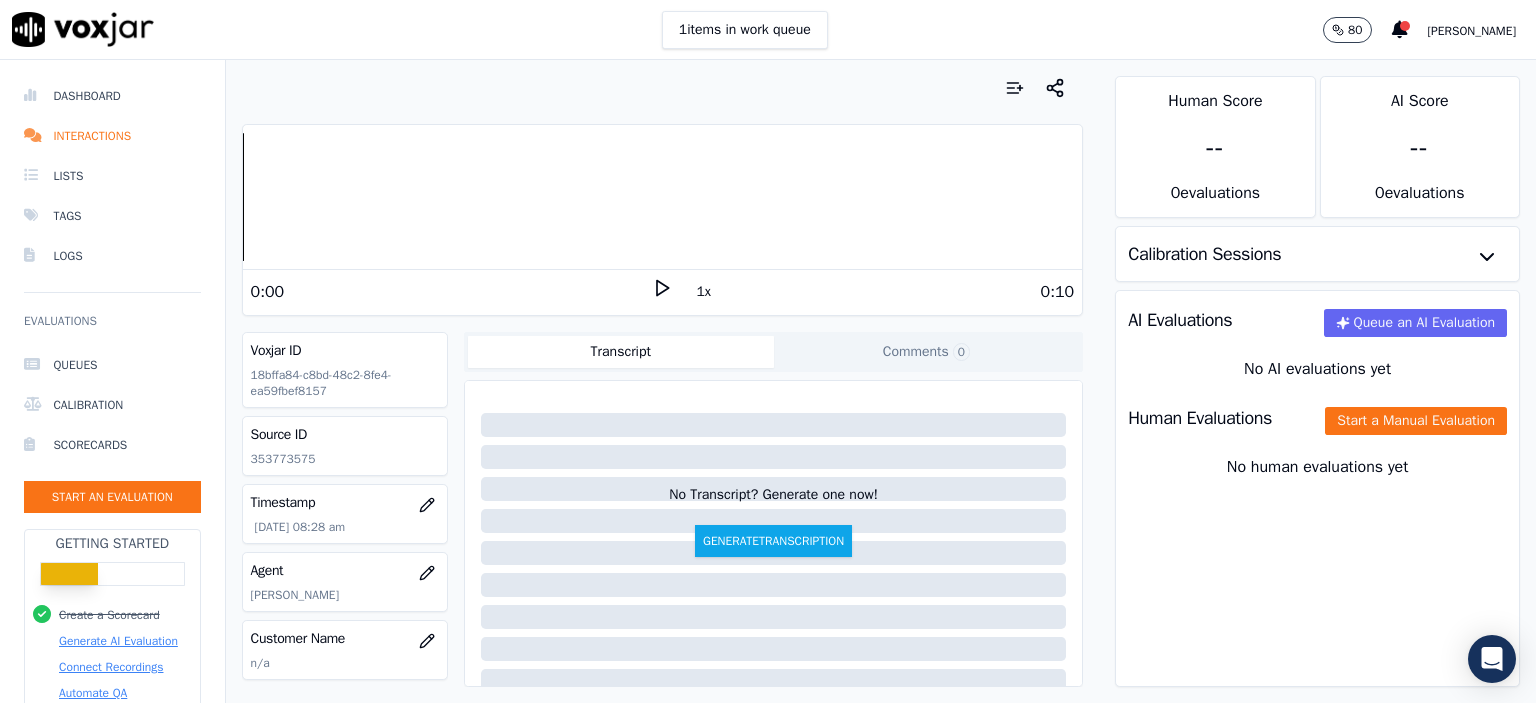 scroll, scrollTop: 0, scrollLeft: 0, axis: both 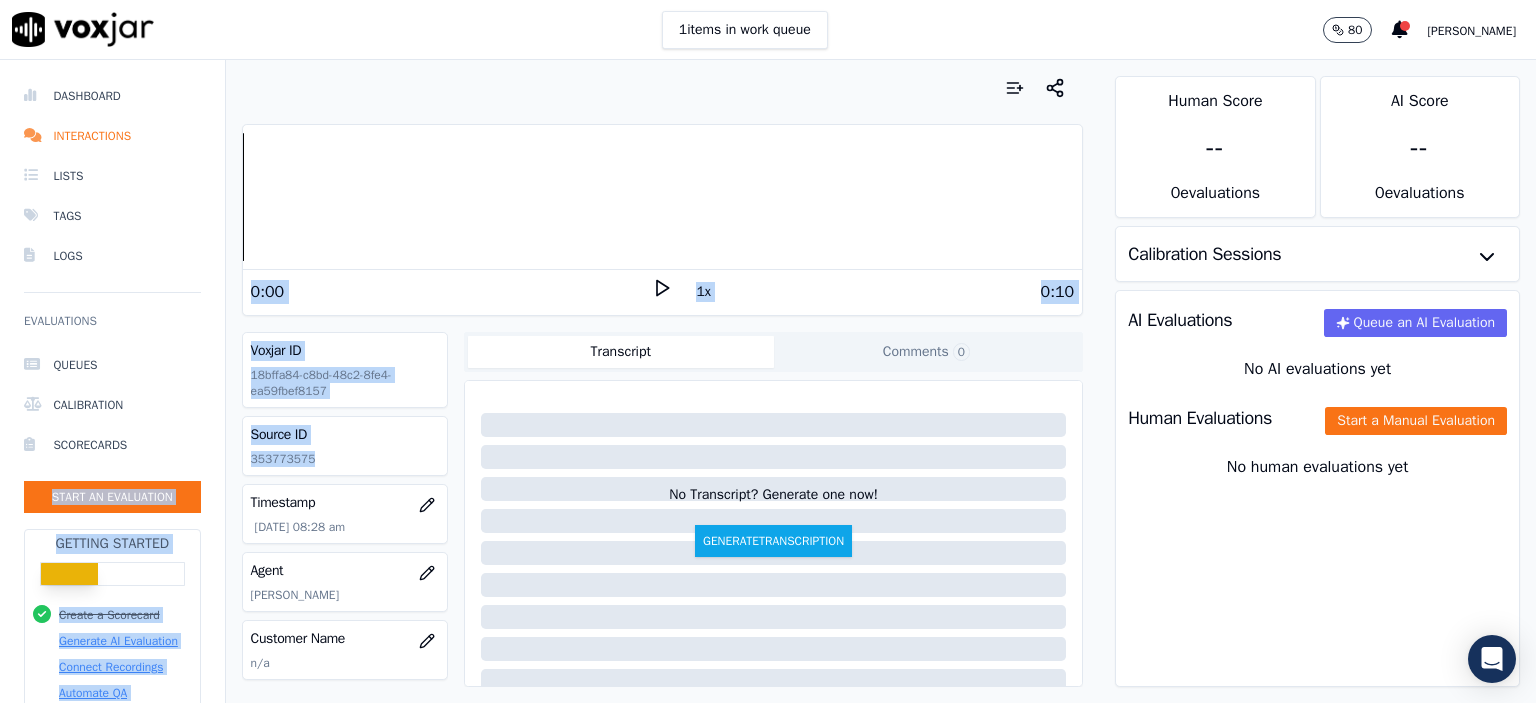 drag, startPoint x: 328, startPoint y: 461, endPoint x: 200, endPoint y: 450, distance: 128.47179 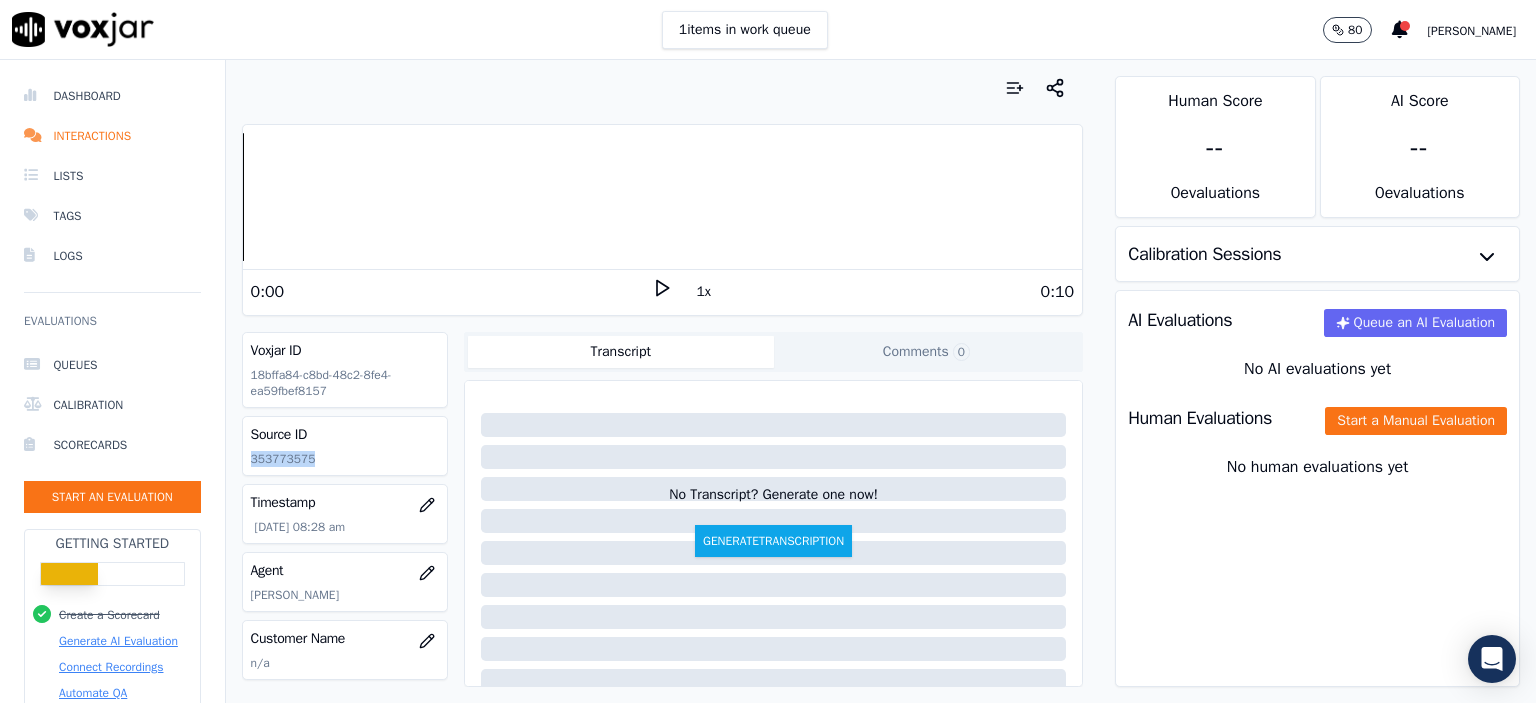 click on "353773575" 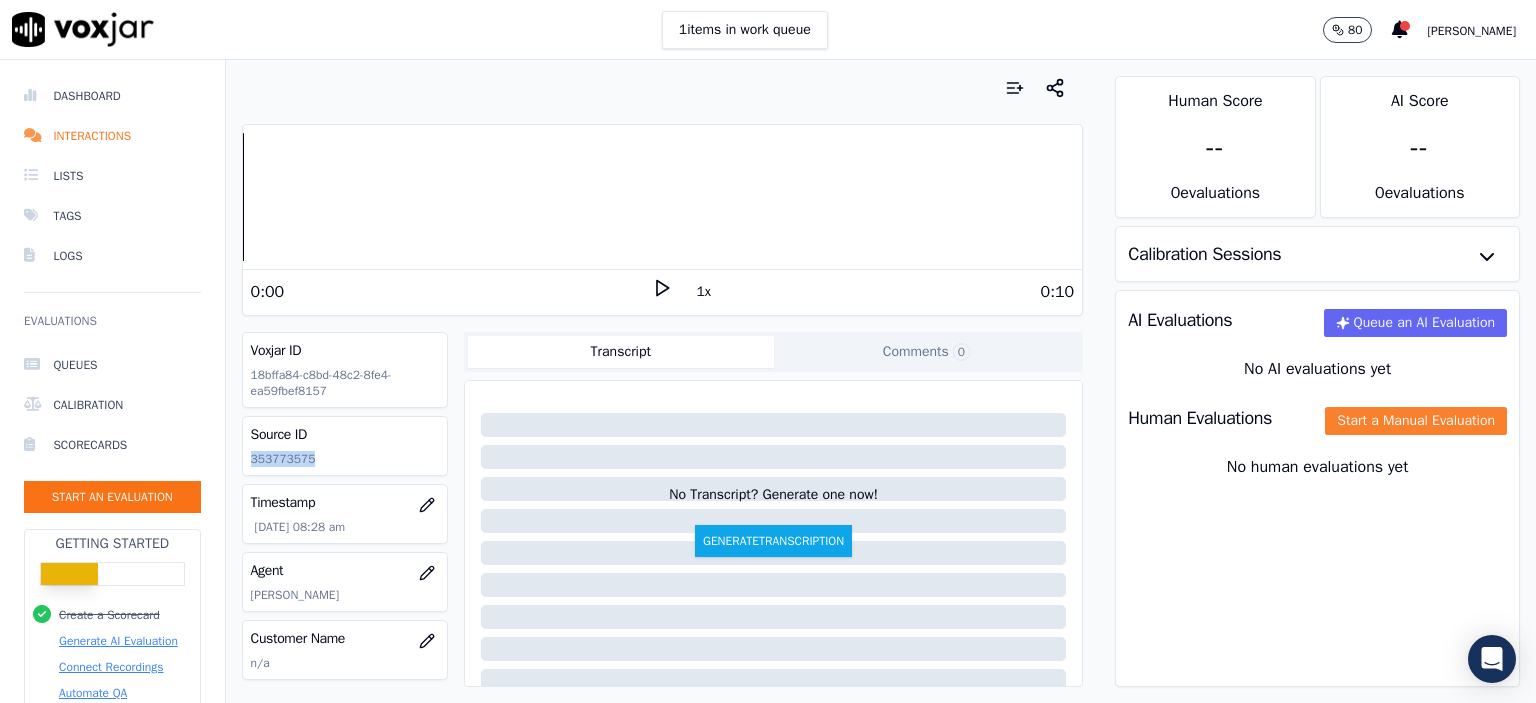 click on "Start a Manual Evaluation" 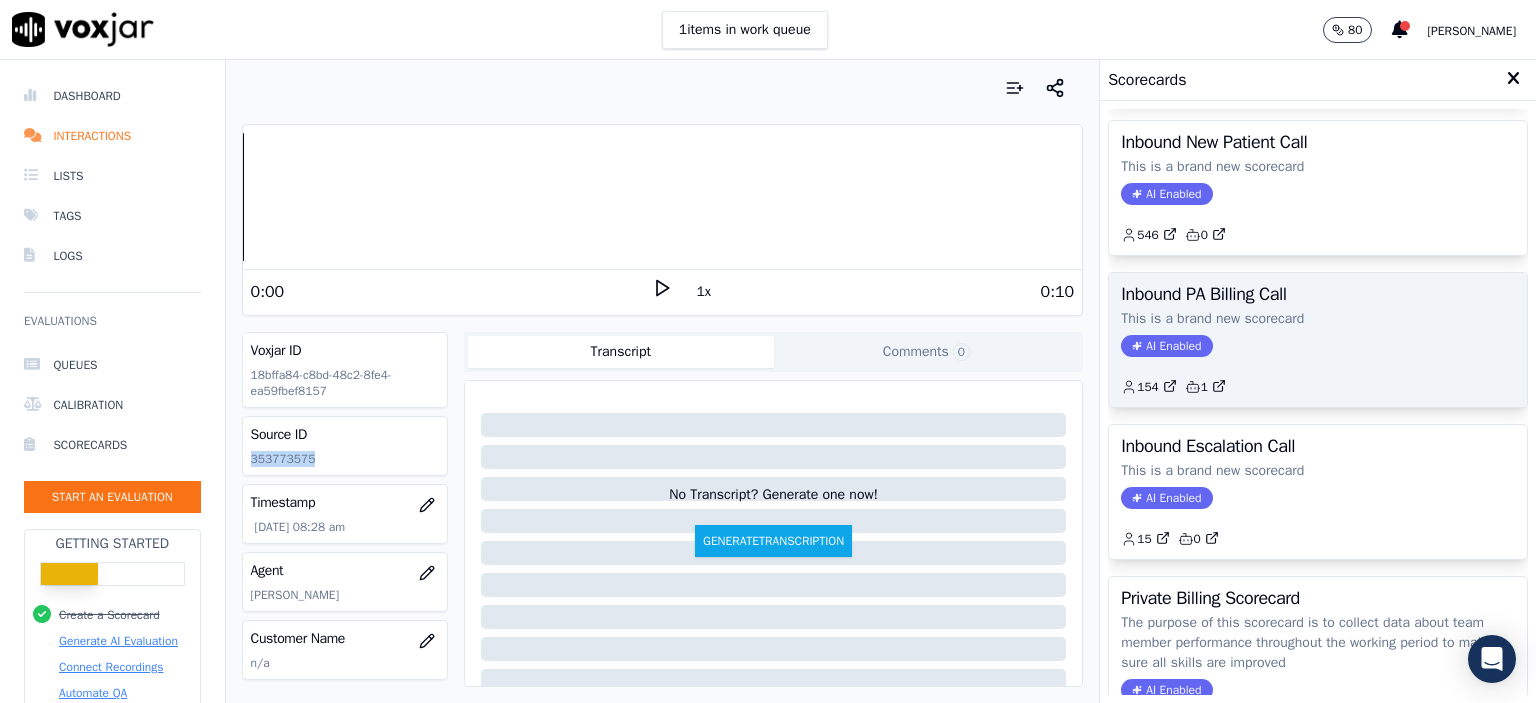 scroll, scrollTop: 600, scrollLeft: 0, axis: vertical 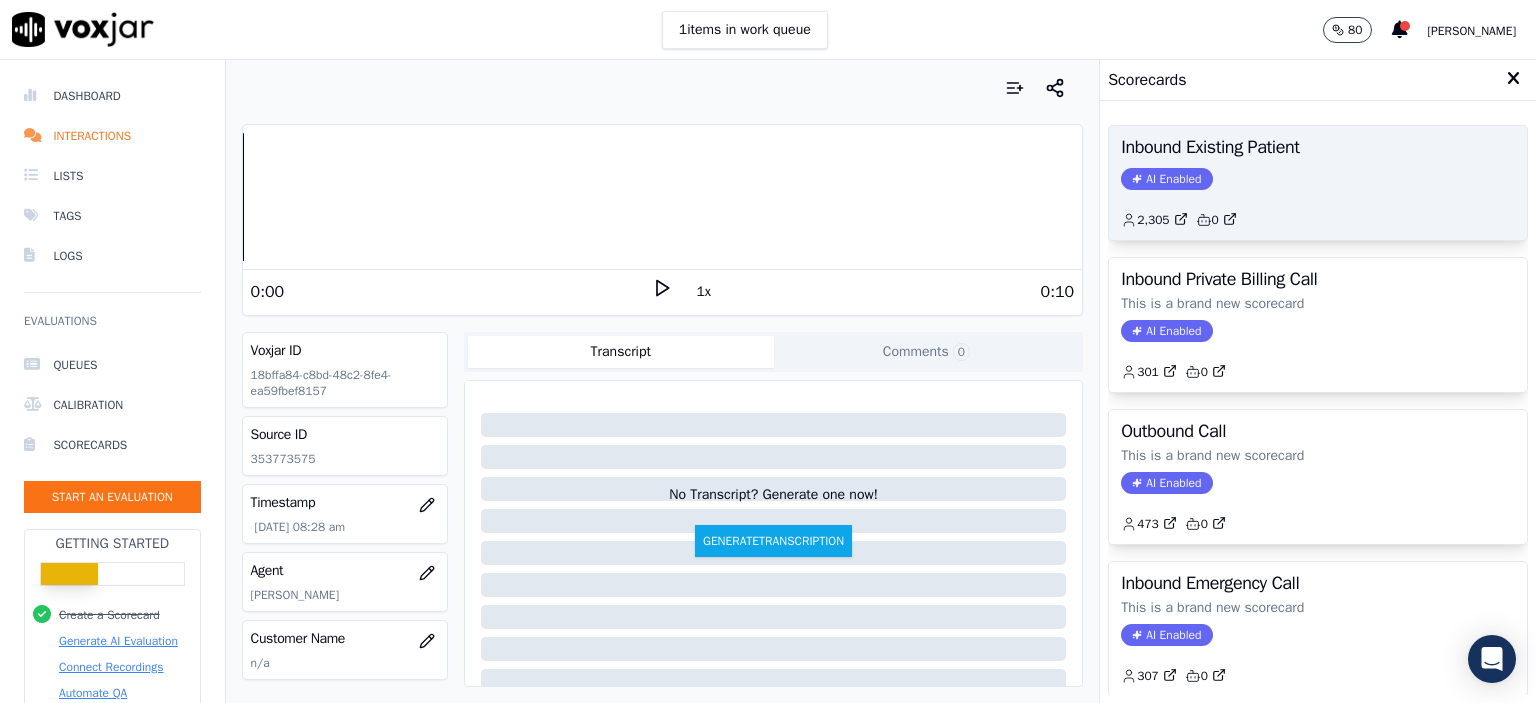click on "AI Enabled" 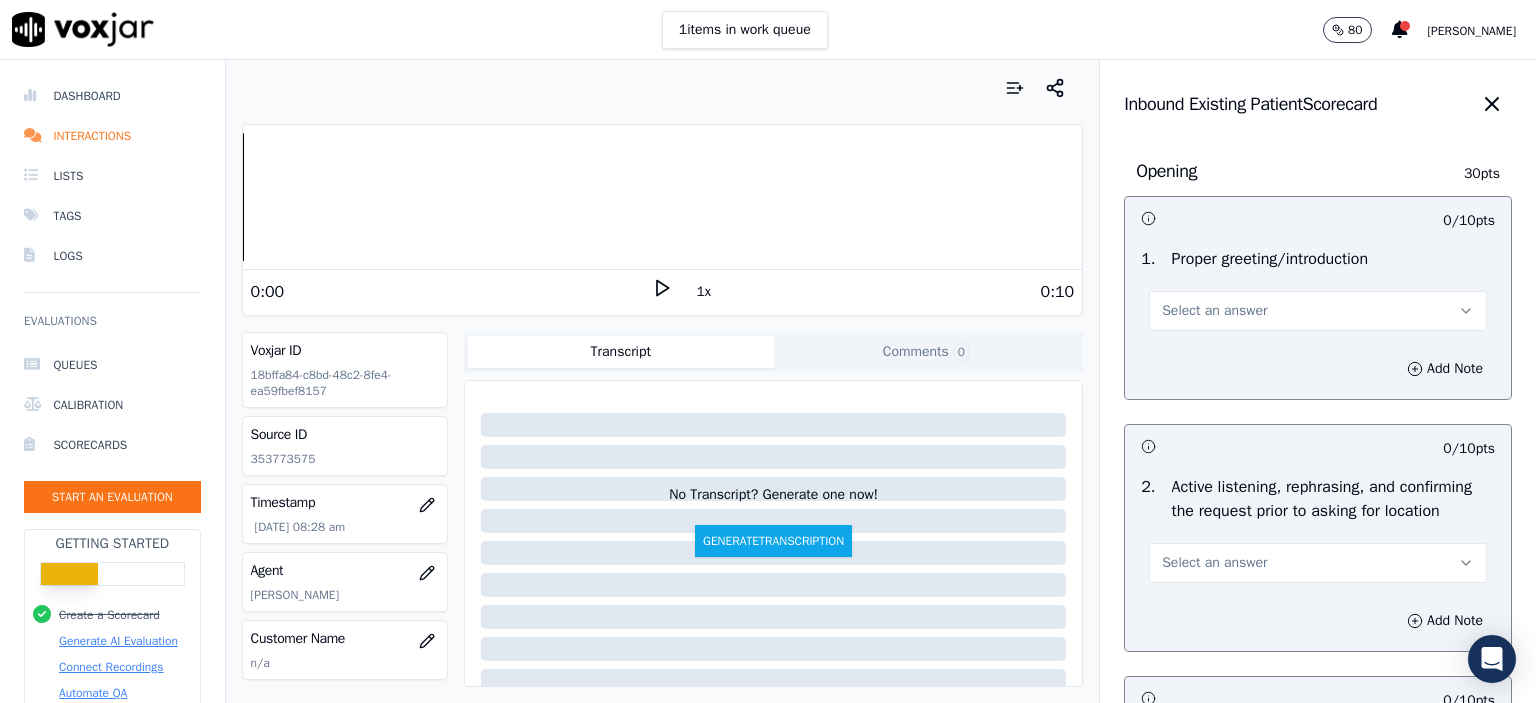 click on "1 .   Proper greeting/introduction    Select an answer" at bounding box center [1318, 289] 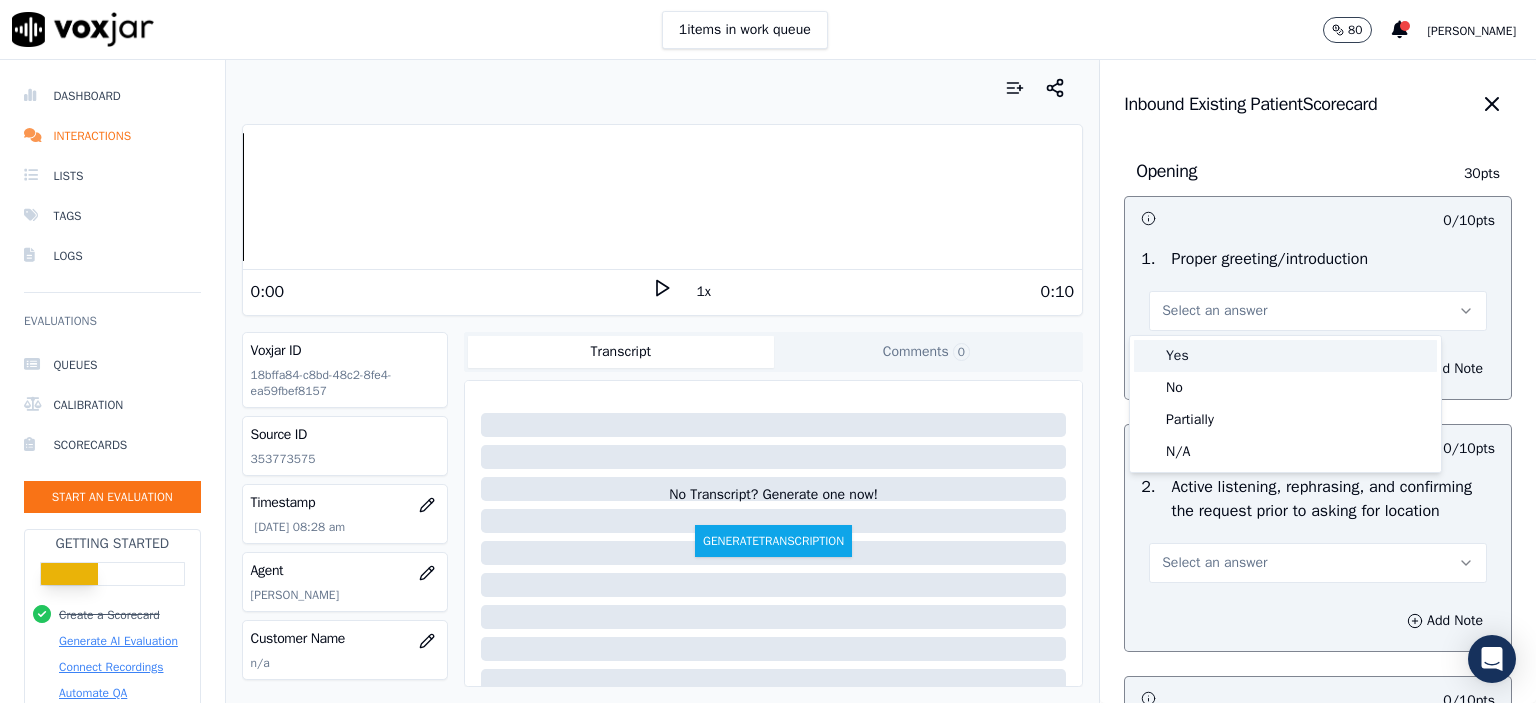 click on "Yes" at bounding box center (1285, 356) 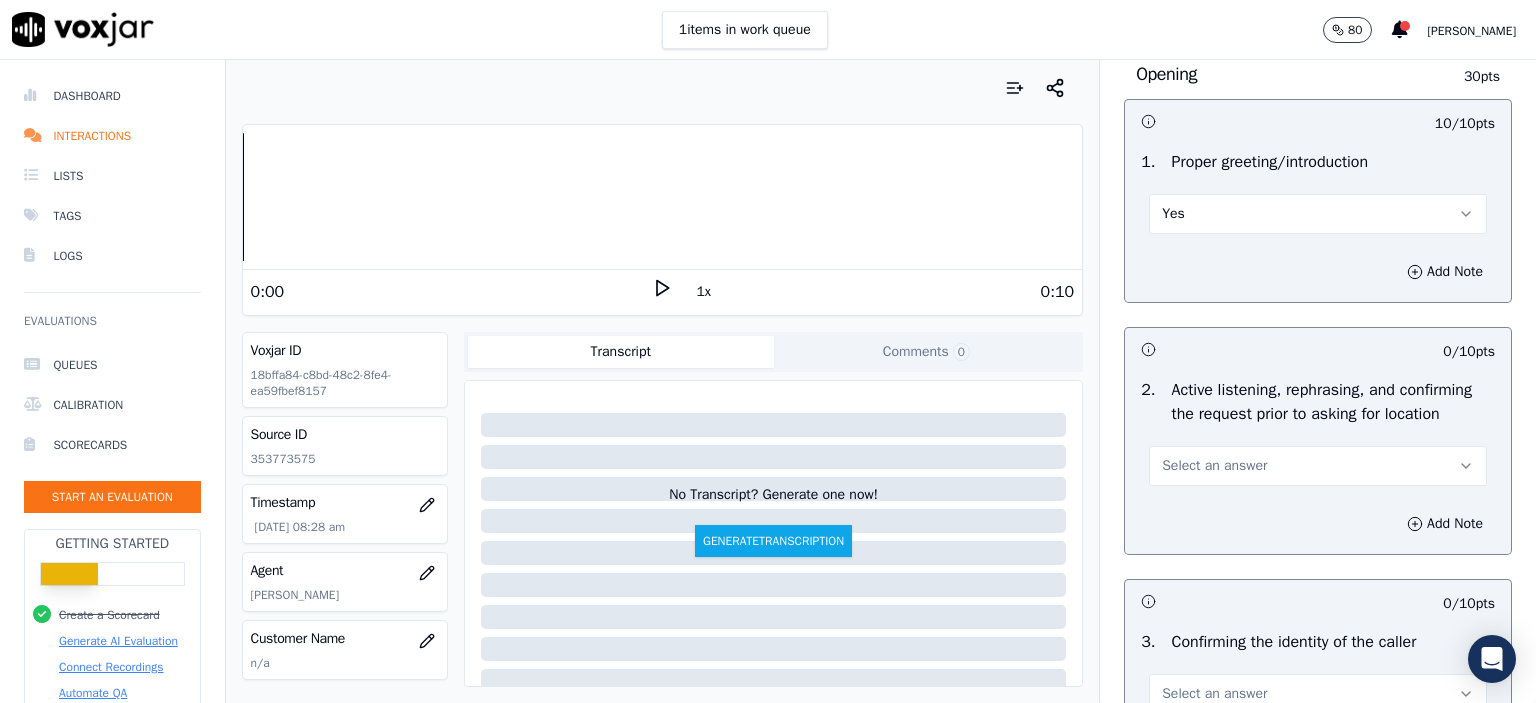 scroll, scrollTop: 100, scrollLeft: 0, axis: vertical 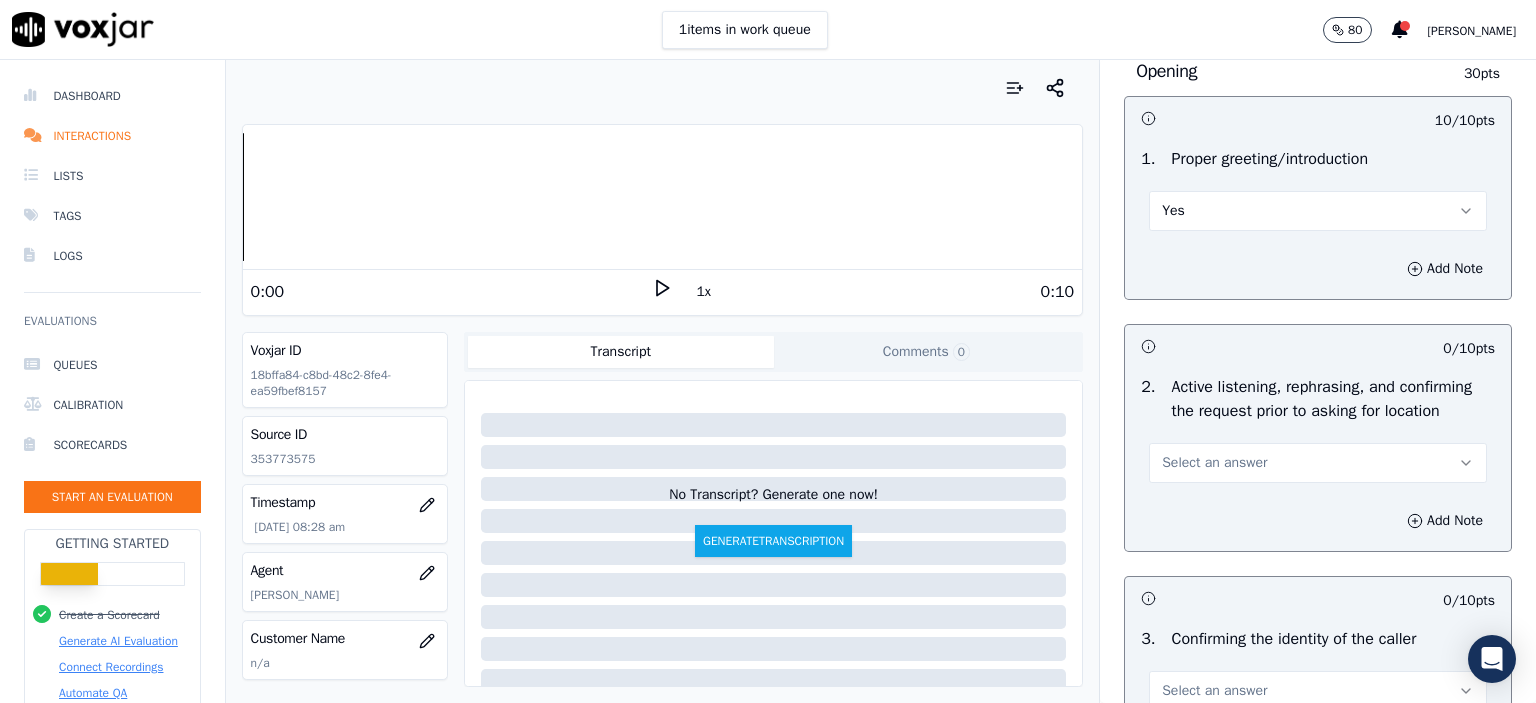 click on "Select an answer" at bounding box center (1318, 463) 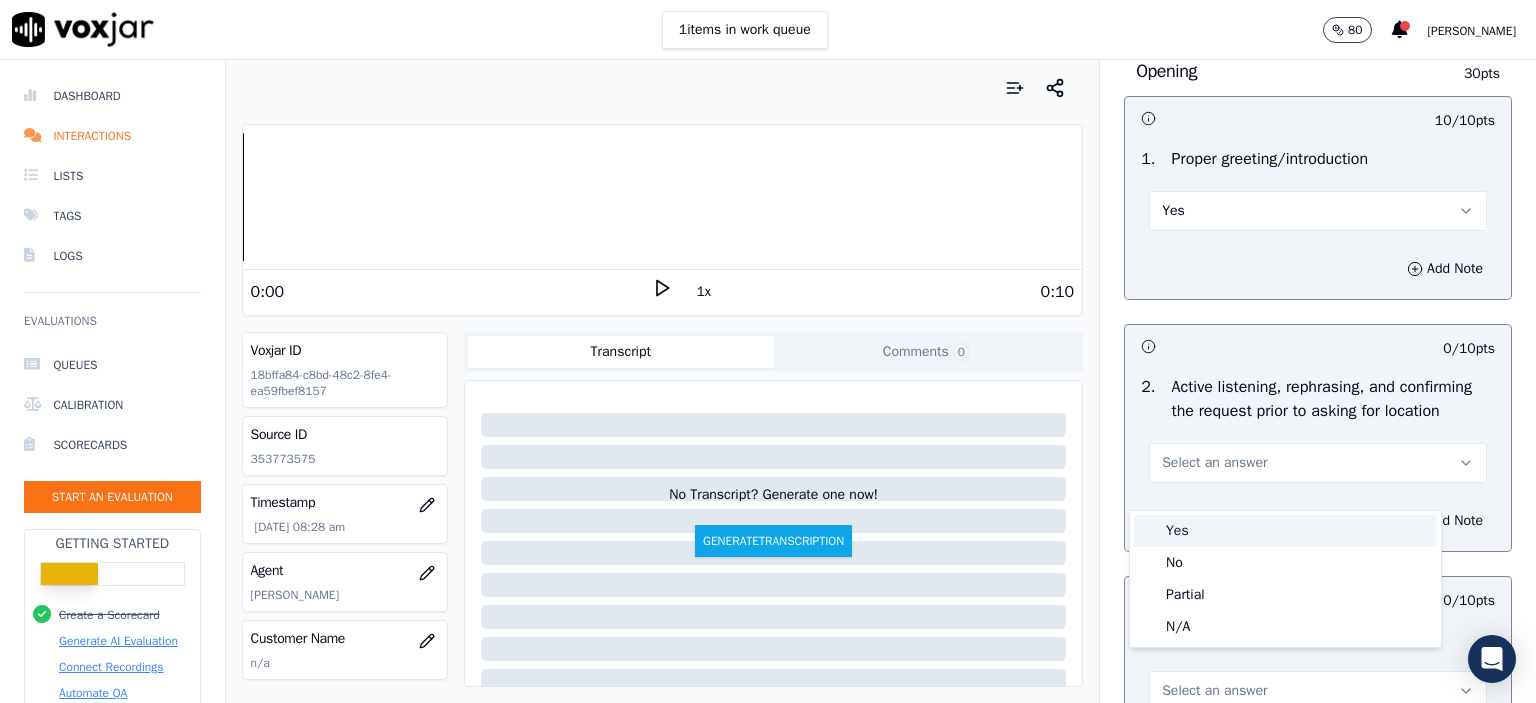 click on "Yes" at bounding box center (1285, 531) 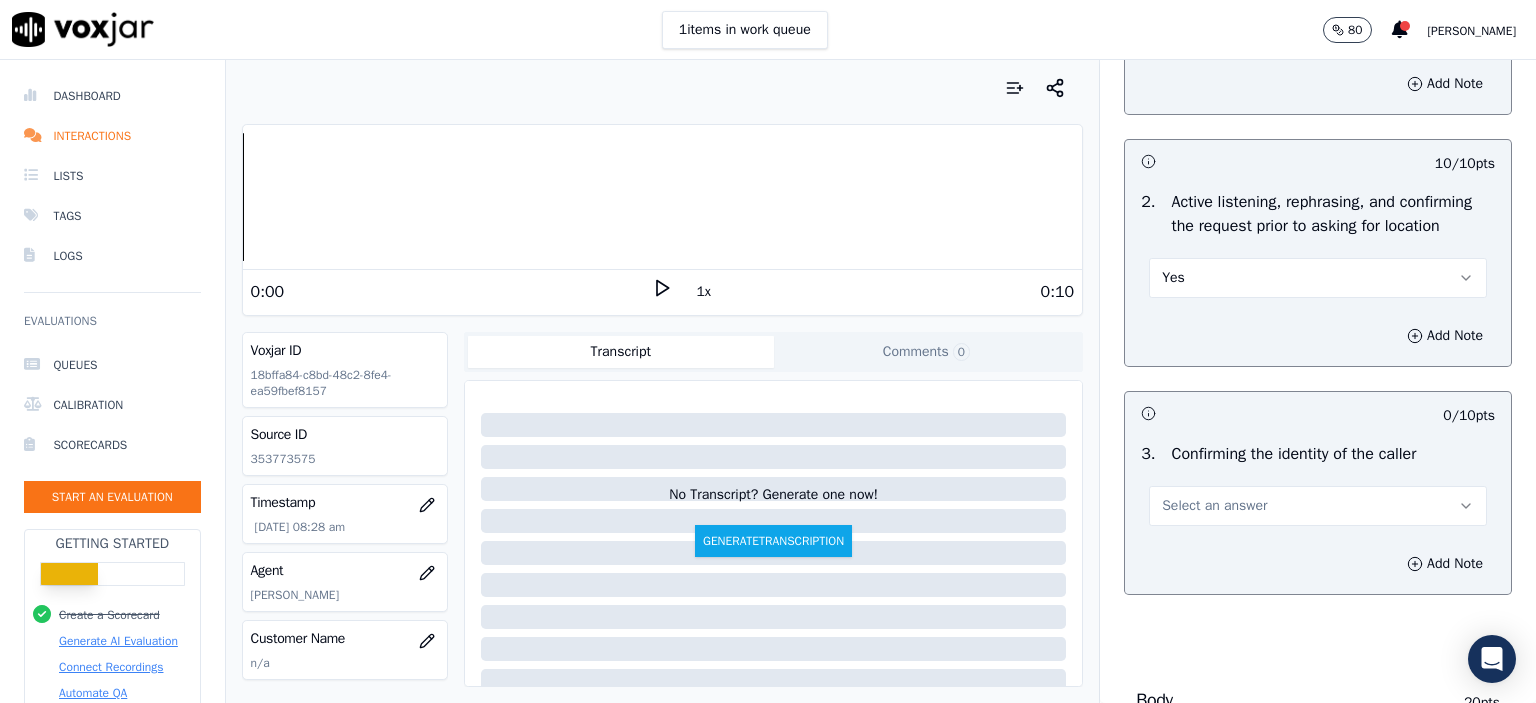 scroll, scrollTop: 400, scrollLeft: 0, axis: vertical 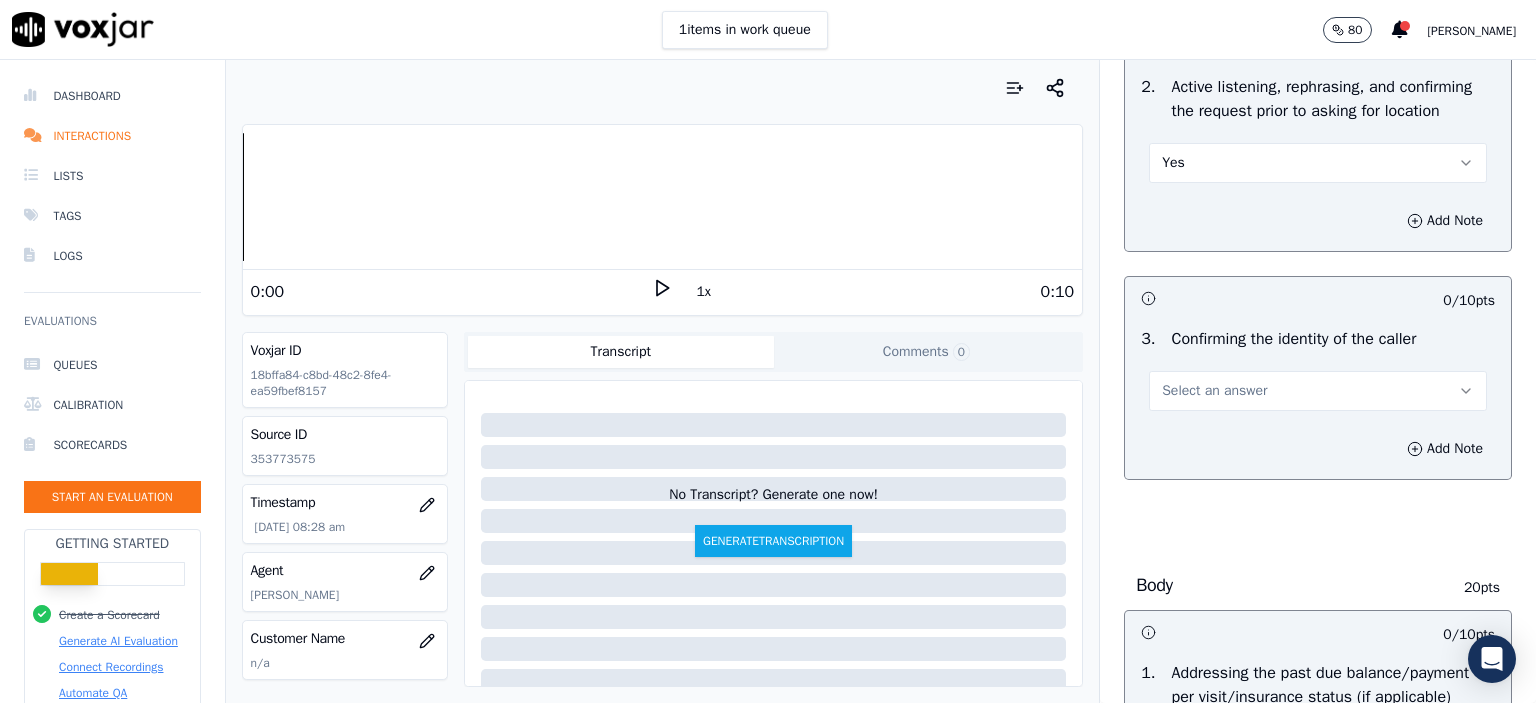 click on "Select an answer" at bounding box center [1318, 391] 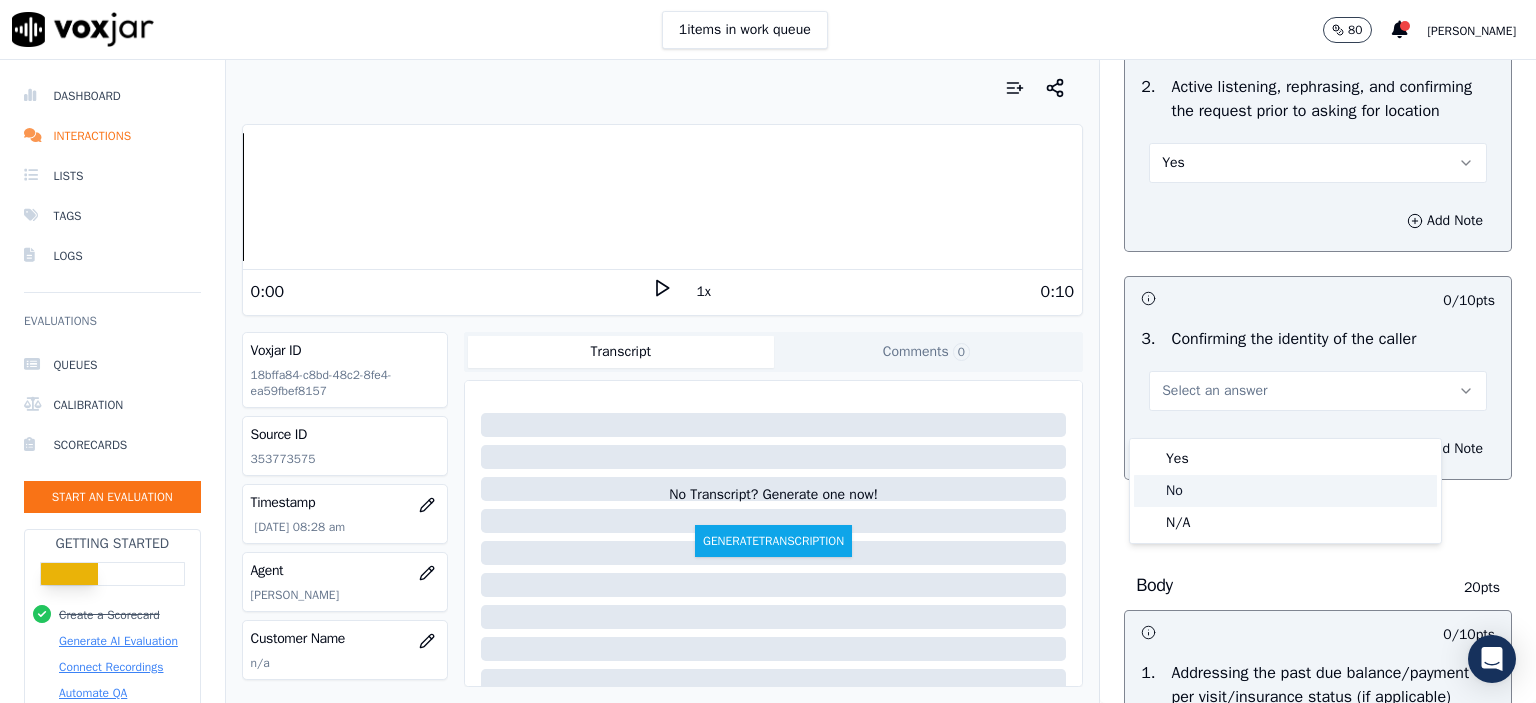 click on "No" 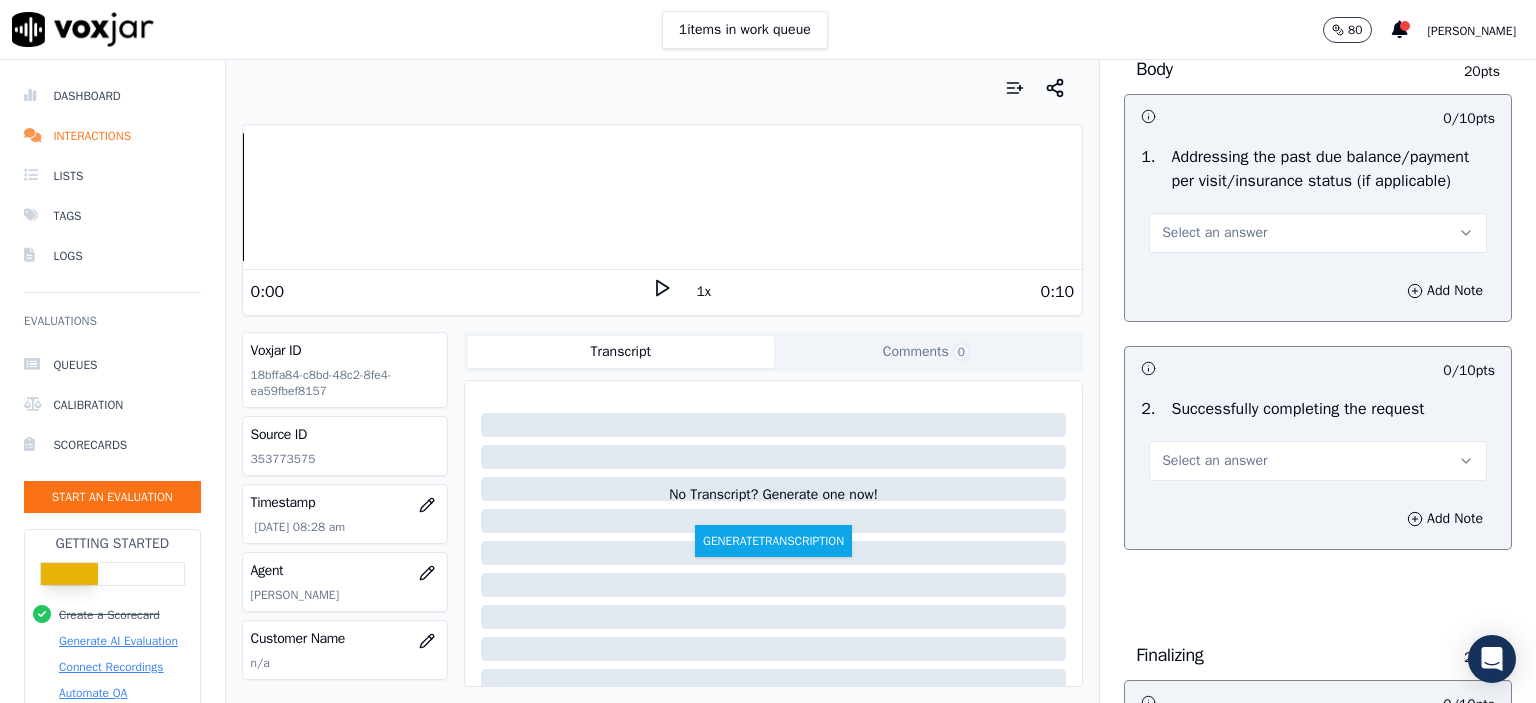 scroll, scrollTop: 1000, scrollLeft: 0, axis: vertical 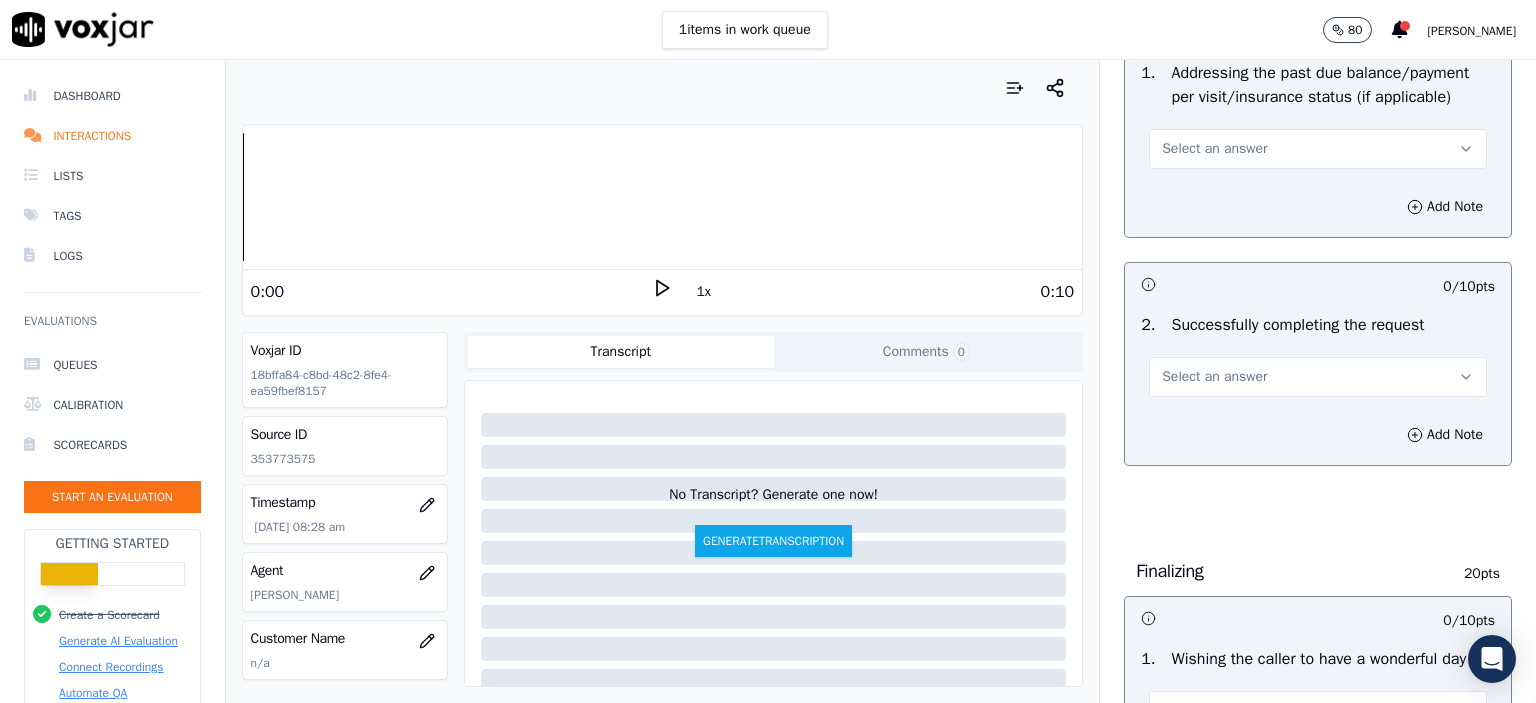click on "Select an answer" at bounding box center [1318, 139] 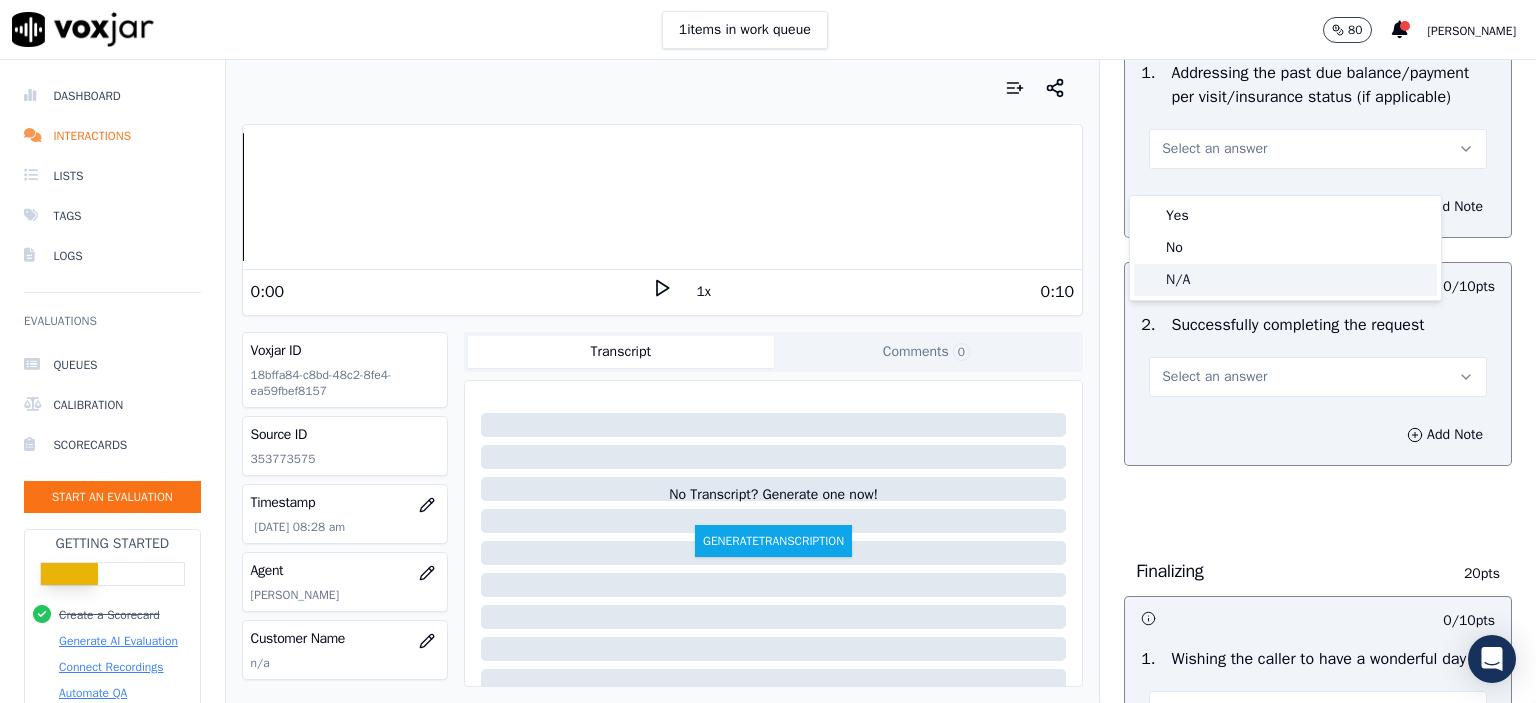 click on "N/A" 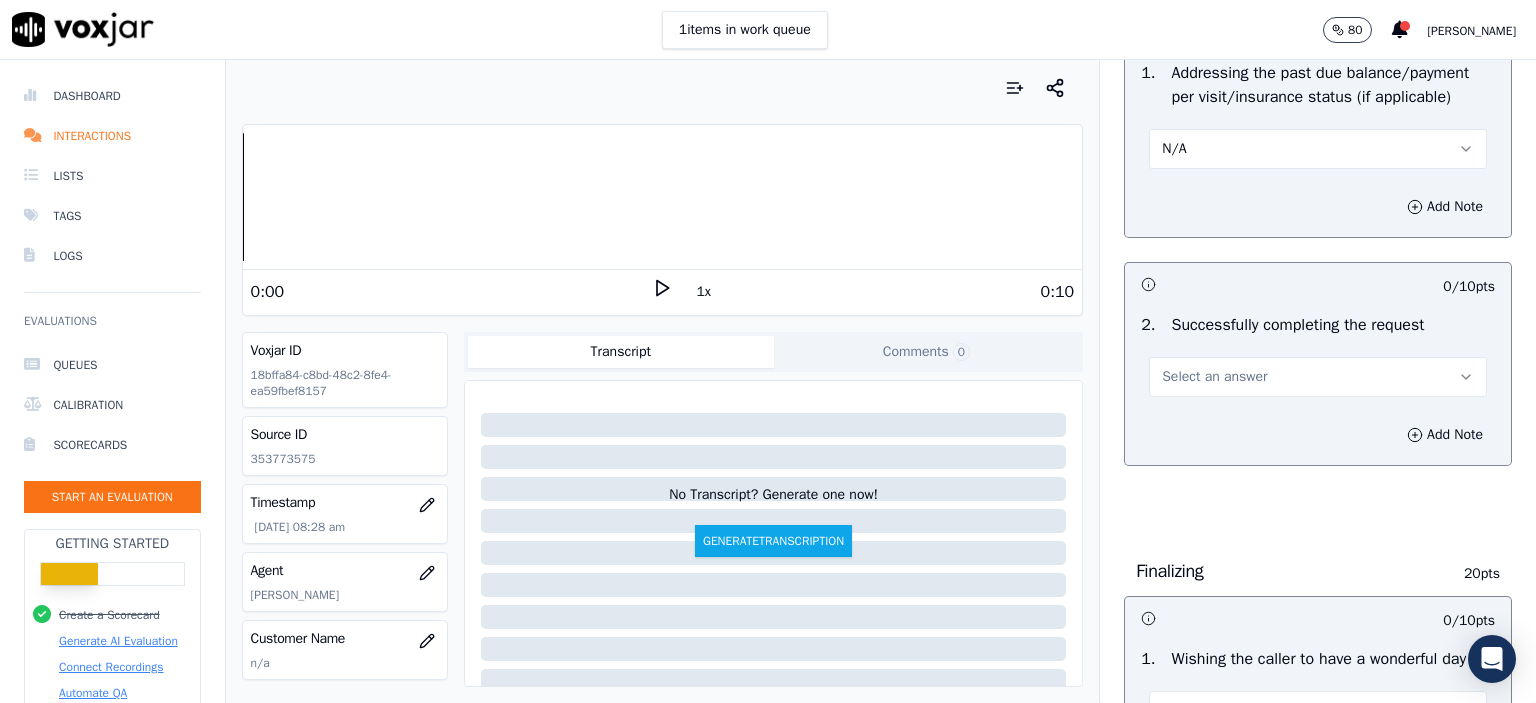 click on "Select an answer" at bounding box center (1318, 377) 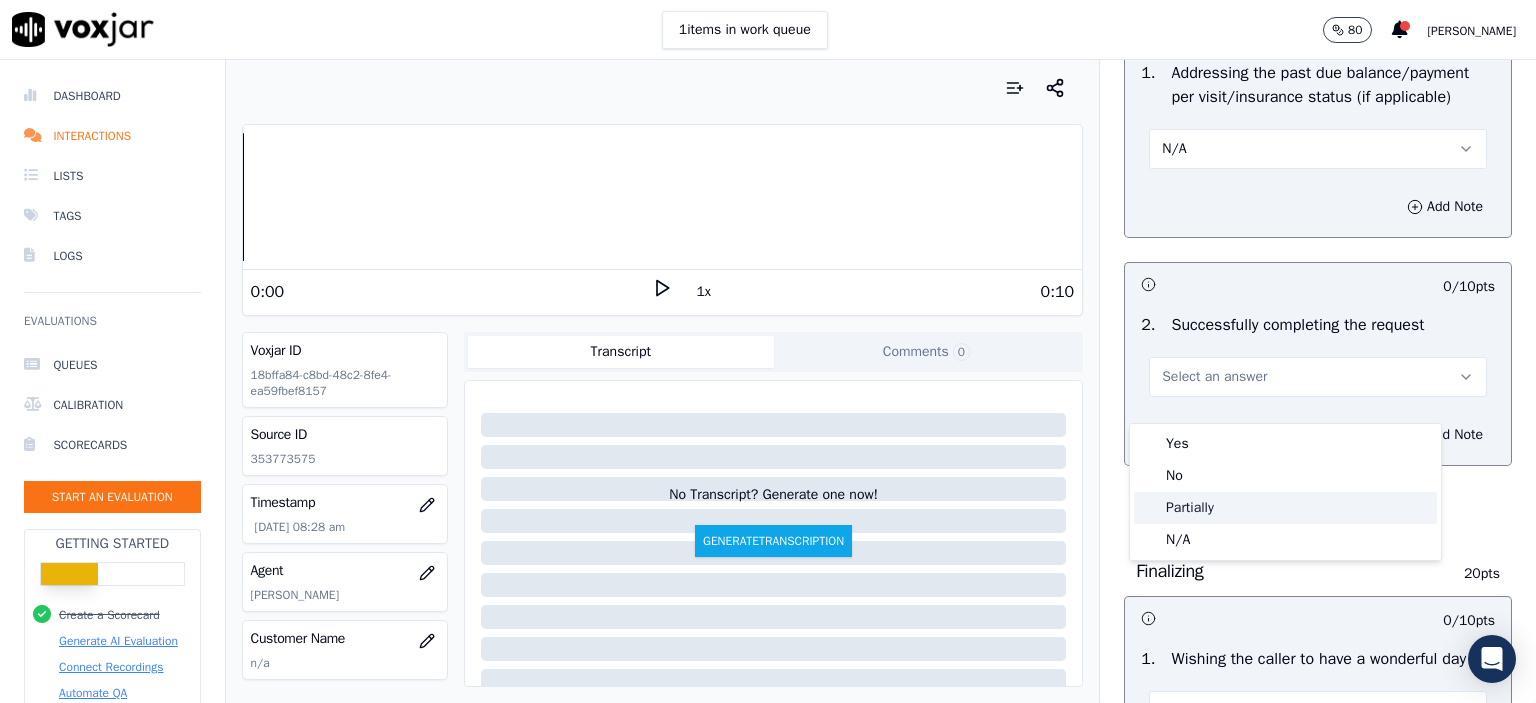 click on "Partially" 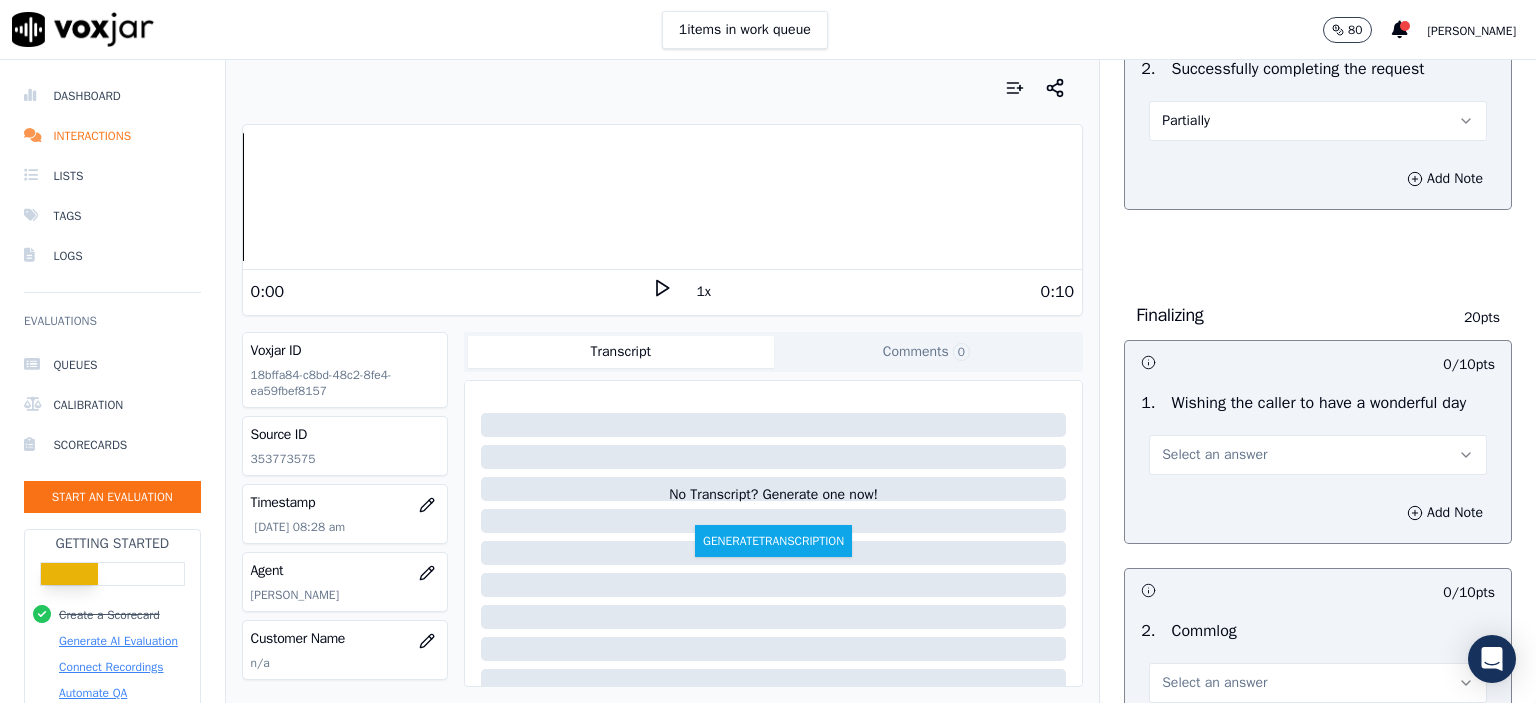 scroll, scrollTop: 1300, scrollLeft: 0, axis: vertical 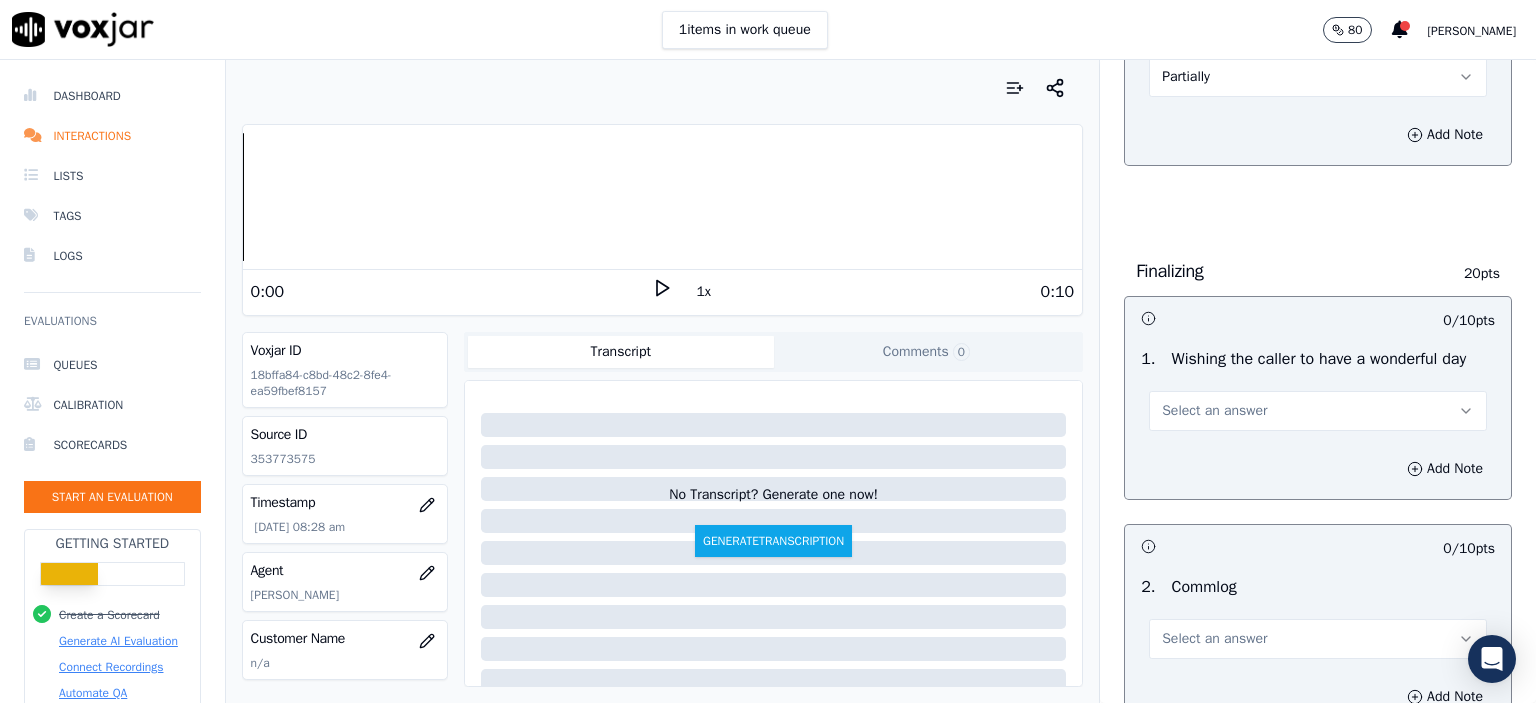 click on "Select an answer" at bounding box center (1318, 411) 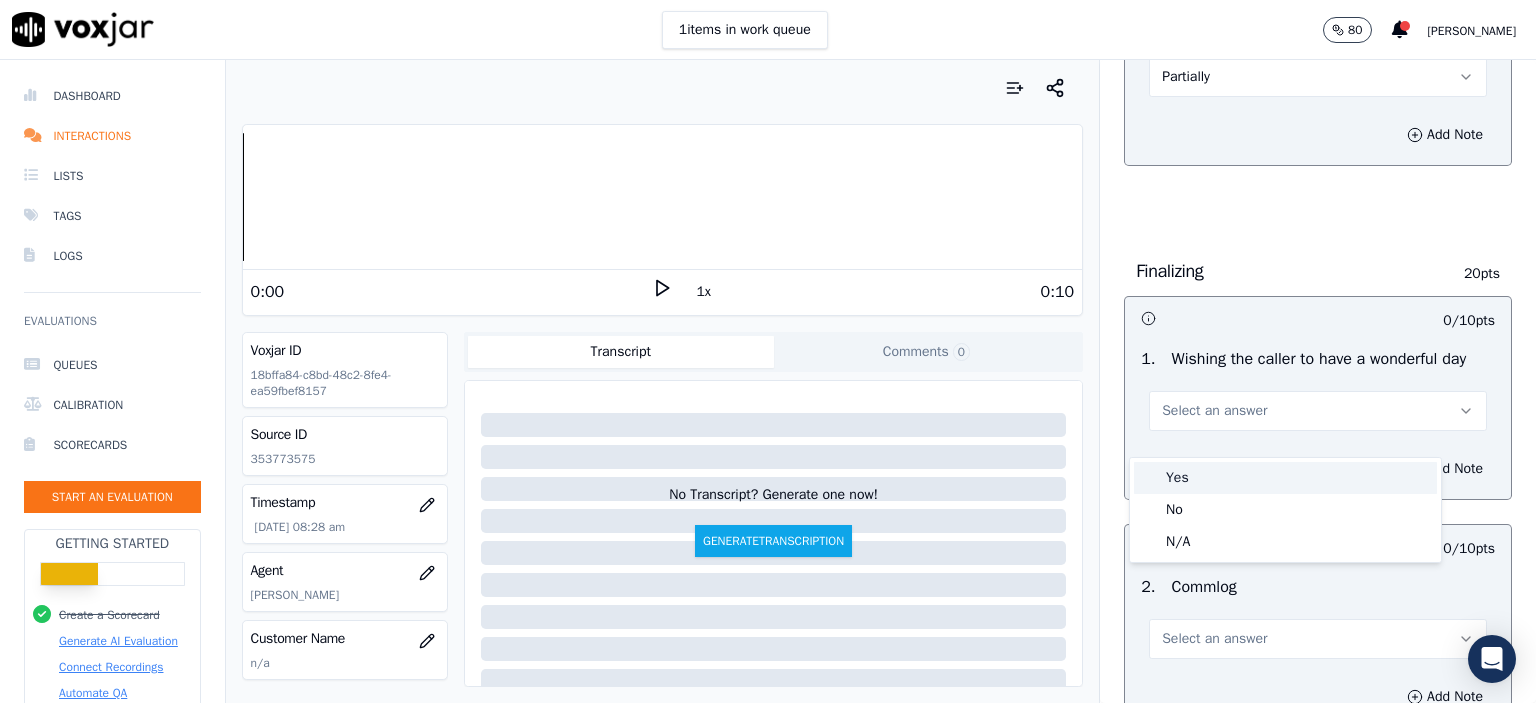 click on "Yes" at bounding box center [1285, 478] 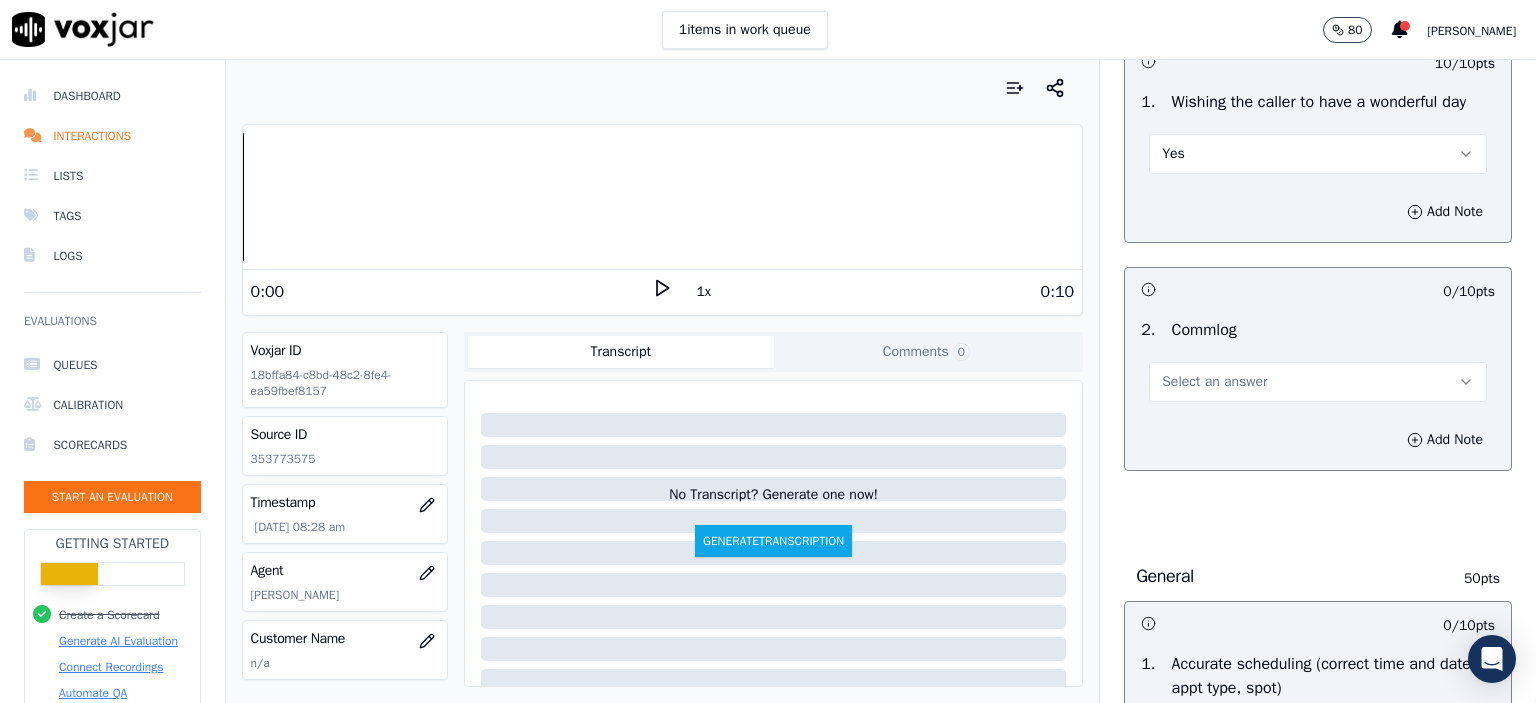 scroll, scrollTop: 1700, scrollLeft: 0, axis: vertical 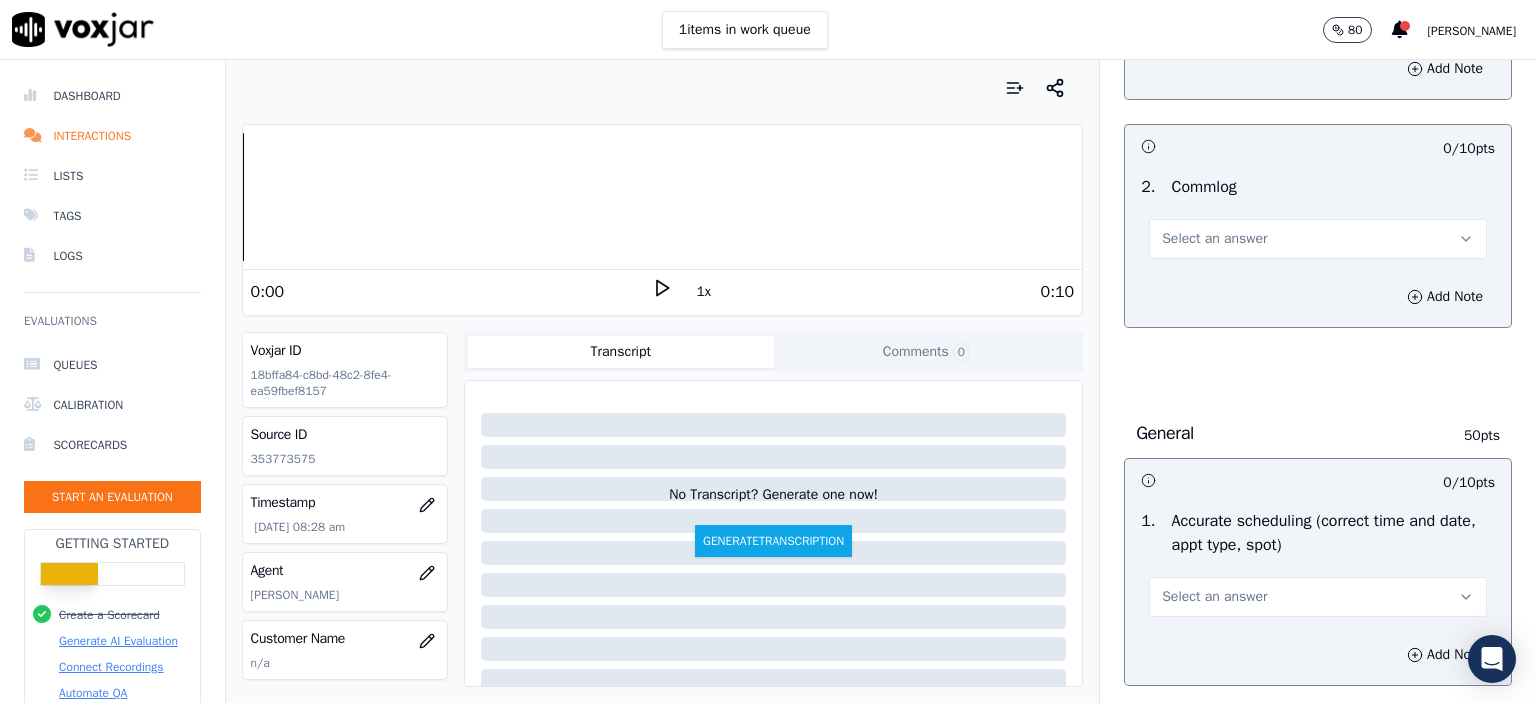 click on "Select an answer" at bounding box center (1318, 239) 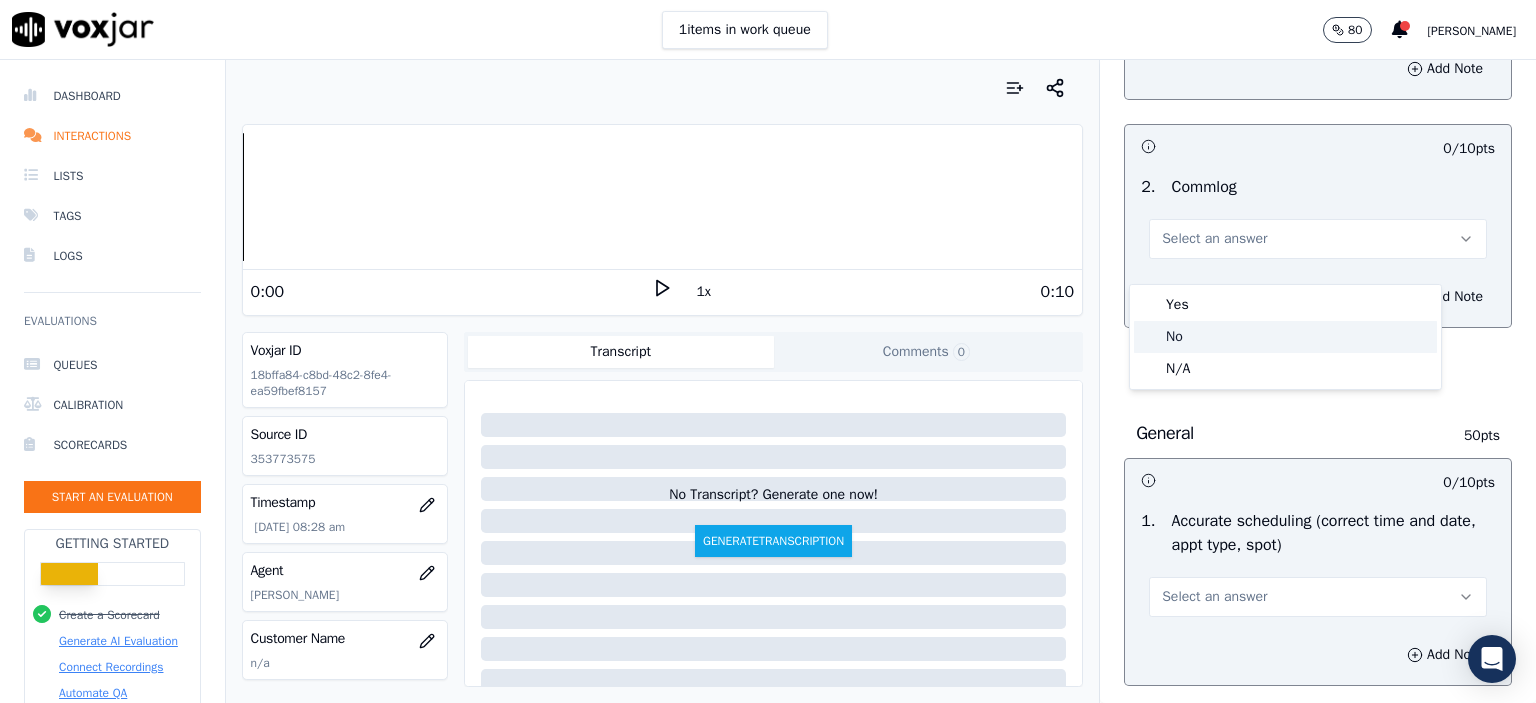 click on "No" 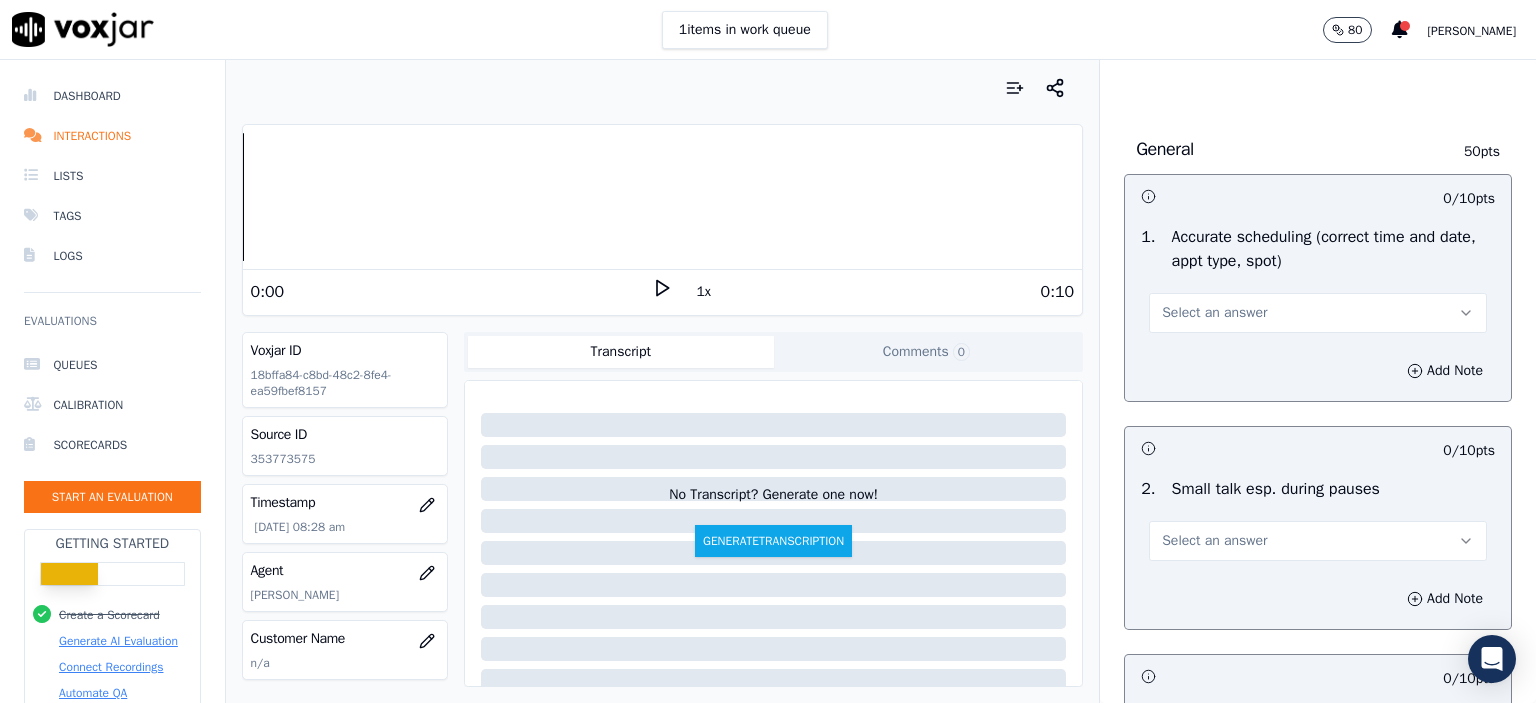 scroll, scrollTop: 2000, scrollLeft: 0, axis: vertical 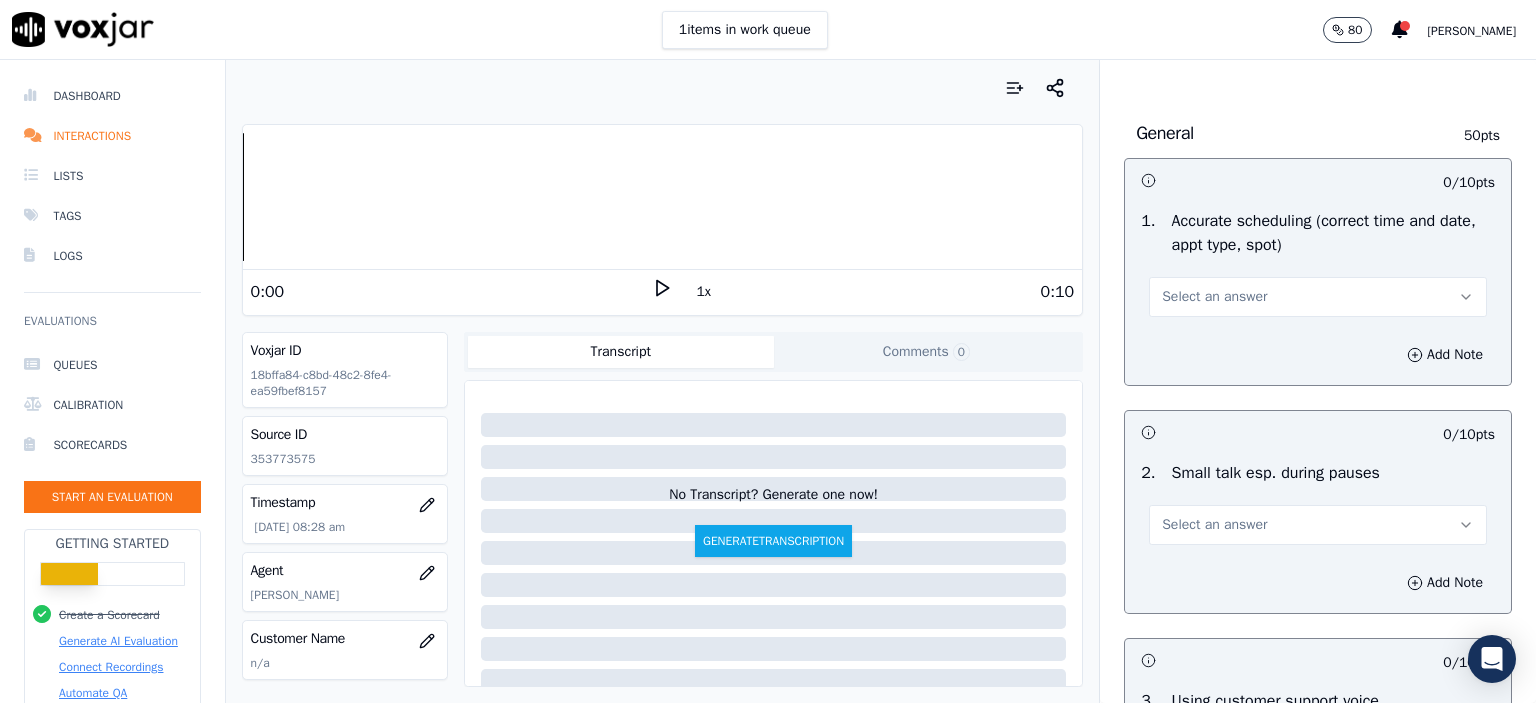 click on "Select an answer" at bounding box center [1214, 297] 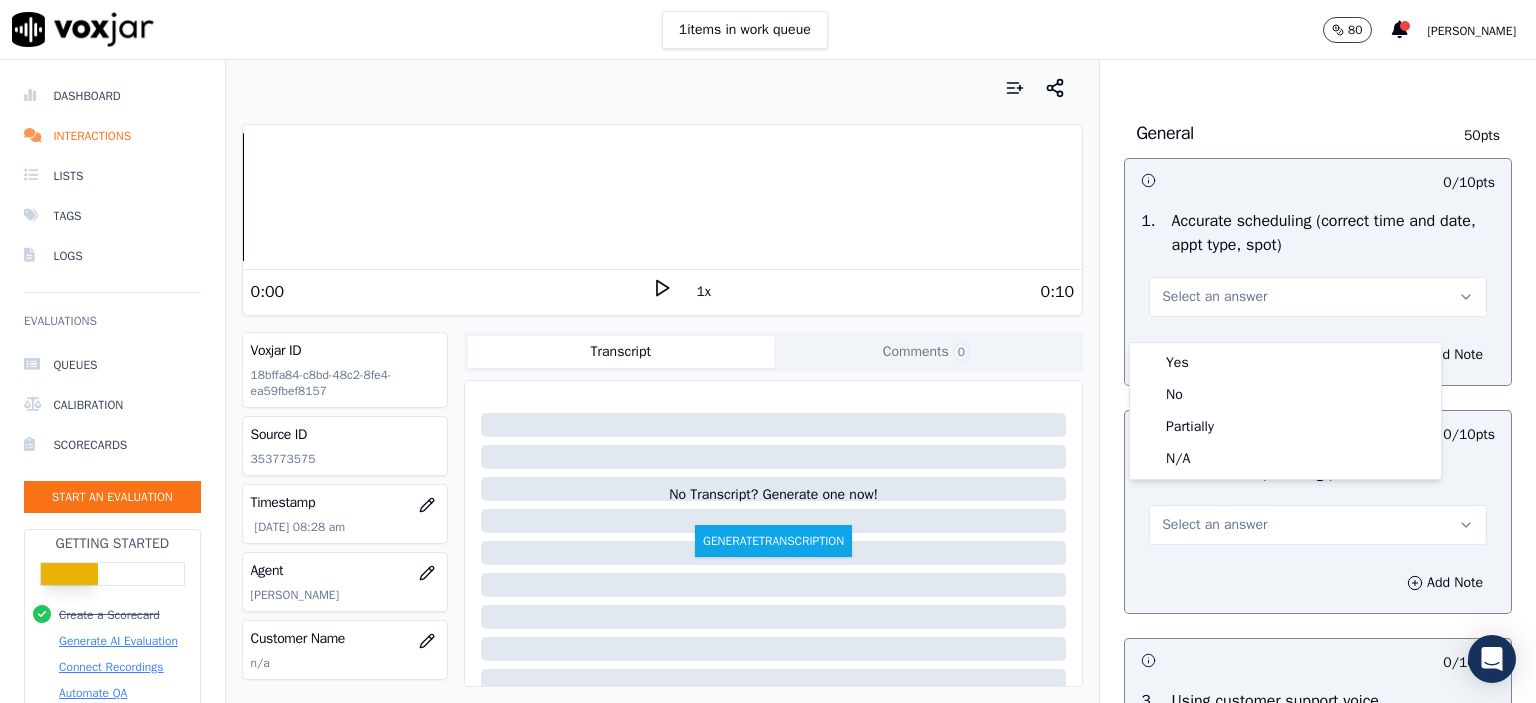 drag, startPoint x: 1260, startPoint y: 371, endPoint x: 1229, endPoint y: 466, distance: 99.92998 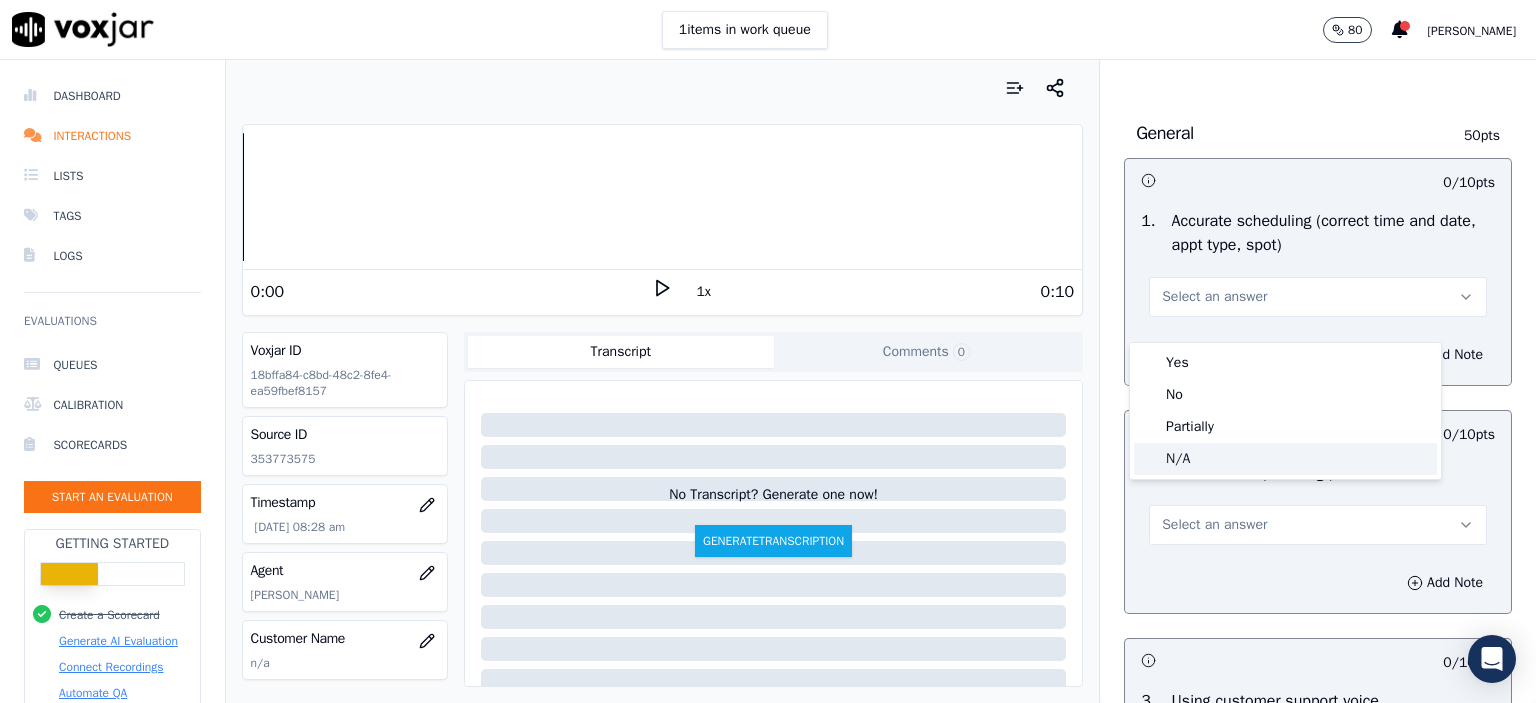 click on "N/A" 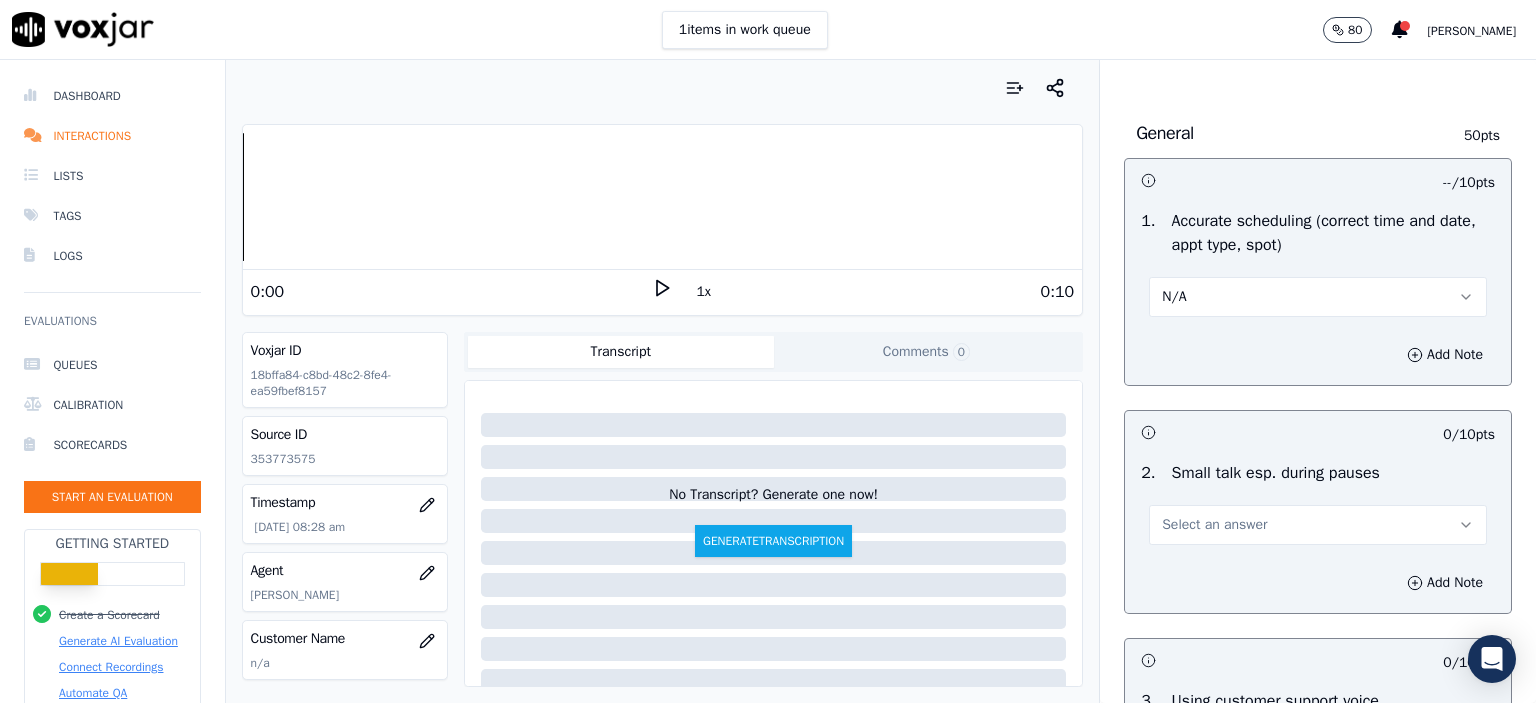 click on "Select an answer" at bounding box center (1214, 525) 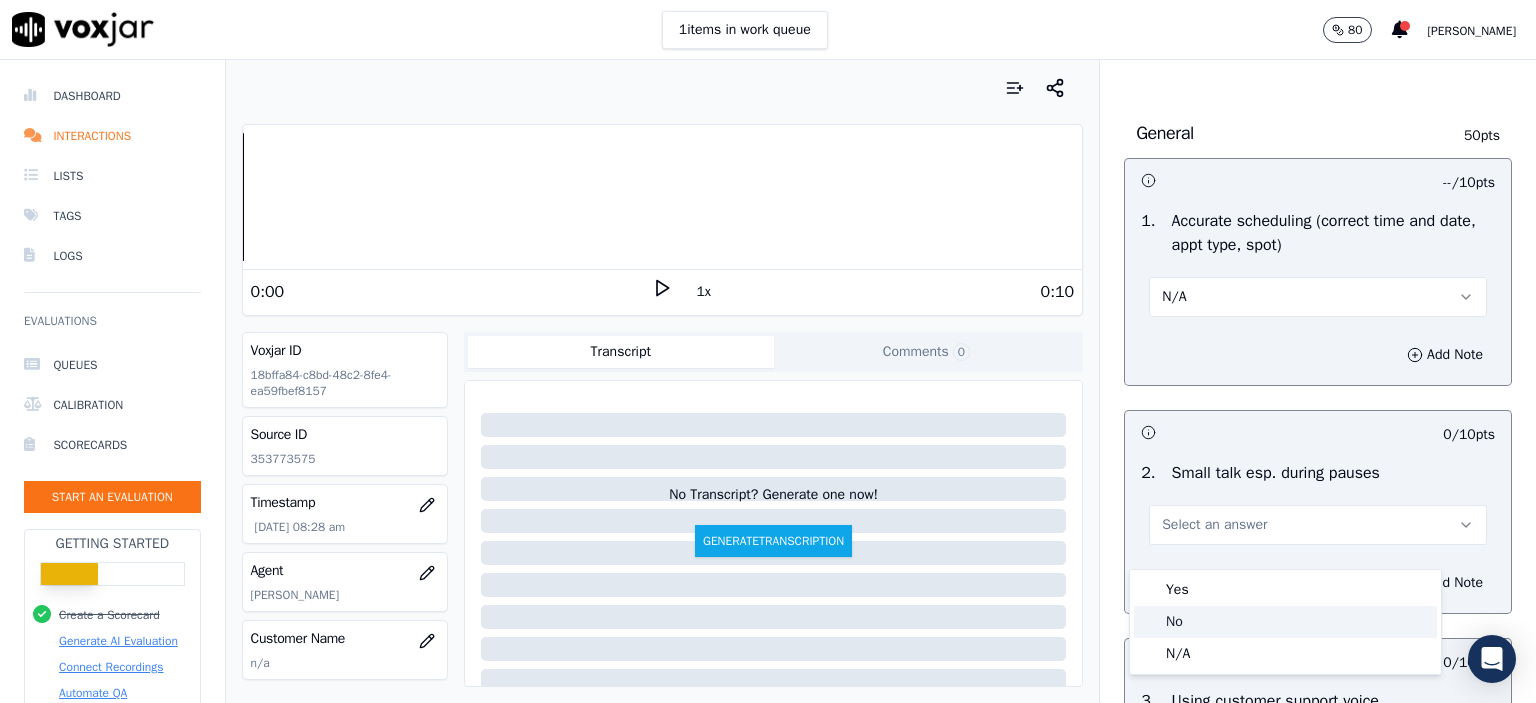 drag, startPoint x: 1237, startPoint y: 651, endPoint x: 1233, endPoint y: 618, distance: 33.24154 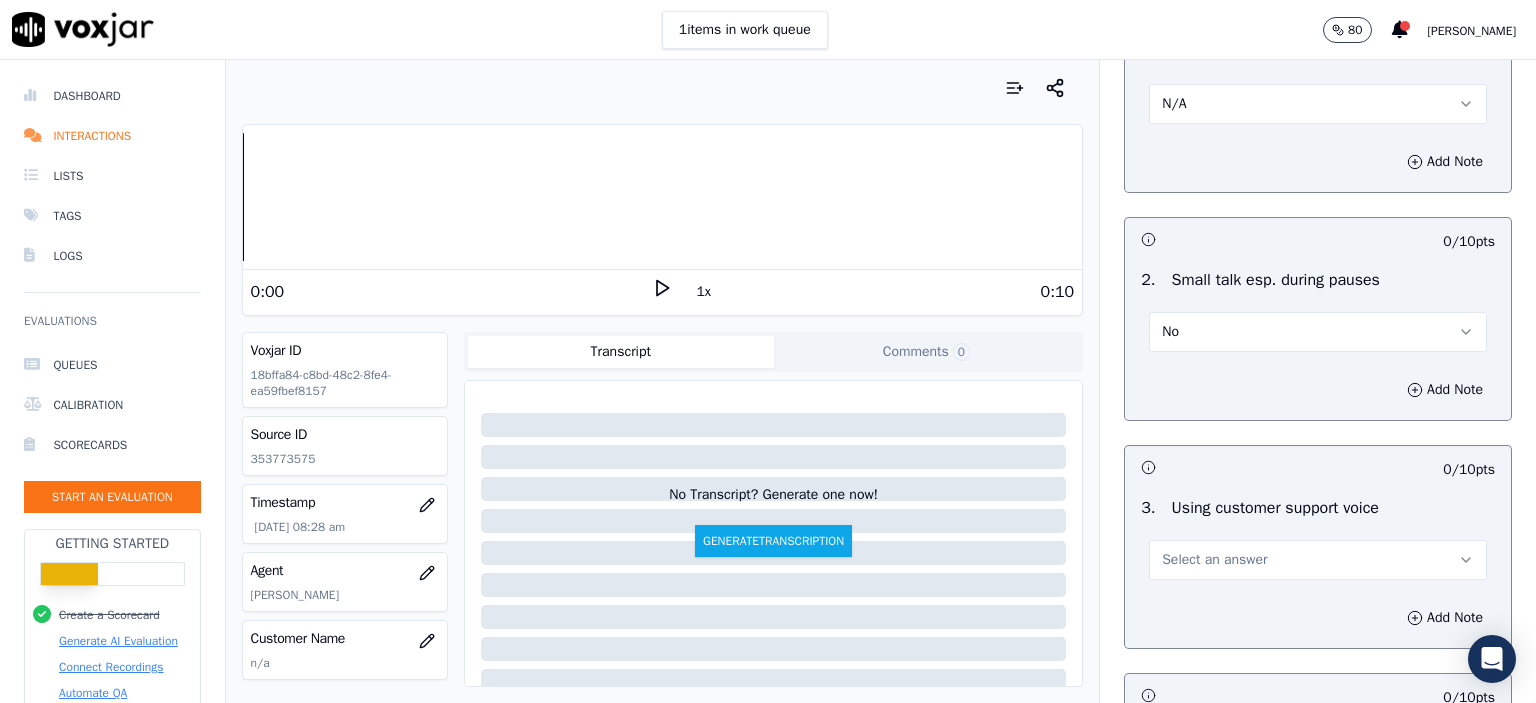 scroll, scrollTop: 2300, scrollLeft: 0, axis: vertical 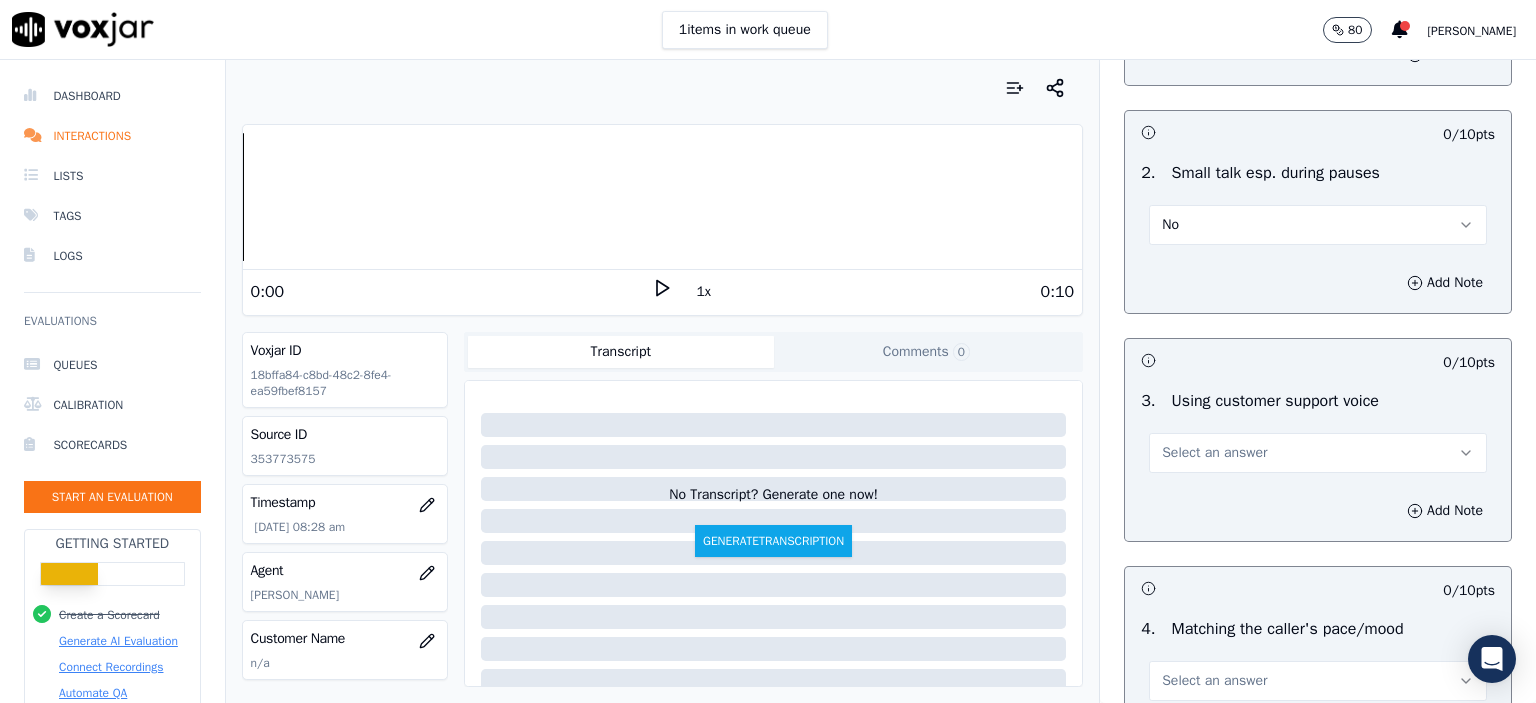 click on "Select an answer" at bounding box center [1318, 453] 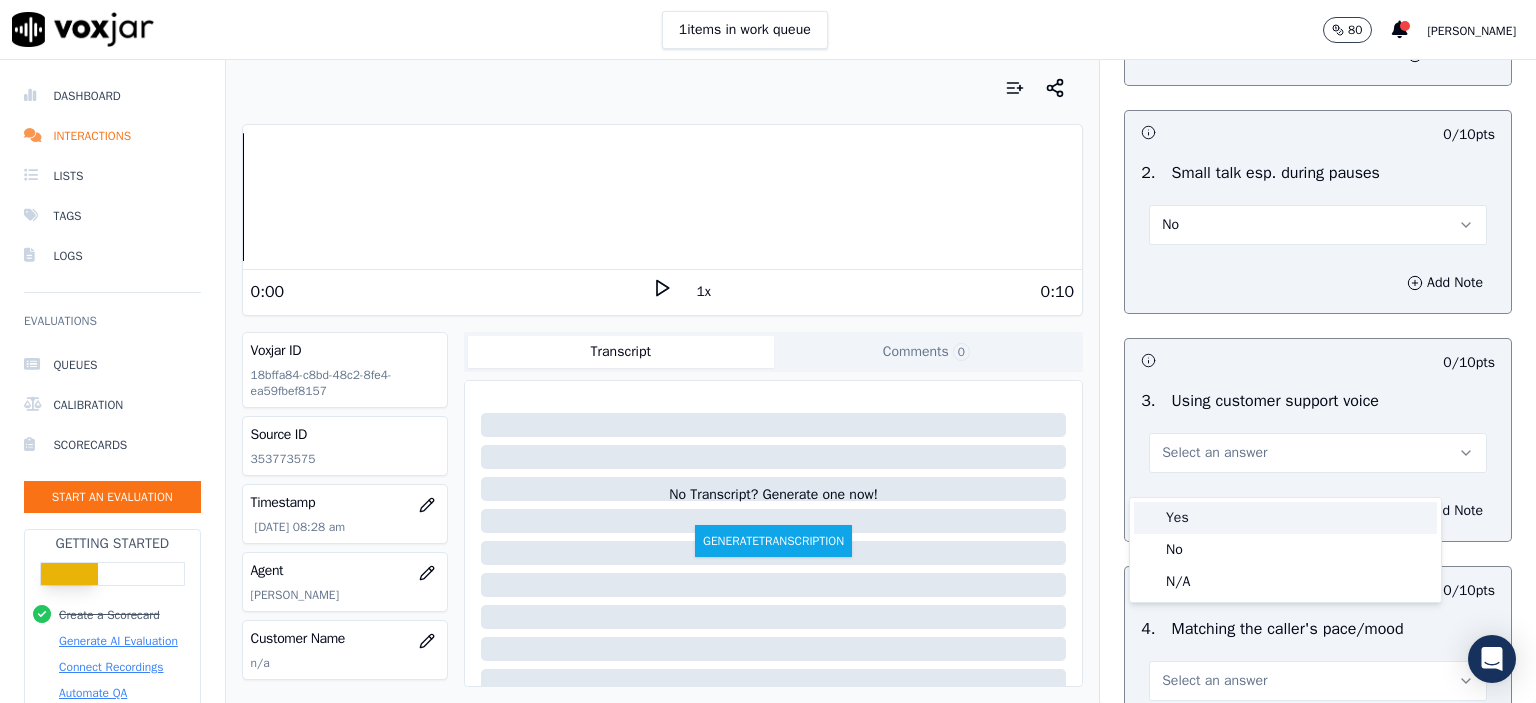 click on "Yes" at bounding box center [1285, 518] 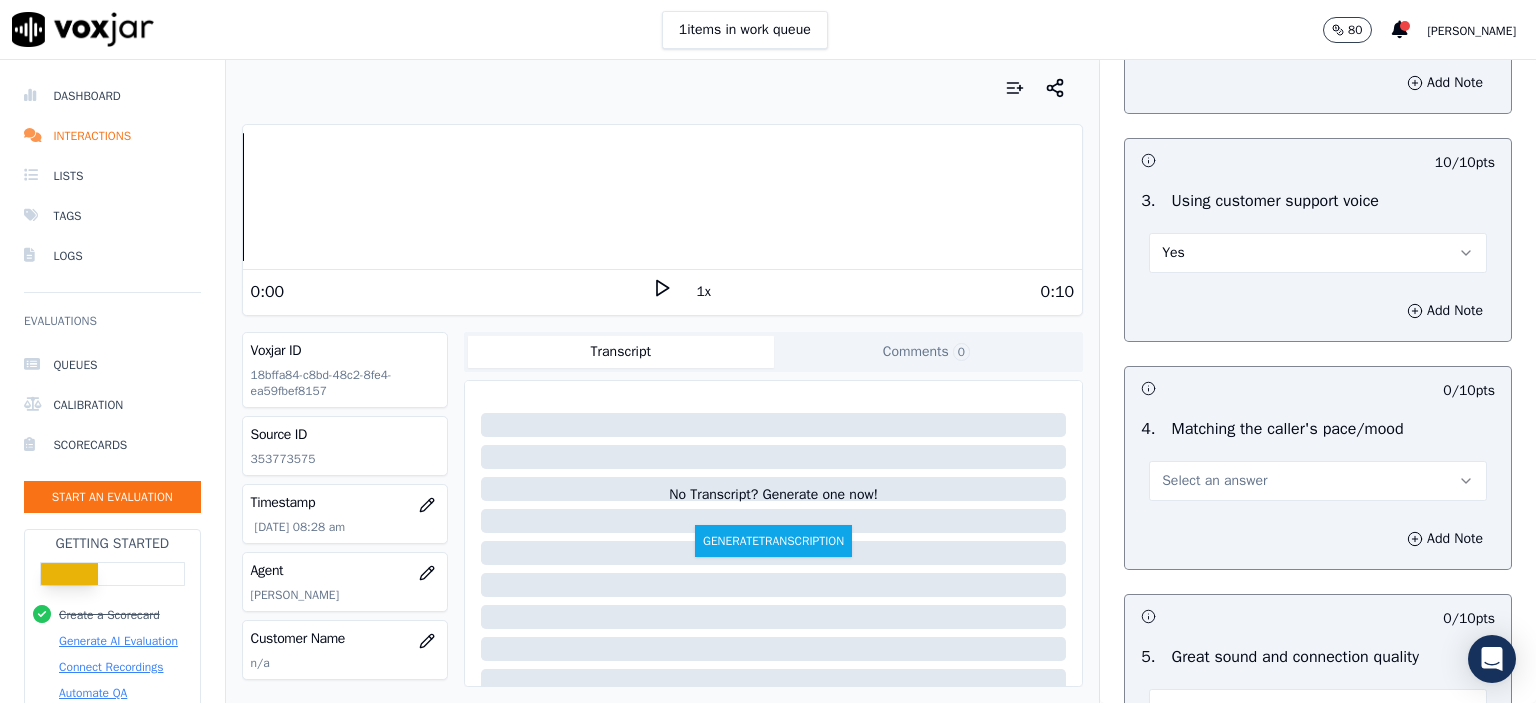 click on "Select an answer" at bounding box center (1318, 481) 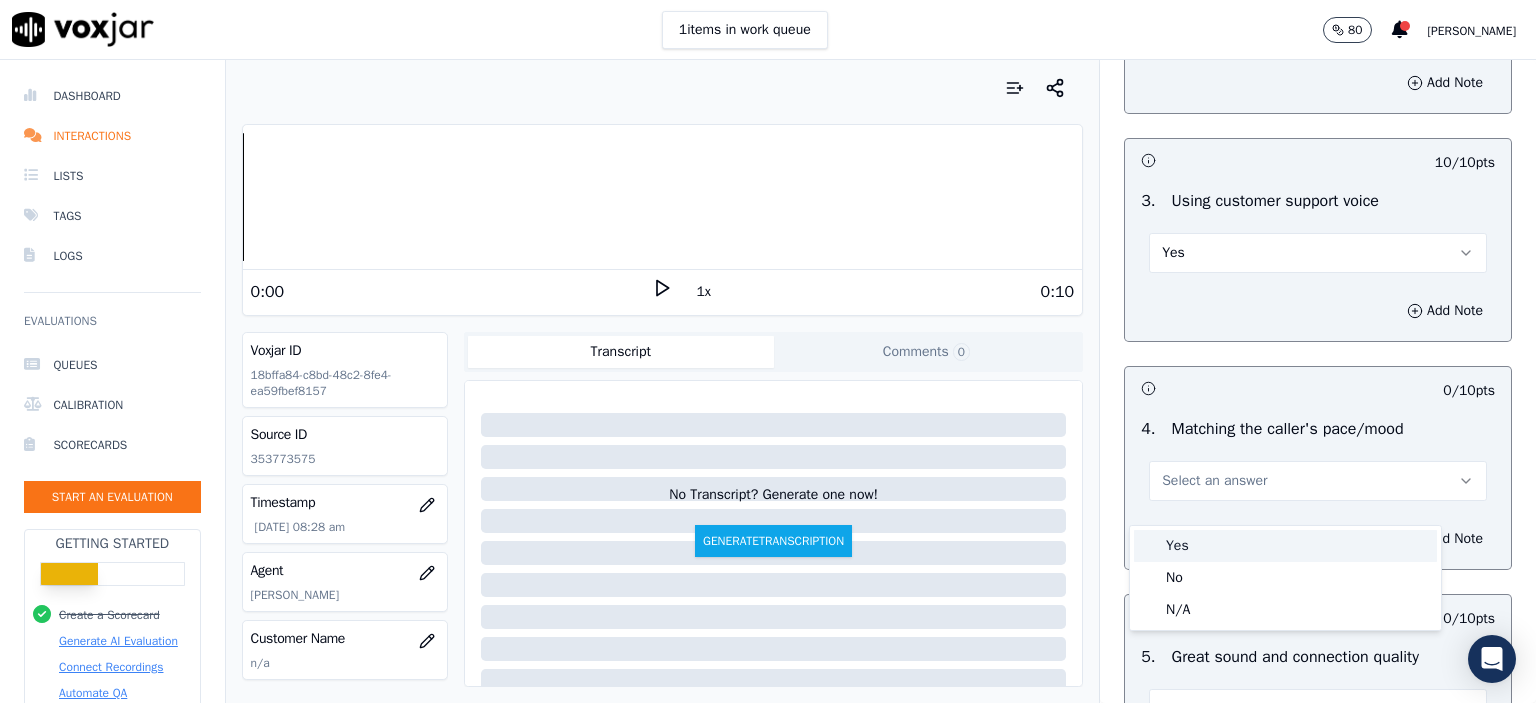 click on "Yes" at bounding box center [1285, 546] 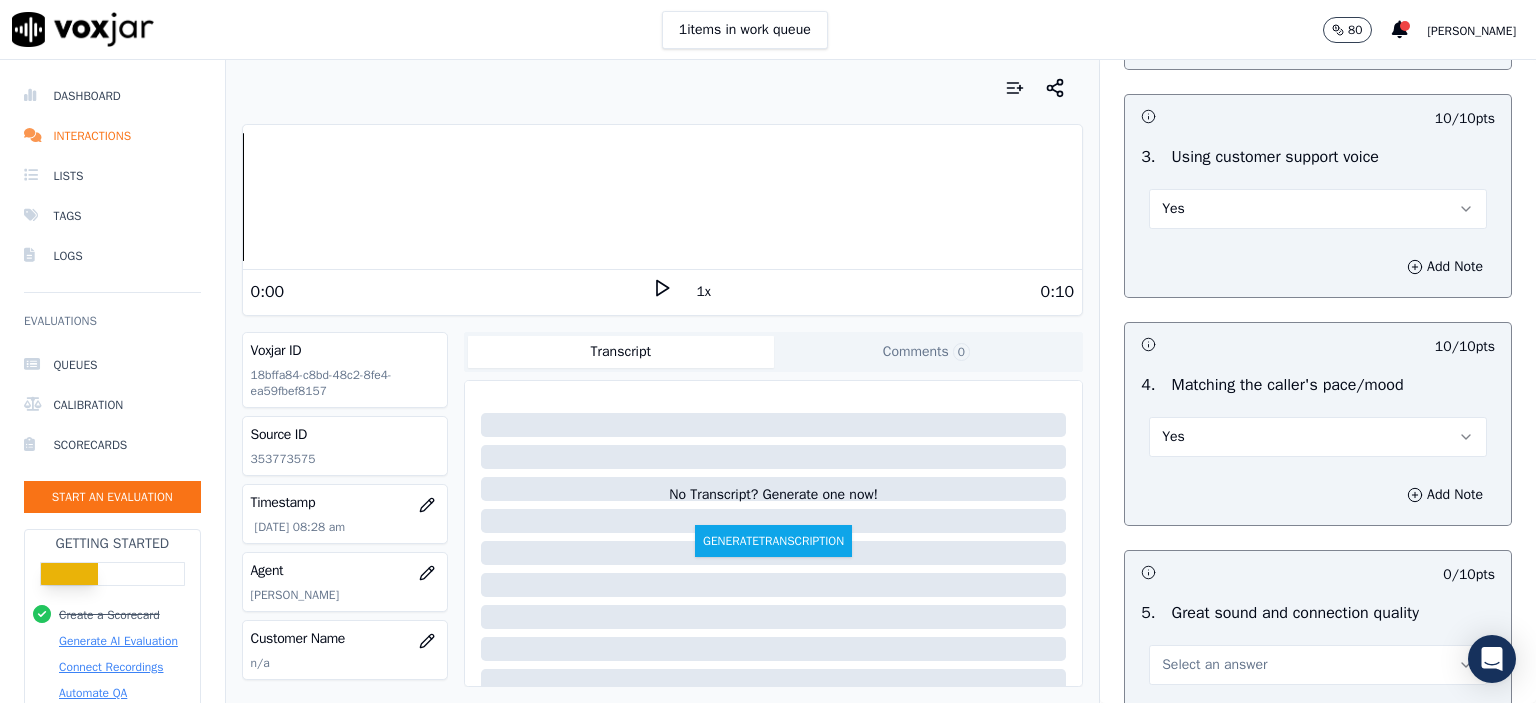 scroll, scrollTop: 2700, scrollLeft: 0, axis: vertical 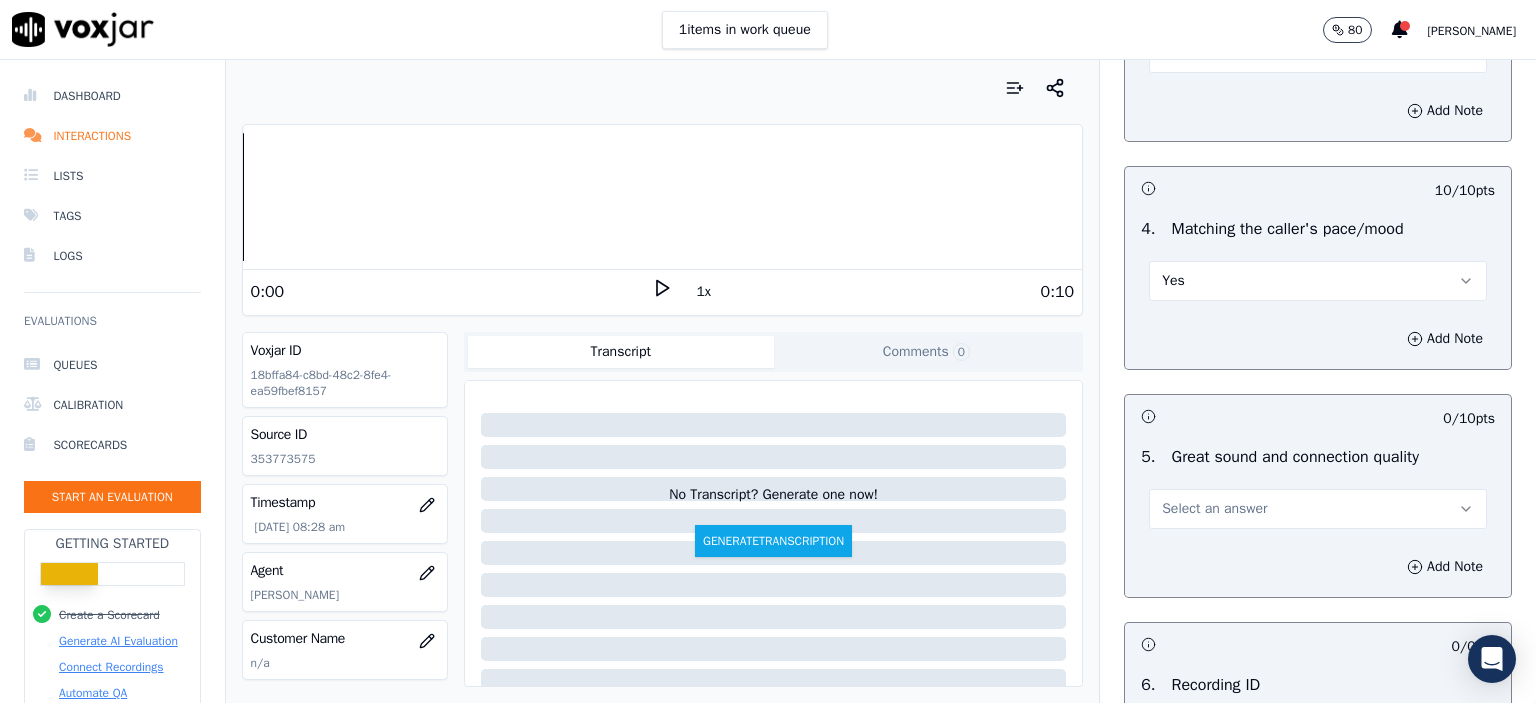 drag, startPoint x: 1246, startPoint y: 507, endPoint x: 1248, endPoint y: 527, distance: 20.09975 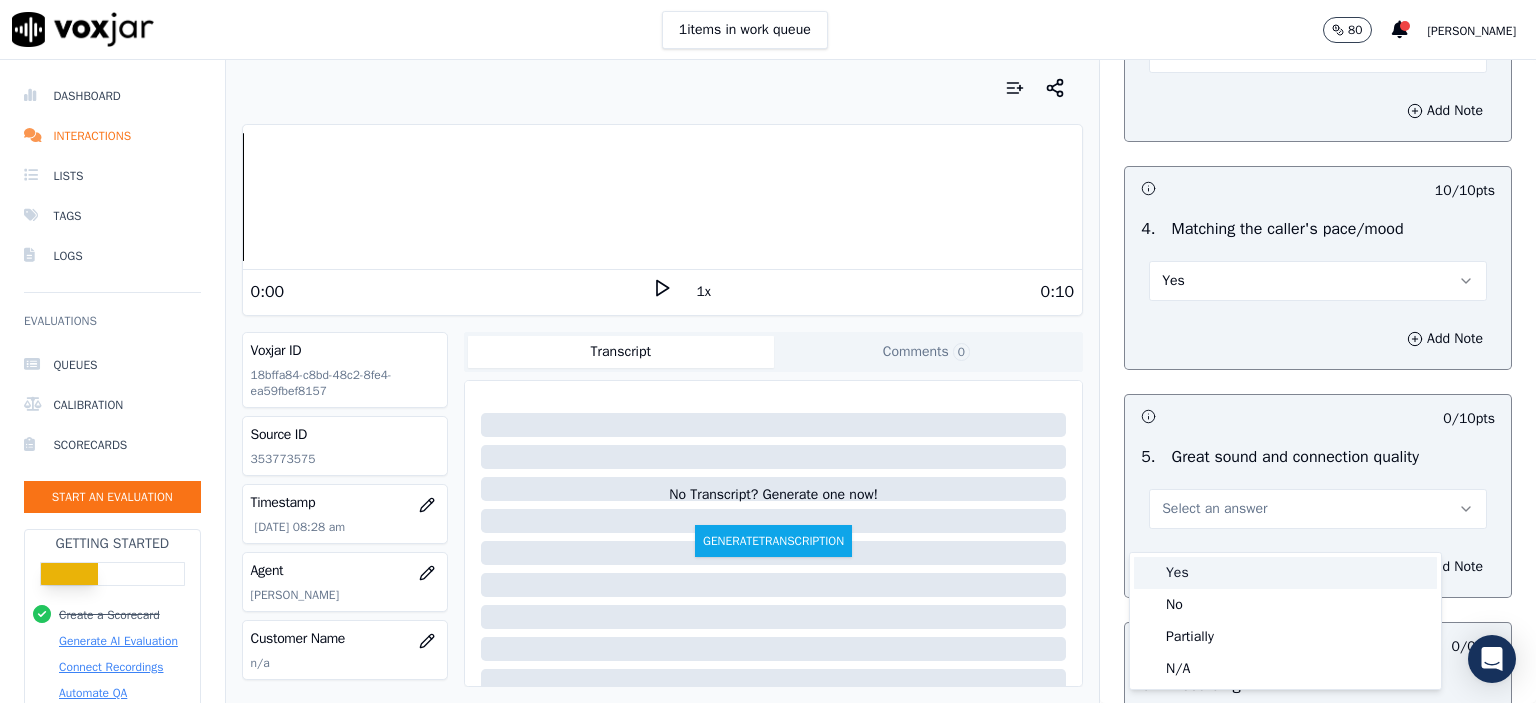 click on "Yes" at bounding box center [1285, 573] 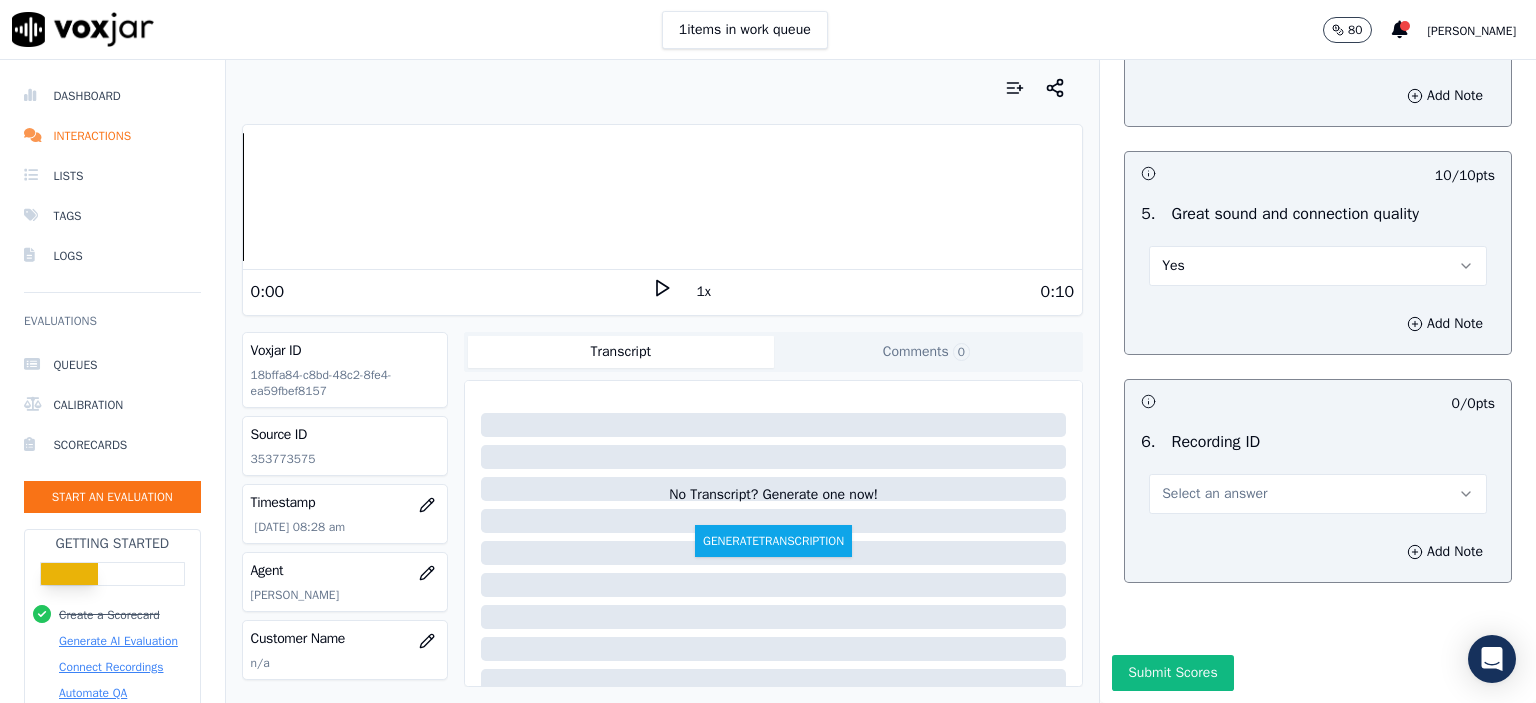 scroll, scrollTop: 3000, scrollLeft: 0, axis: vertical 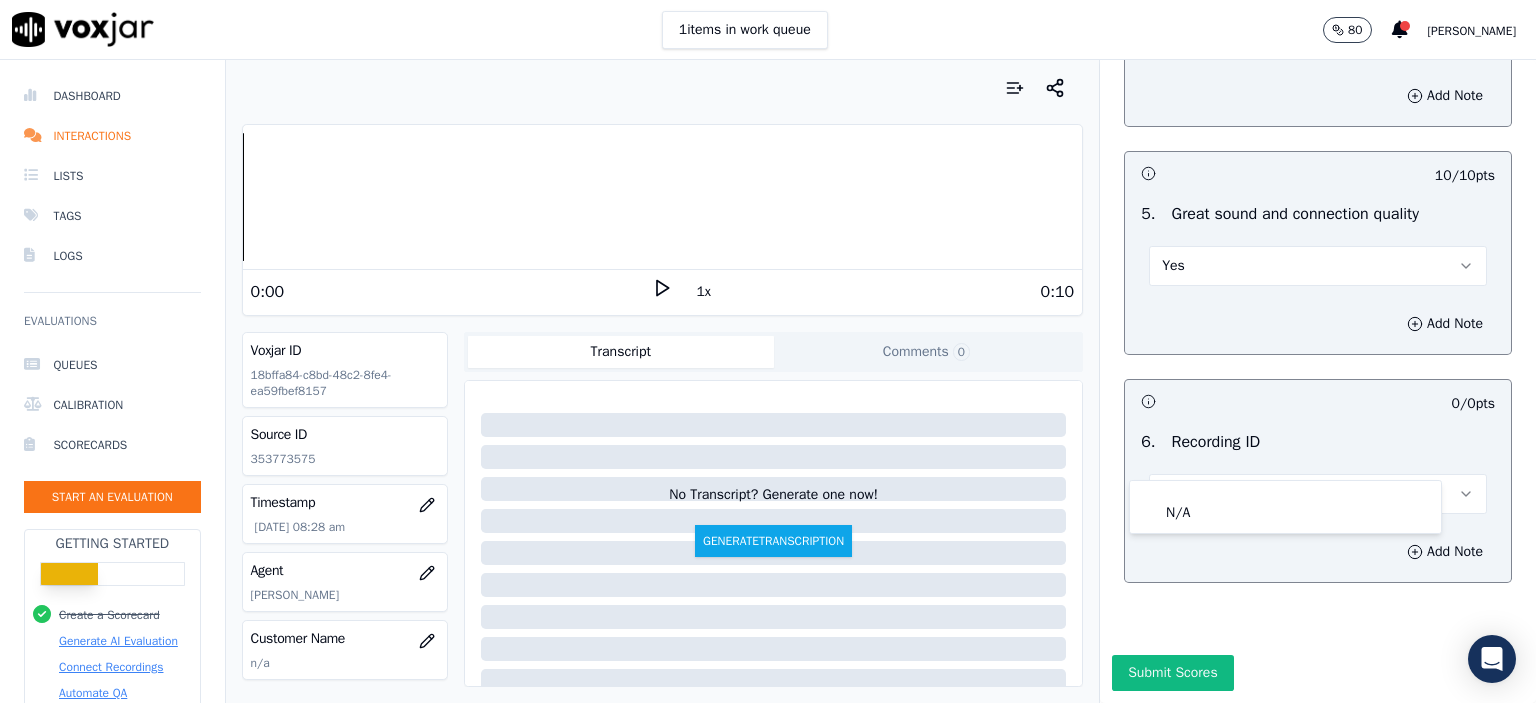 click on "Add Note" at bounding box center [1318, 552] 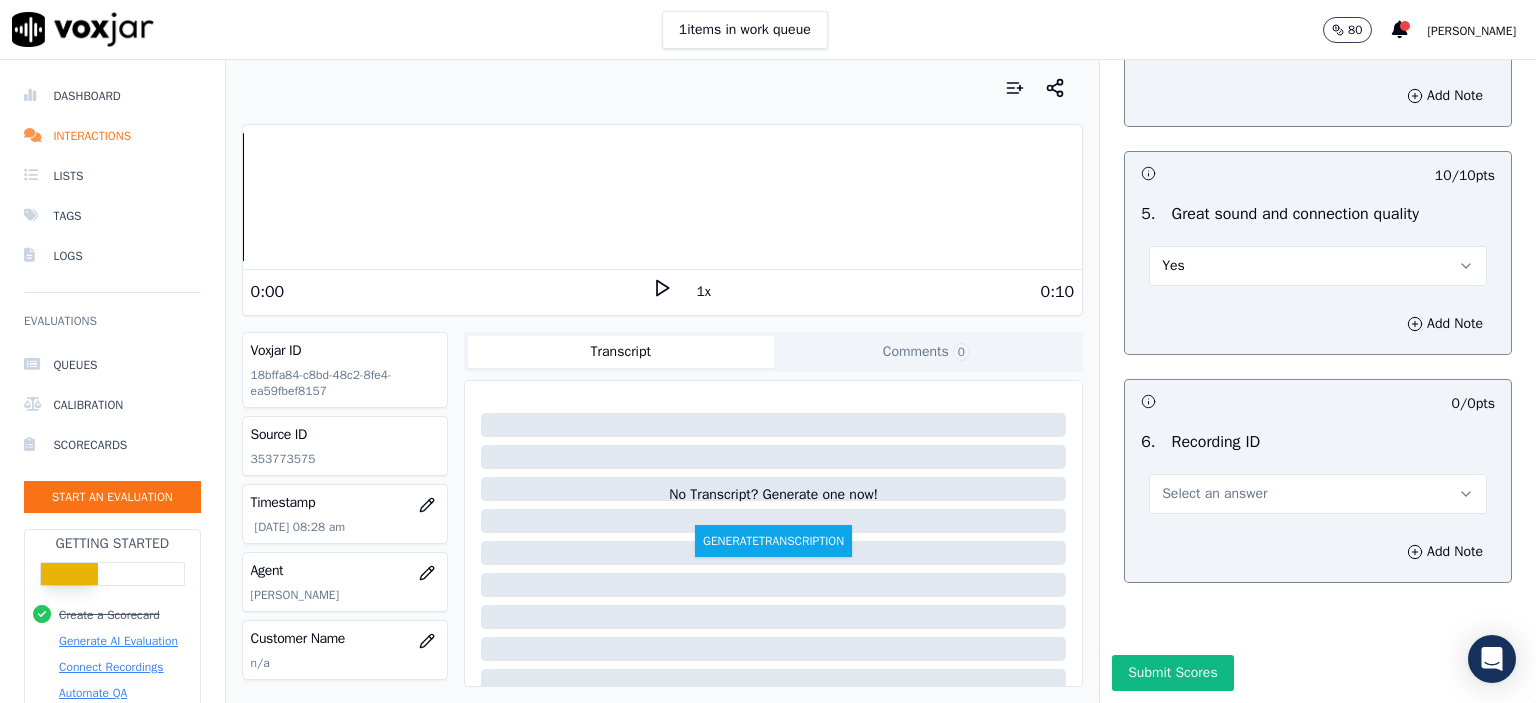 click on "Add Note" at bounding box center [1318, 552] 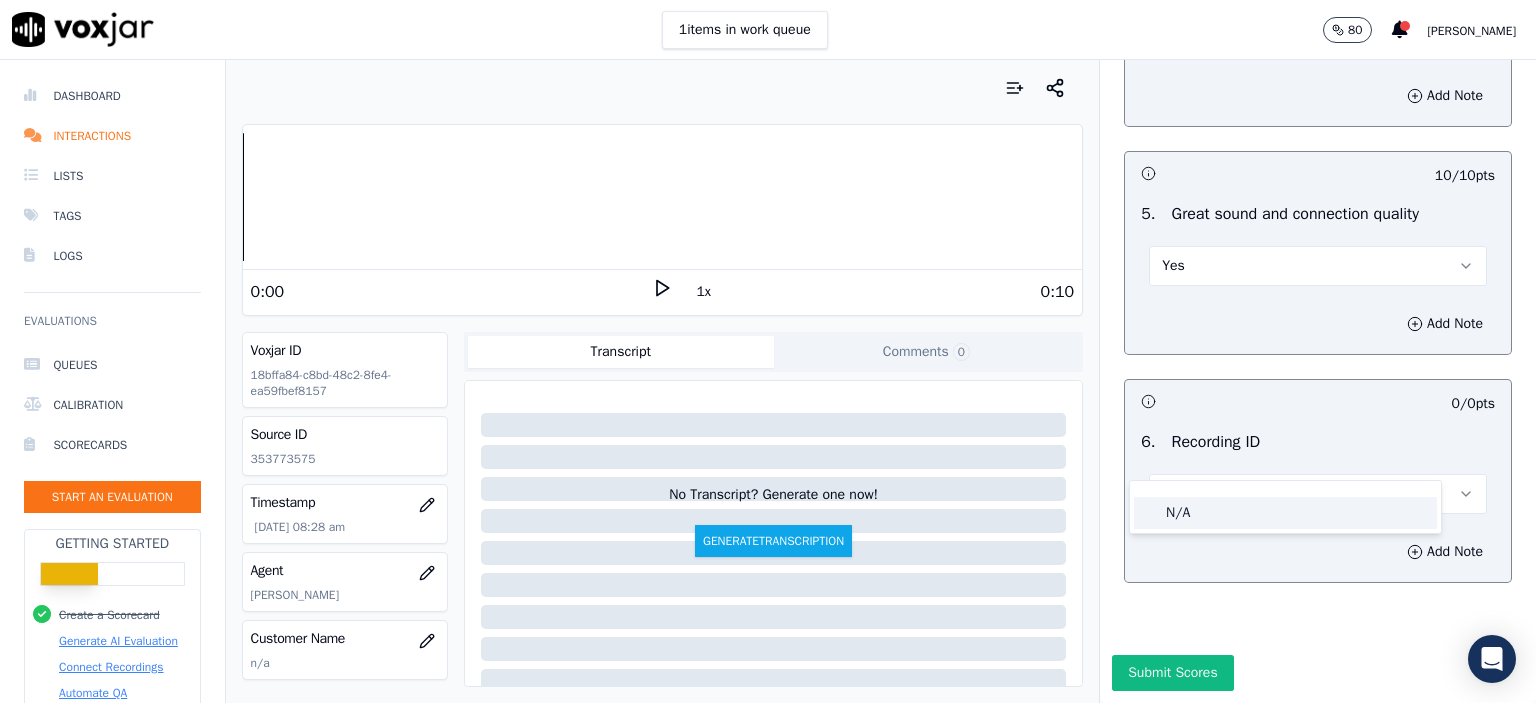 click on "N/A" 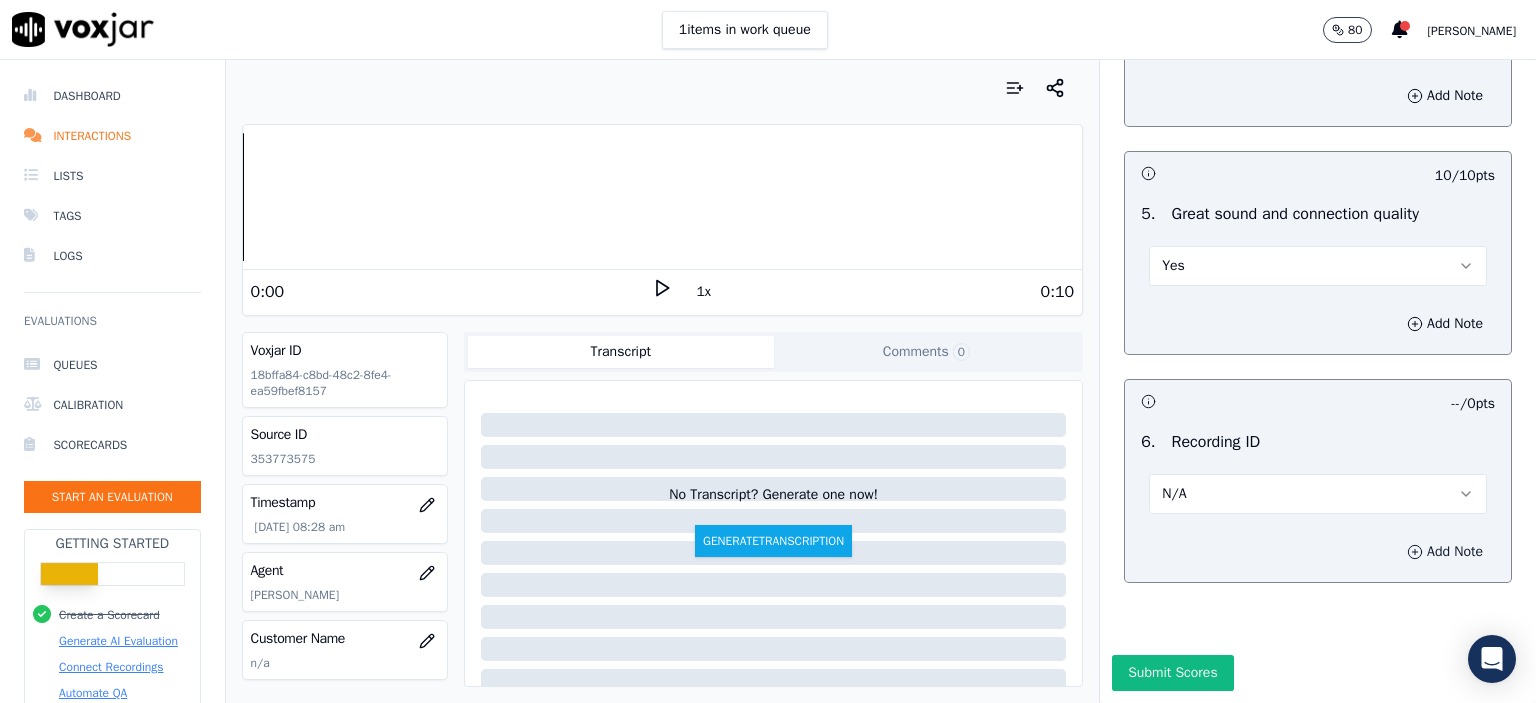 click on "Add Note" at bounding box center [1445, 552] 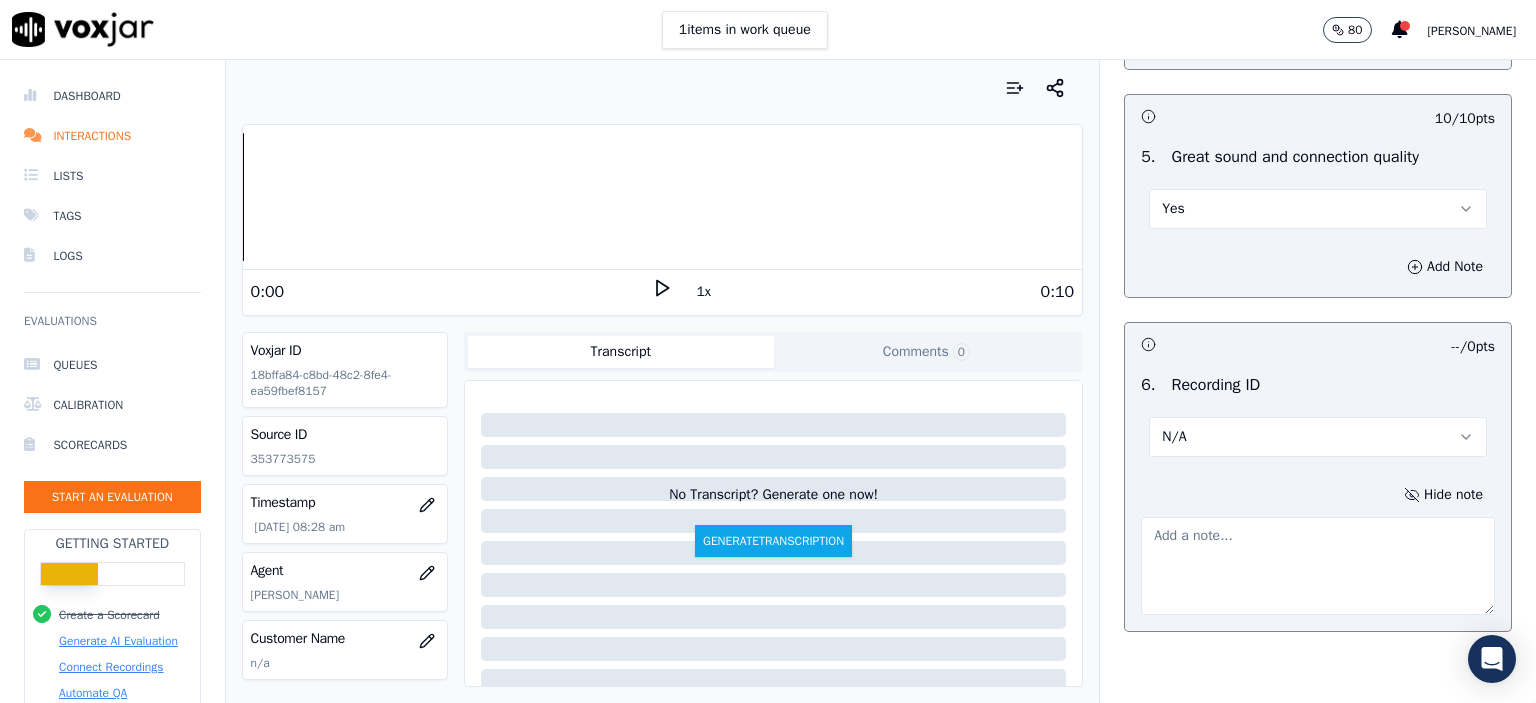 click on "Yes" at bounding box center [1318, 209] 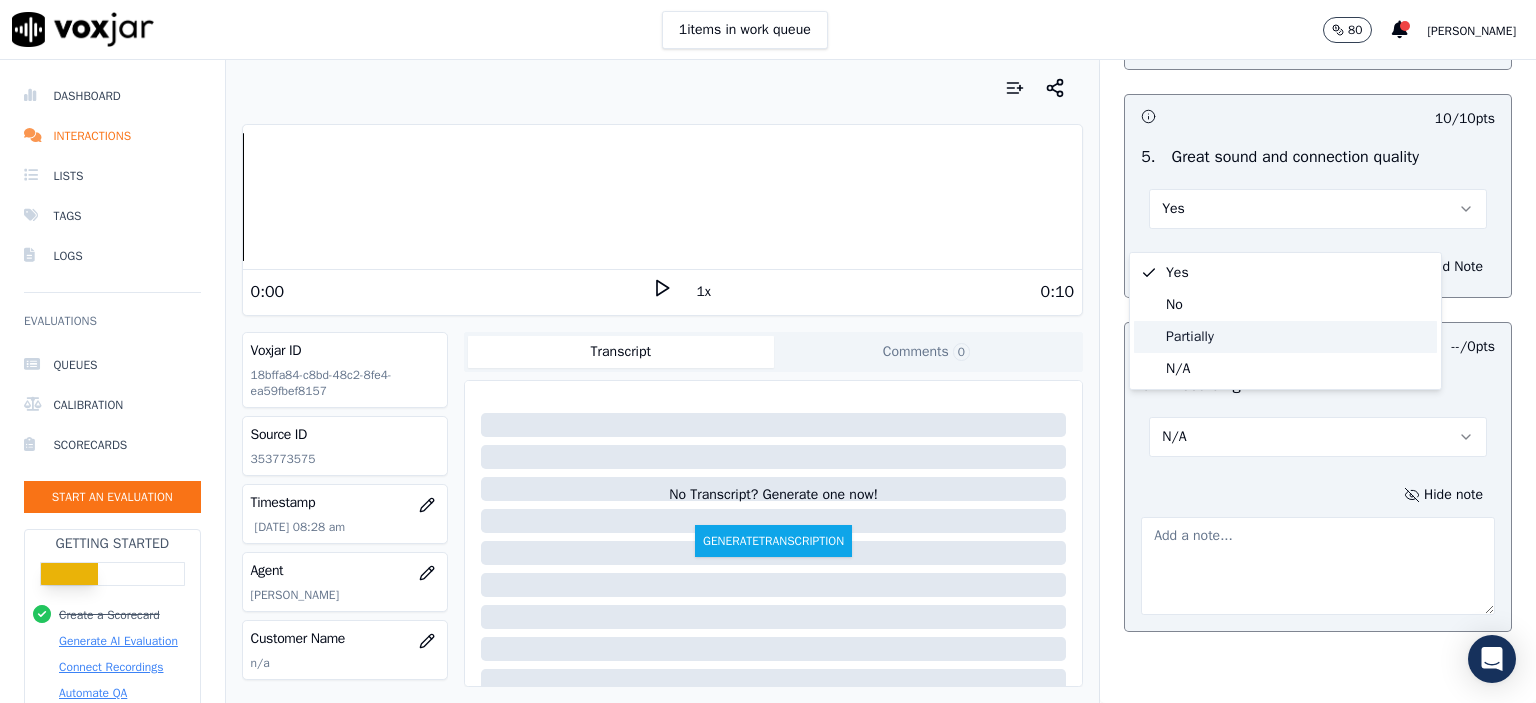 click on "Partially" 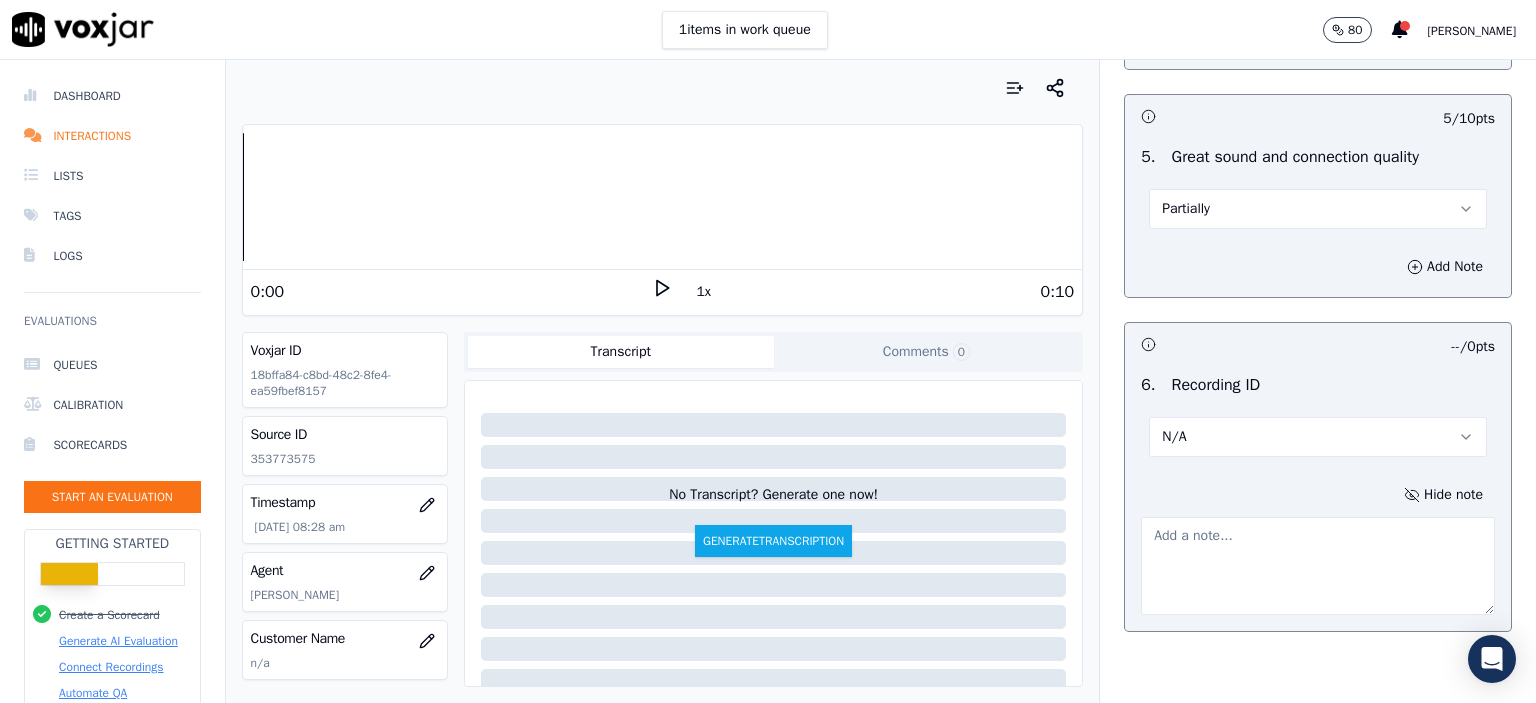 click on "Source ID   353773575" at bounding box center [345, 446] 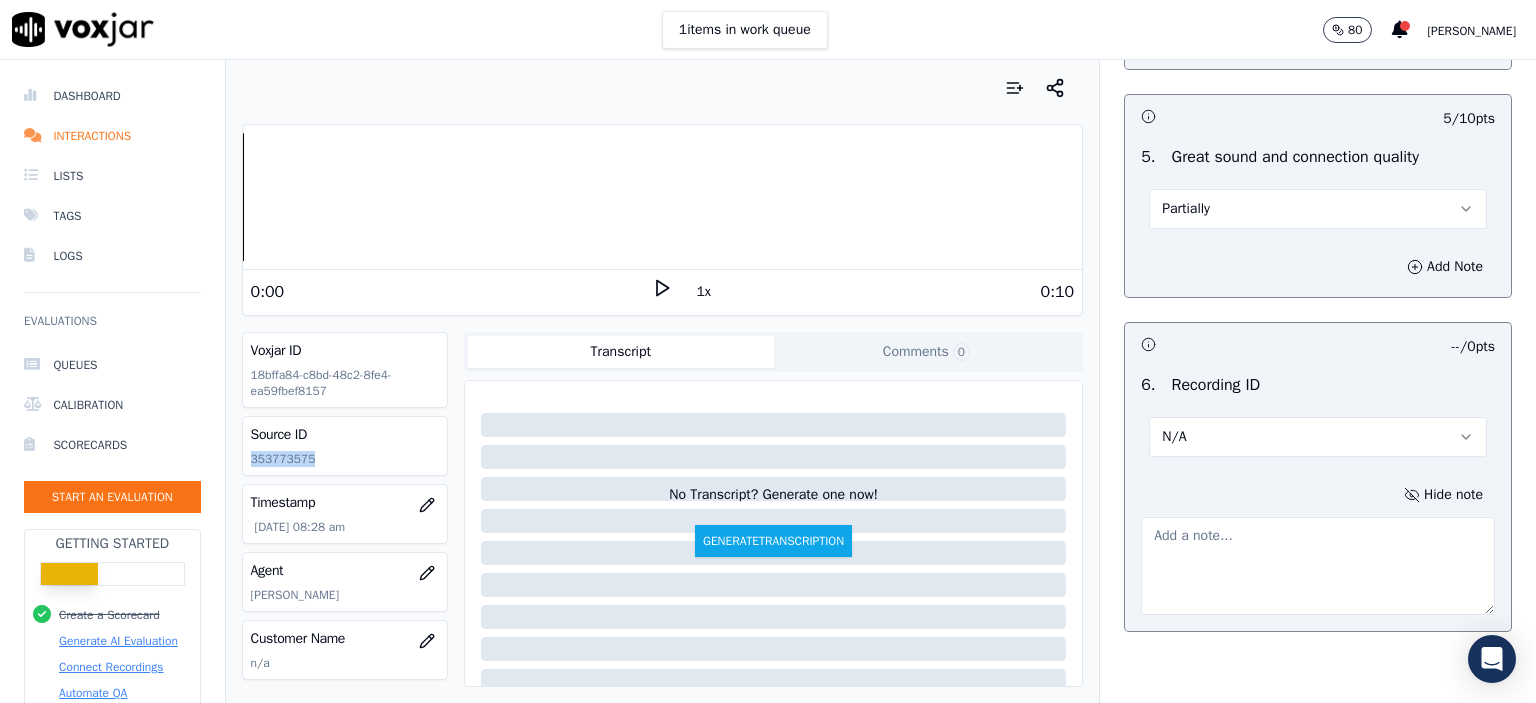 click on "Source ID   353773575" at bounding box center [345, 446] 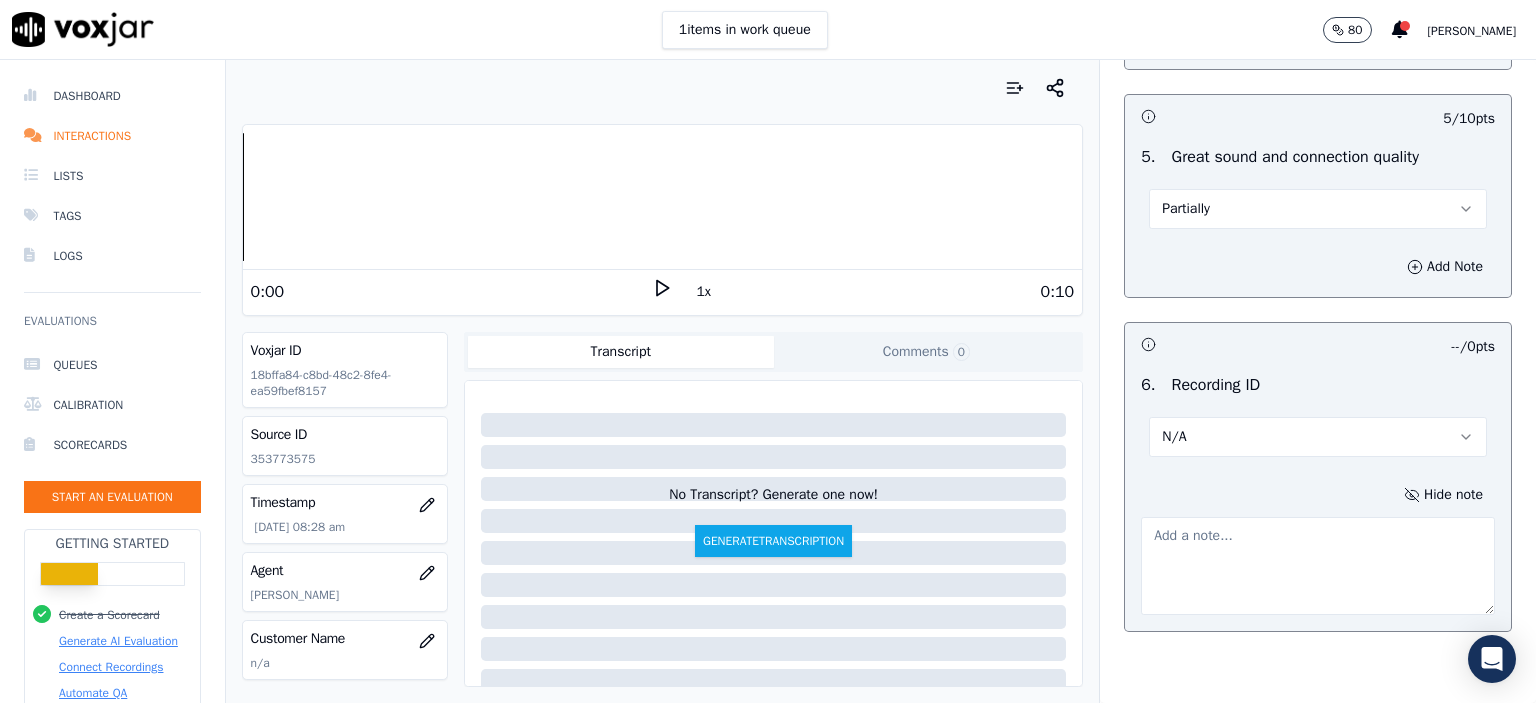 click at bounding box center (1318, 566) 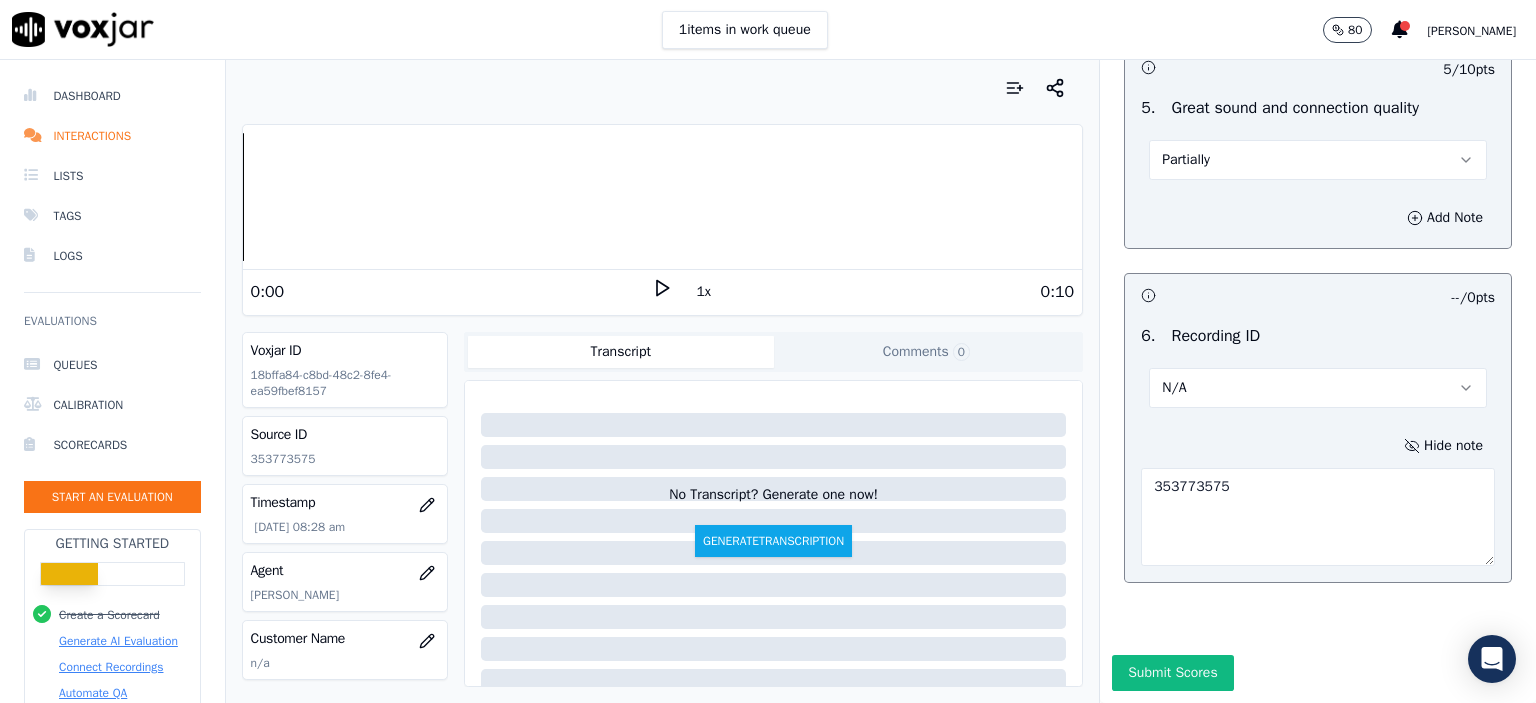 scroll, scrollTop: 3112, scrollLeft: 0, axis: vertical 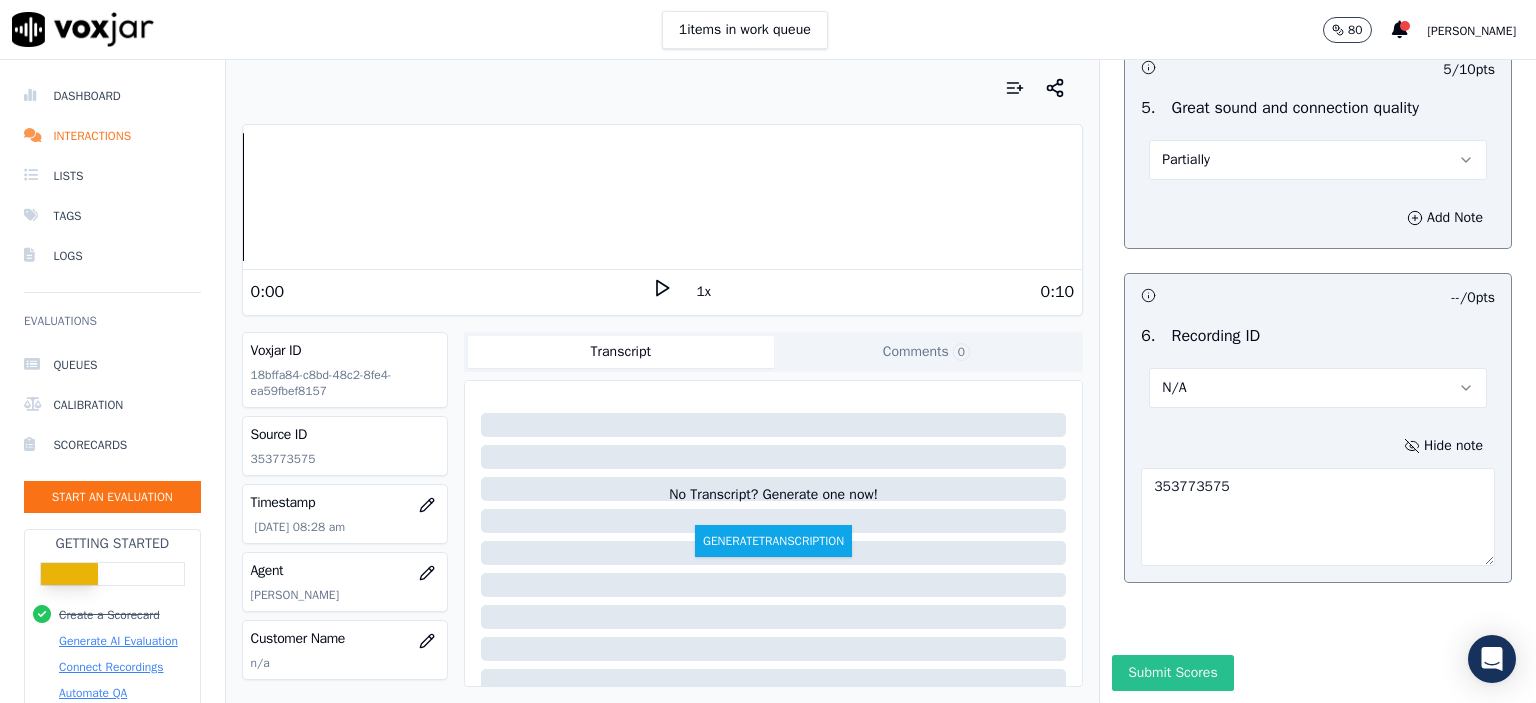 type on "353773575" 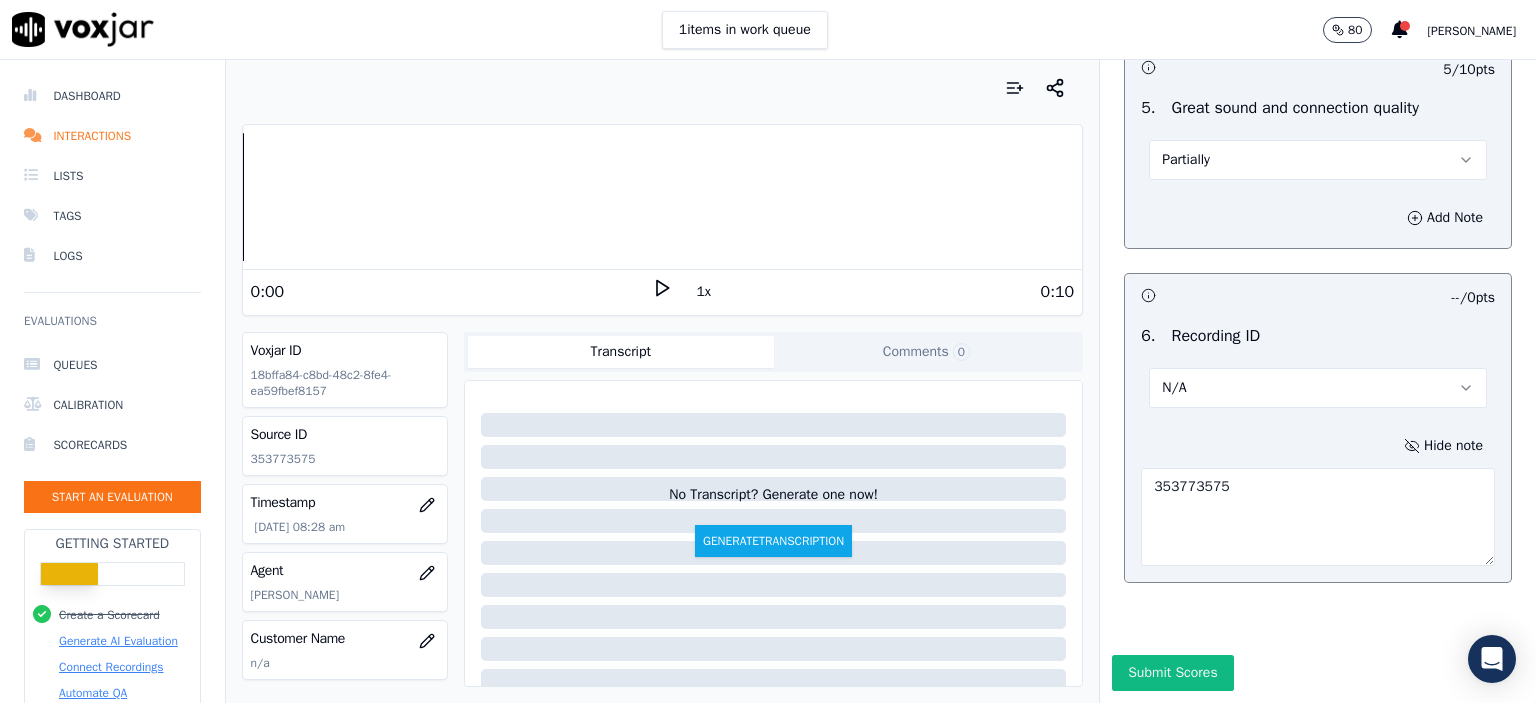 click on "Submit Scores" at bounding box center [1172, 673] 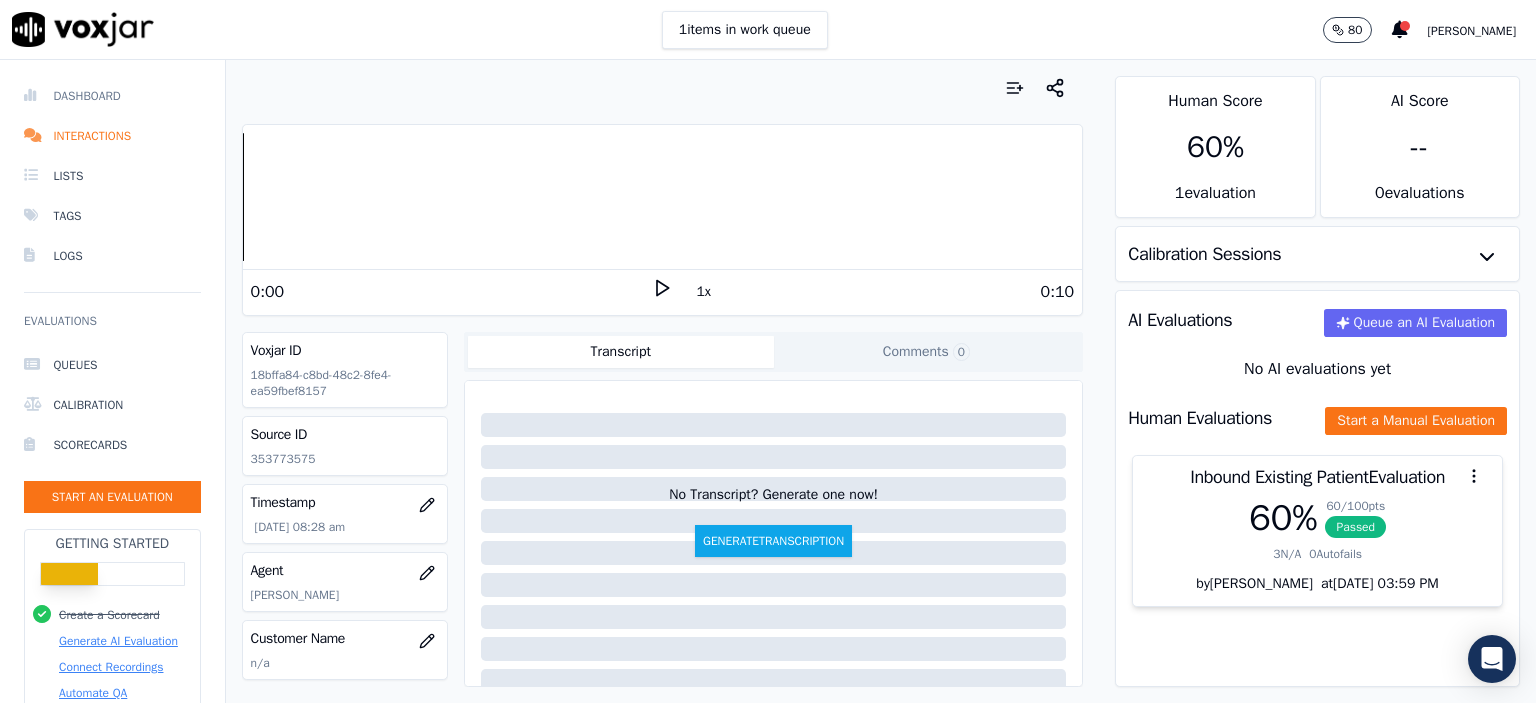 click on "Dashboard" at bounding box center [112, 96] 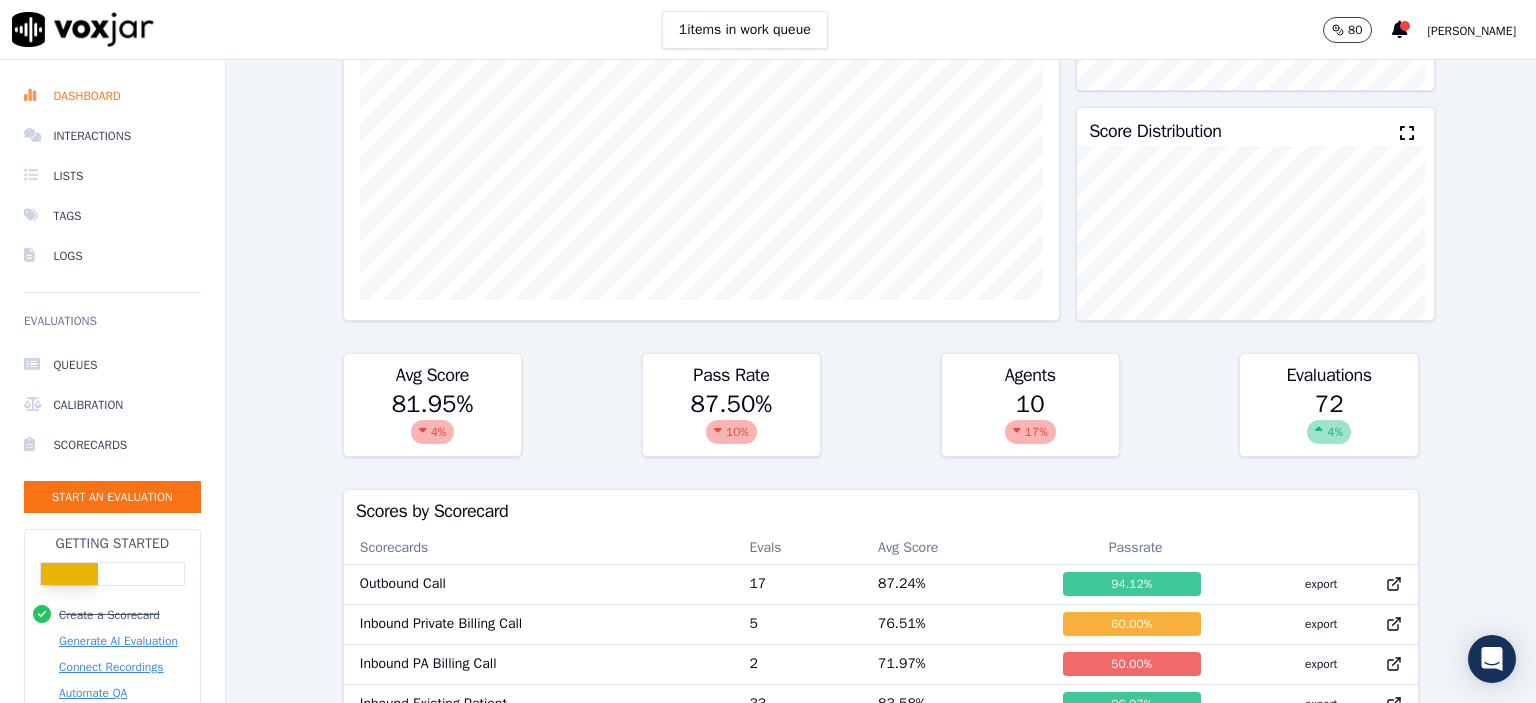 scroll, scrollTop: 0, scrollLeft: 0, axis: both 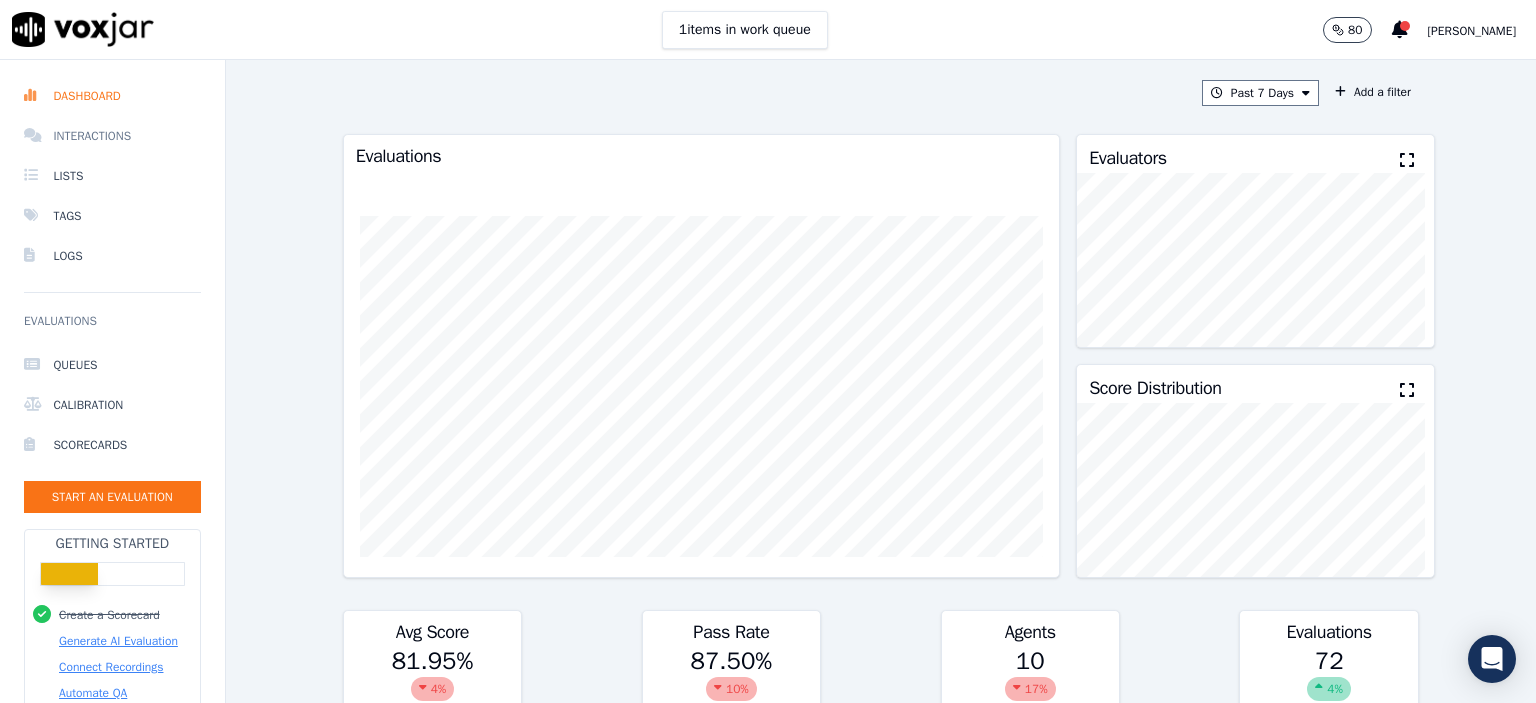 click on "Interactions" at bounding box center [112, 136] 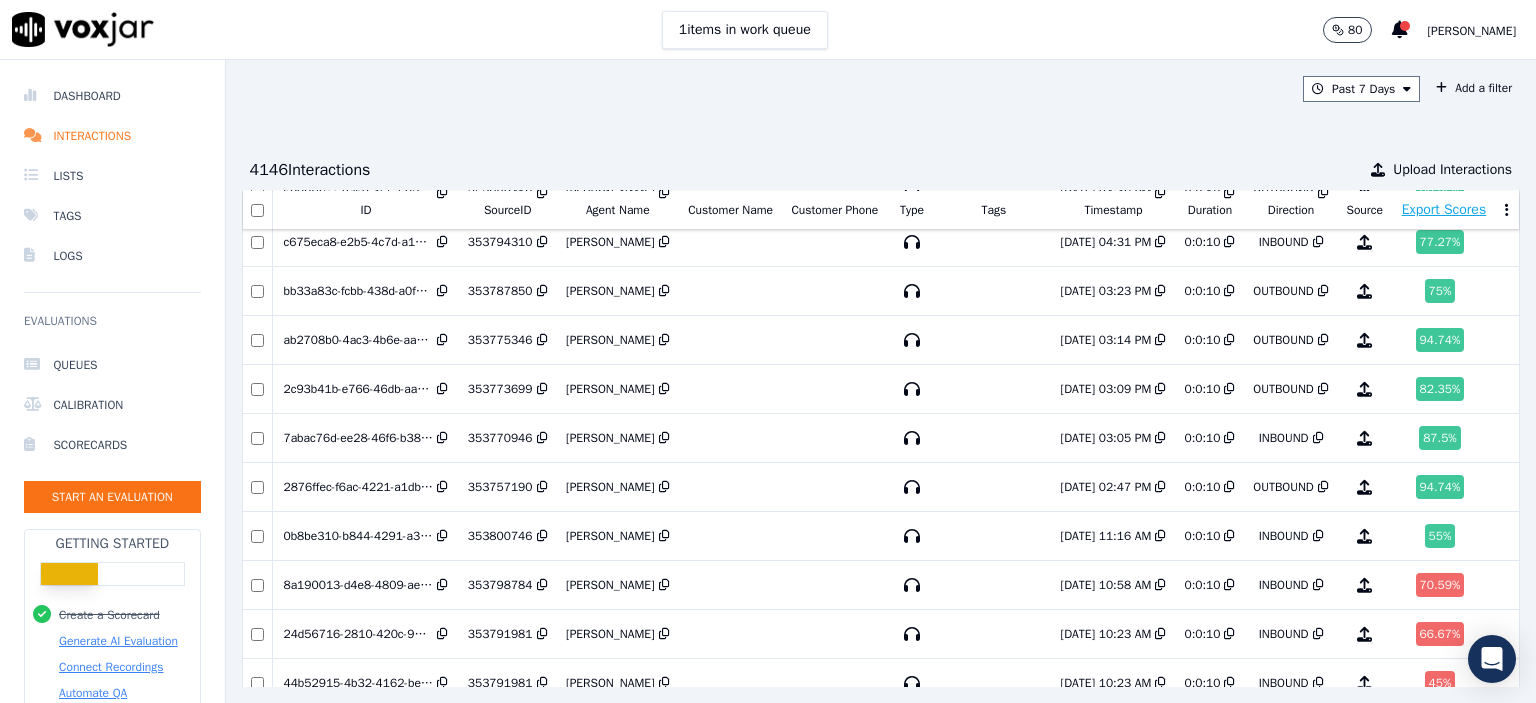 scroll, scrollTop: 208, scrollLeft: 0, axis: vertical 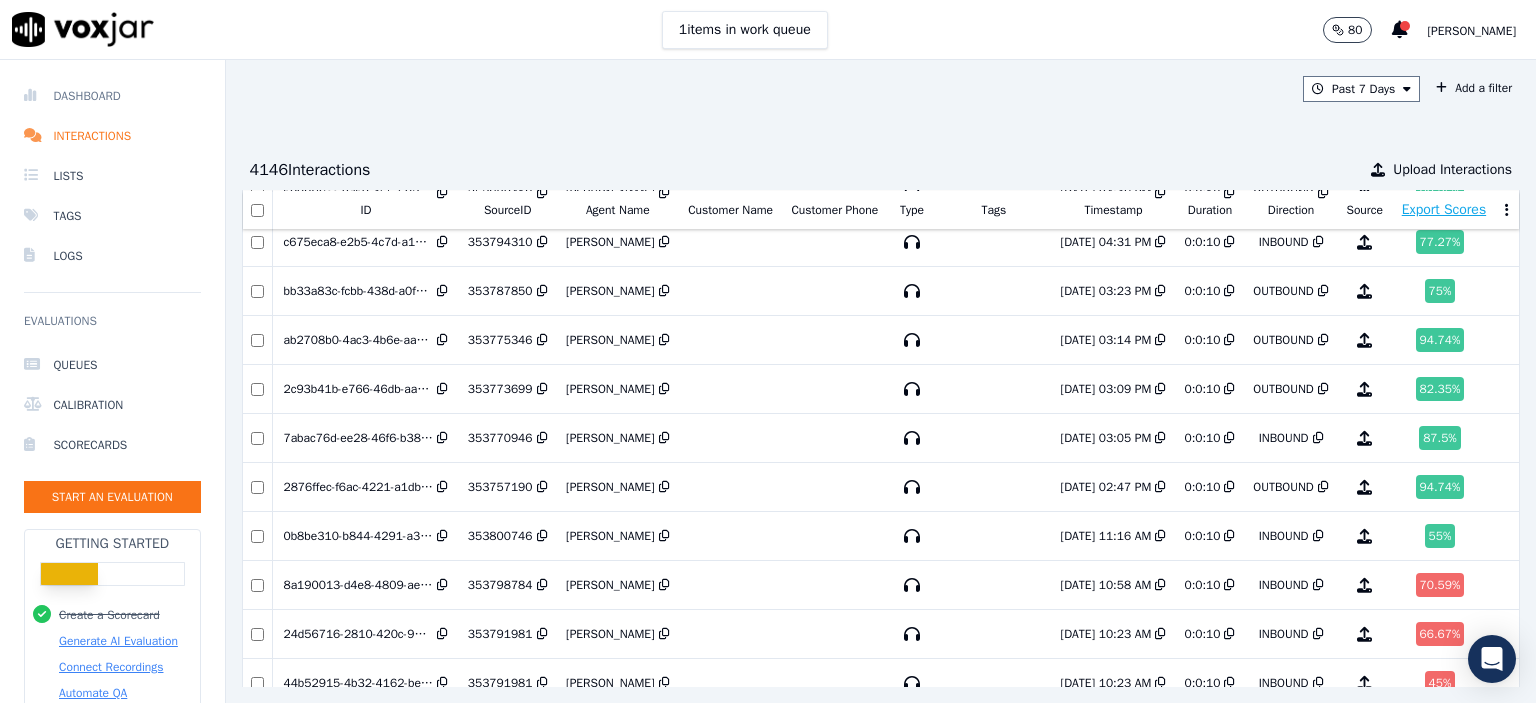 click on "Dashboard" at bounding box center (112, 96) 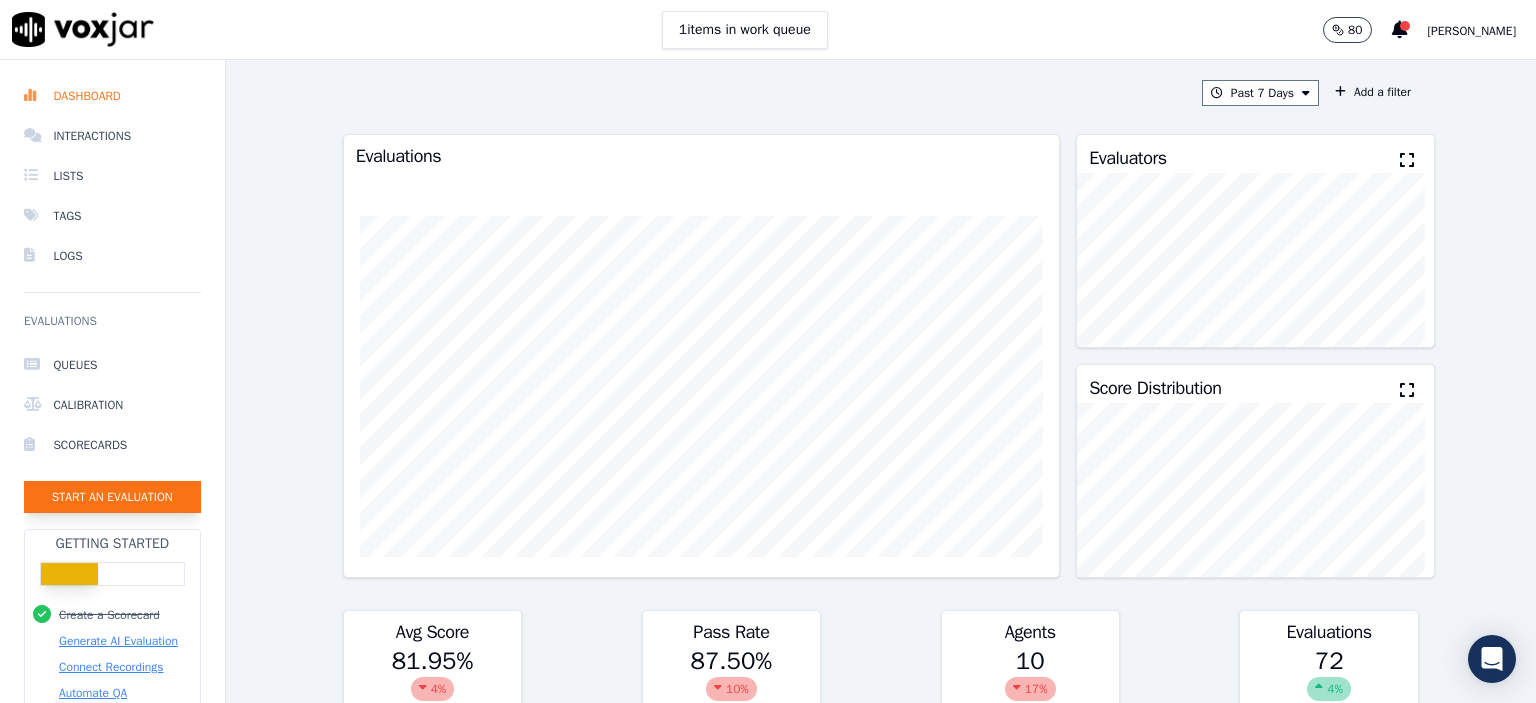 click on "Start an Evaluation" 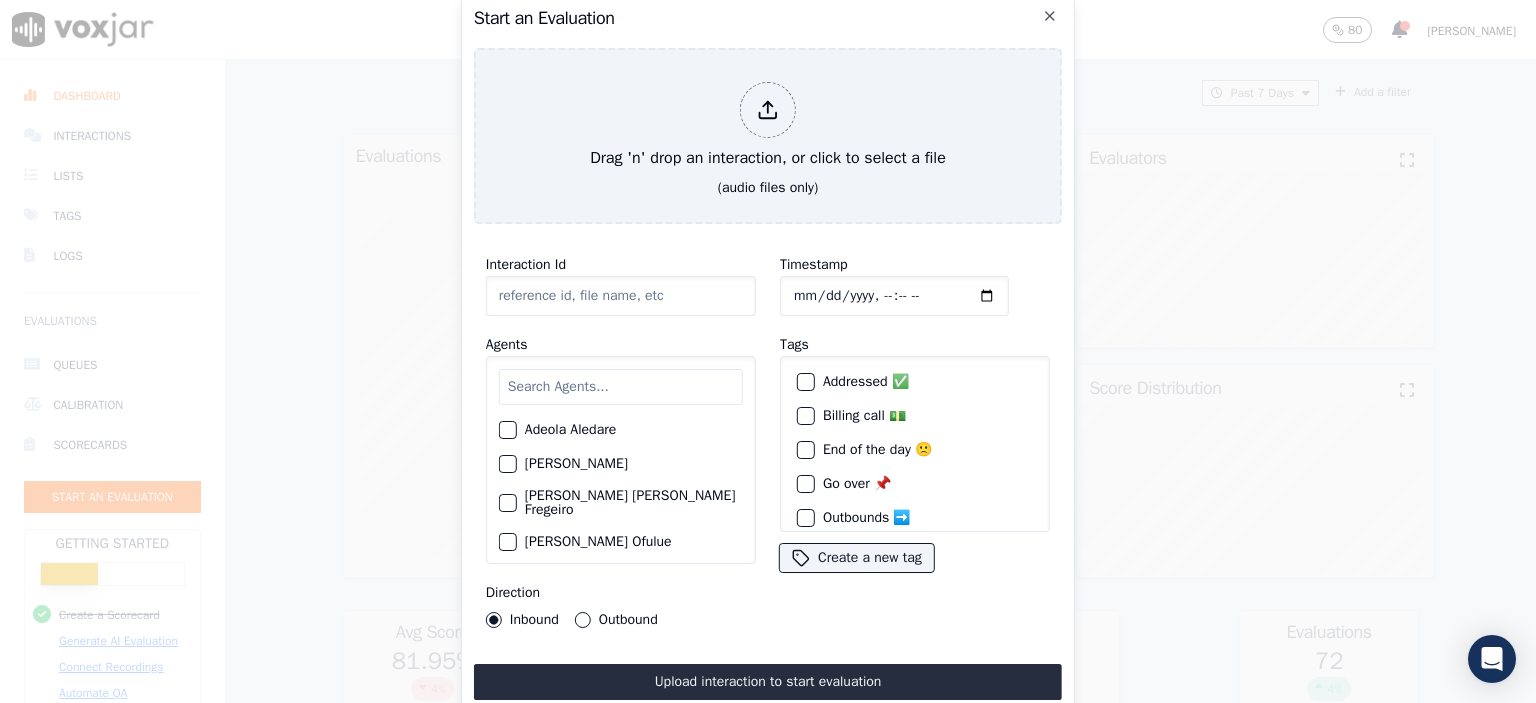 click on "Interaction Id" 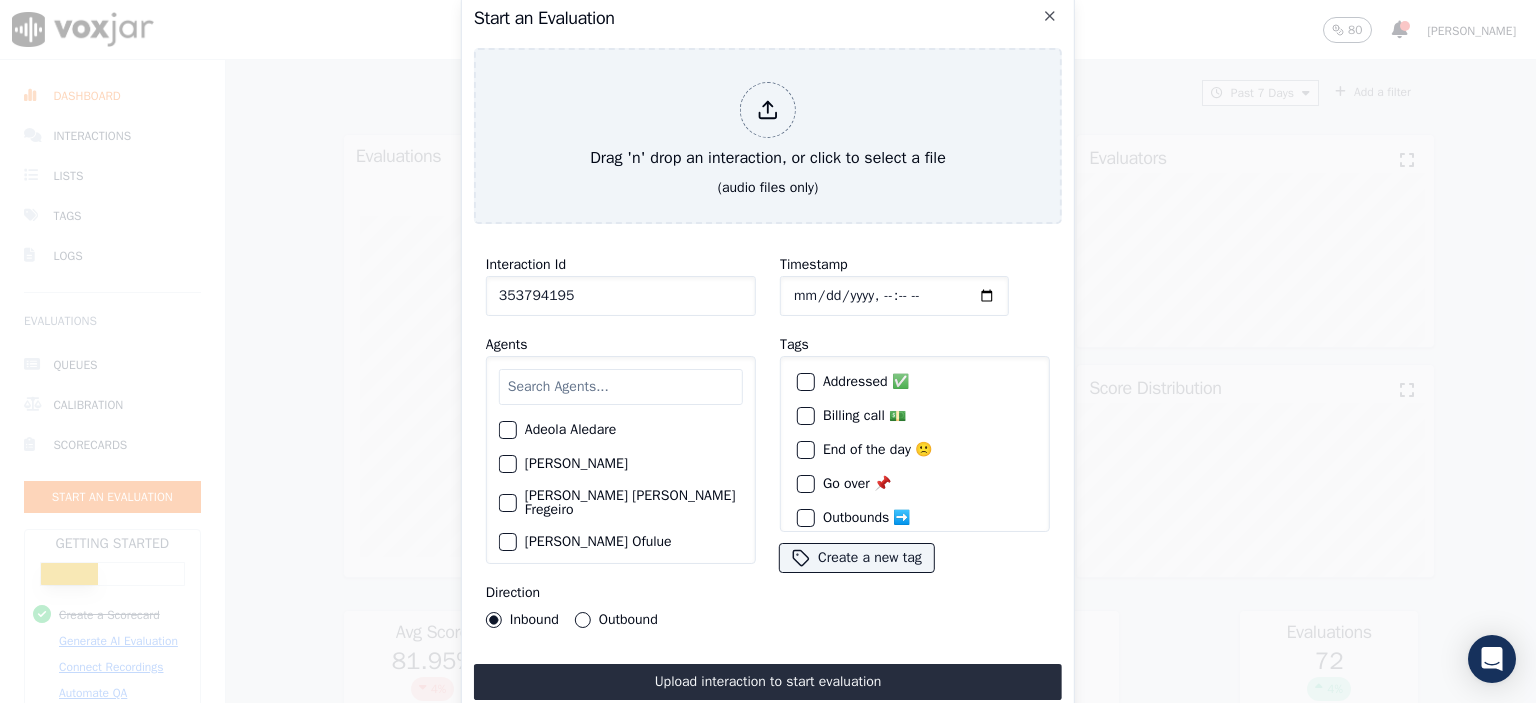 type on "353794195" 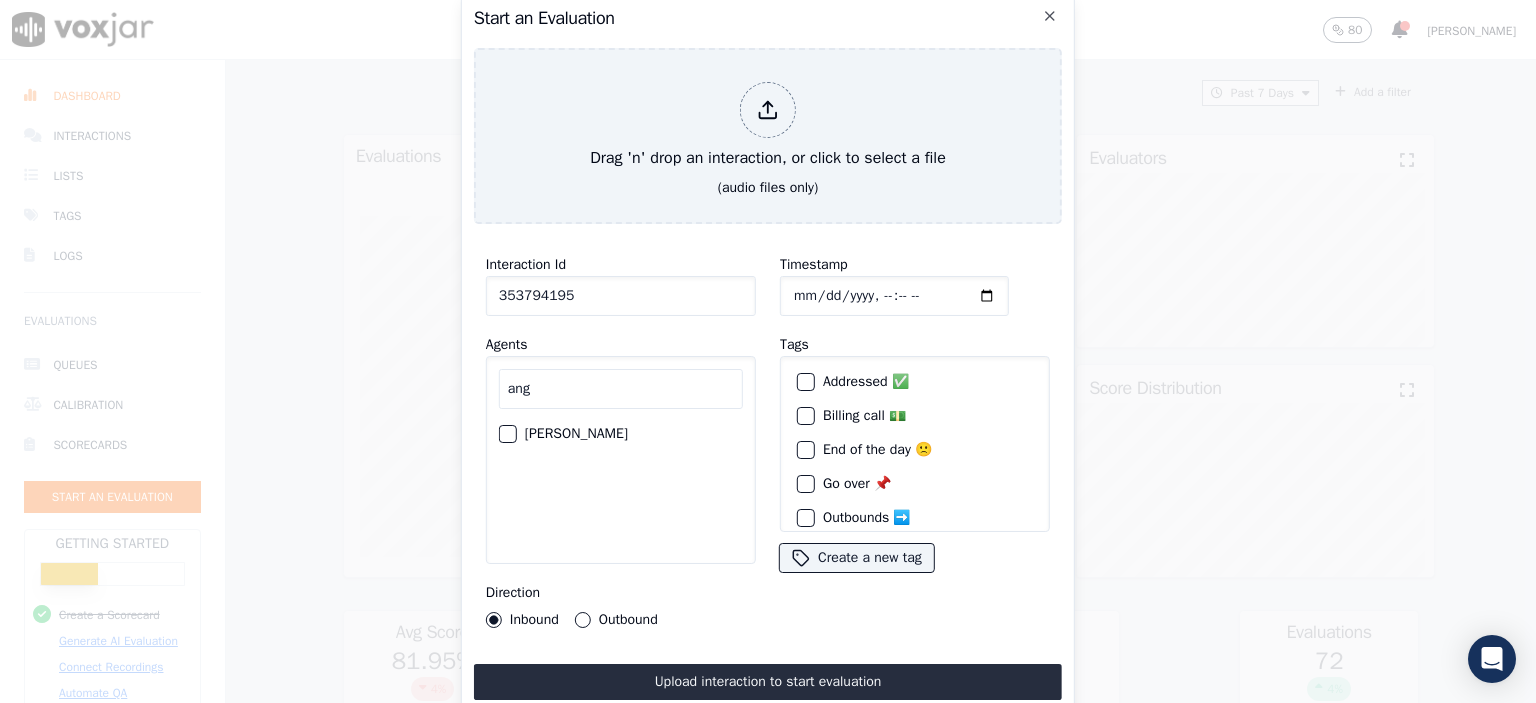 type on "ang" 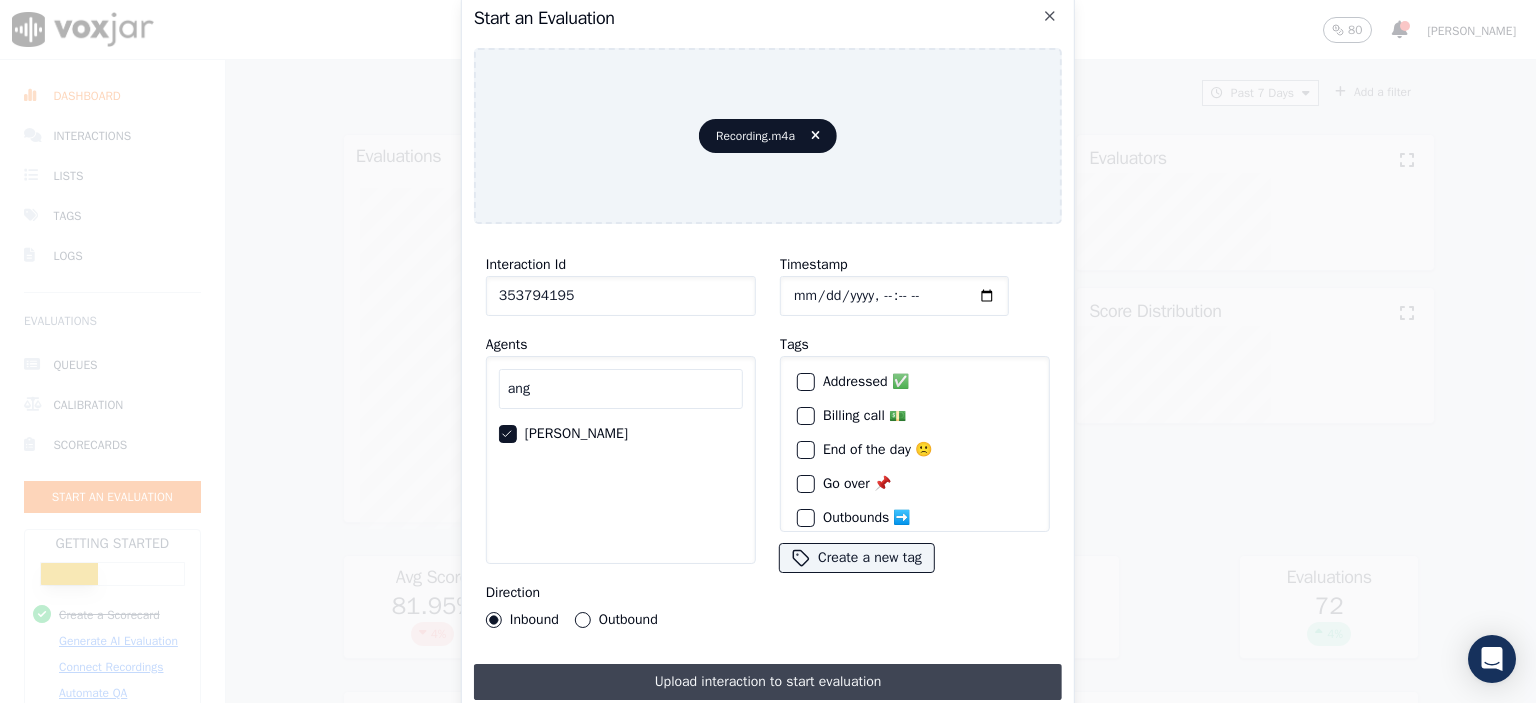 click on "Upload interaction to start evaluation" at bounding box center (768, 682) 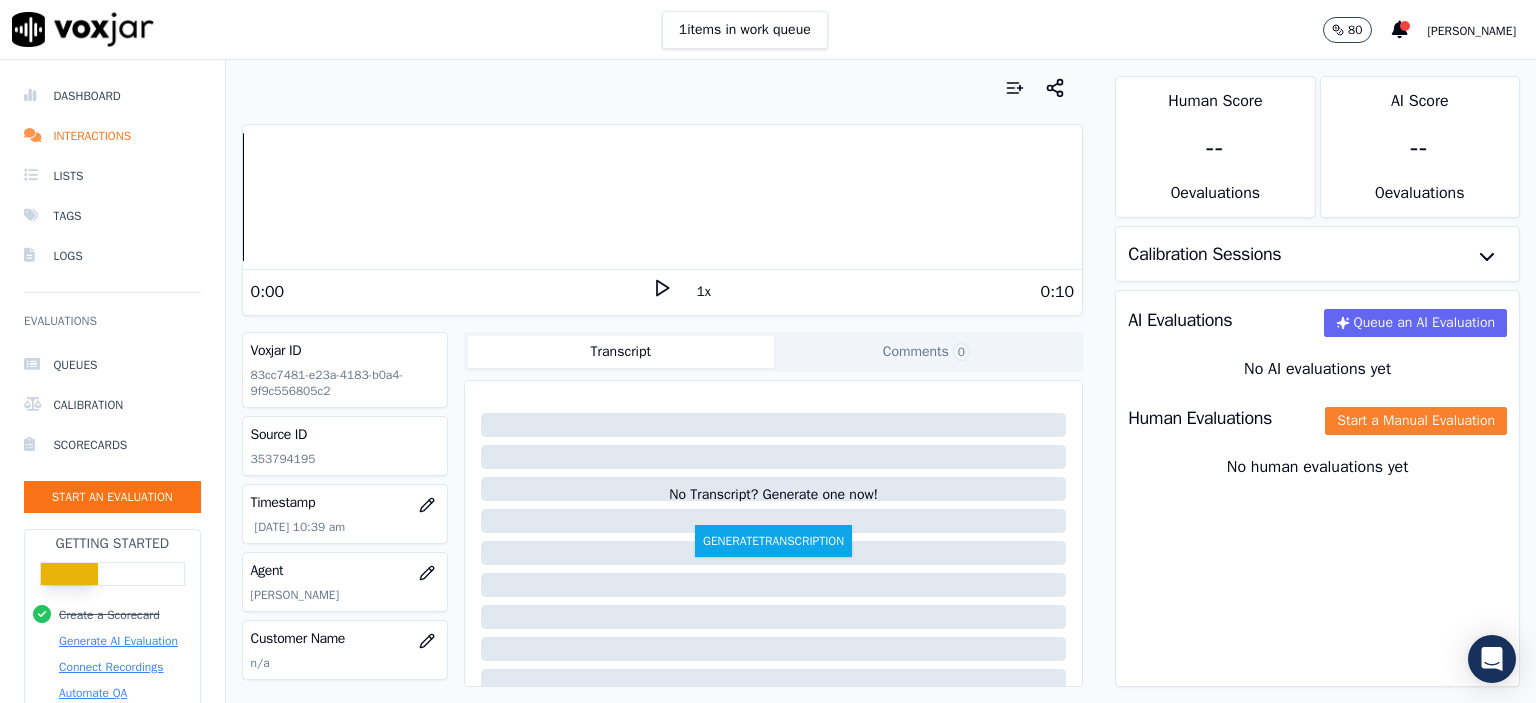 click on "Start a Manual Evaluation" 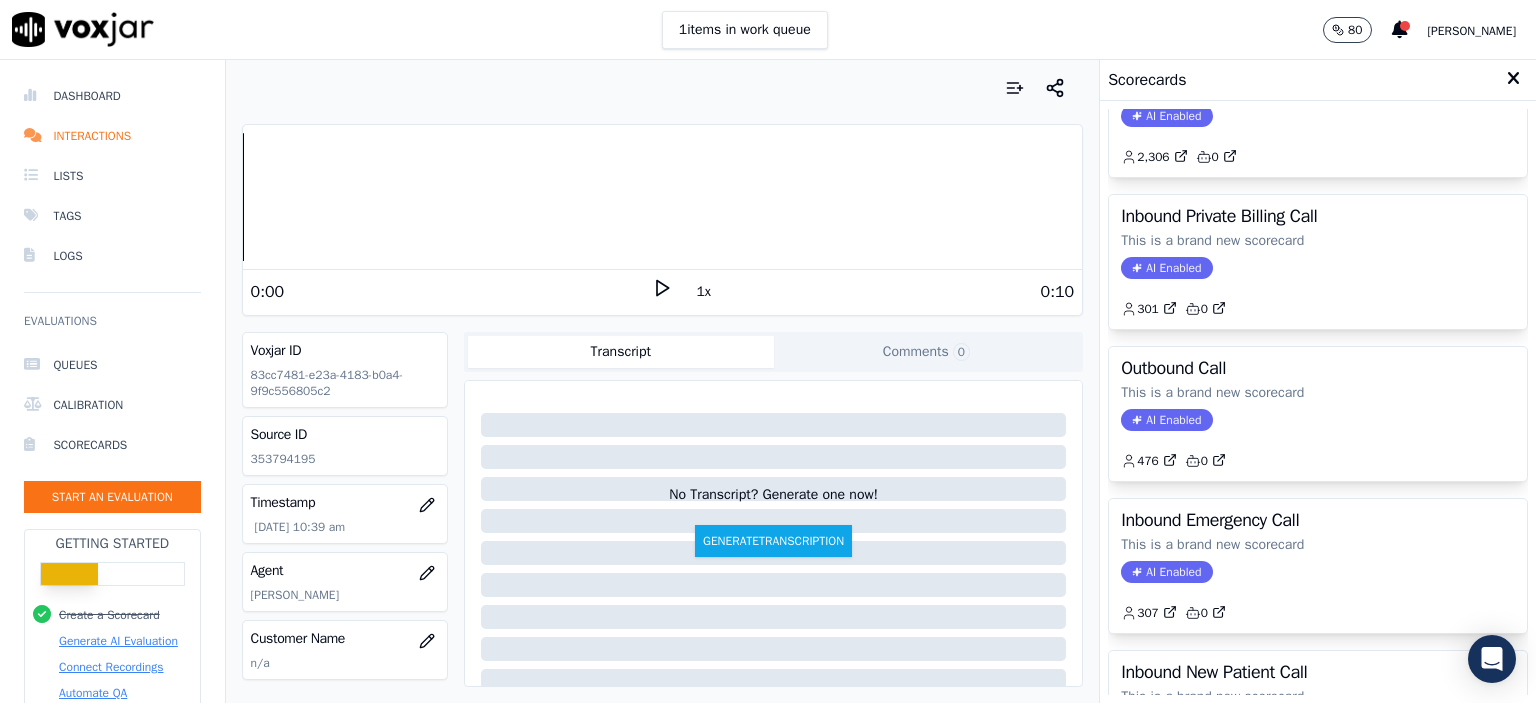 scroll, scrollTop: 0, scrollLeft: 0, axis: both 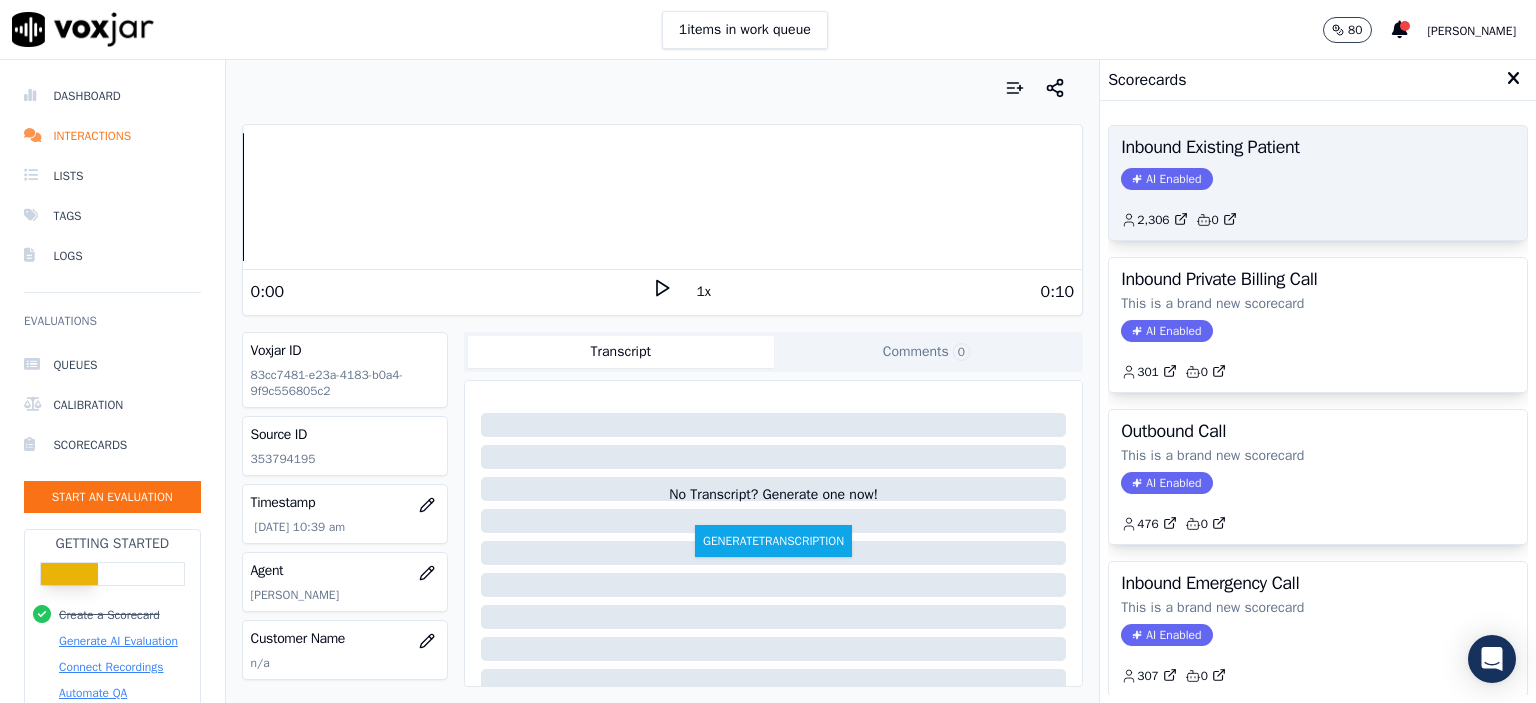 click on "Inbound Existing Patient" at bounding box center (1318, 147) 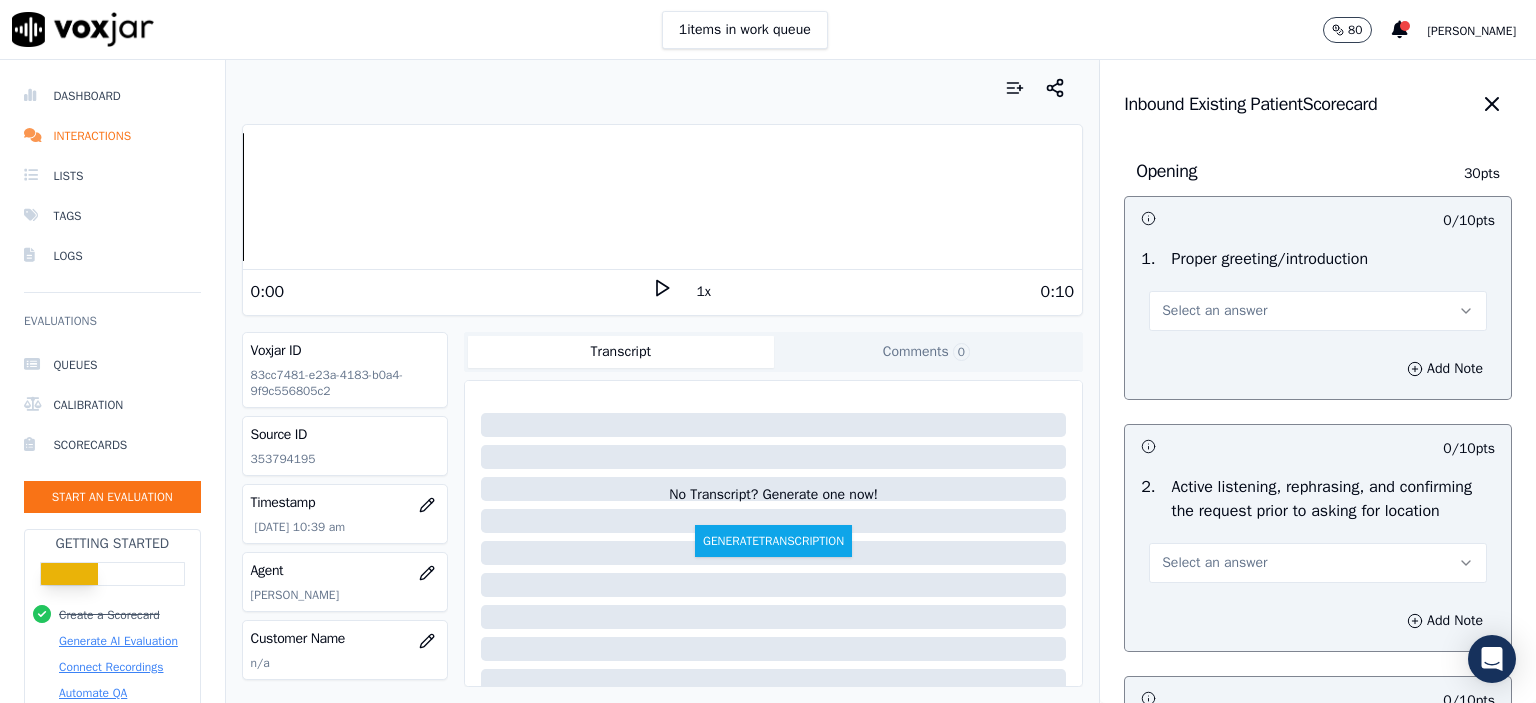 click on "Select an answer" at bounding box center [1214, 311] 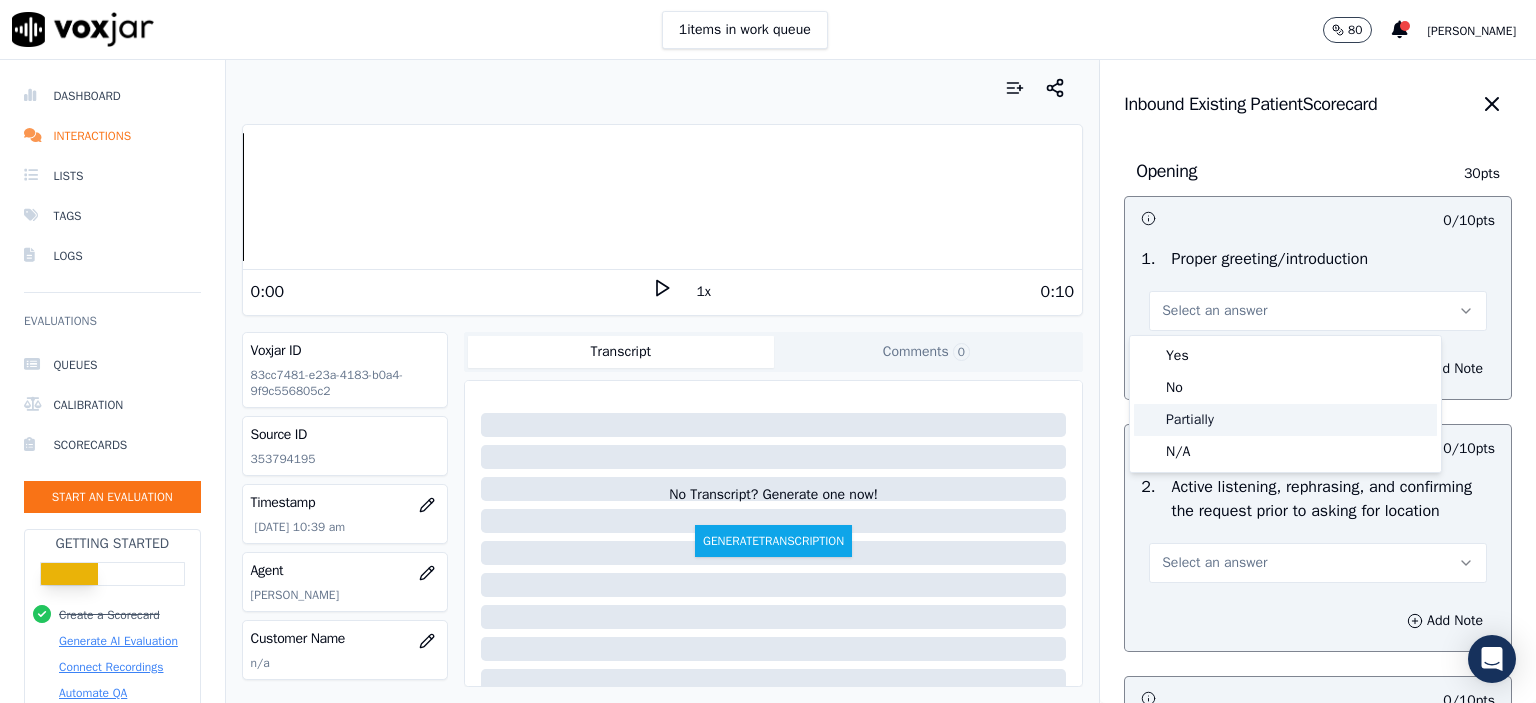 click on "Partially" 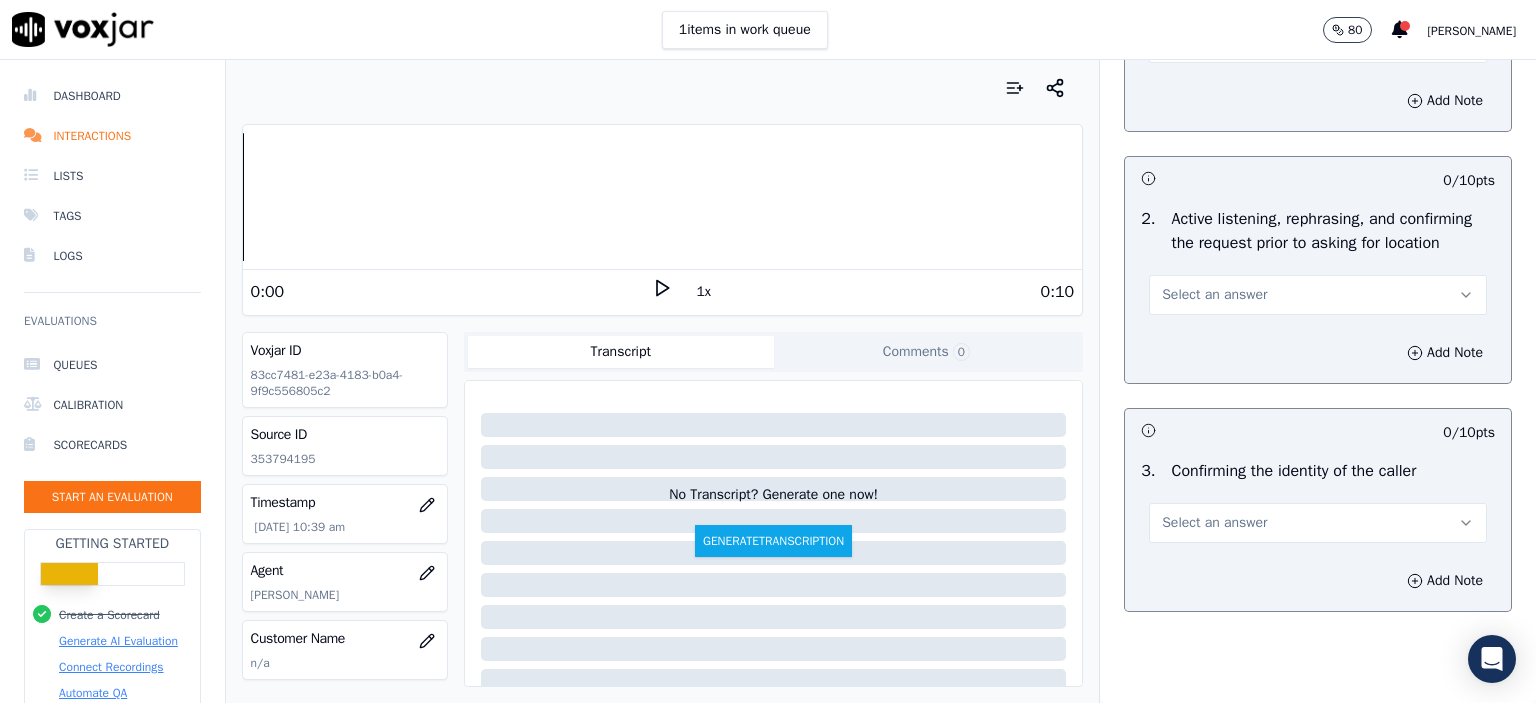 scroll, scrollTop: 300, scrollLeft: 0, axis: vertical 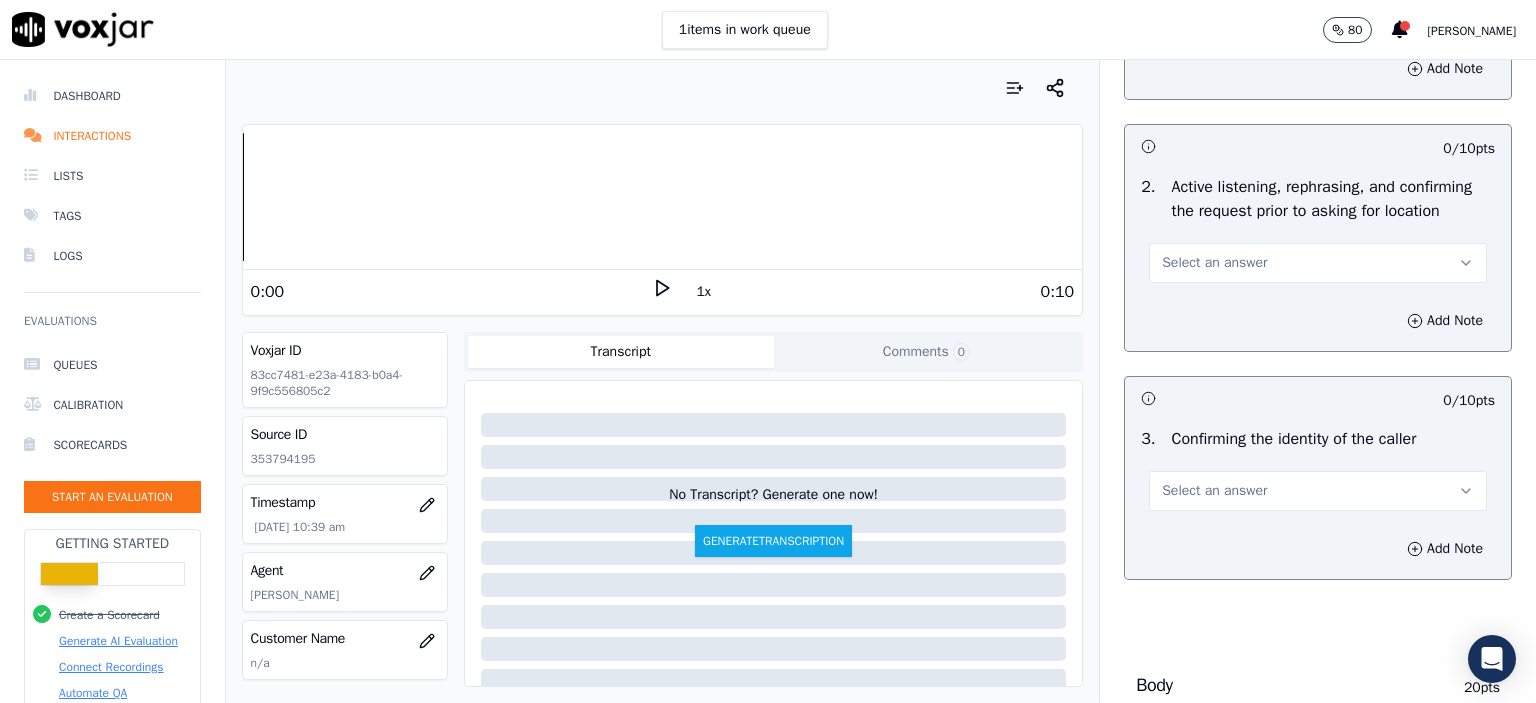 click on "Select an answer" at bounding box center [1214, 263] 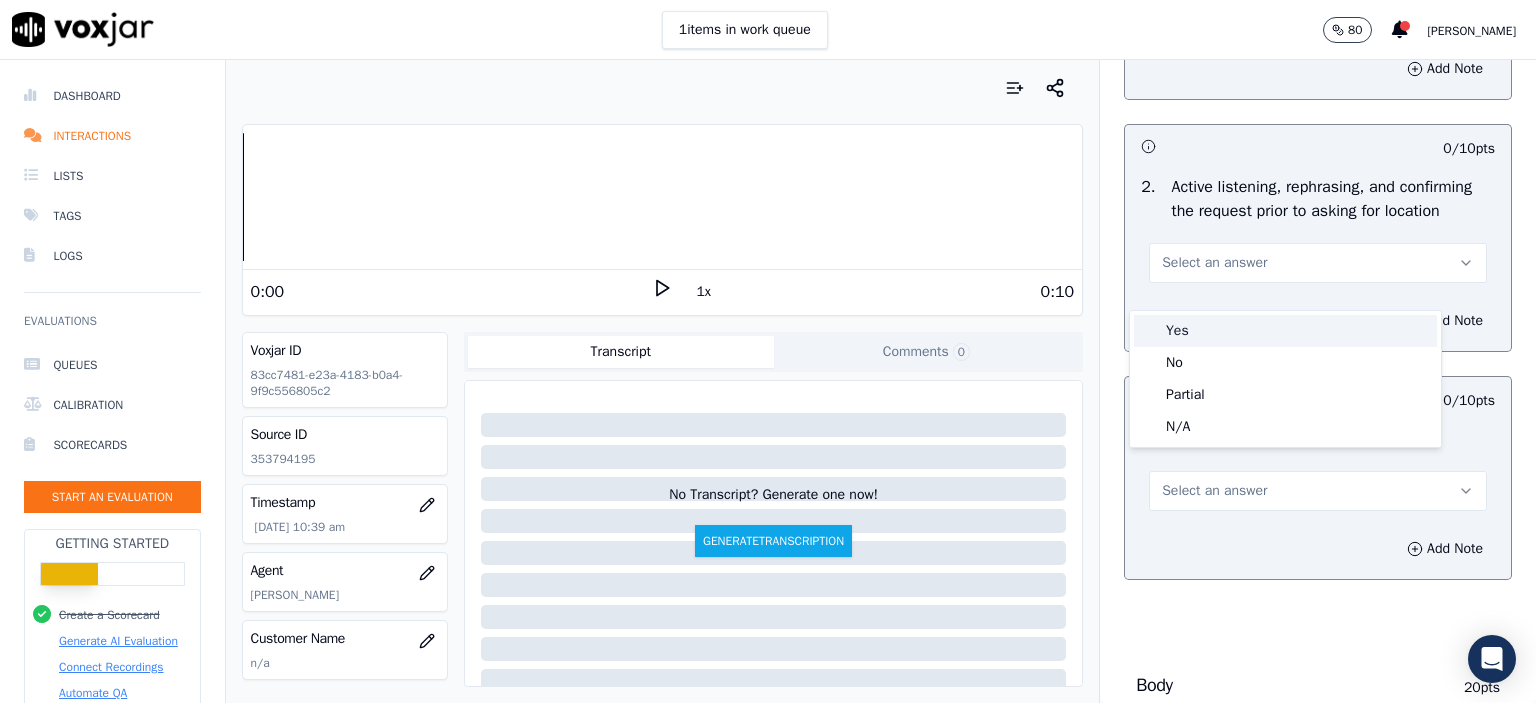 click on "Yes" at bounding box center (1285, 331) 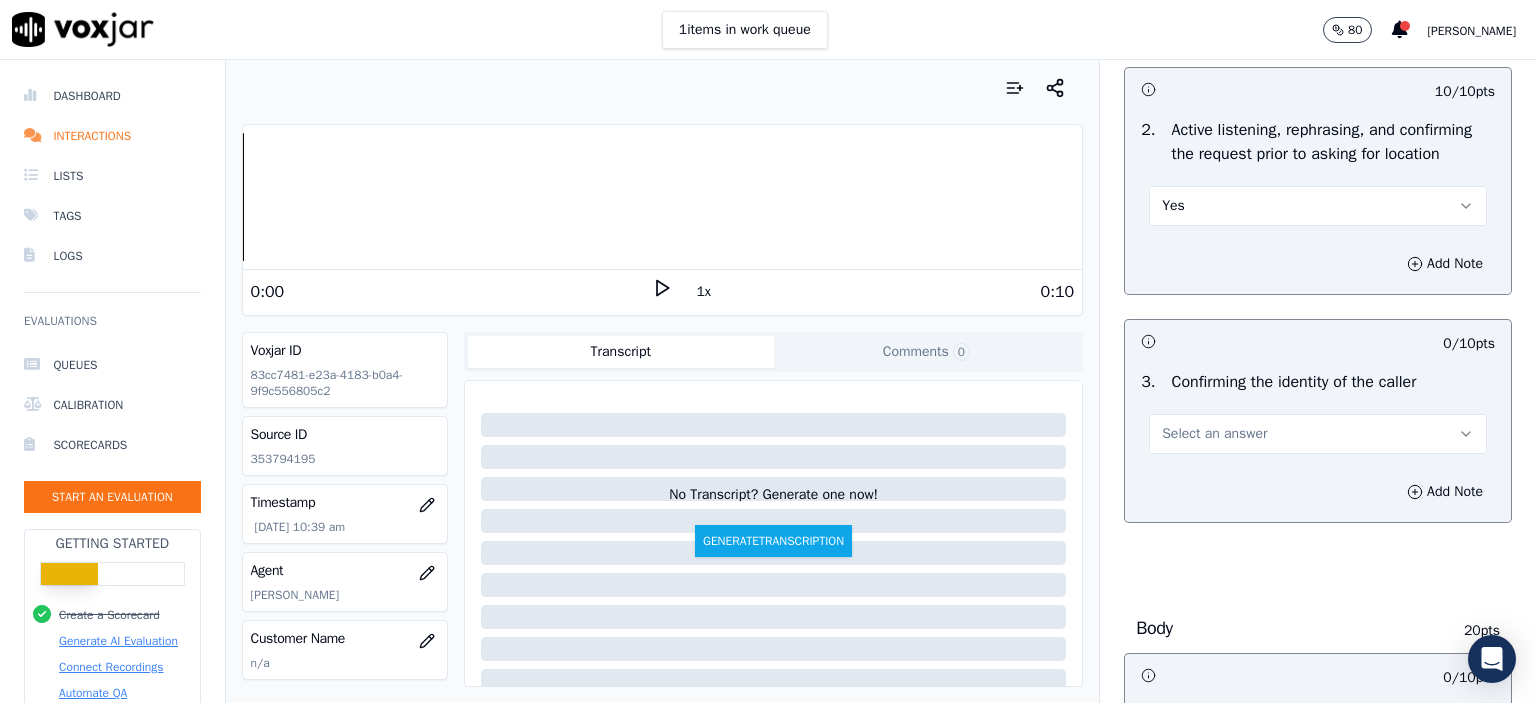 scroll, scrollTop: 500, scrollLeft: 0, axis: vertical 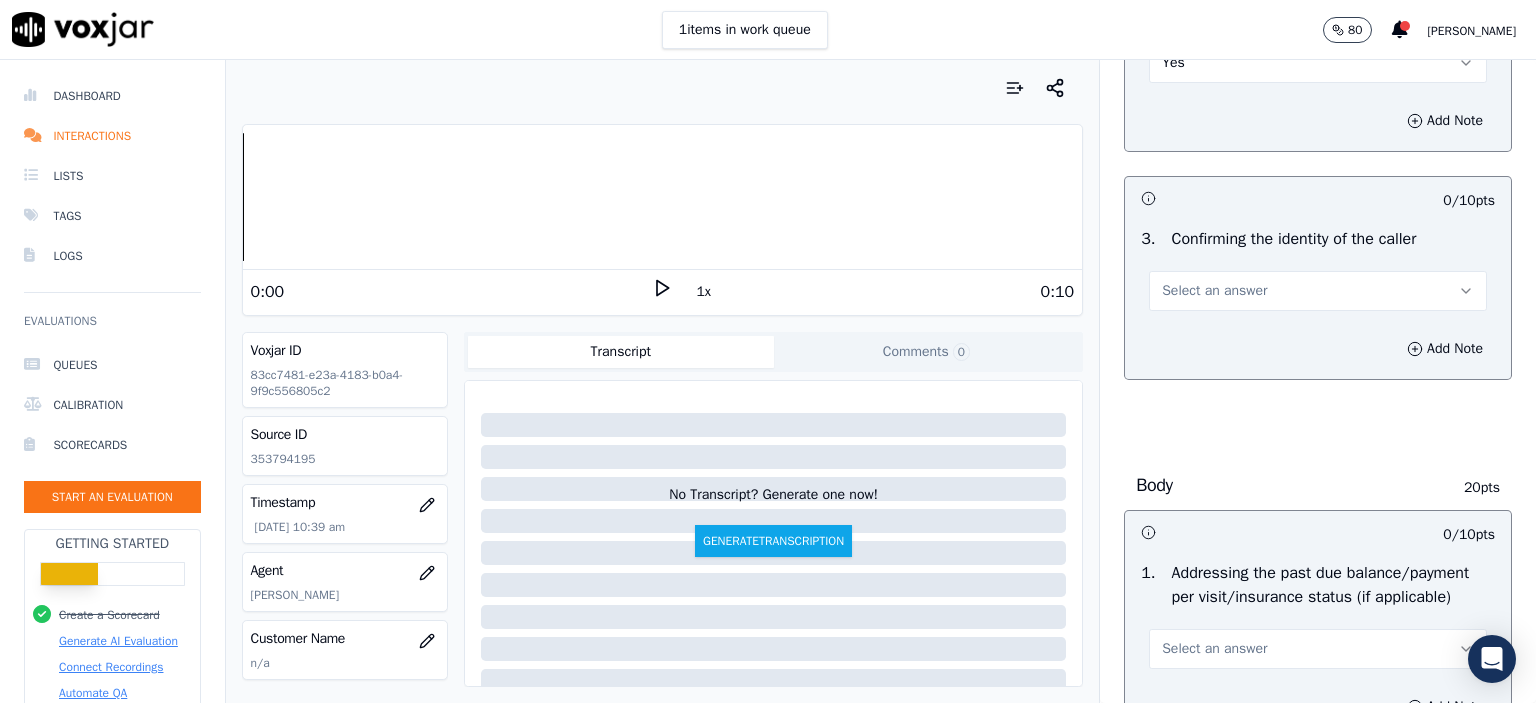 click on "Select an answer" at bounding box center [1318, 291] 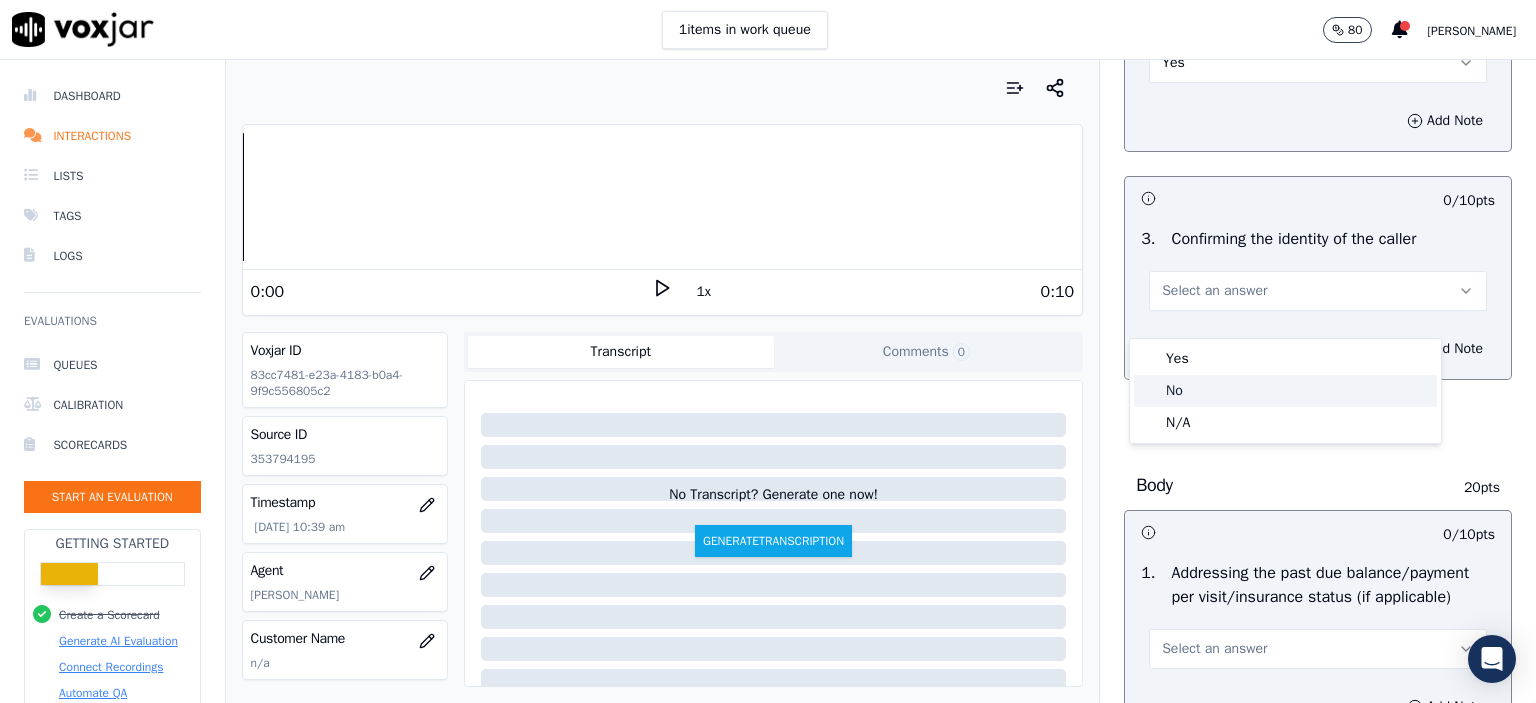 click on "No" 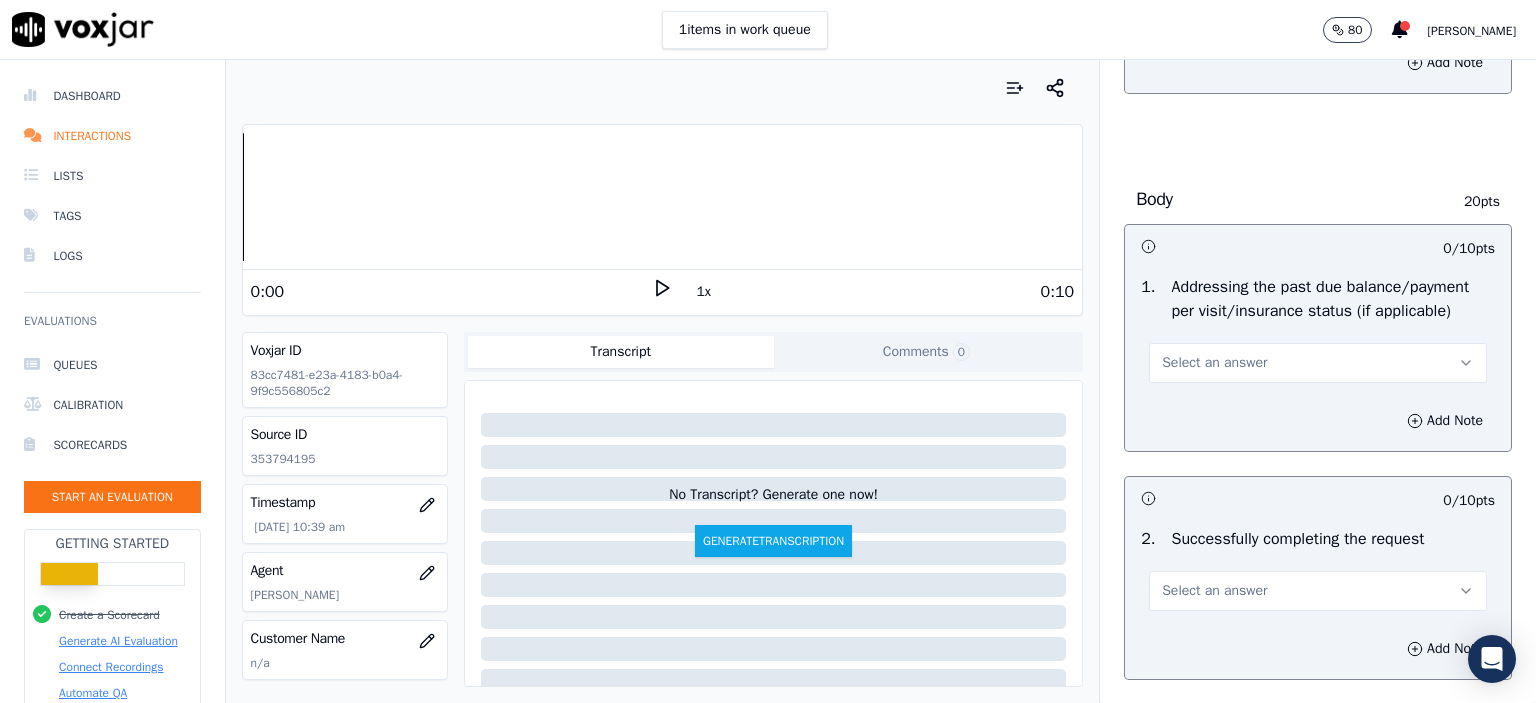 scroll, scrollTop: 800, scrollLeft: 0, axis: vertical 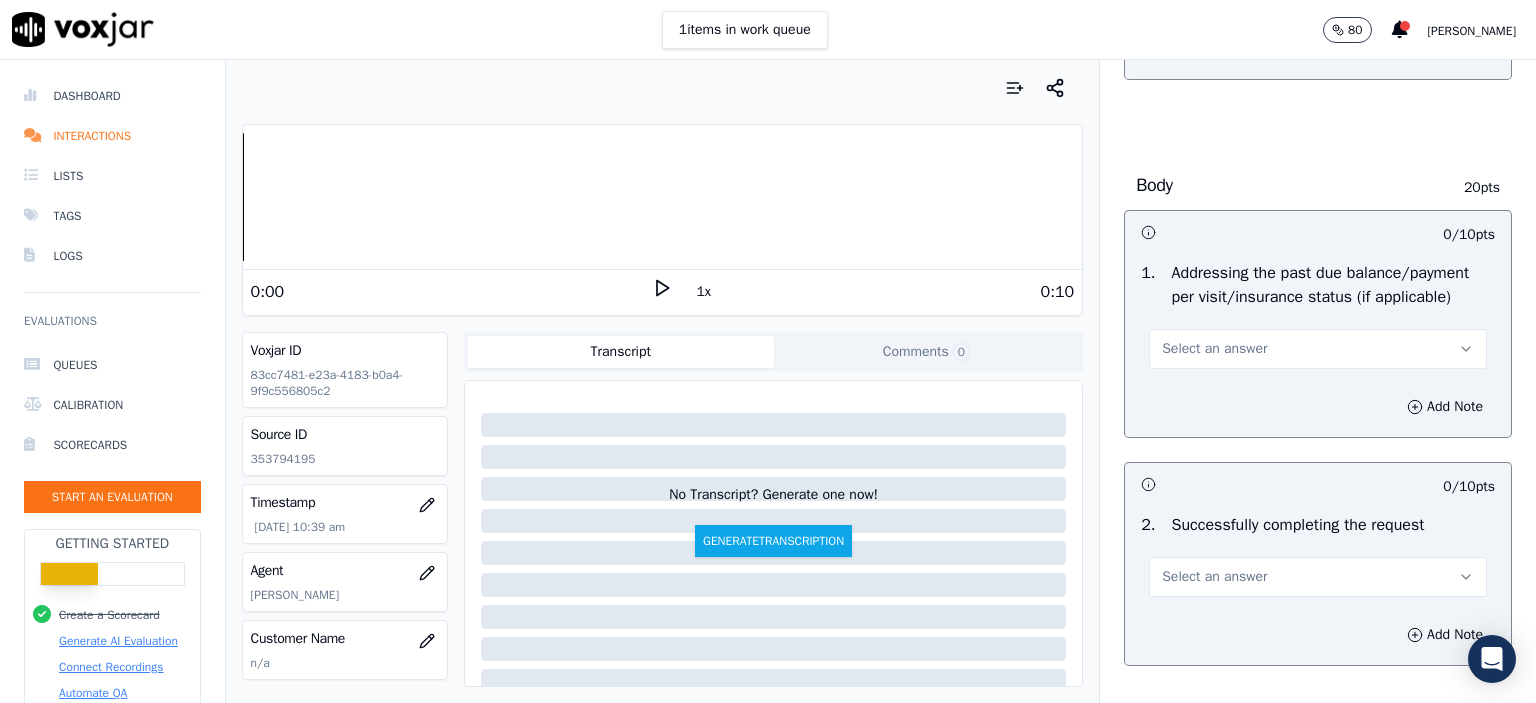 click on "Select an answer" at bounding box center [1318, 349] 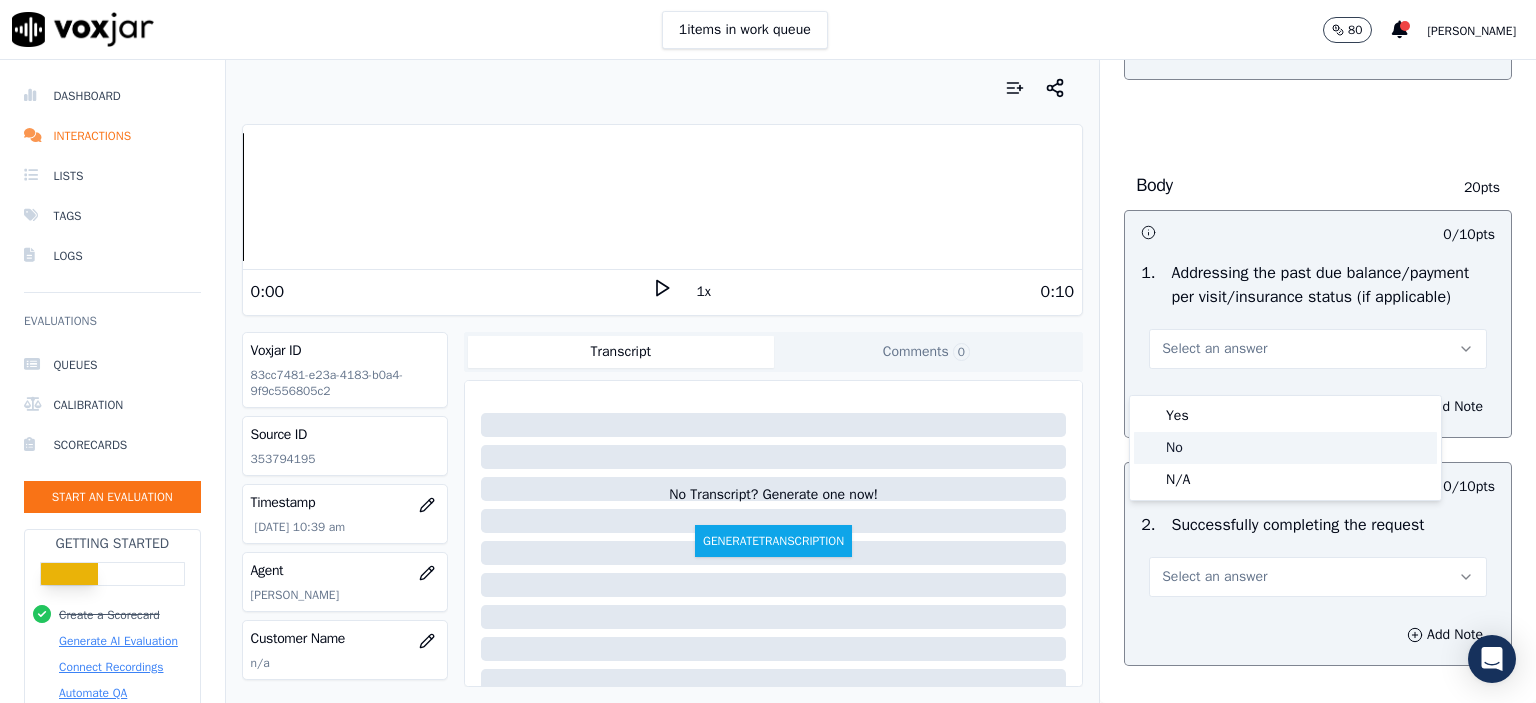 click on "N/A" 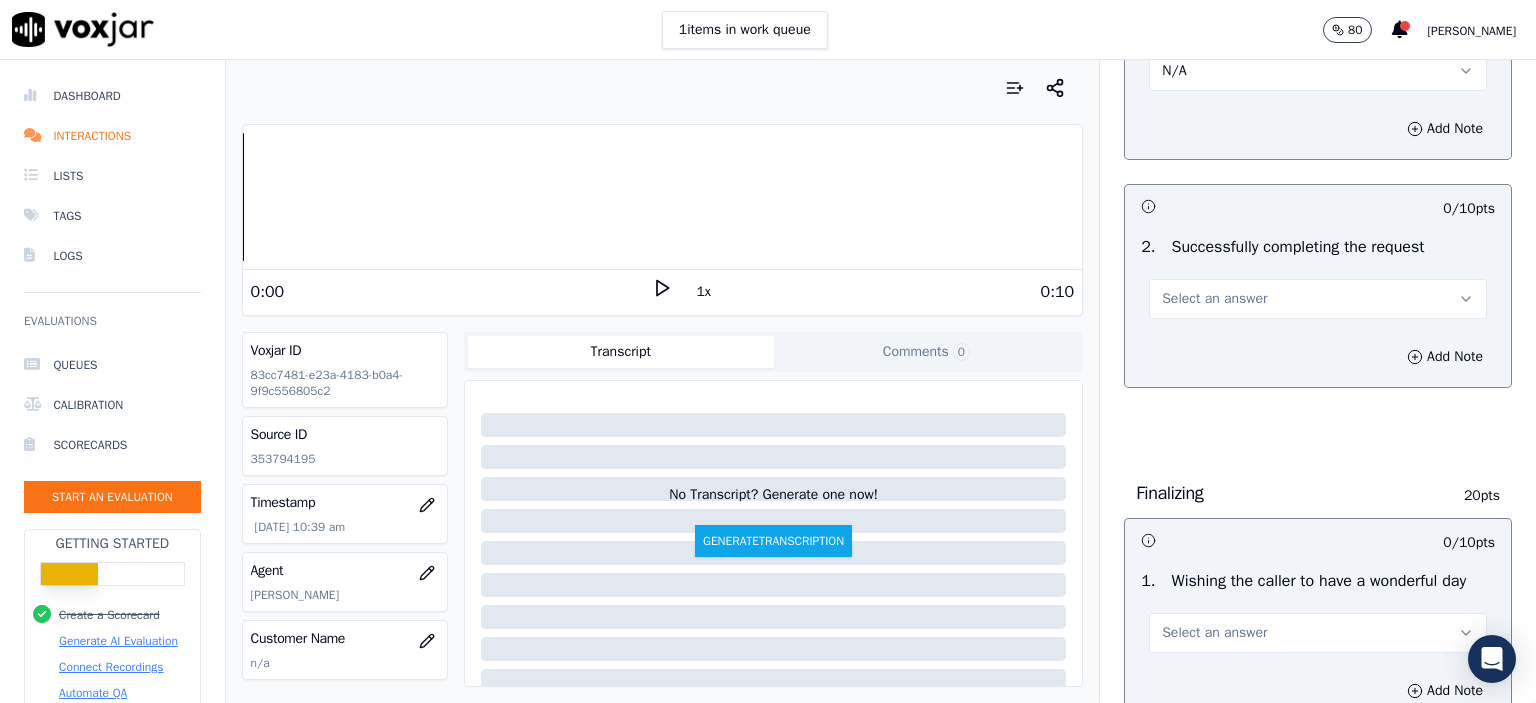 scroll, scrollTop: 1100, scrollLeft: 0, axis: vertical 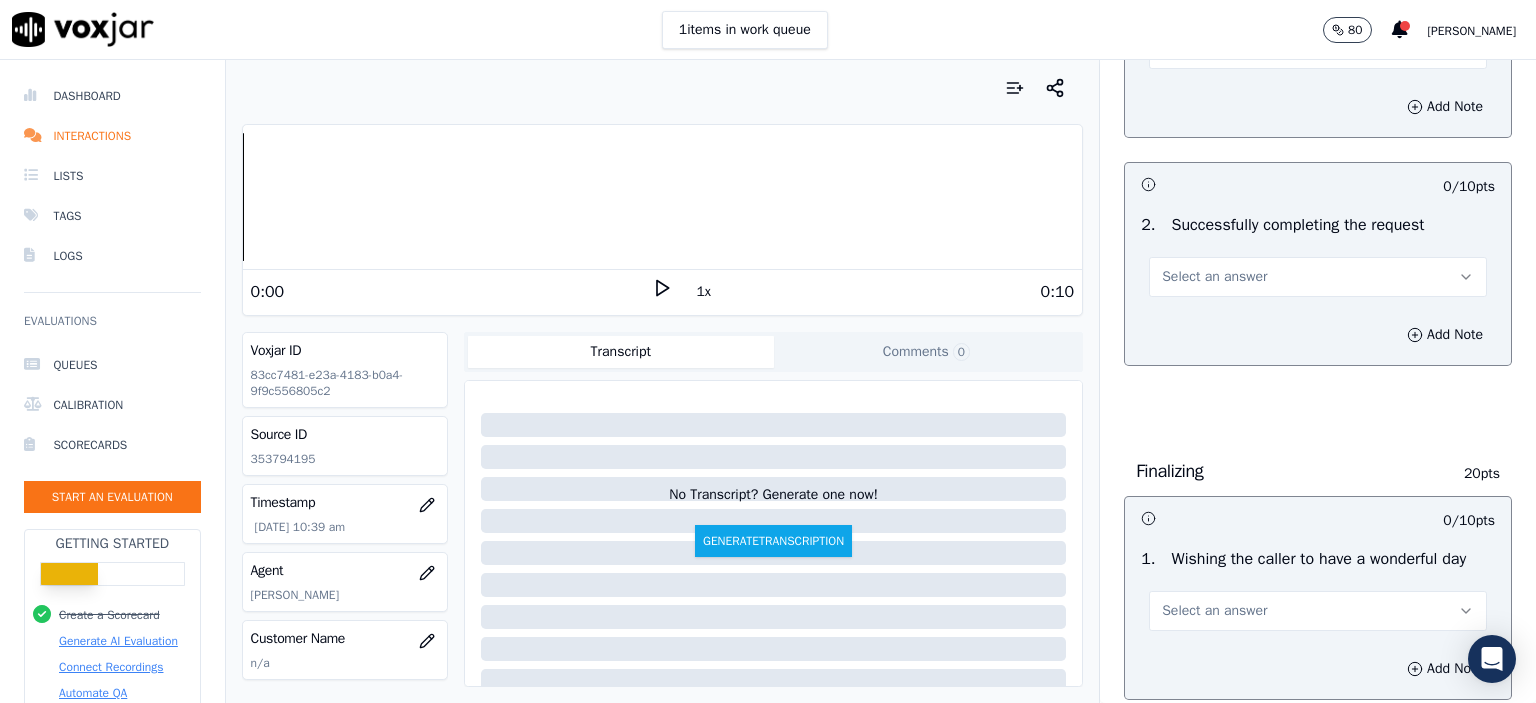 click on "Select an answer" at bounding box center [1214, 277] 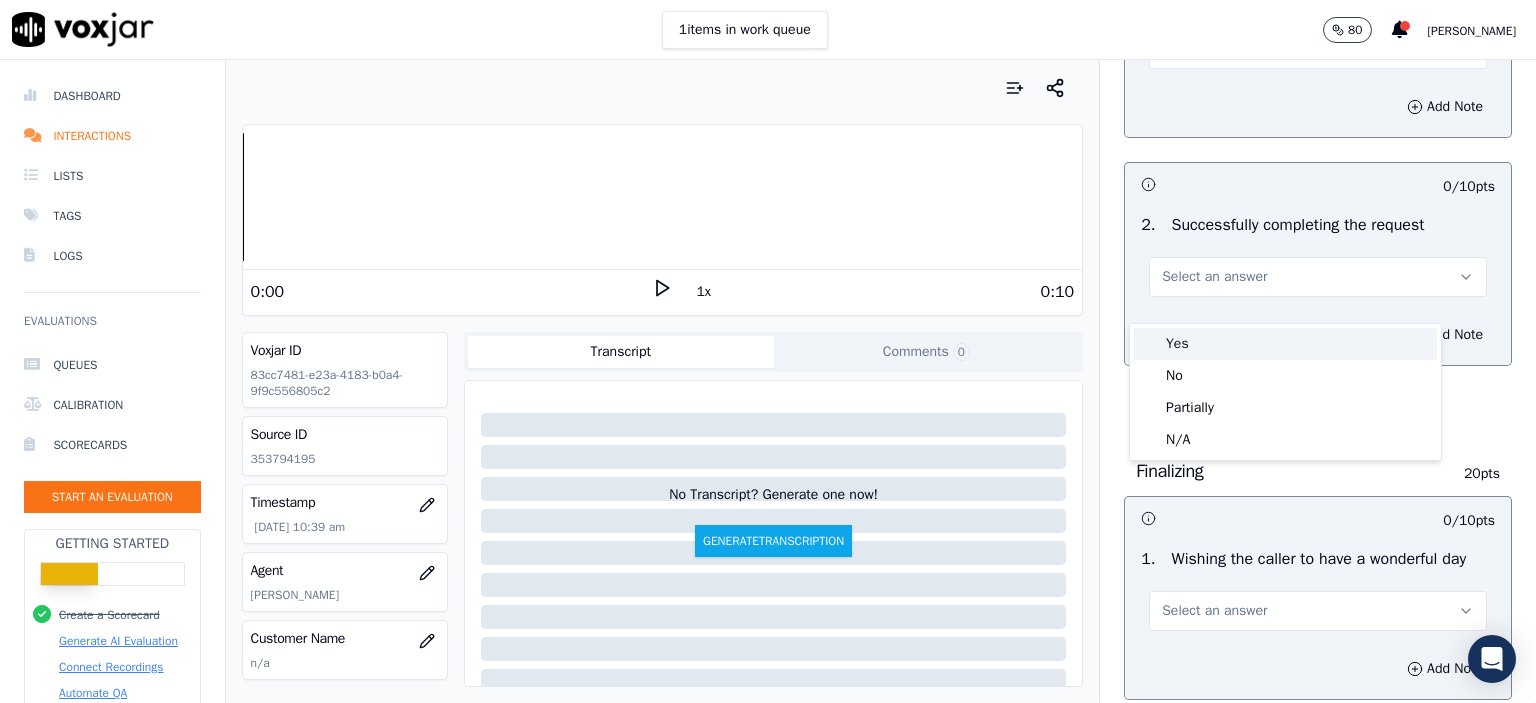 click on "Yes" at bounding box center [1285, 344] 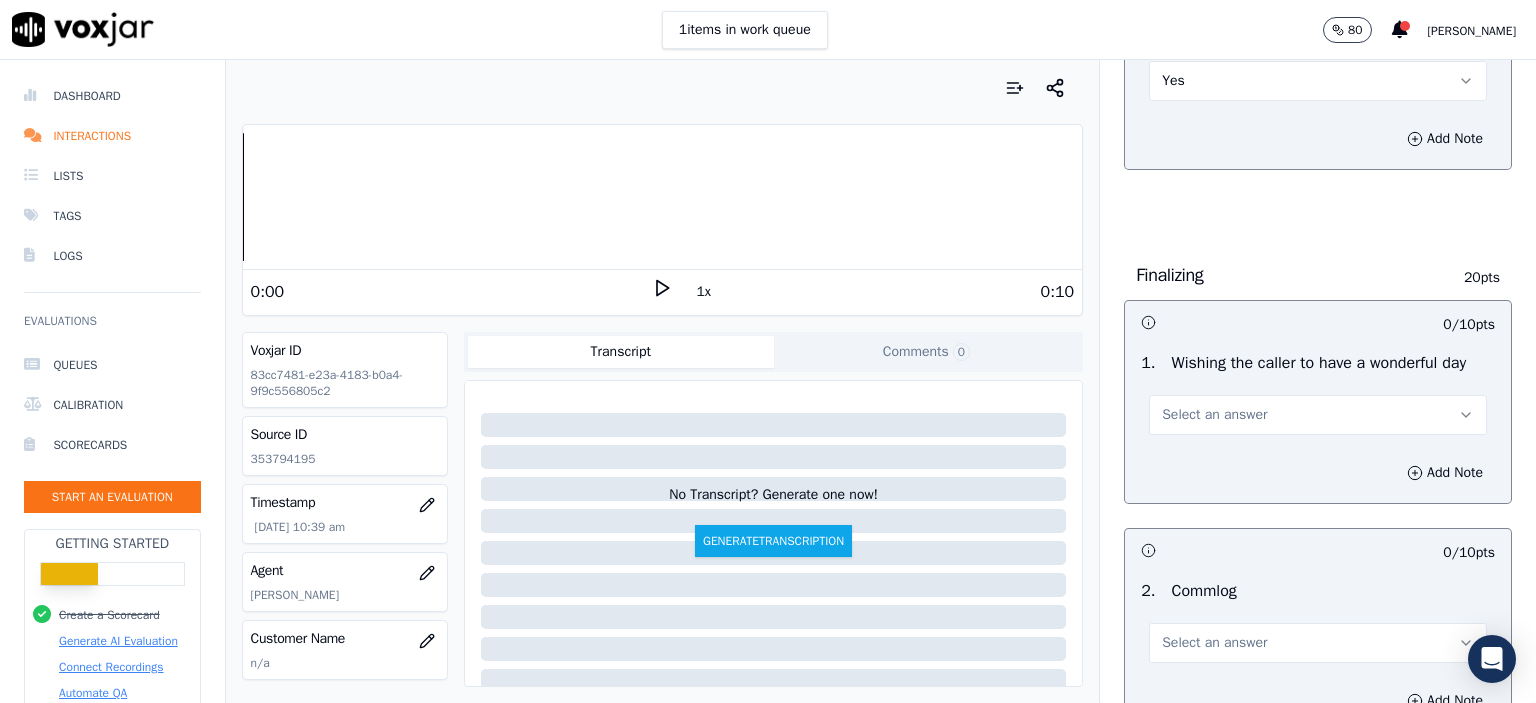 scroll, scrollTop: 1300, scrollLeft: 0, axis: vertical 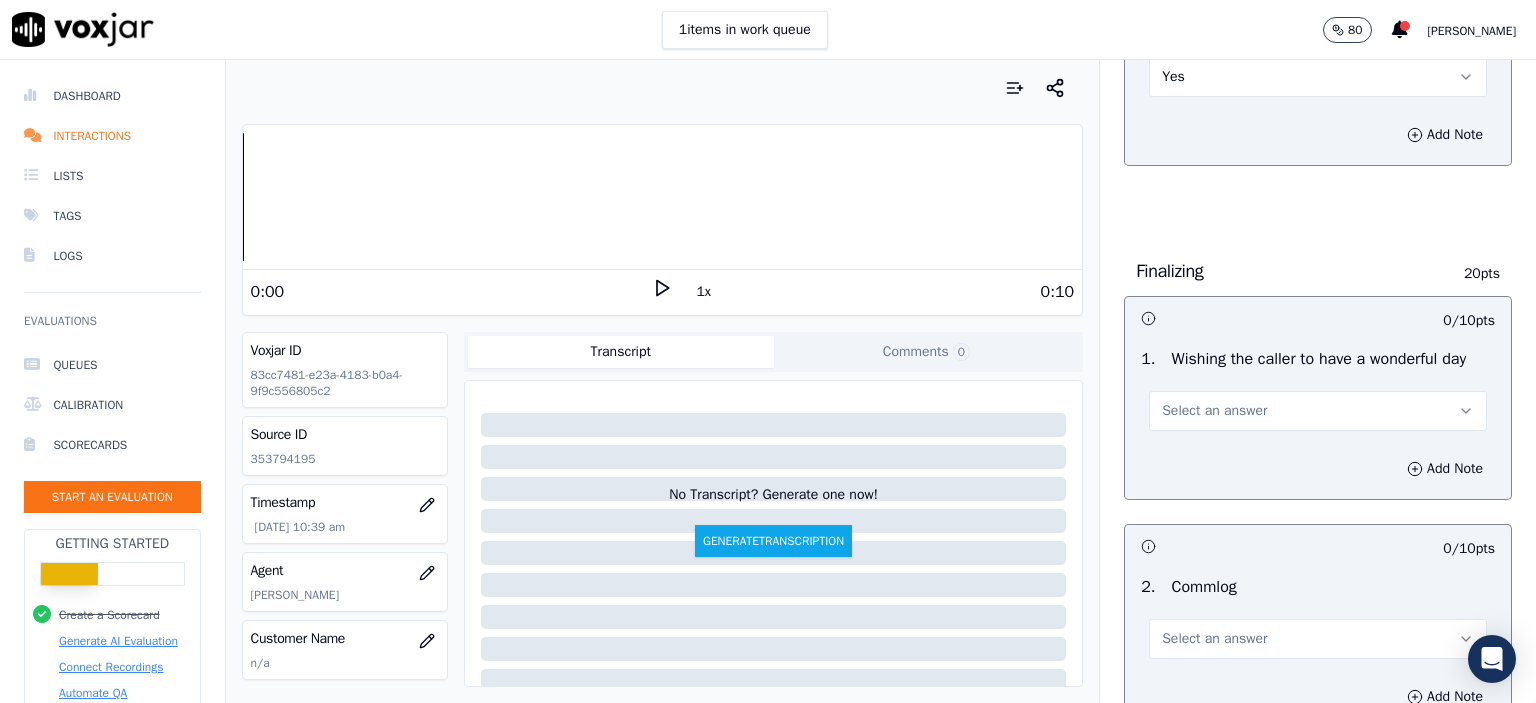 click on "Select an answer" at bounding box center [1214, 411] 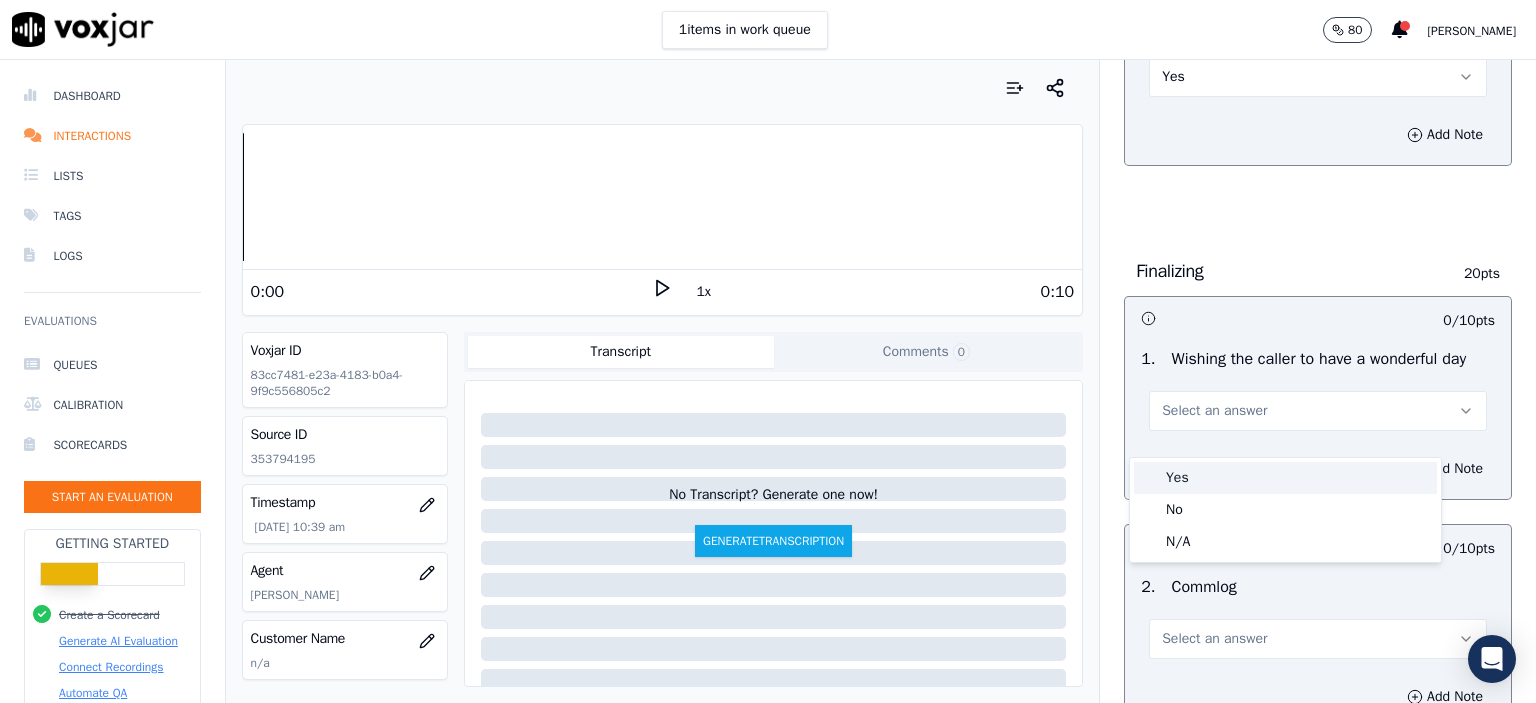 click on "Yes" at bounding box center (1285, 478) 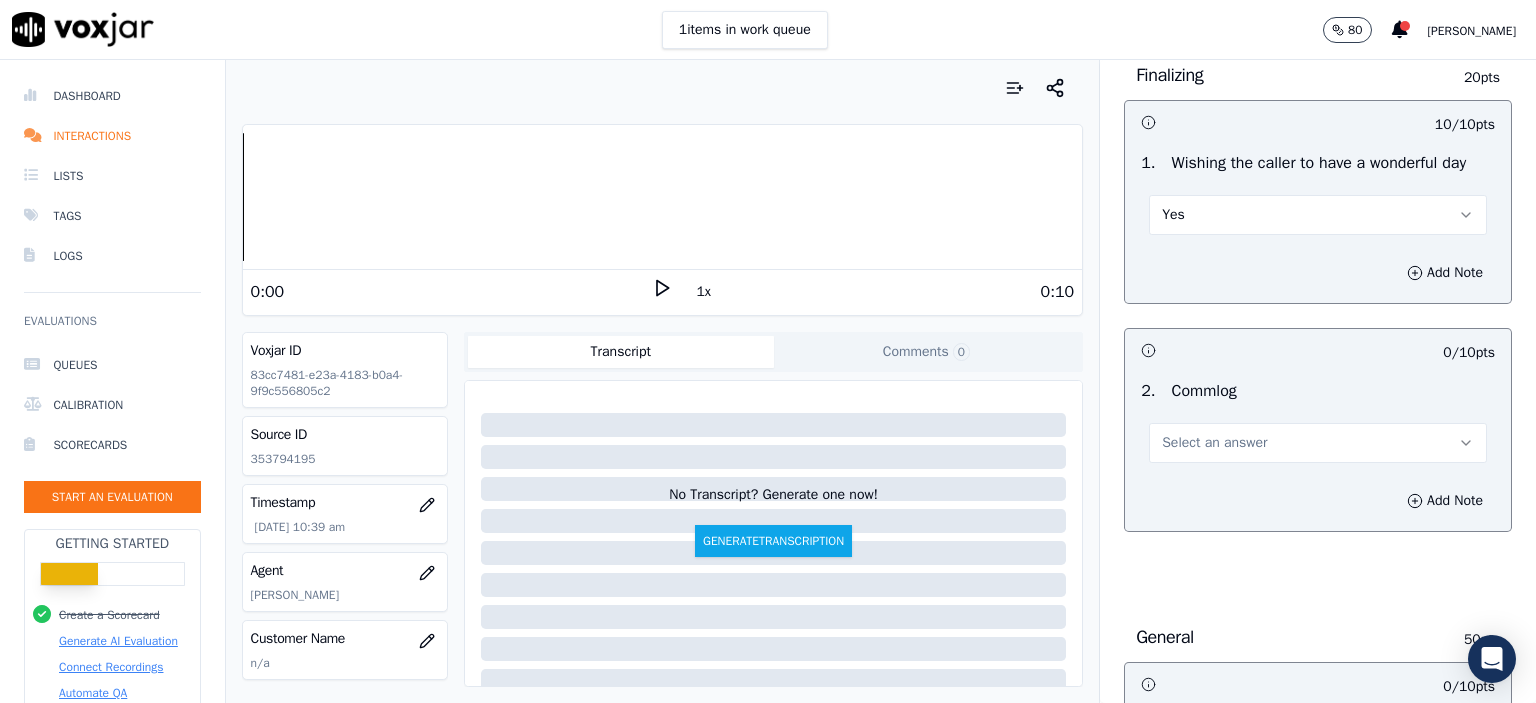 scroll, scrollTop: 1500, scrollLeft: 0, axis: vertical 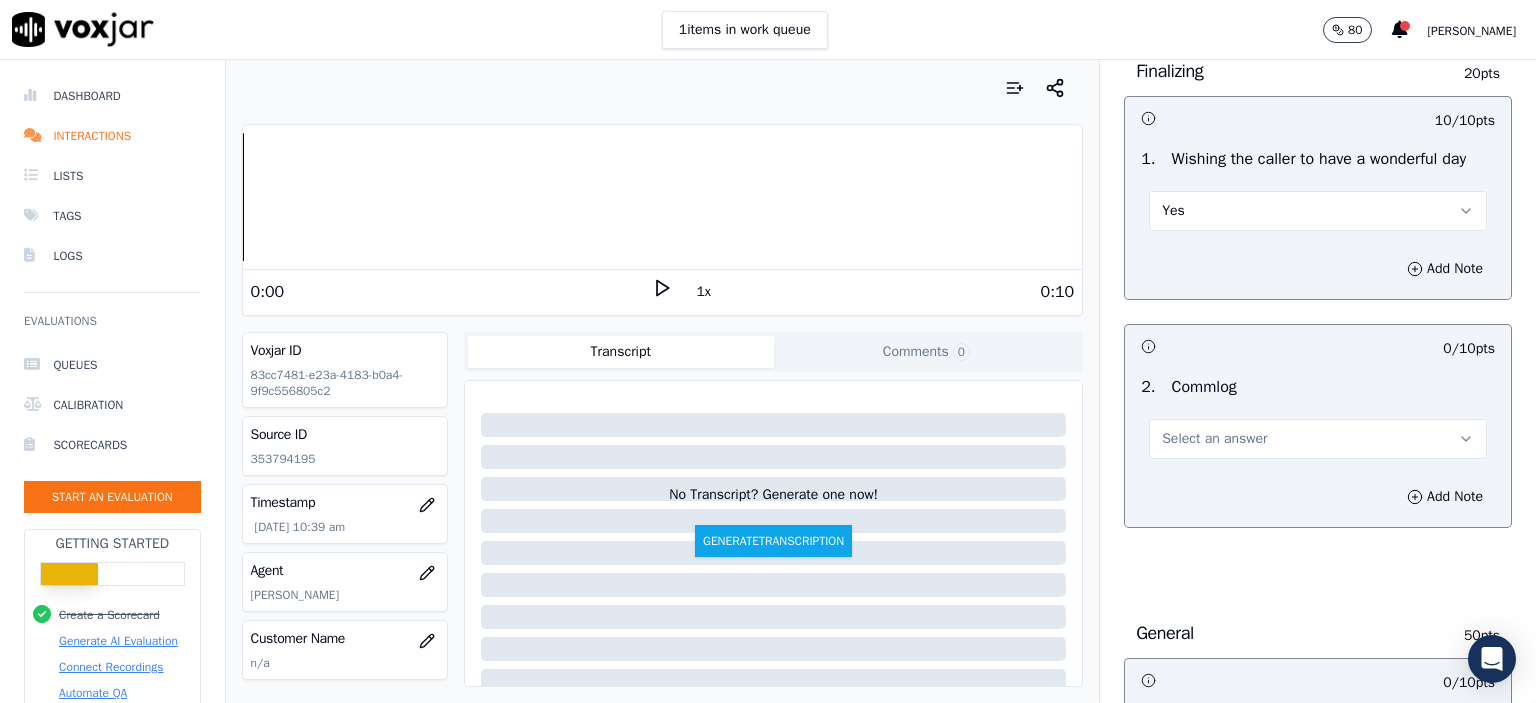 click on "Select an answer" at bounding box center (1318, 439) 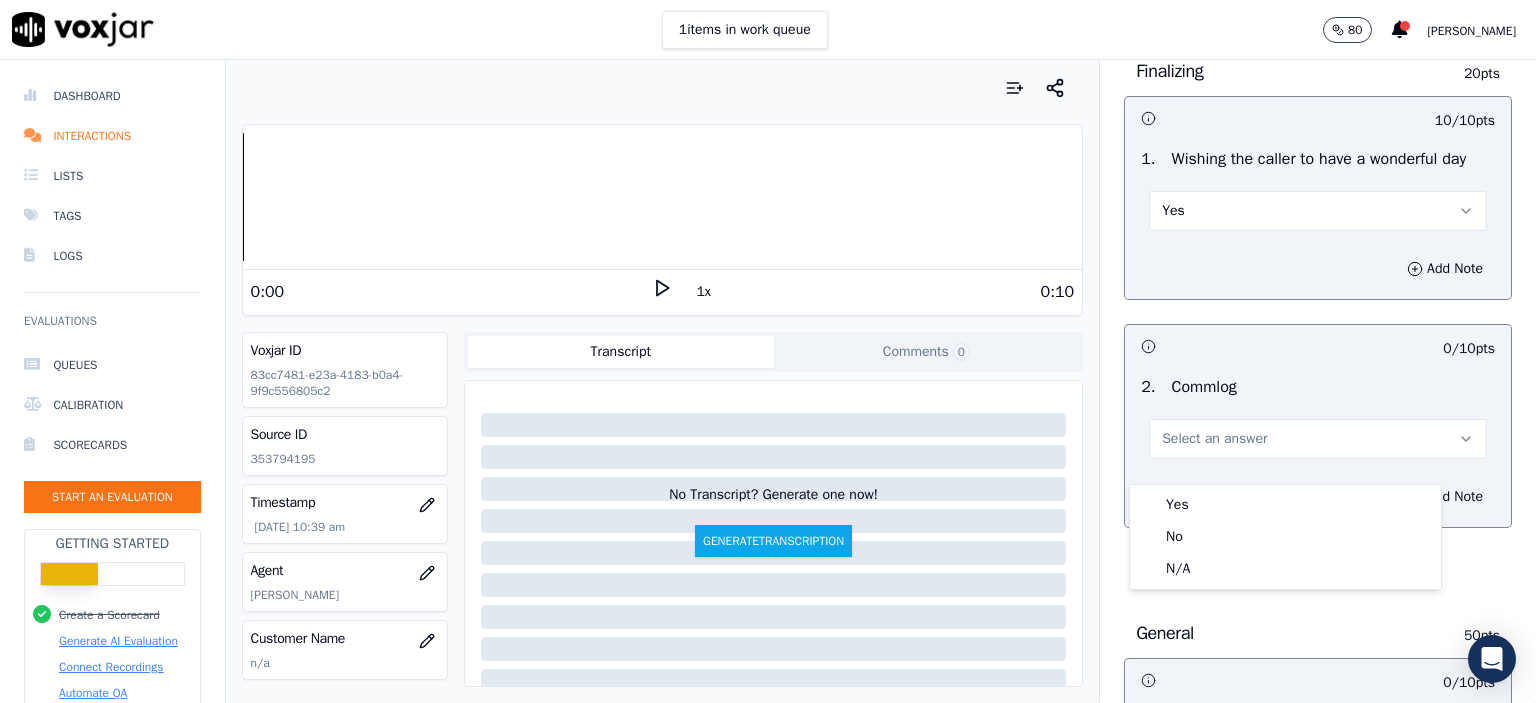 click on "Yes" at bounding box center (1318, 211) 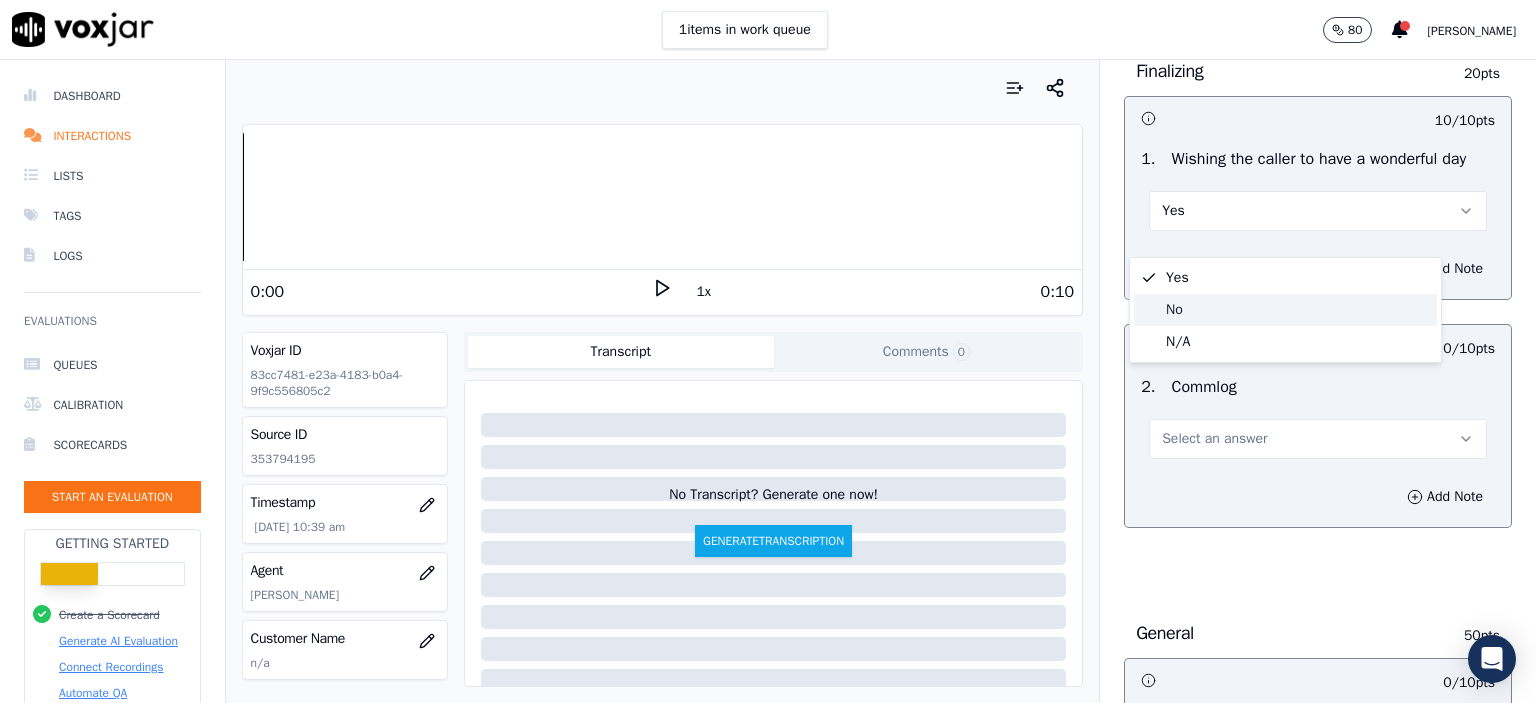 click on "No" 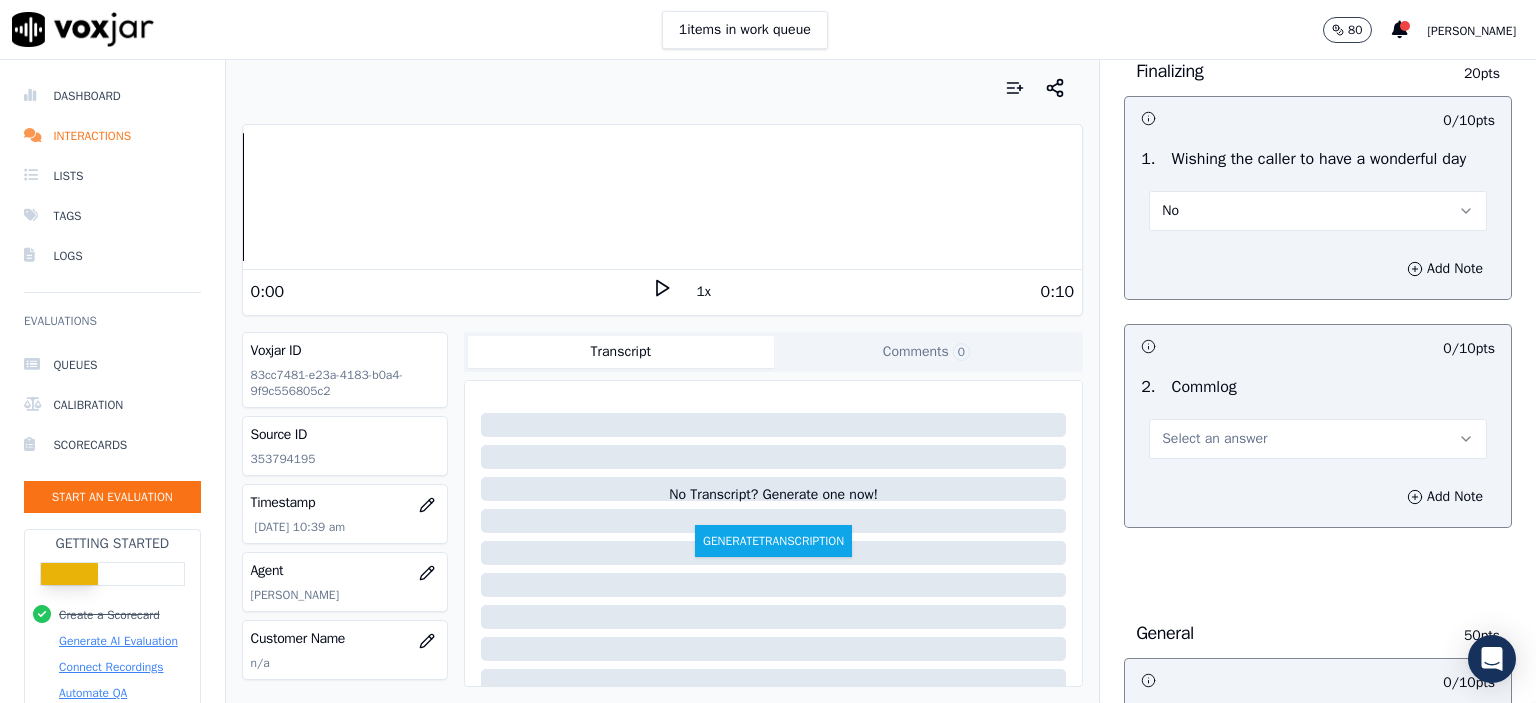 click on "No" at bounding box center (1318, 211) 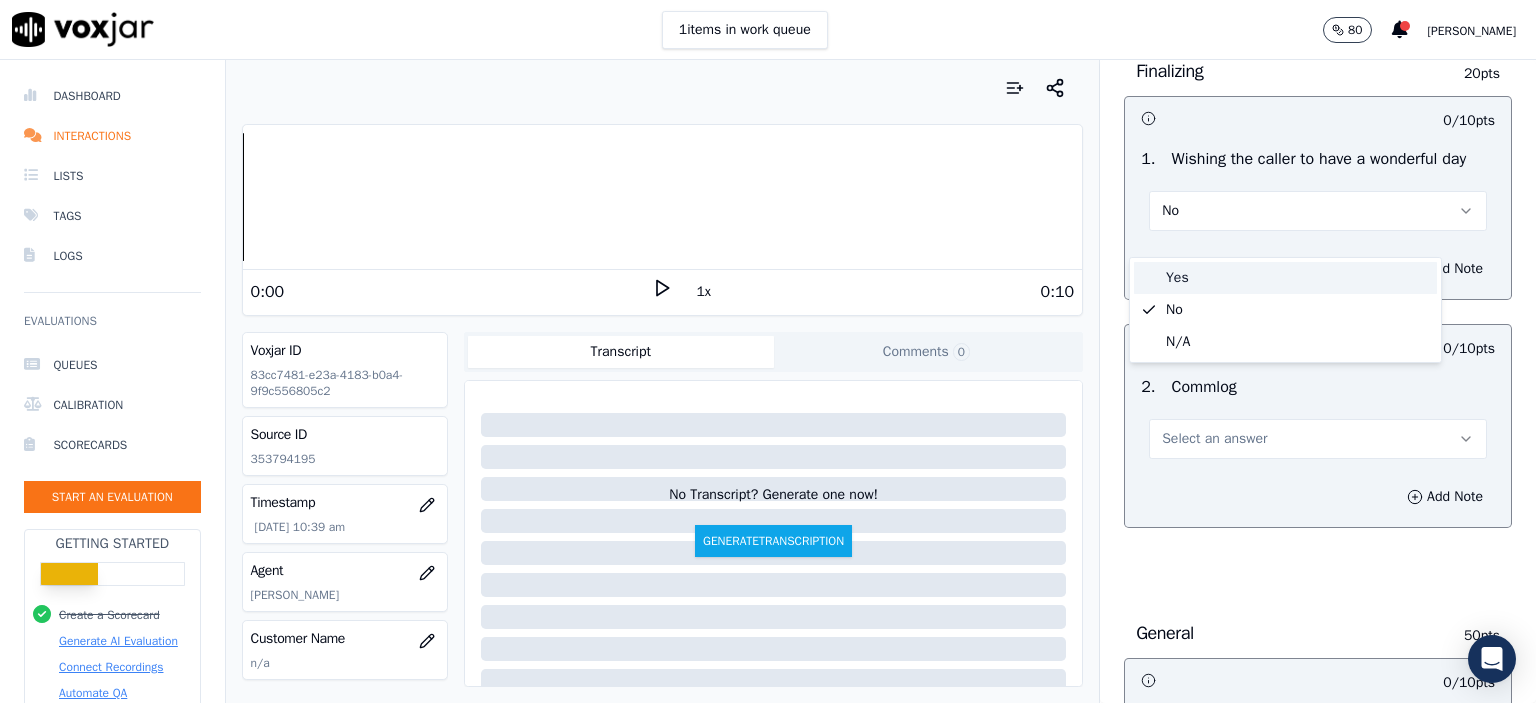 click on "Yes" at bounding box center (1285, 278) 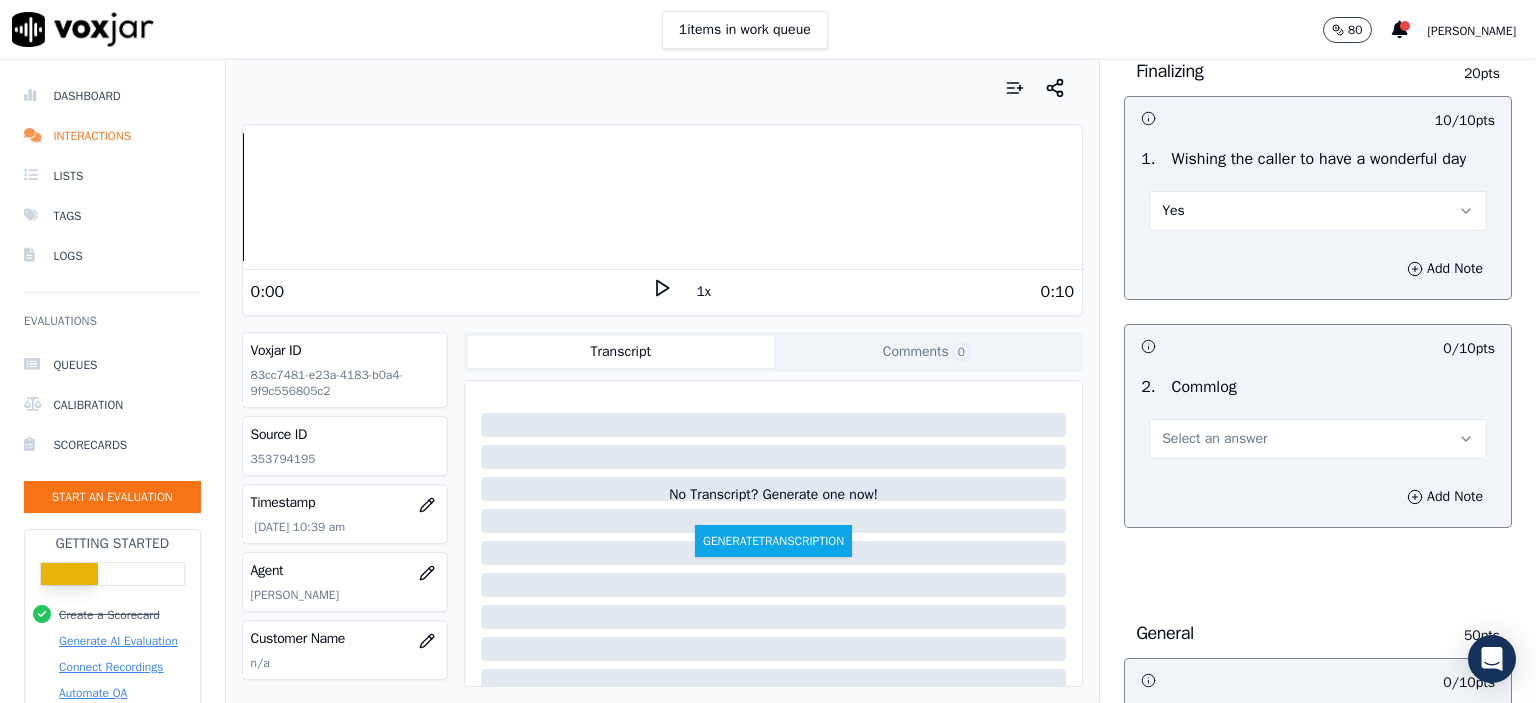 click on "Select an answer" at bounding box center [1214, 439] 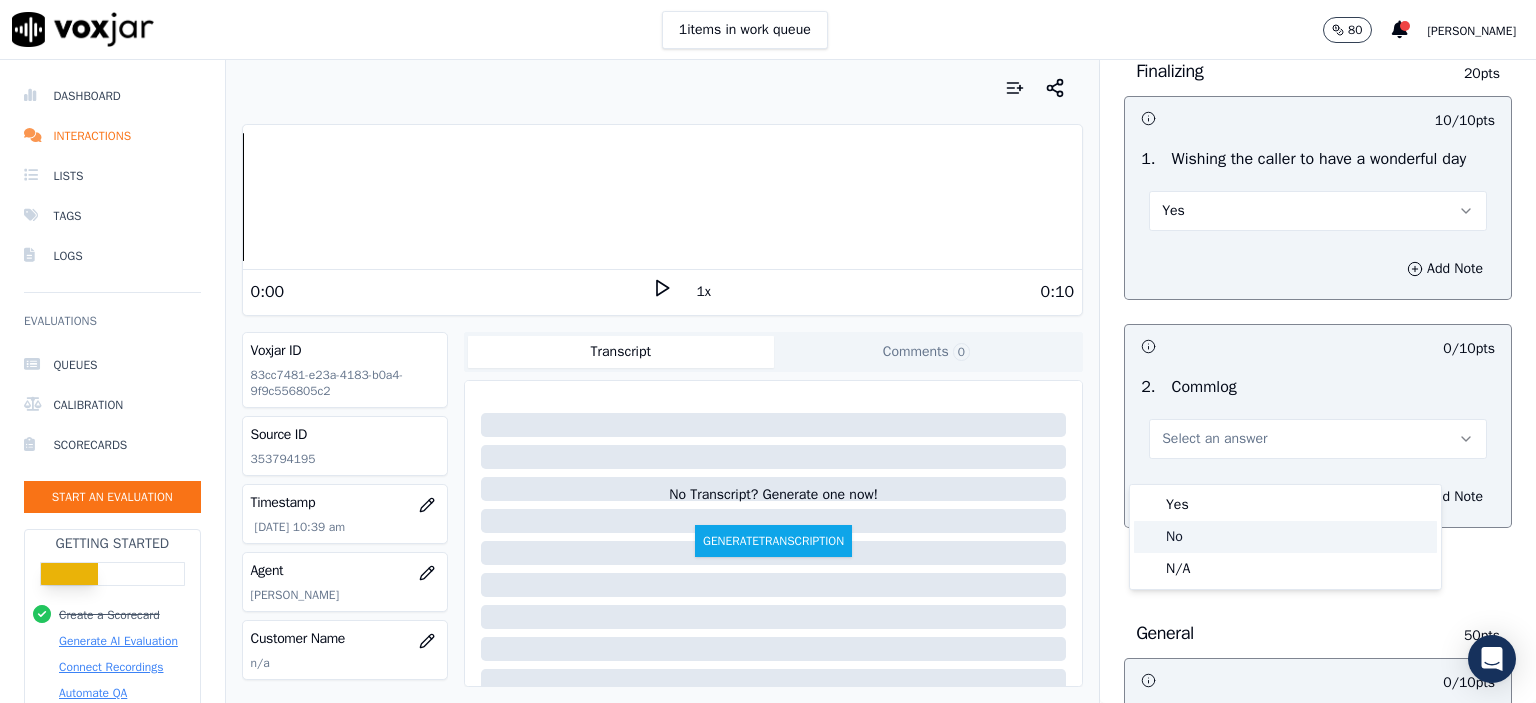 click on "No" 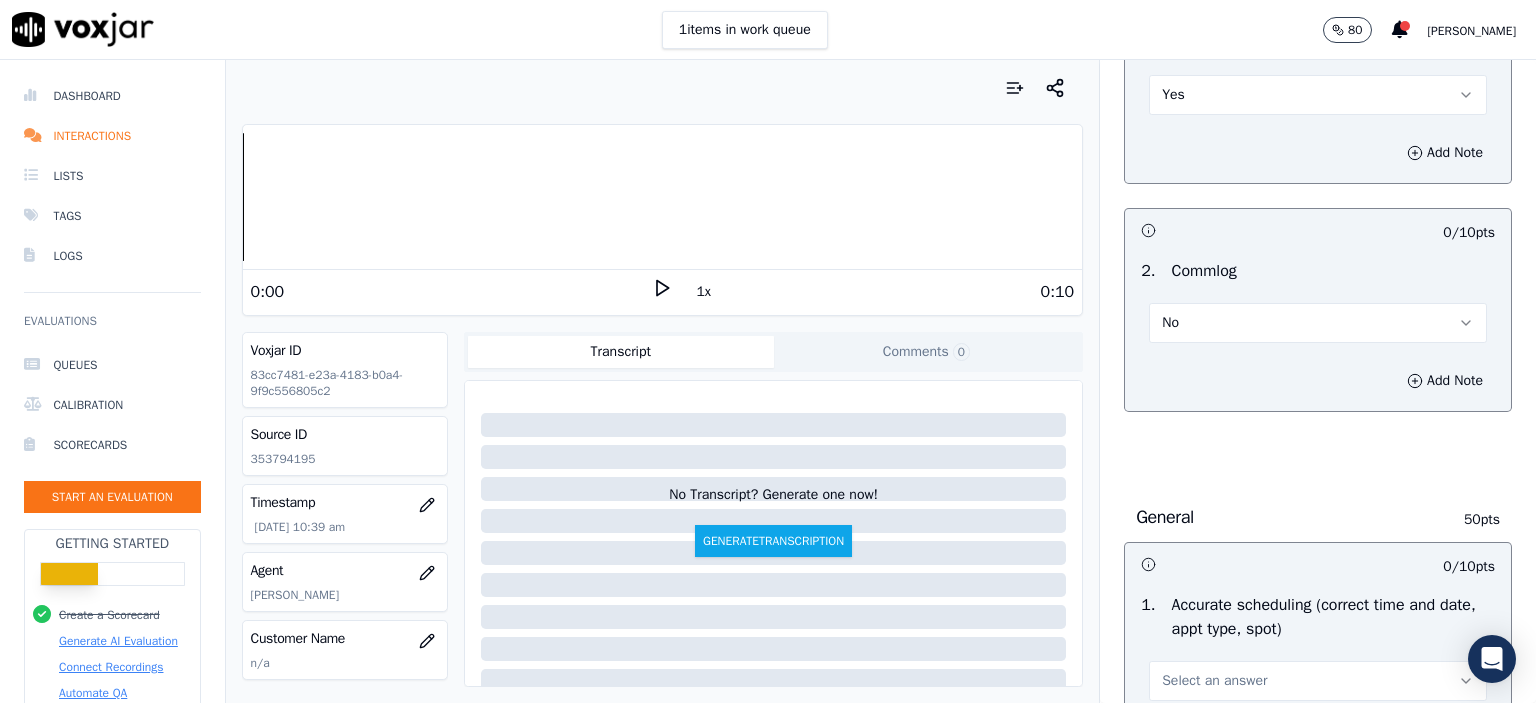 scroll, scrollTop: 1800, scrollLeft: 0, axis: vertical 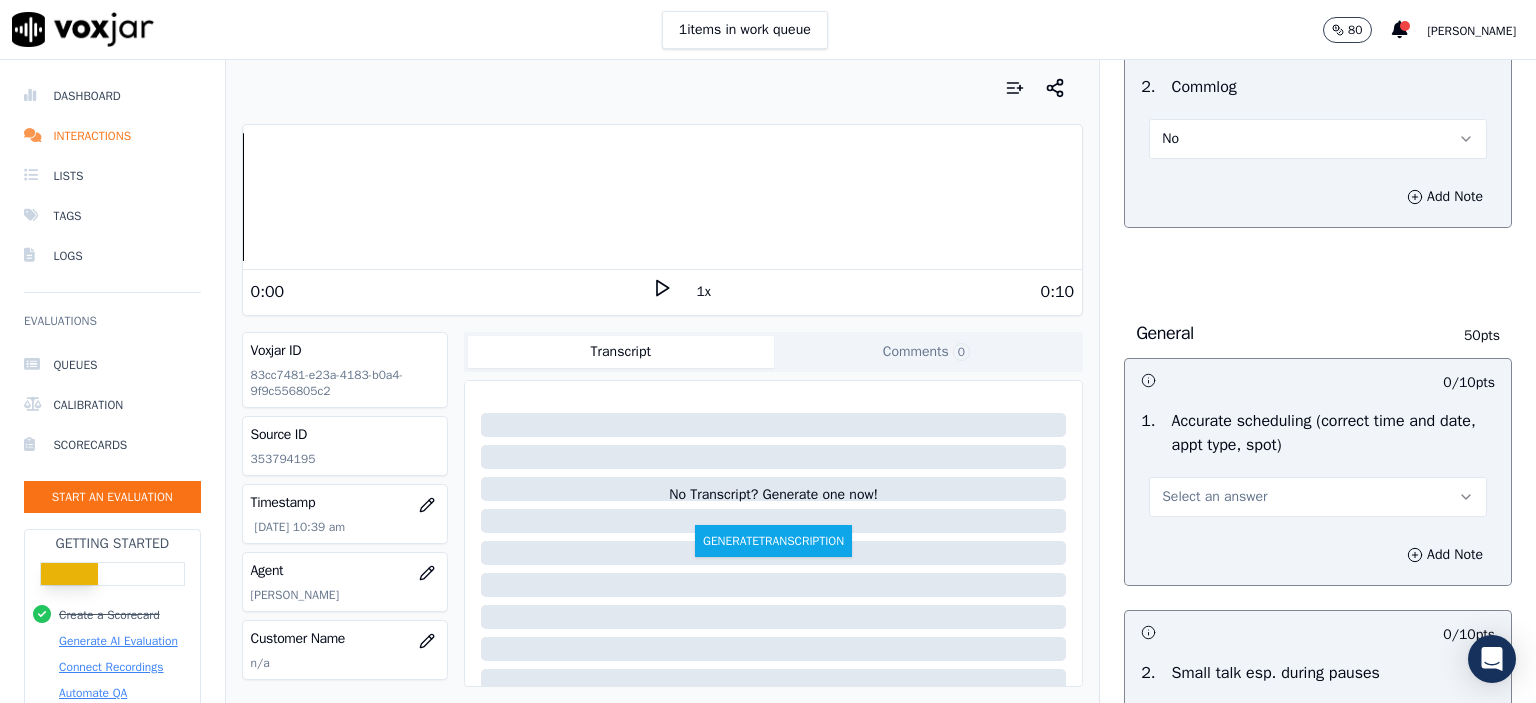 click on "Select an answer" at bounding box center [1214, 497] 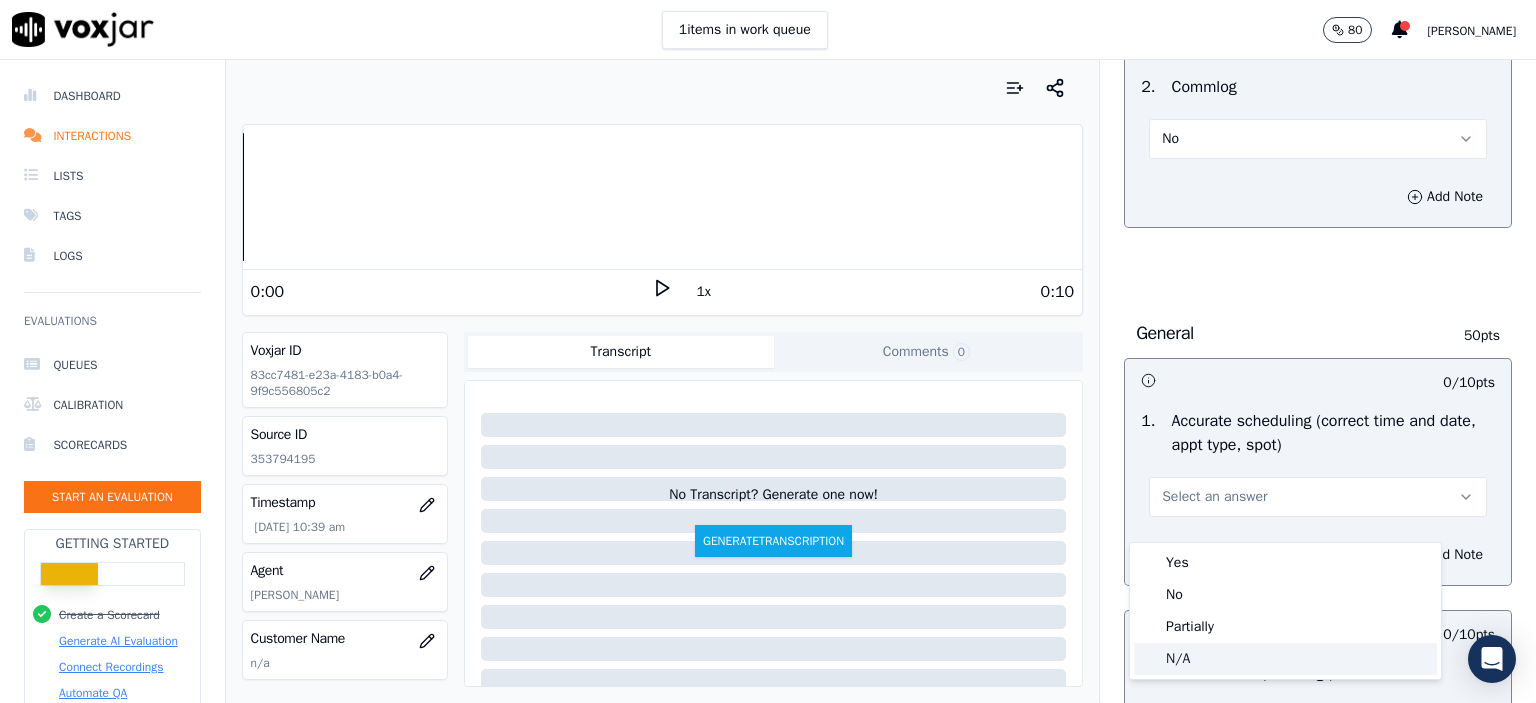 click on "N/A" 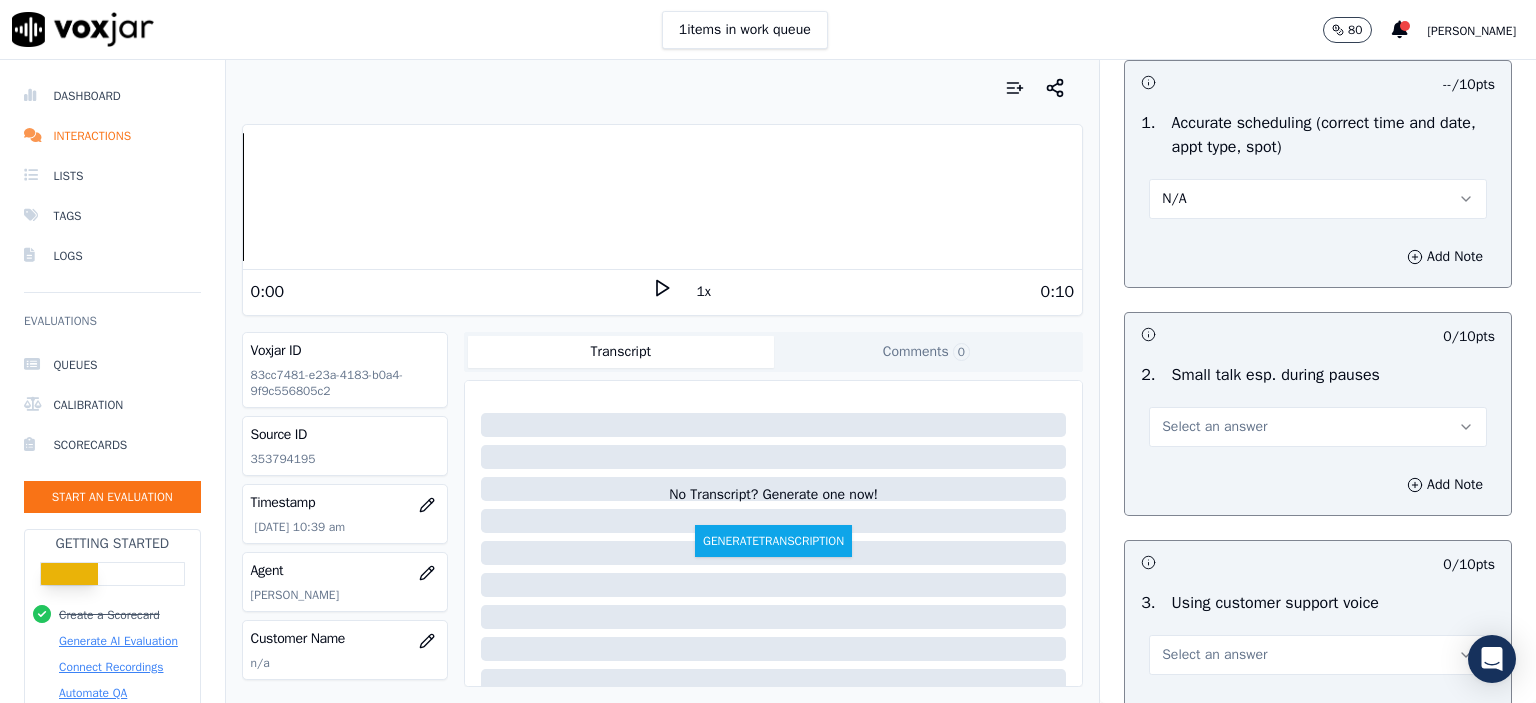scroll, scrollTop: 2100, scrollLeft: 0, axis: vertical 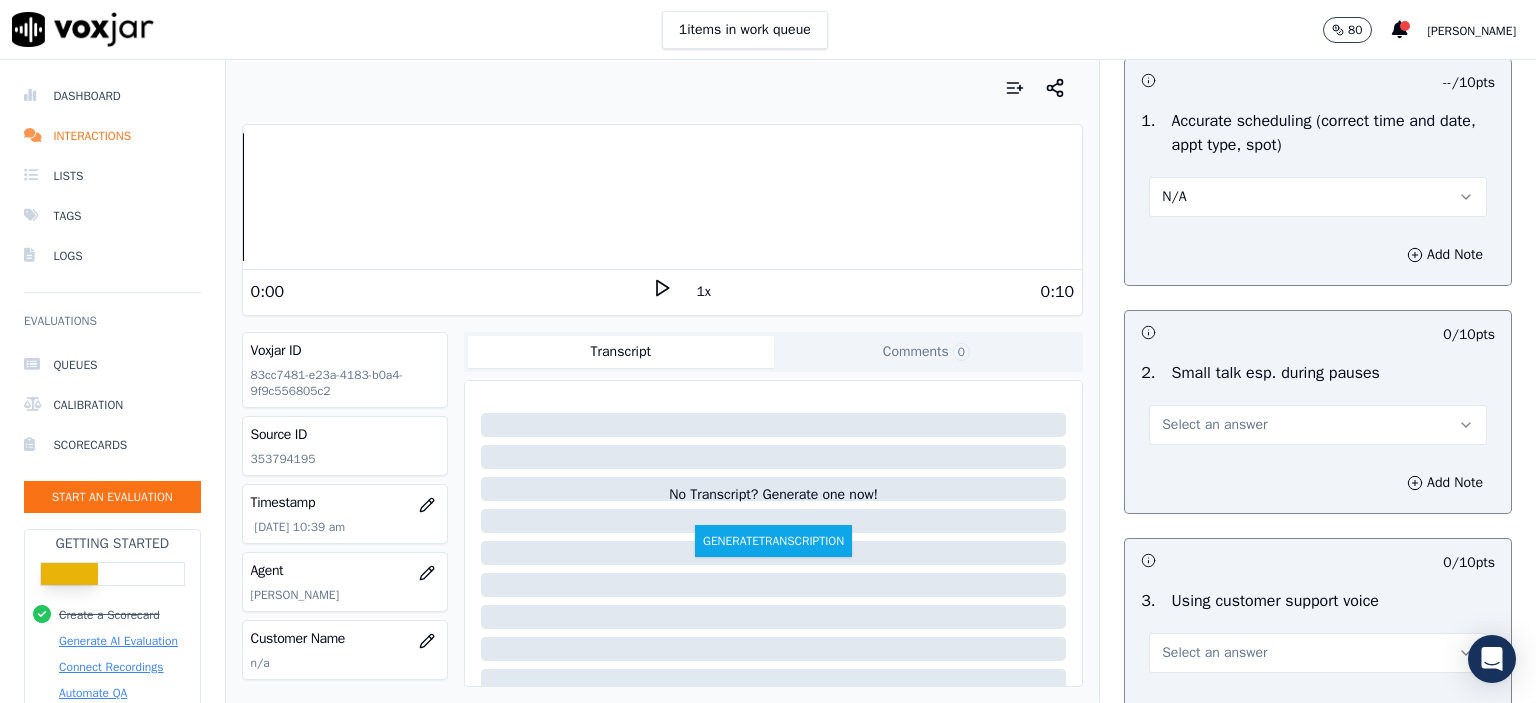 click on "Select an answer" at bounding box center [1214, 425] 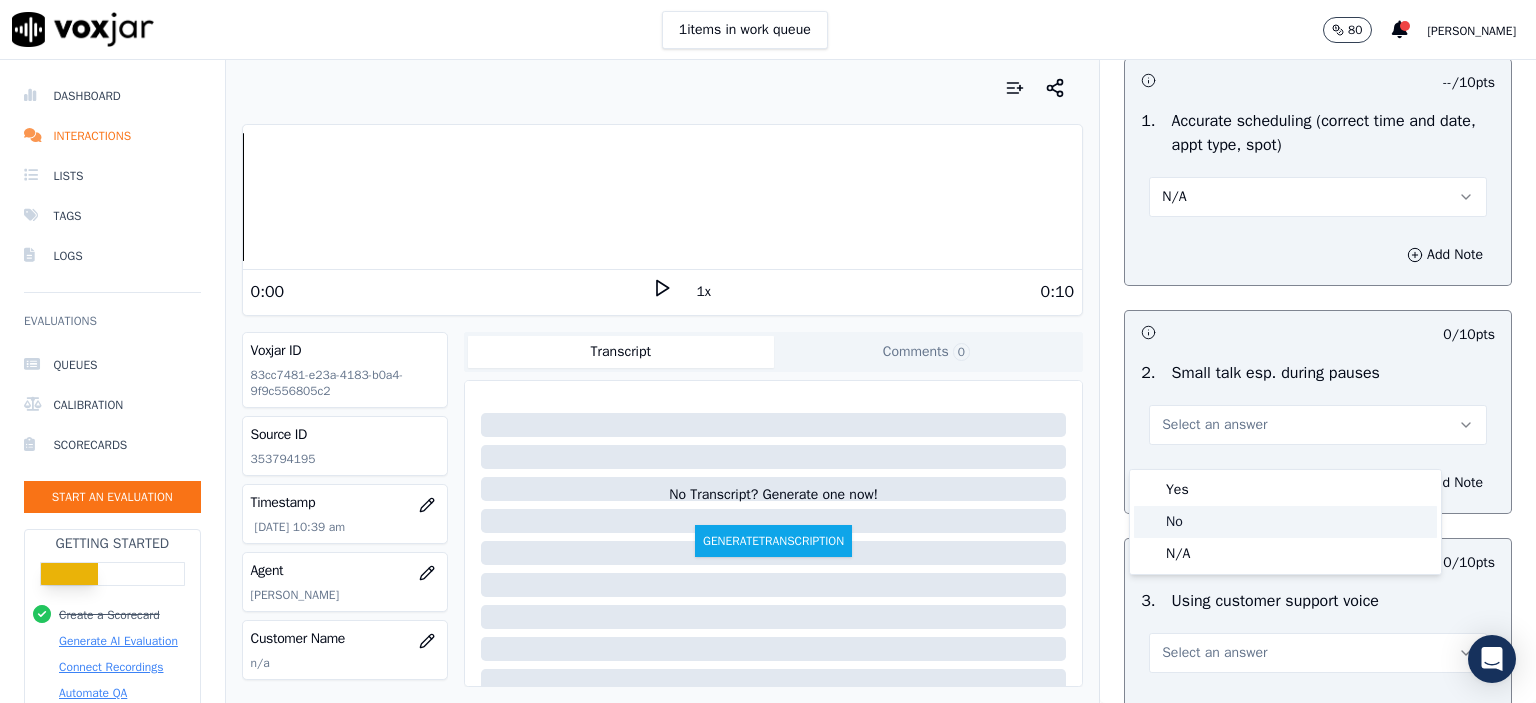 click on "No" 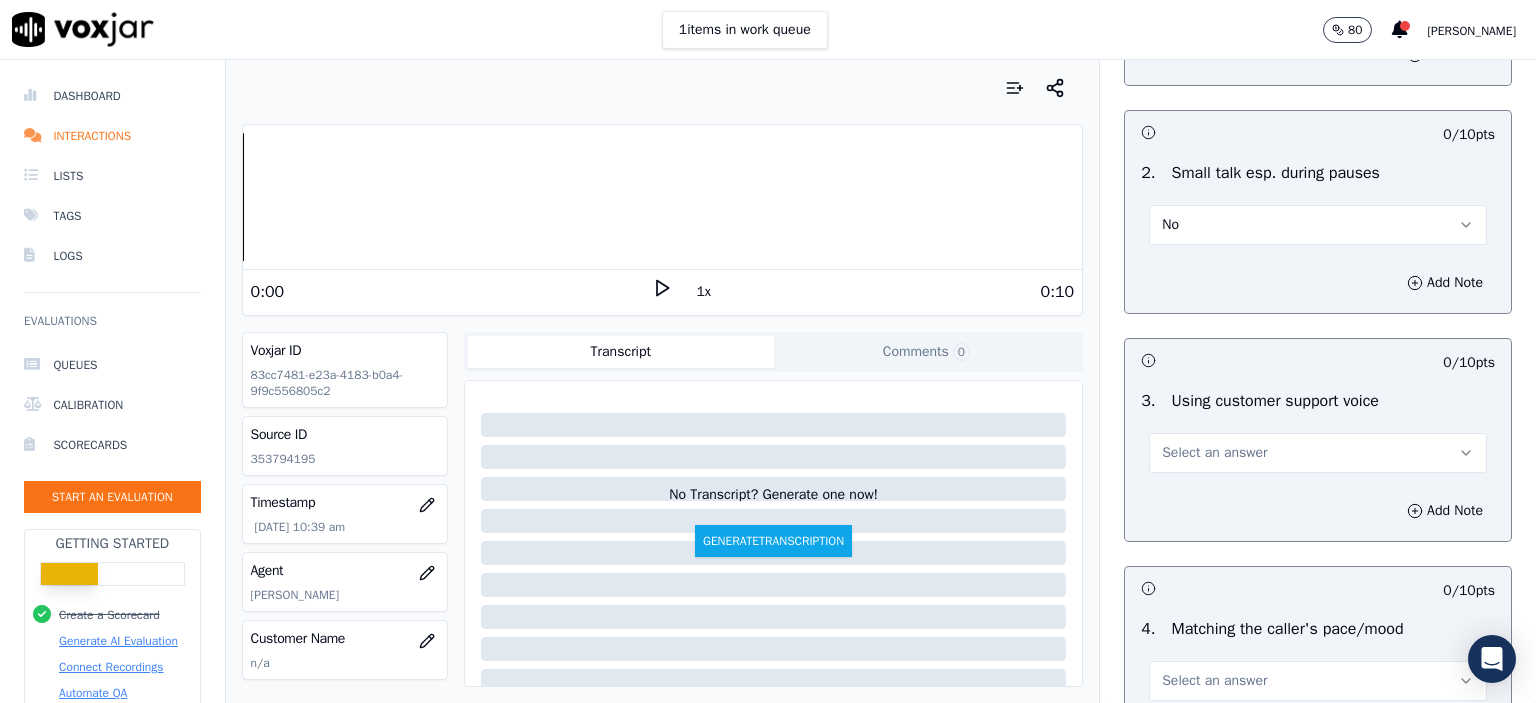 click on "Select an answer" at bounding box center [1214, 453] 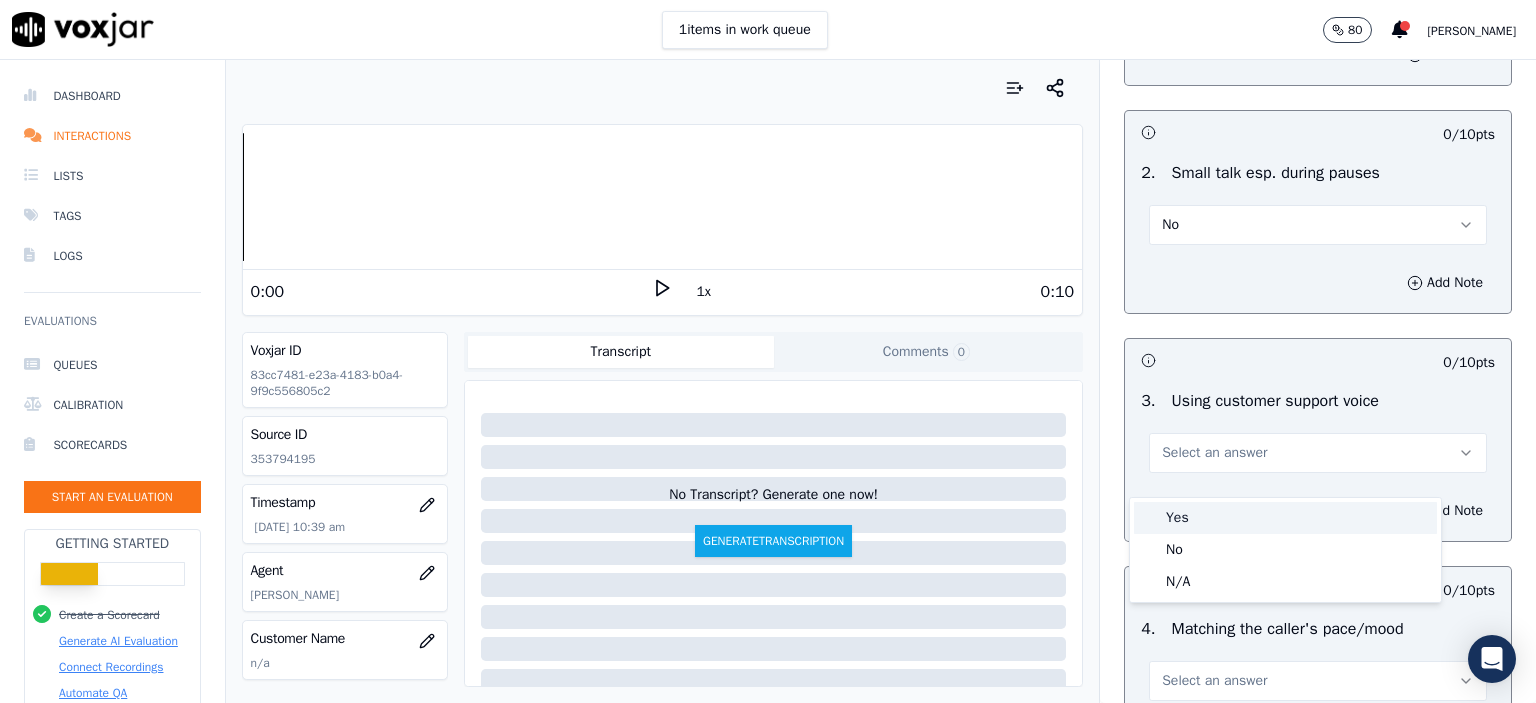 click on "Yes" at bounding box center [1285, 518] 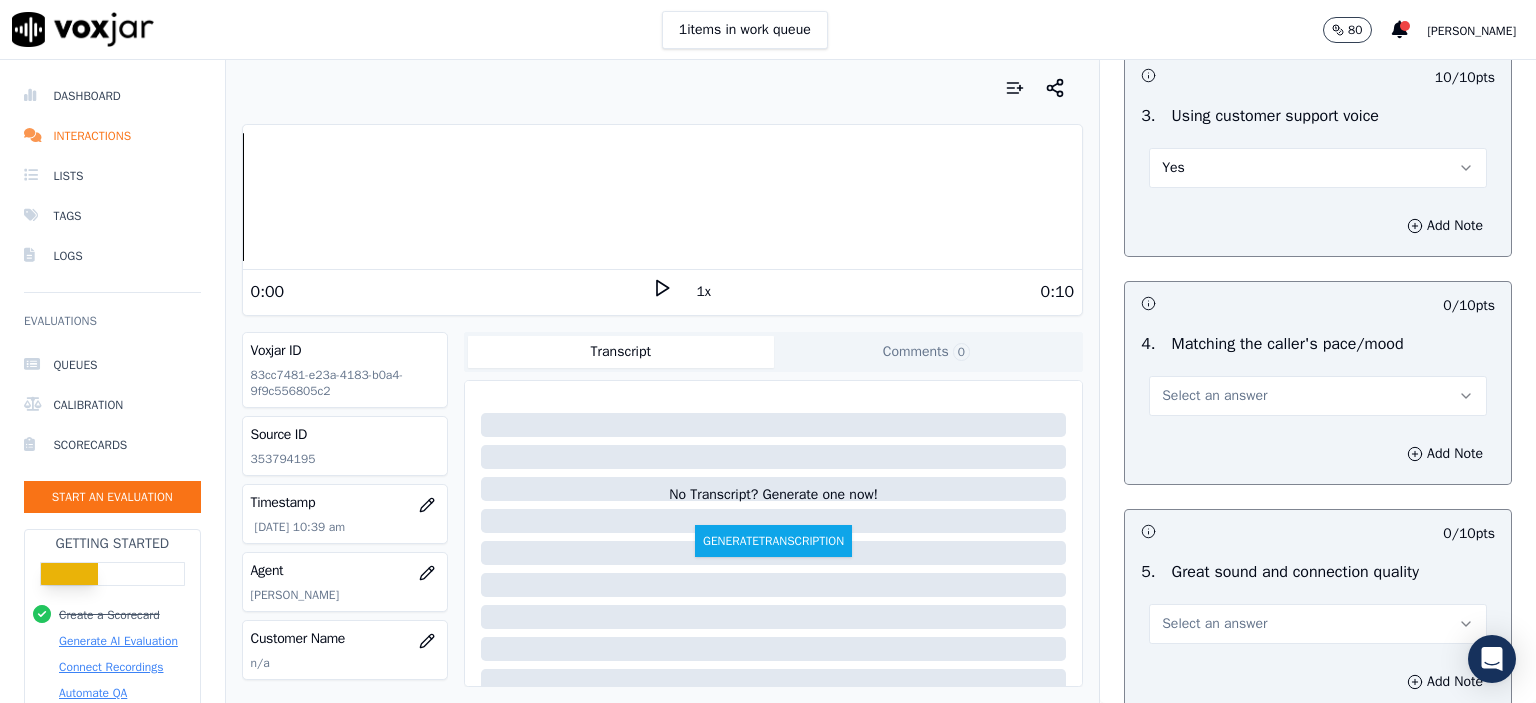 scroll, scrollTop: 2600, scrollLeft: 0, axis: vertical 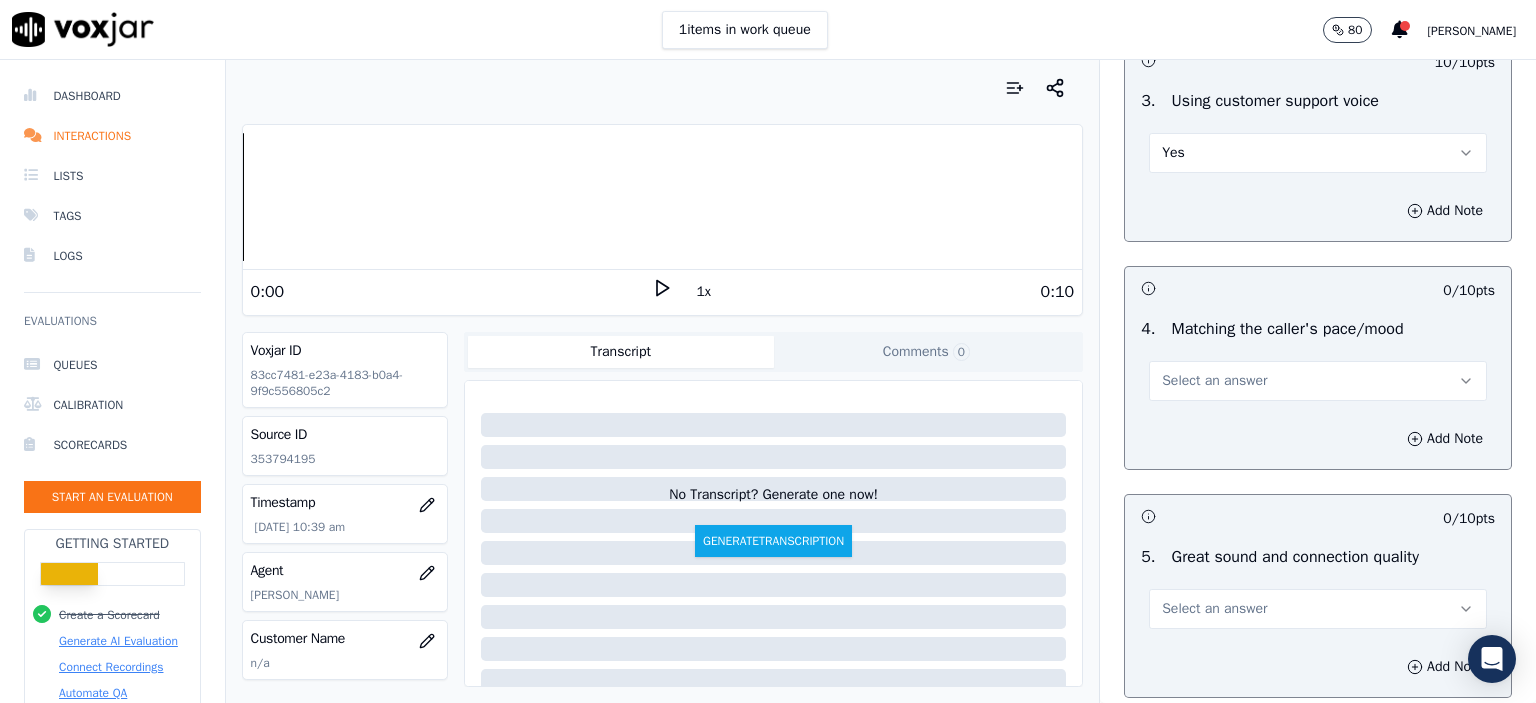 click on "Select an answer" at bounding box center (1214, 381) 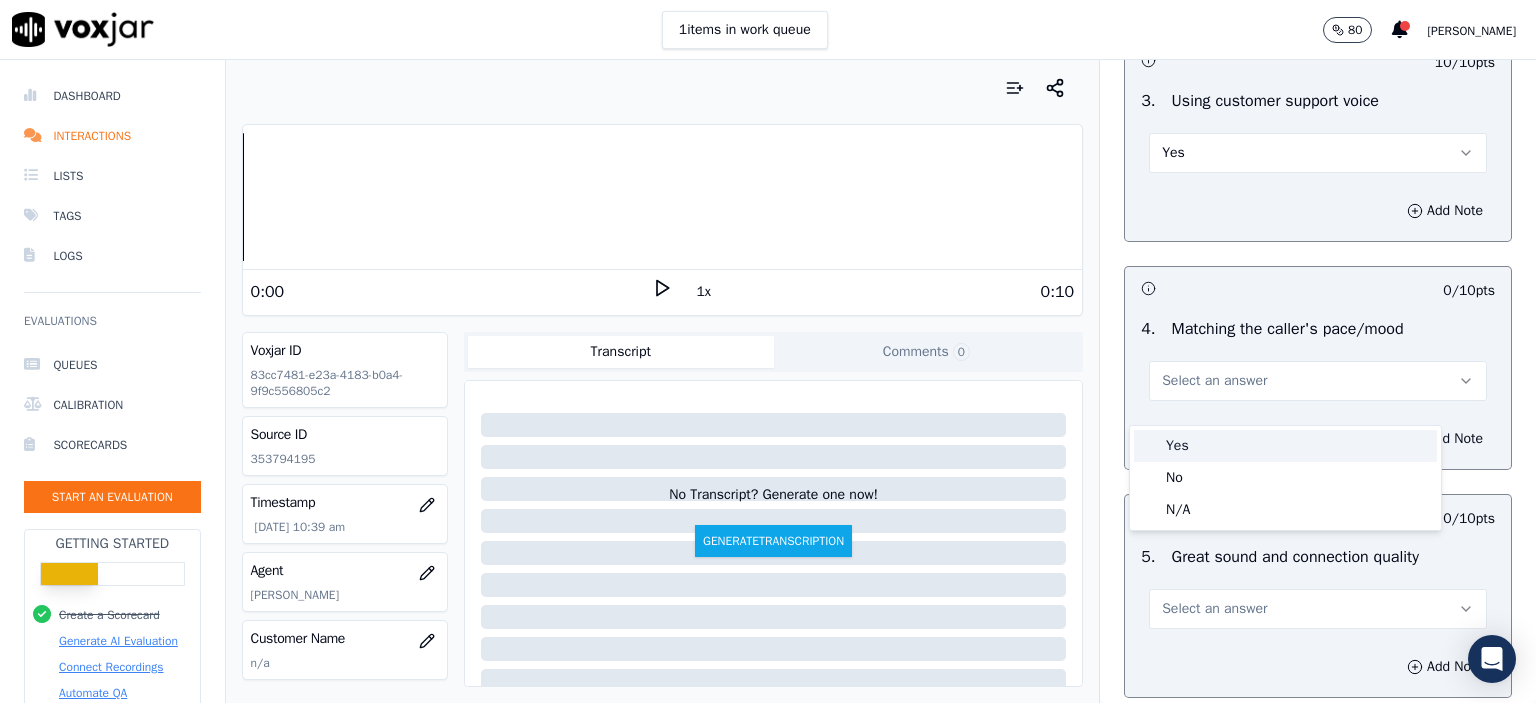 click on "Yes" at bounding box center (1285, 446) 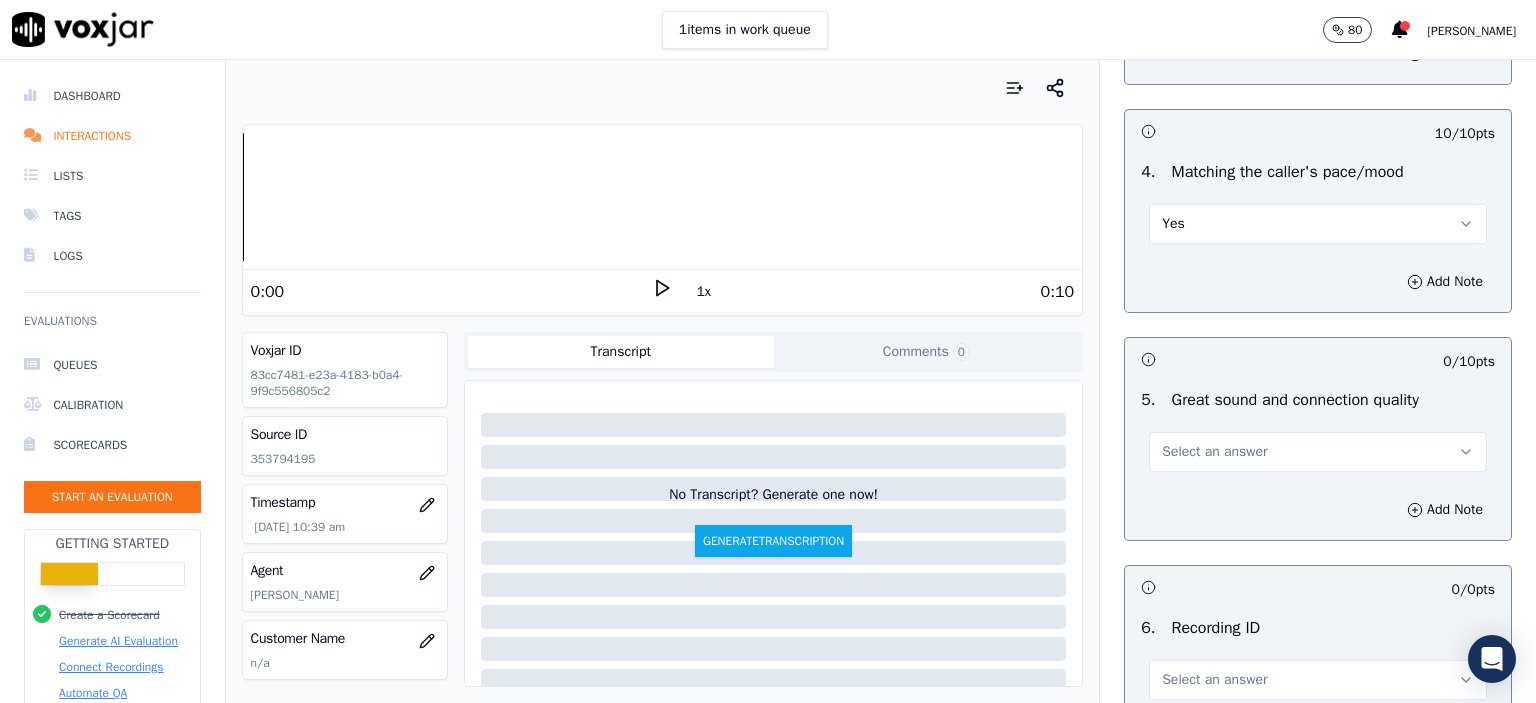 scroll, scrollTop: 2800, scrollLeft: 0, axis: vertical 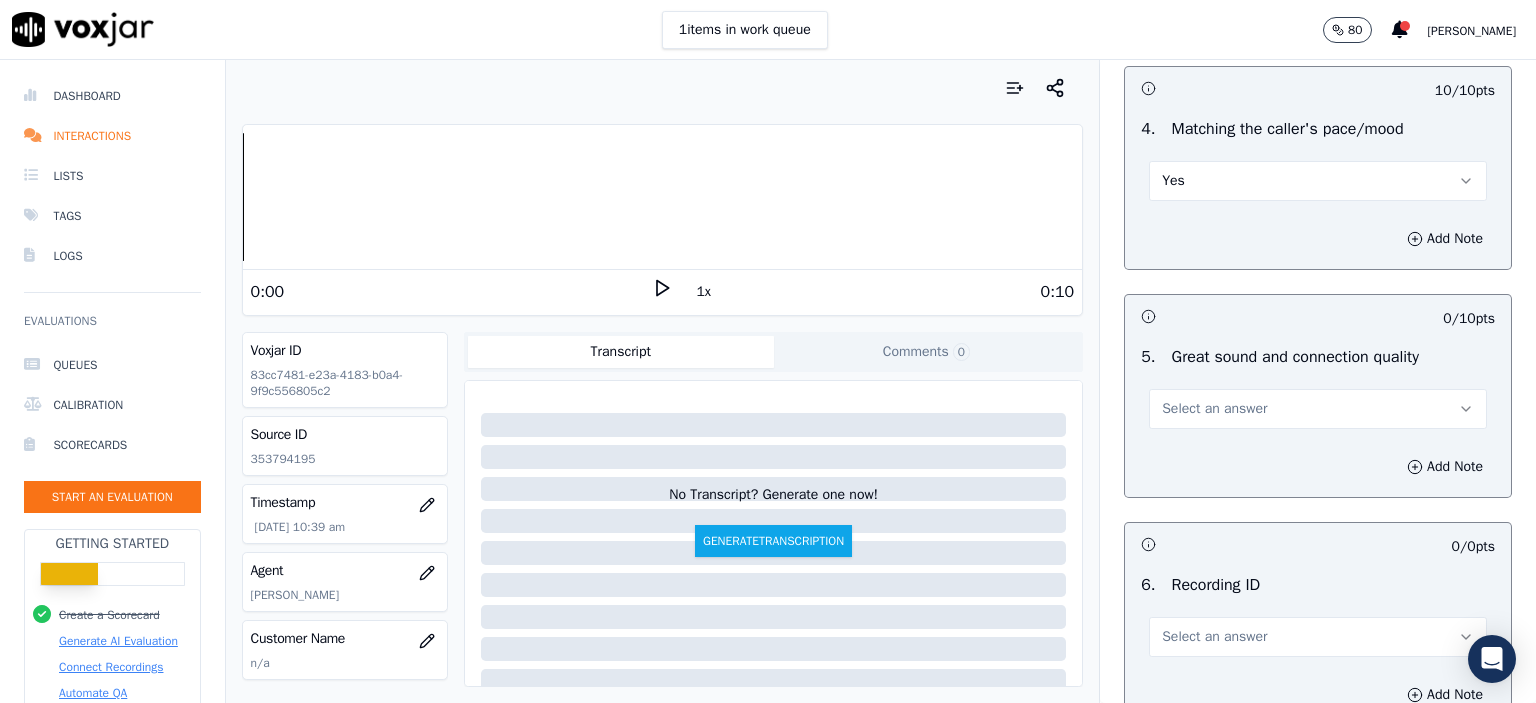 click on "Select an answer" at bounding box center (1318, 409) 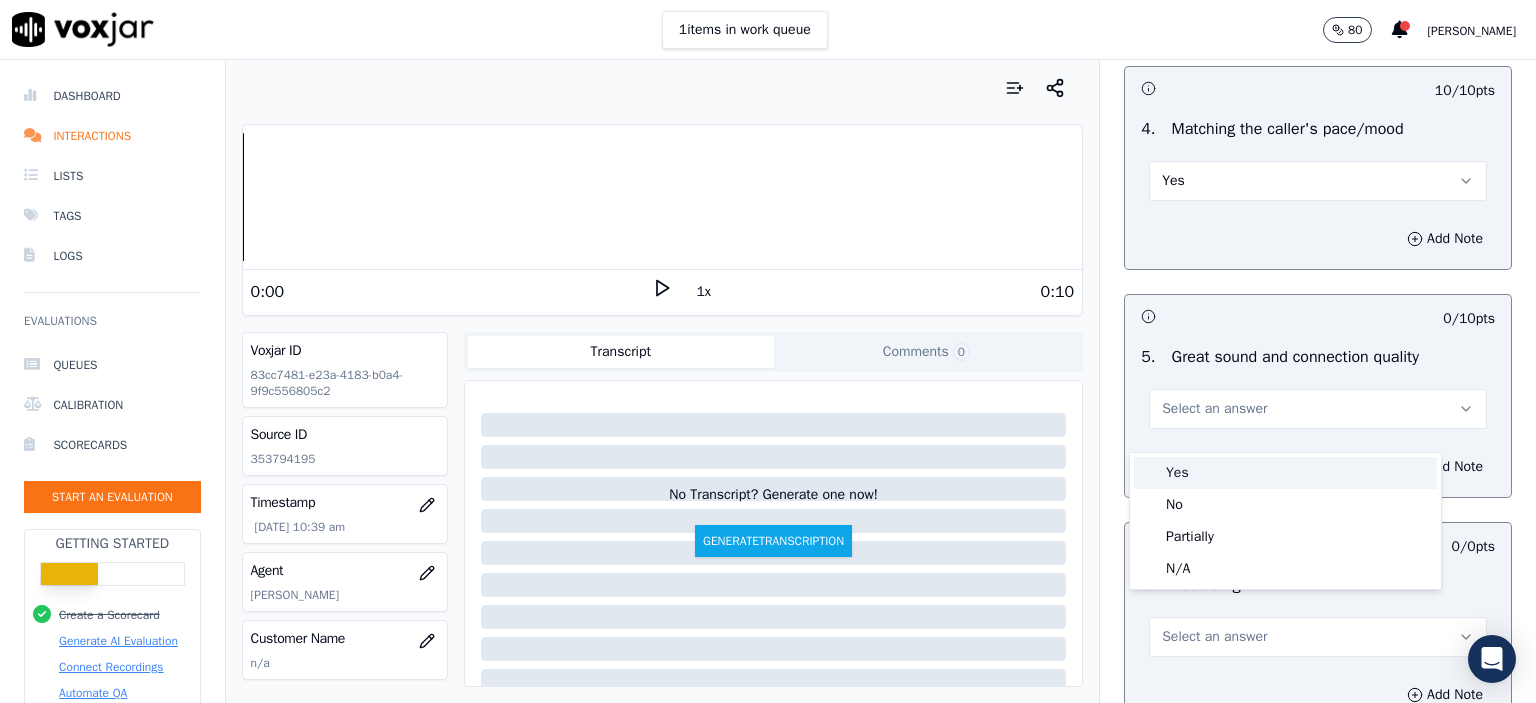 click on "Yes" at bounding box center [1285, 473] 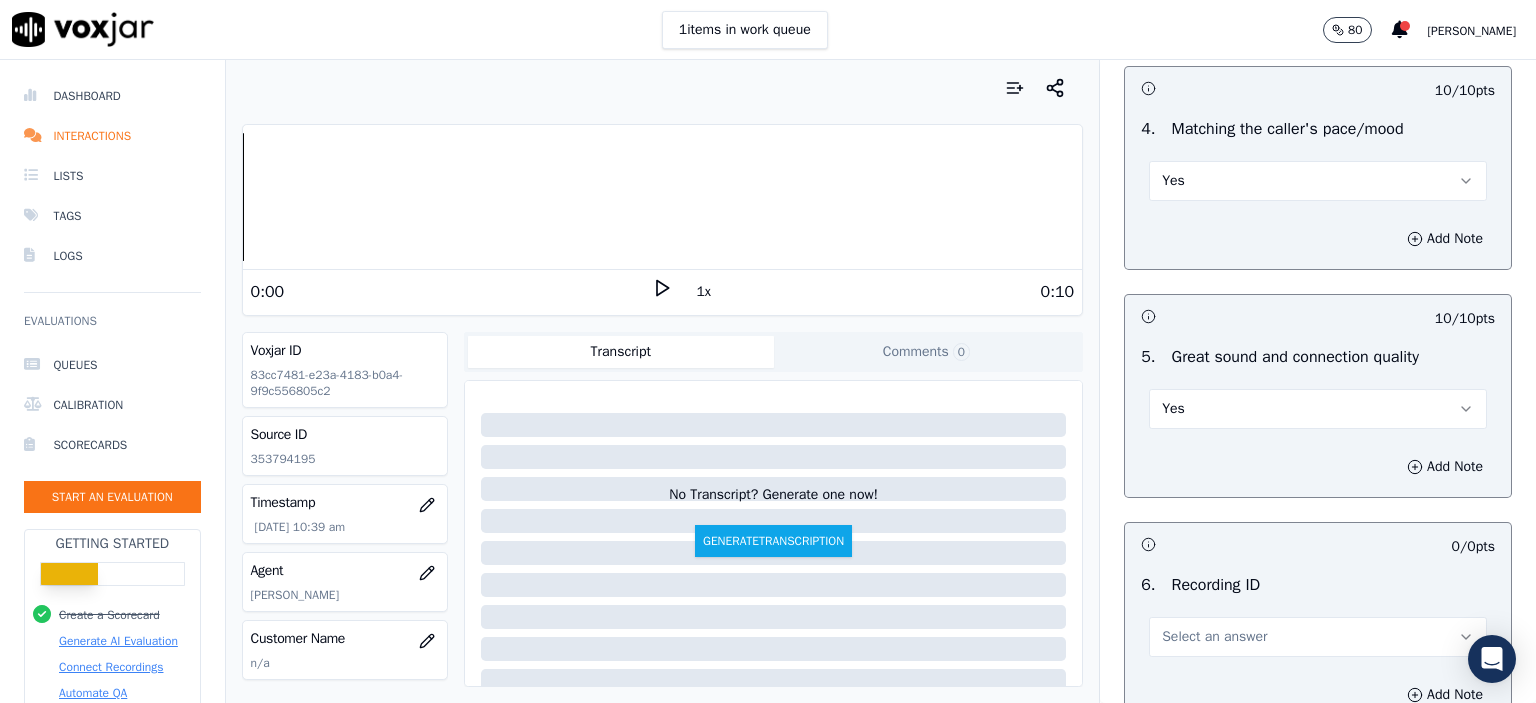 click on "Yes" at bounding box center (1318, 409) 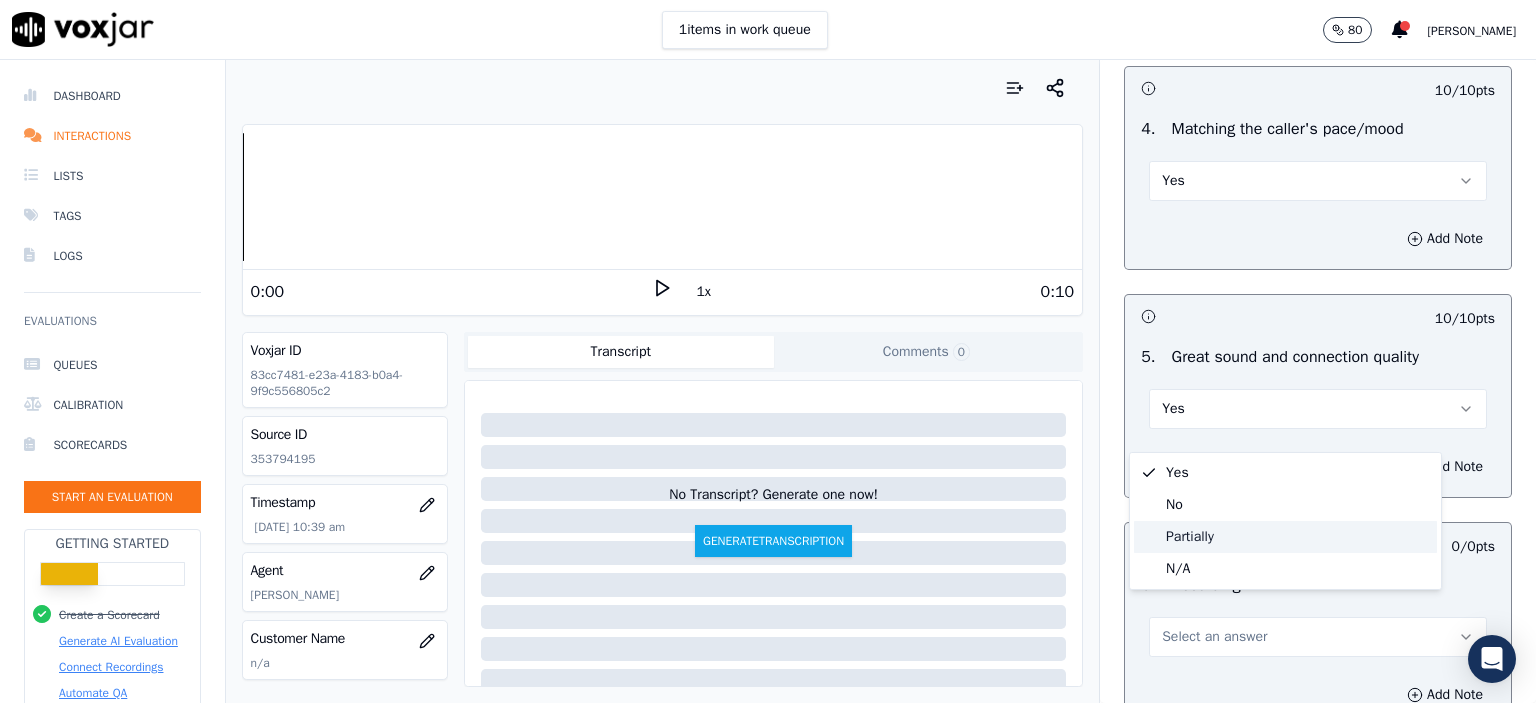 drag, startPoint x: 1216, startPoint y: 515, endPoint x: 1216, endPoint y: 531, distance: 16 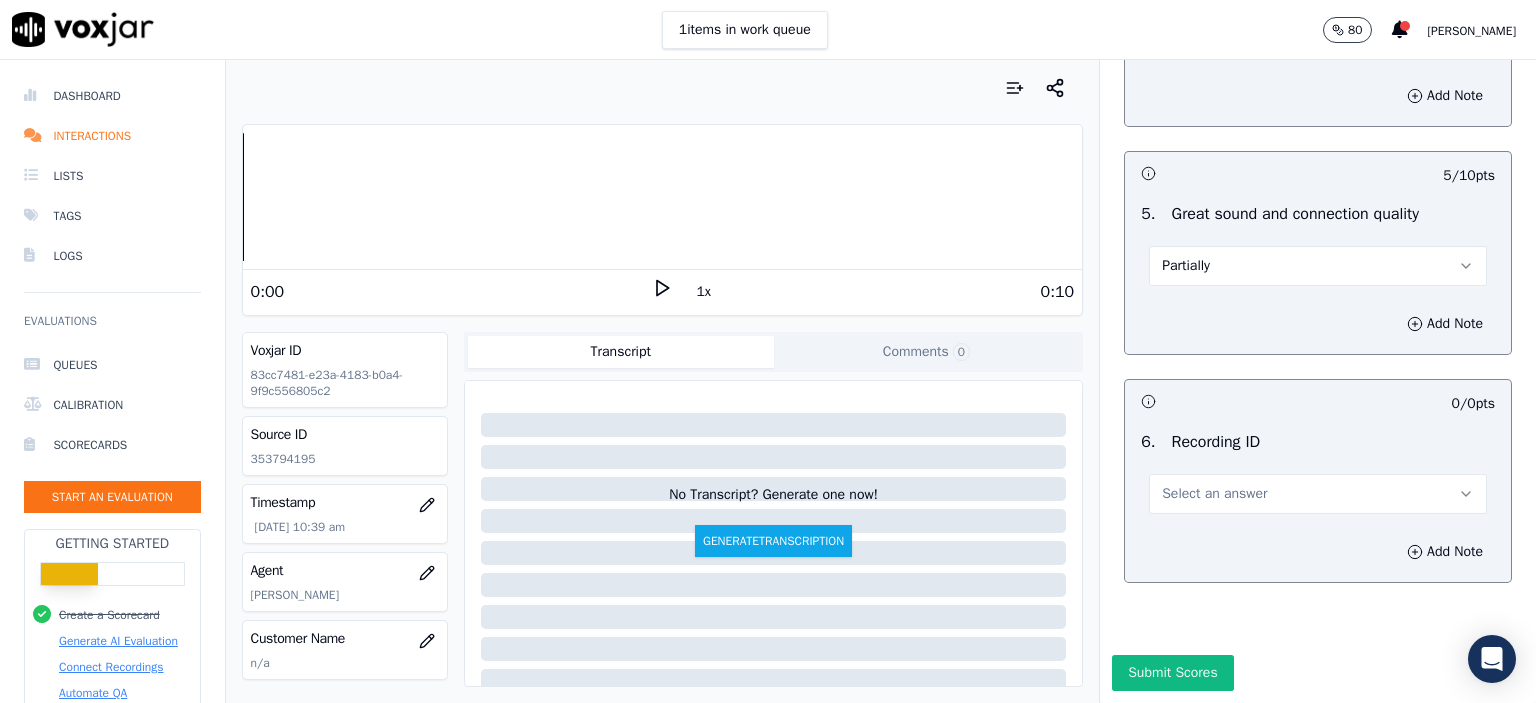 scroll, scrollTop: 3000, scrollLeft: 0, axis: vertical 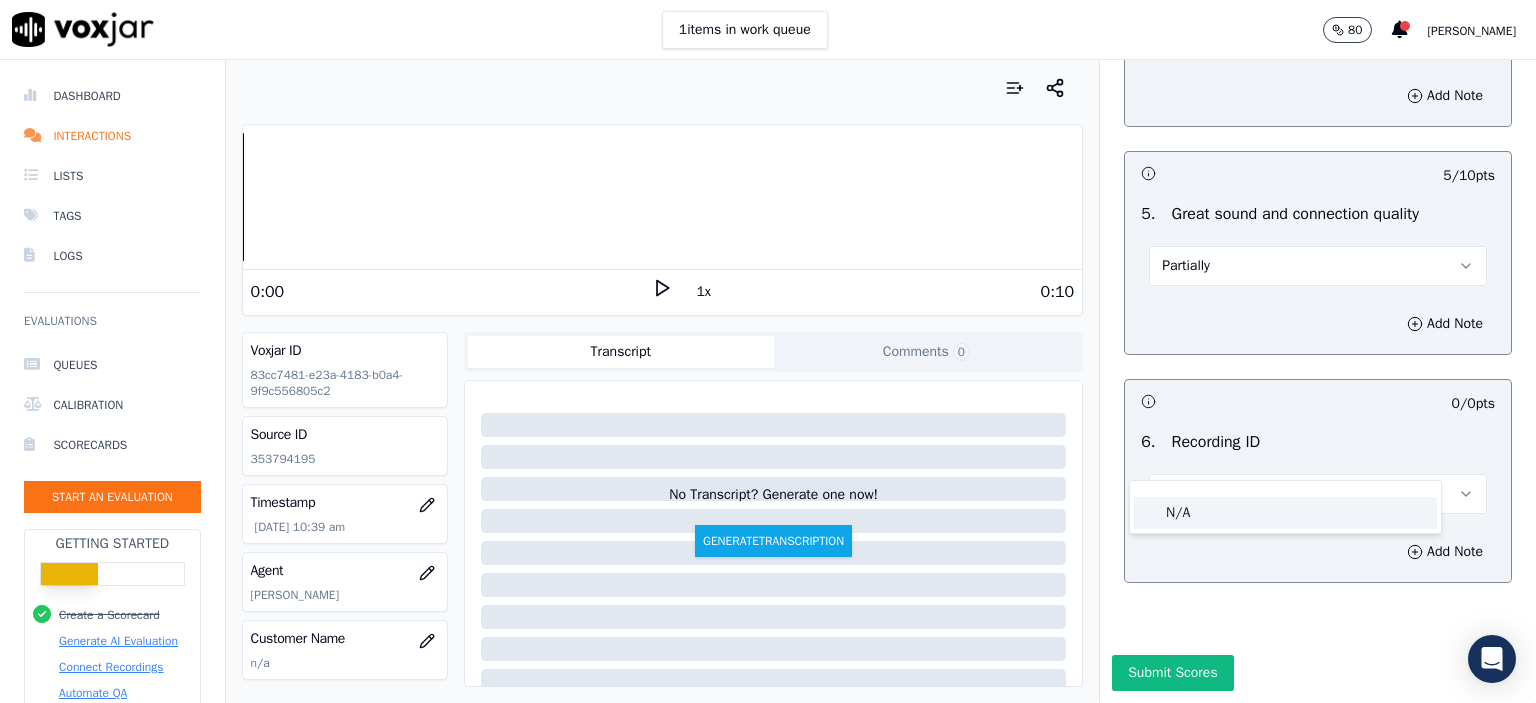 click on "N/A" 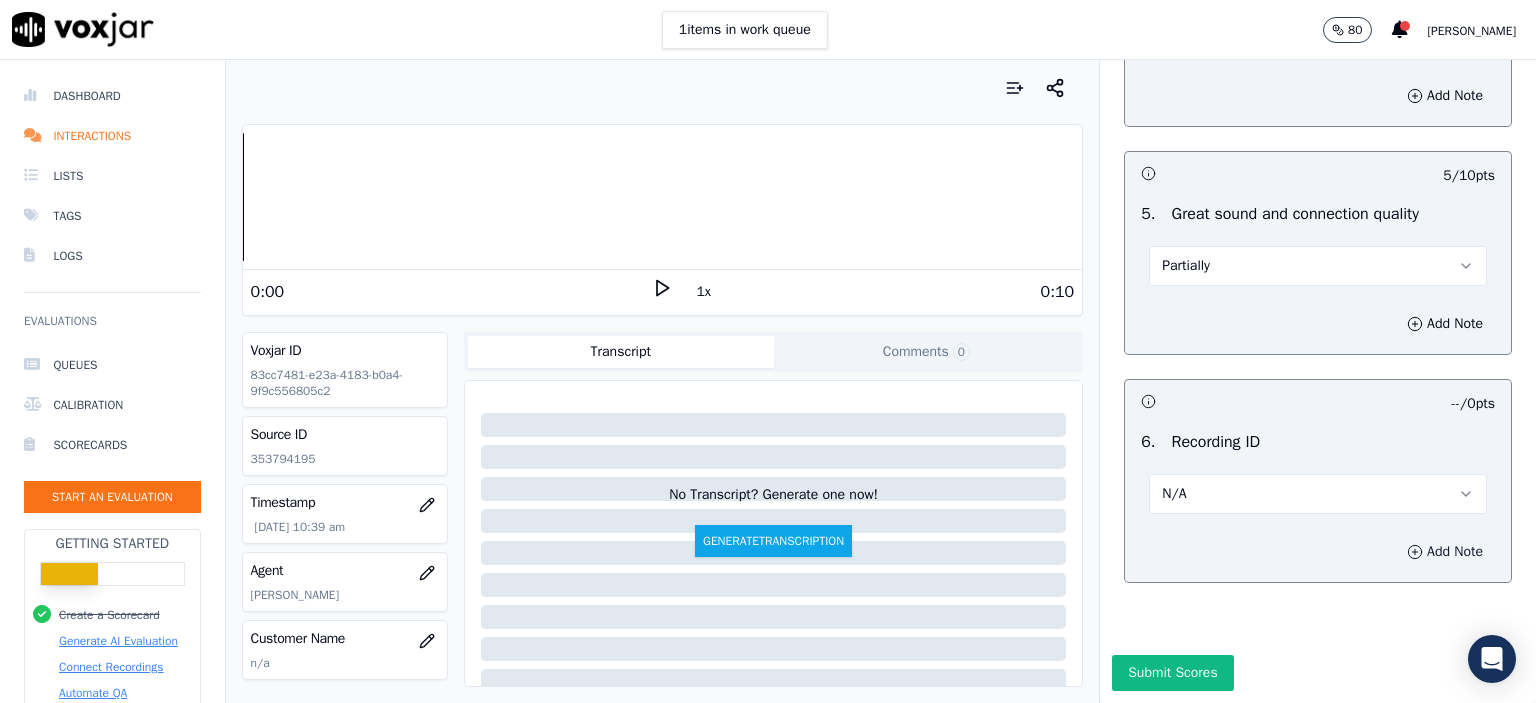 click on "Add Note" at bounding box center (1445, 552) 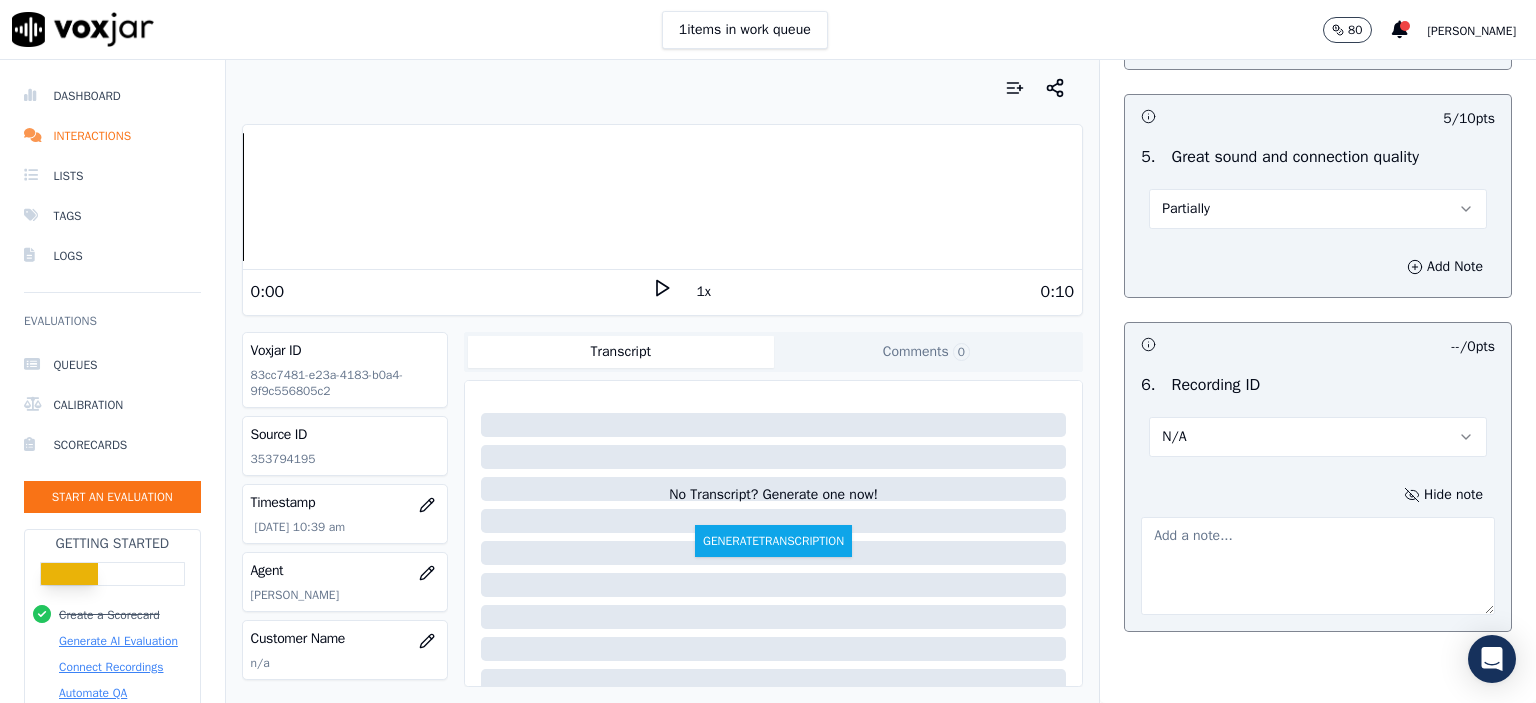 click on "353794195" 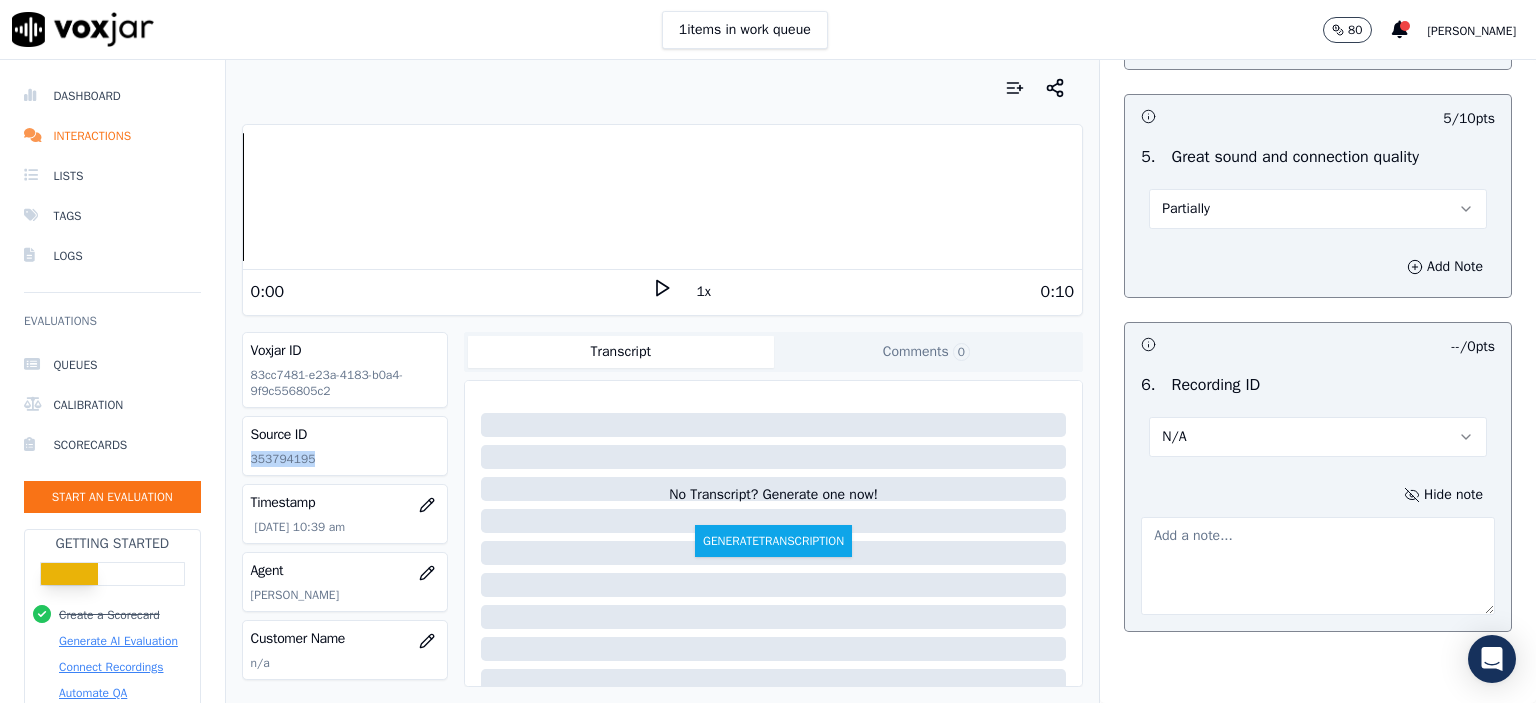 click on "353794195" 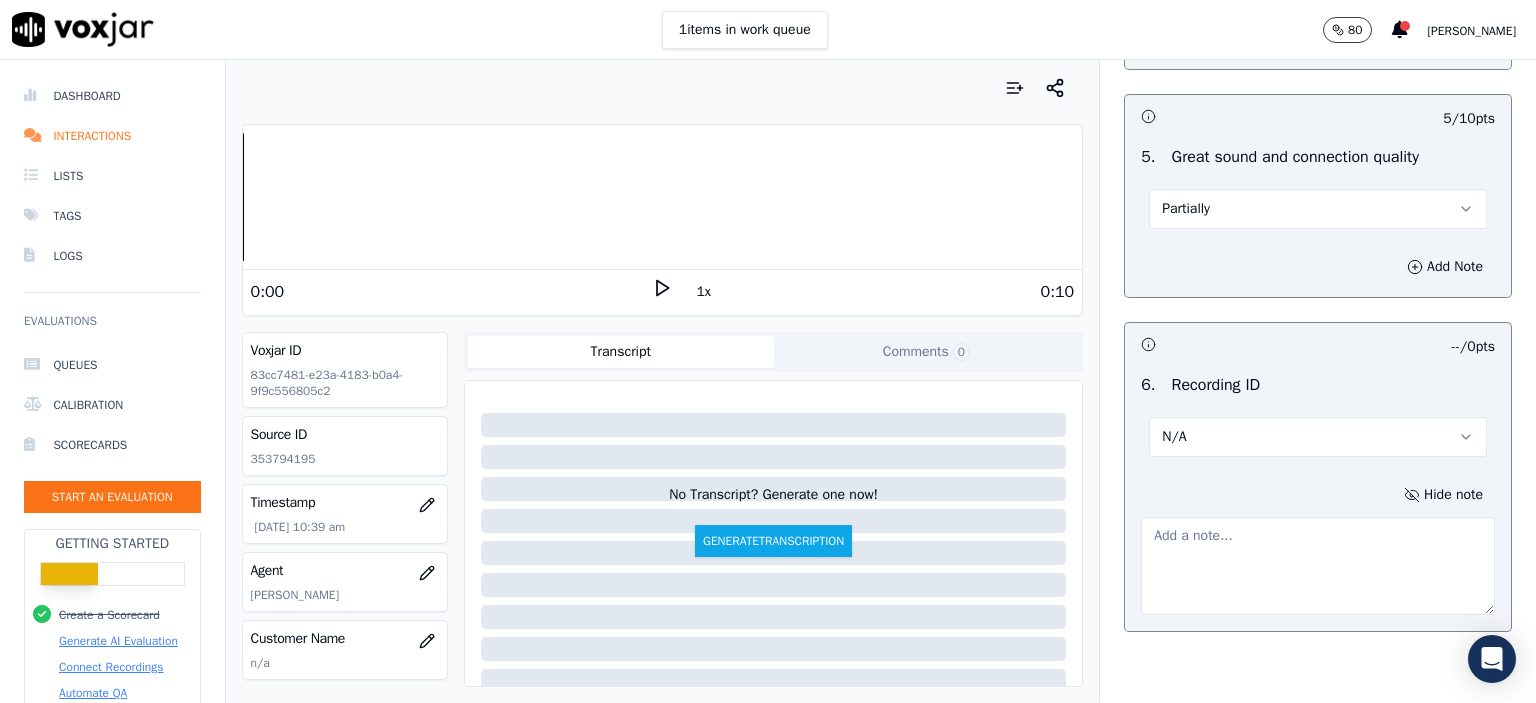 drag, startPoint x: 1329, startPoint y: 539, endPoint x: 1311, endPoint y: 557, distance: 25.455845 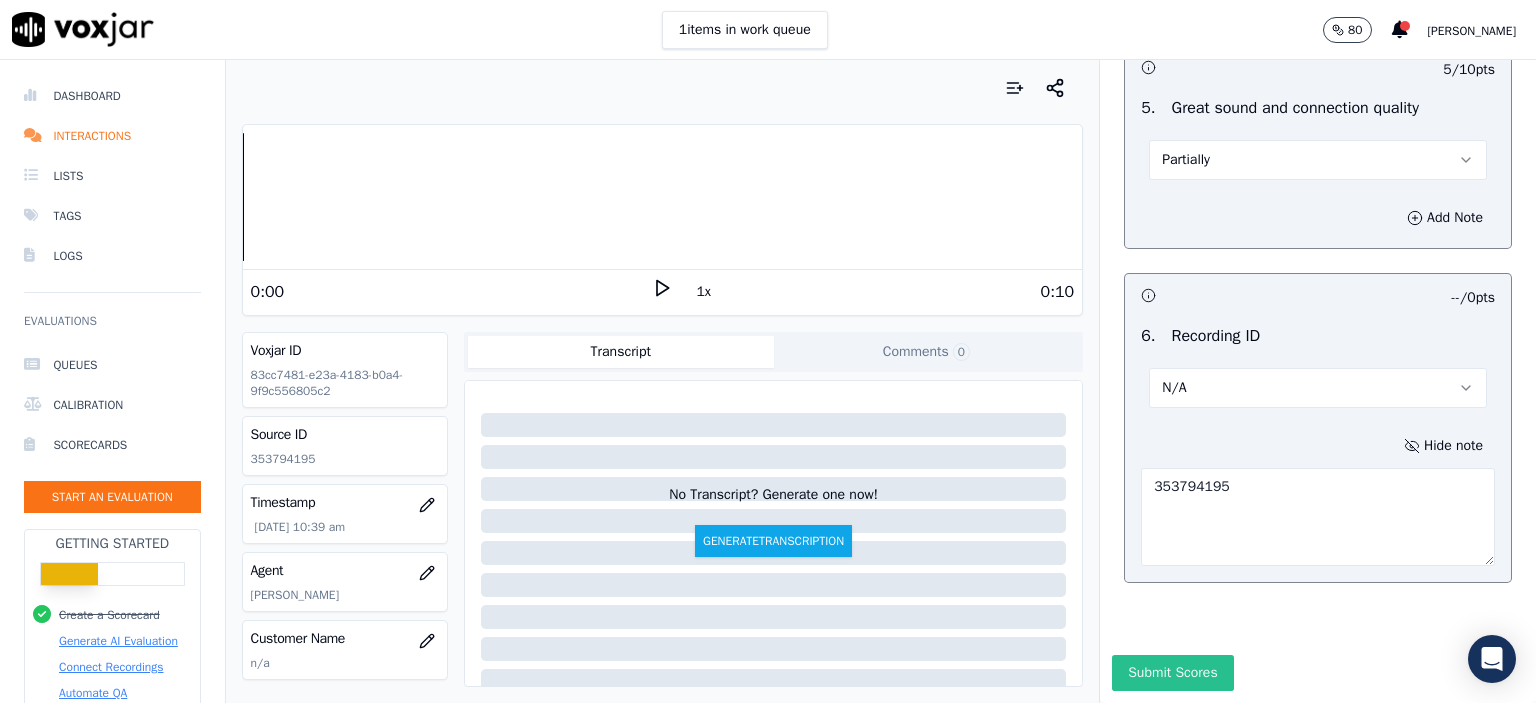 scroll, scrollTop: 3112, scrollLeft: 0, axis: vertical 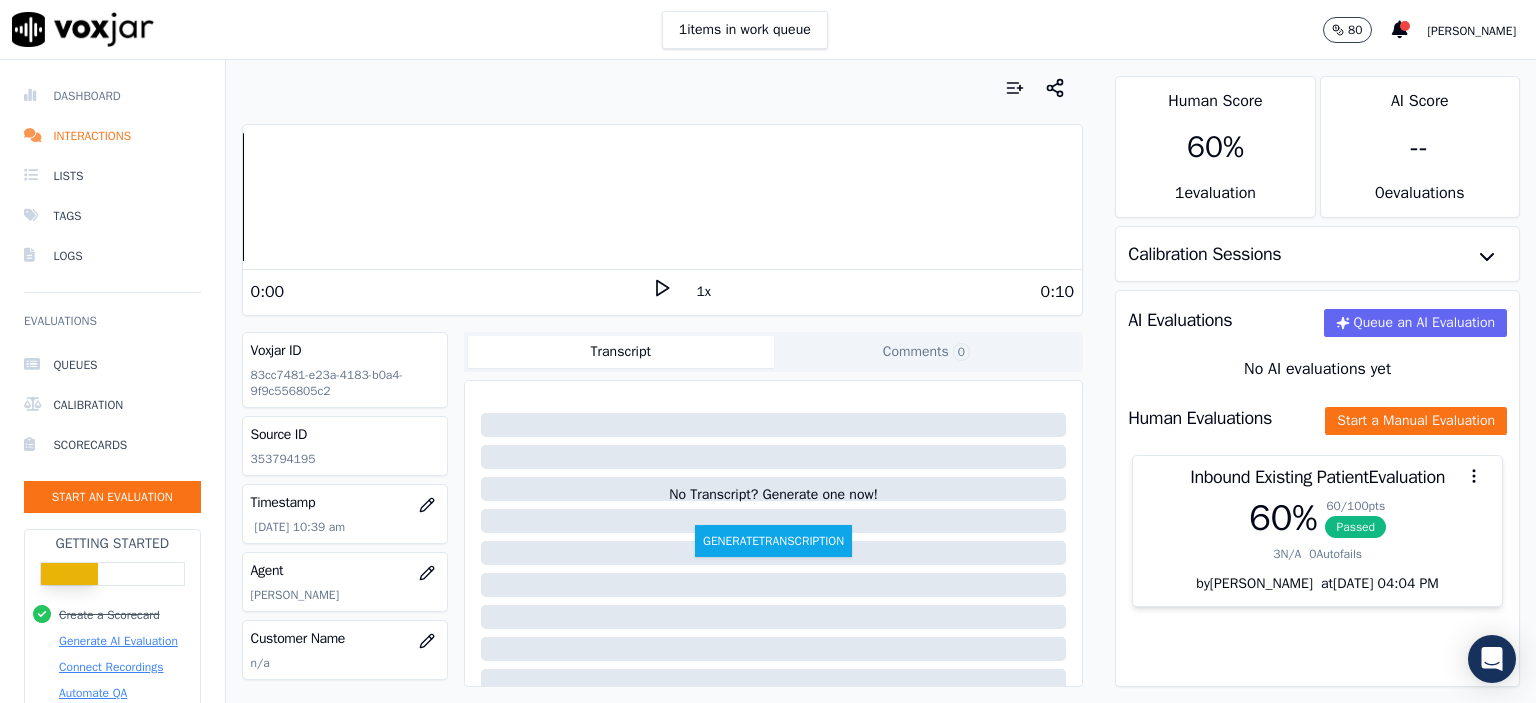 click on "Dashboard" at bounding box center [112, 96] 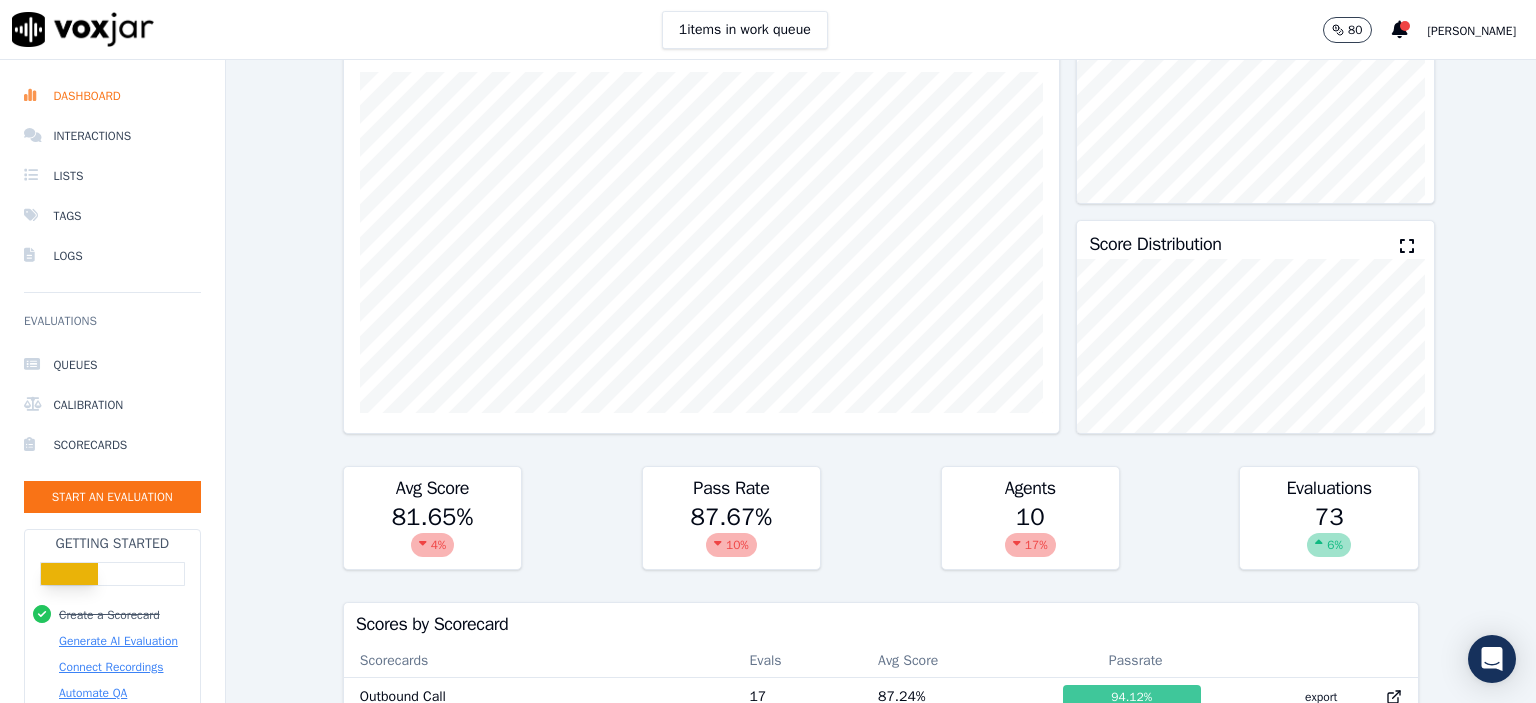 scroll, scrollTop: 0, scrollLeft: 0, axis: both 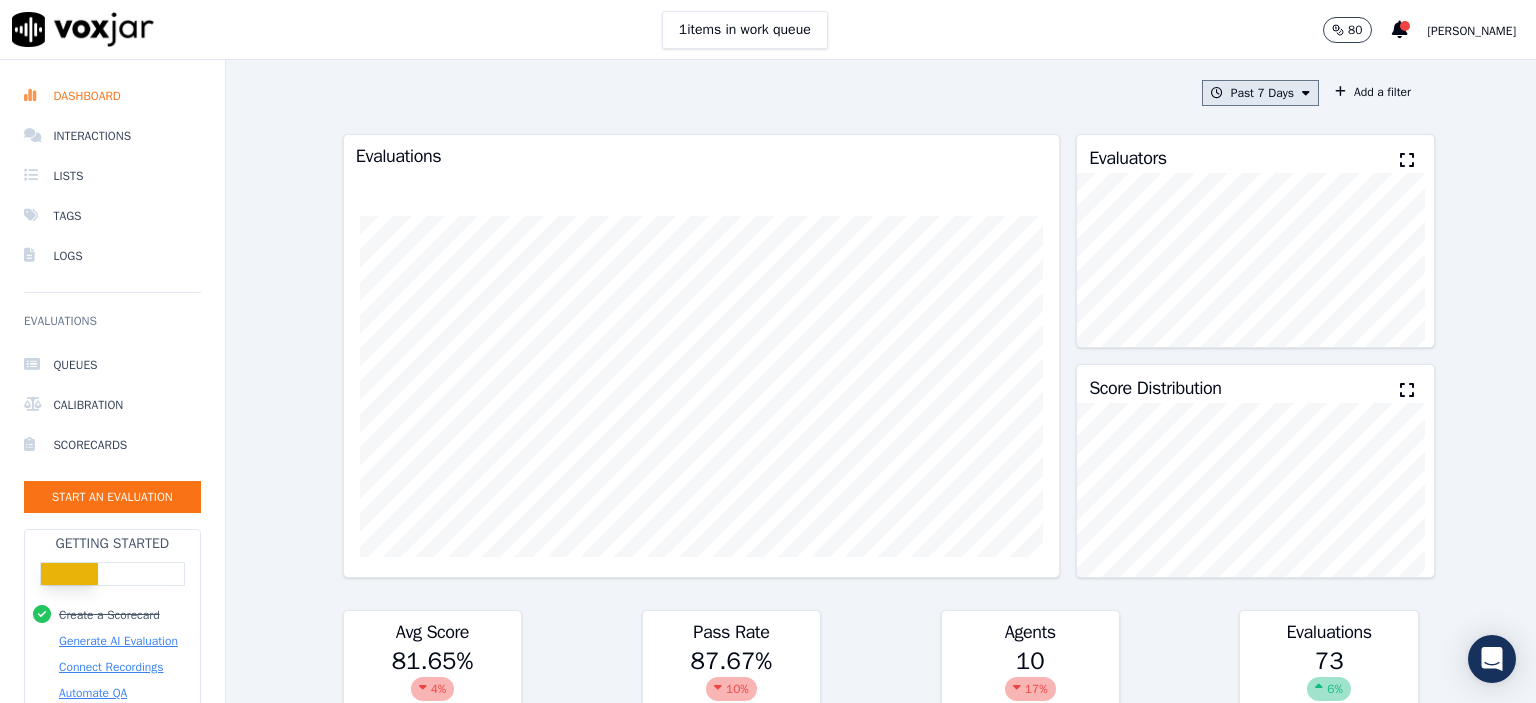 click on "Past 7 Days" at bounding box center [1260, 93] 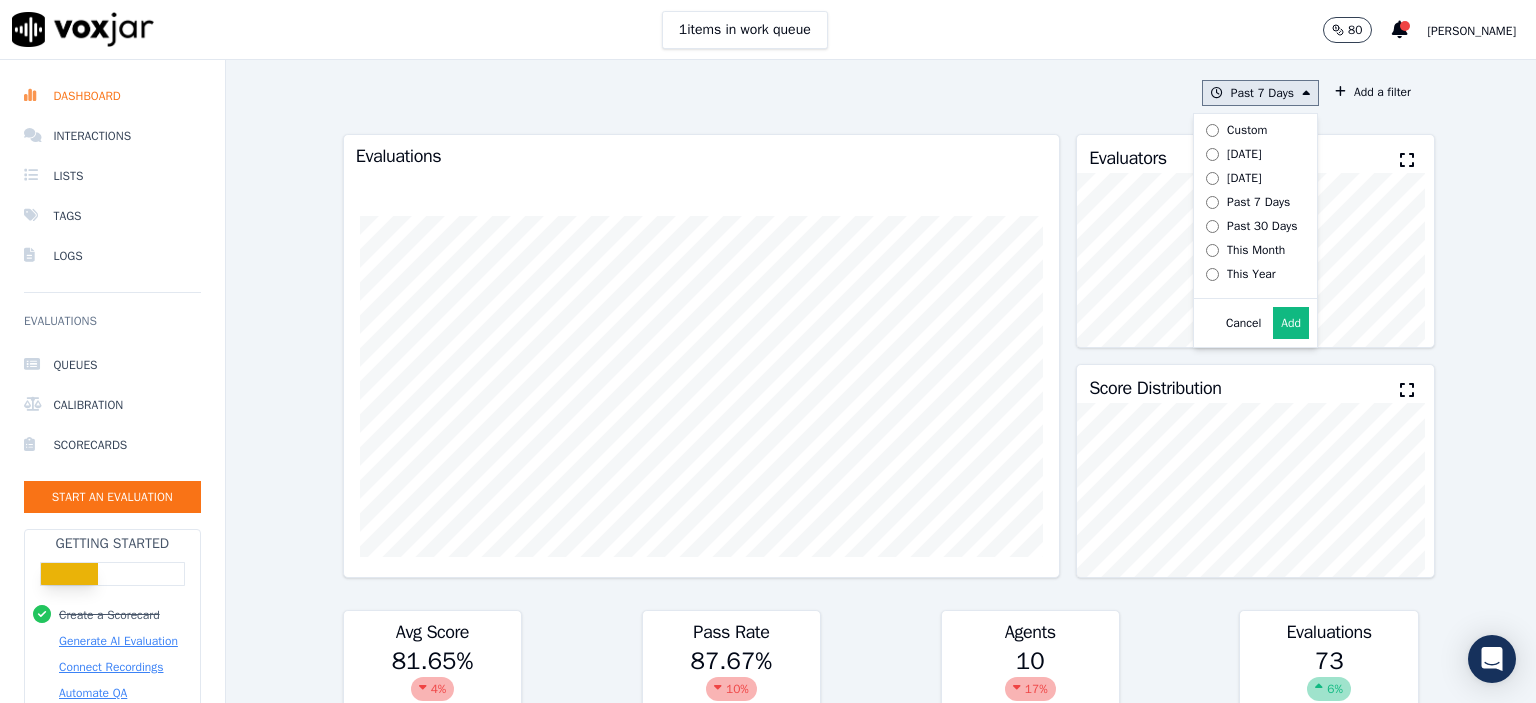 click on "Add" at bounding box center (1291, 323) 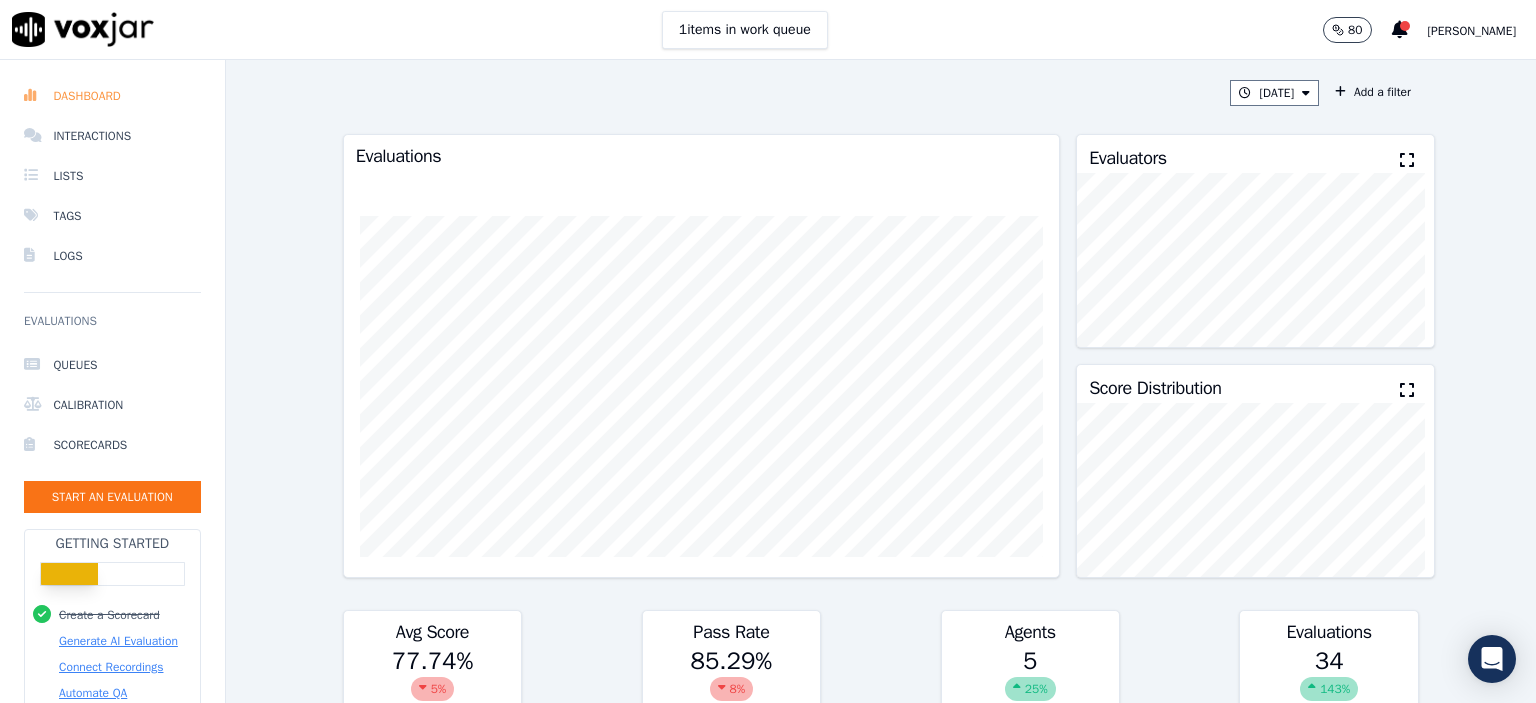 click on "Dashboard" at bounding box center (112, 96) 